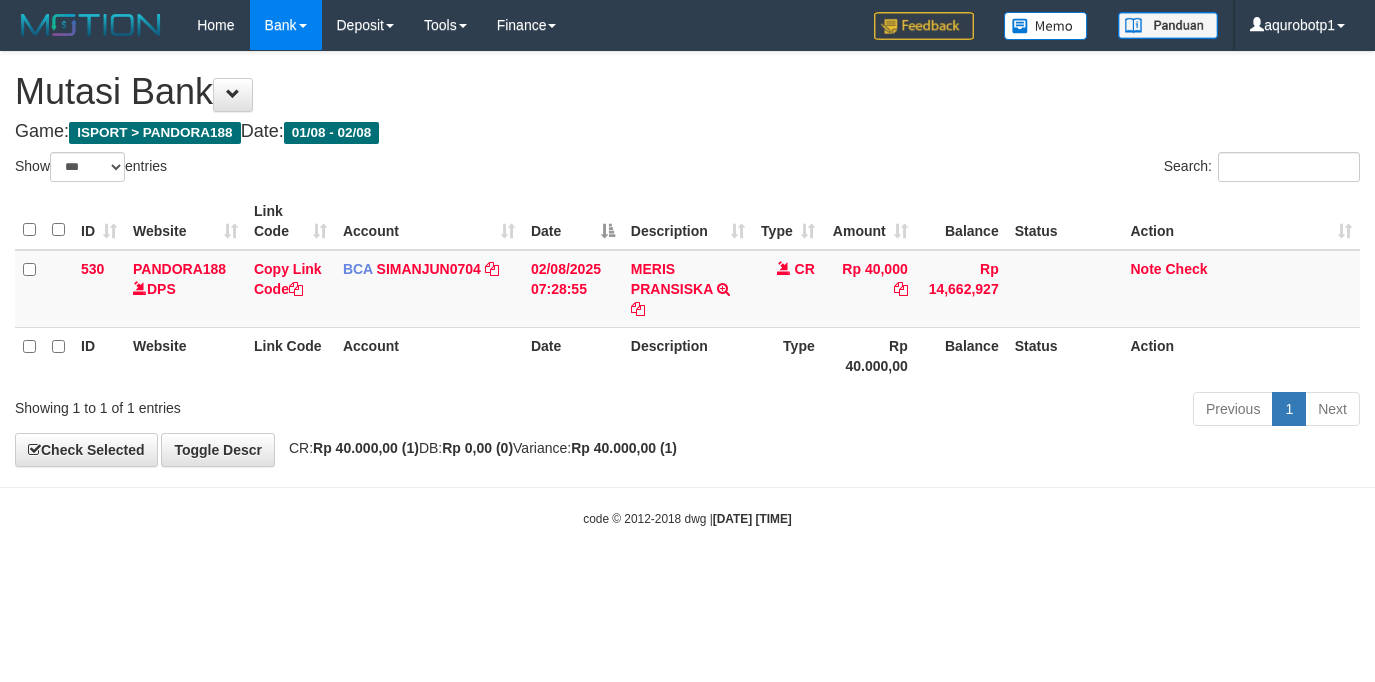 select on "***" 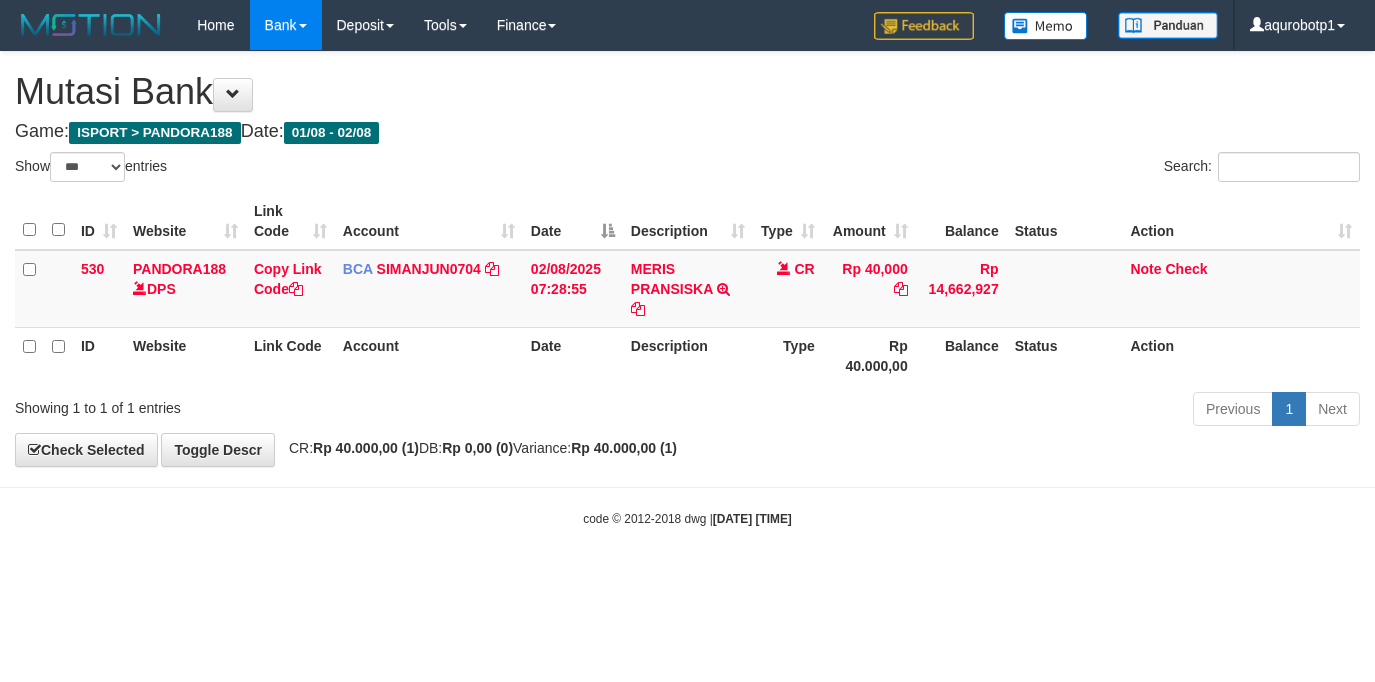 scroll, scrollTop: 0, scrollLeft: 0, axis: both 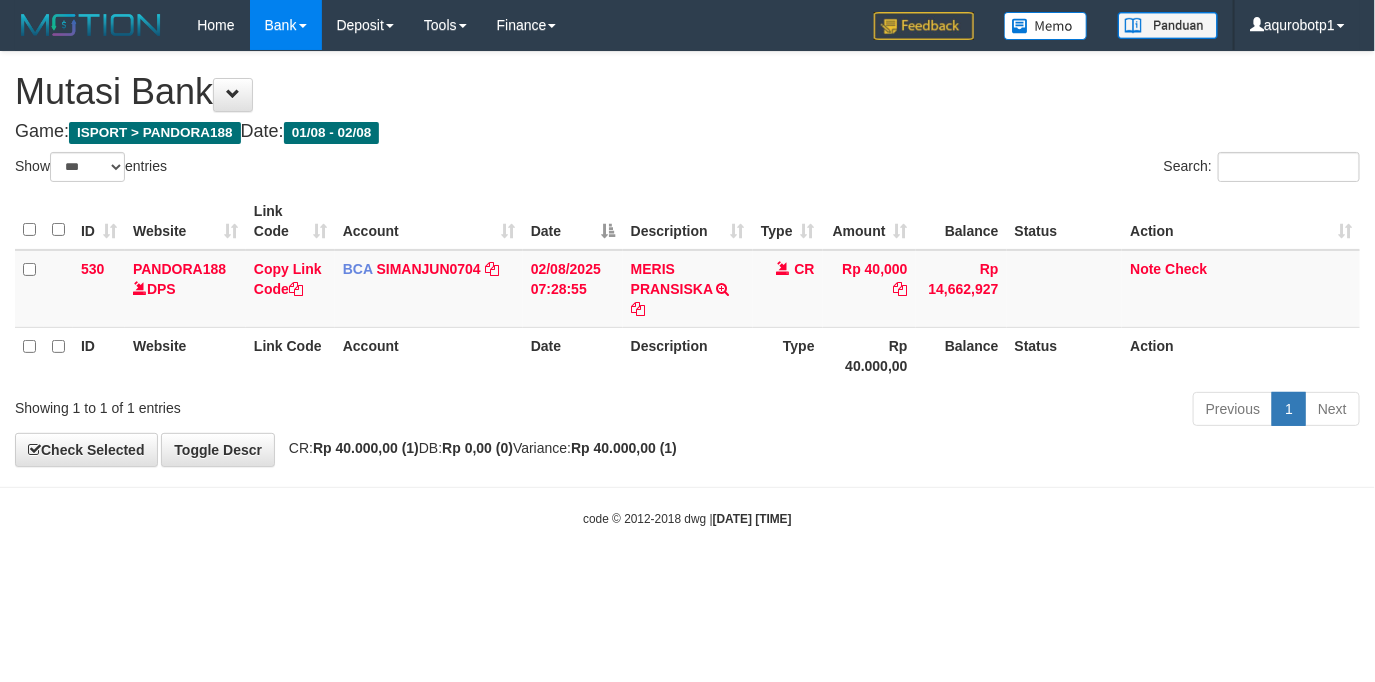 click on "2025/08/02 19:41:01" at bounding box center (752, 519) 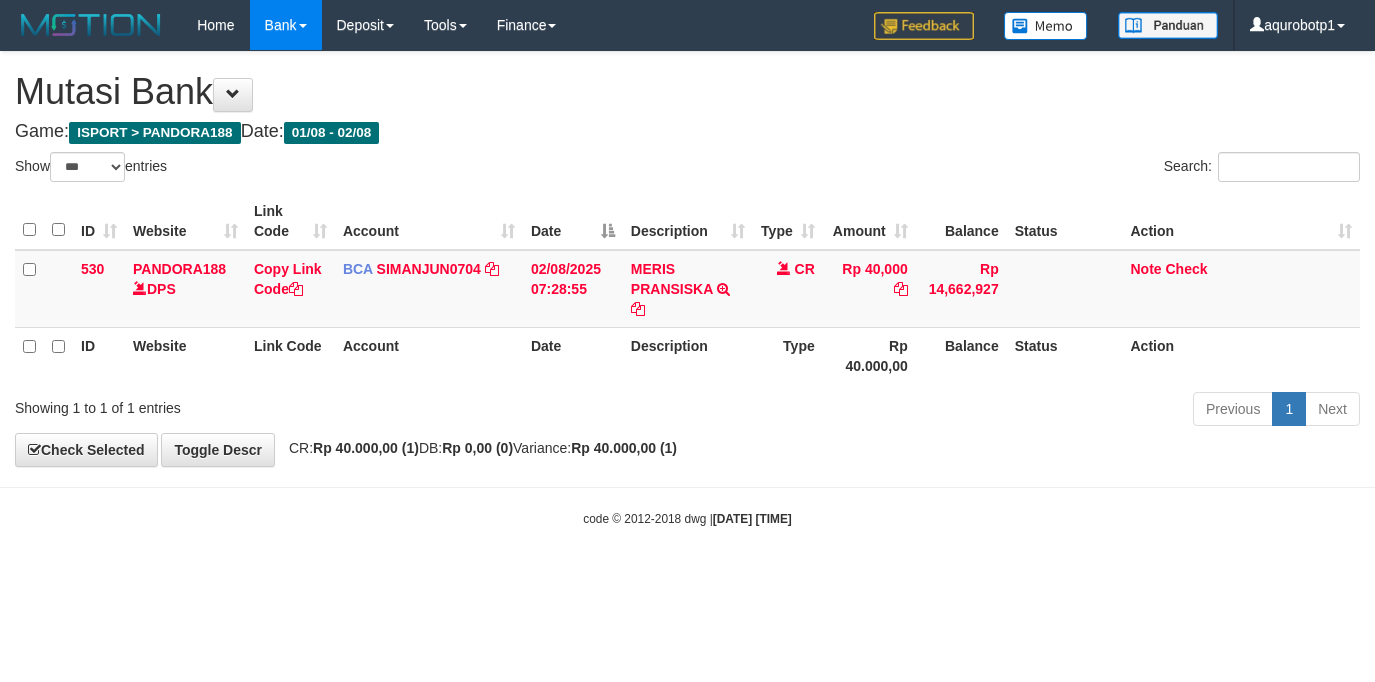 select on "***" 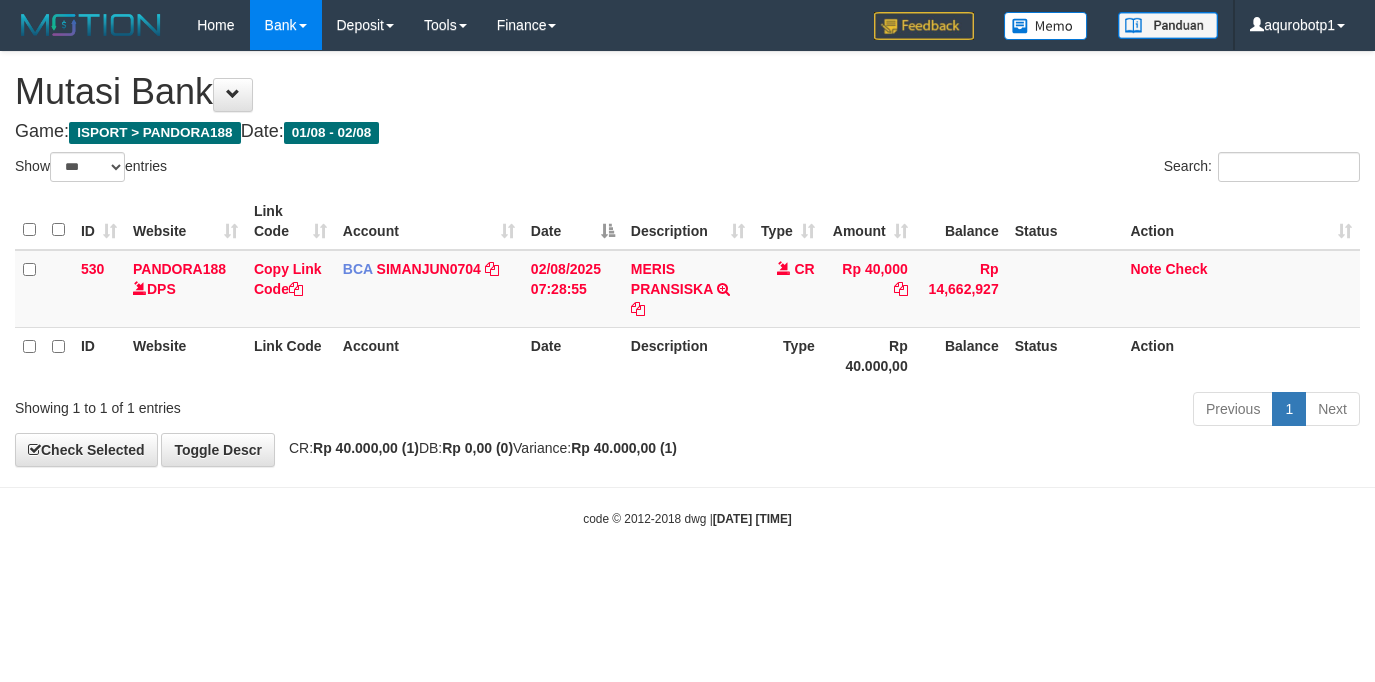 scroll, scrollTop: 0, scrollLeft: 0, axis: both 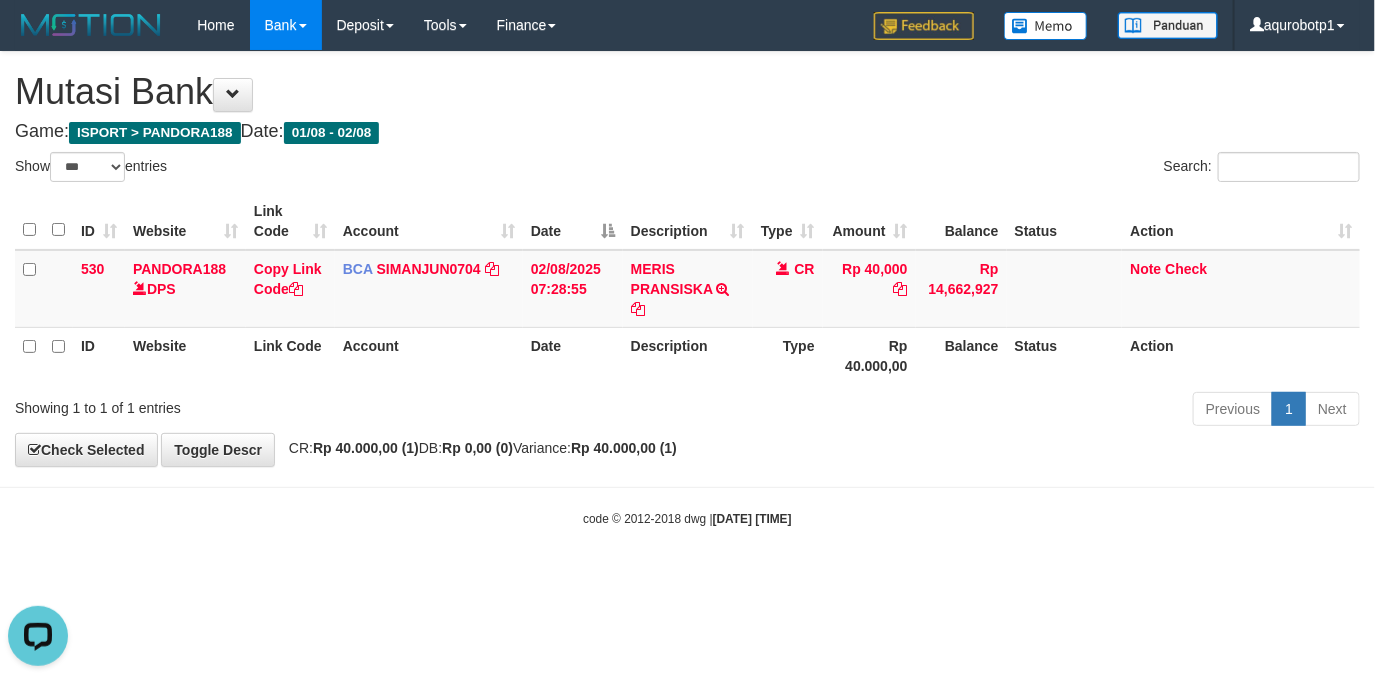 click on "Toggle navigation
Home
Bank
Account List
Load
By Website
Group
[ISPORT]													PANDORA188
By Load Group (DPS)
Group aqu-pandora
Mutasi Bank
Search
Sync
Note Mutasi
Deposit
-" at bounding box center (687, 289) 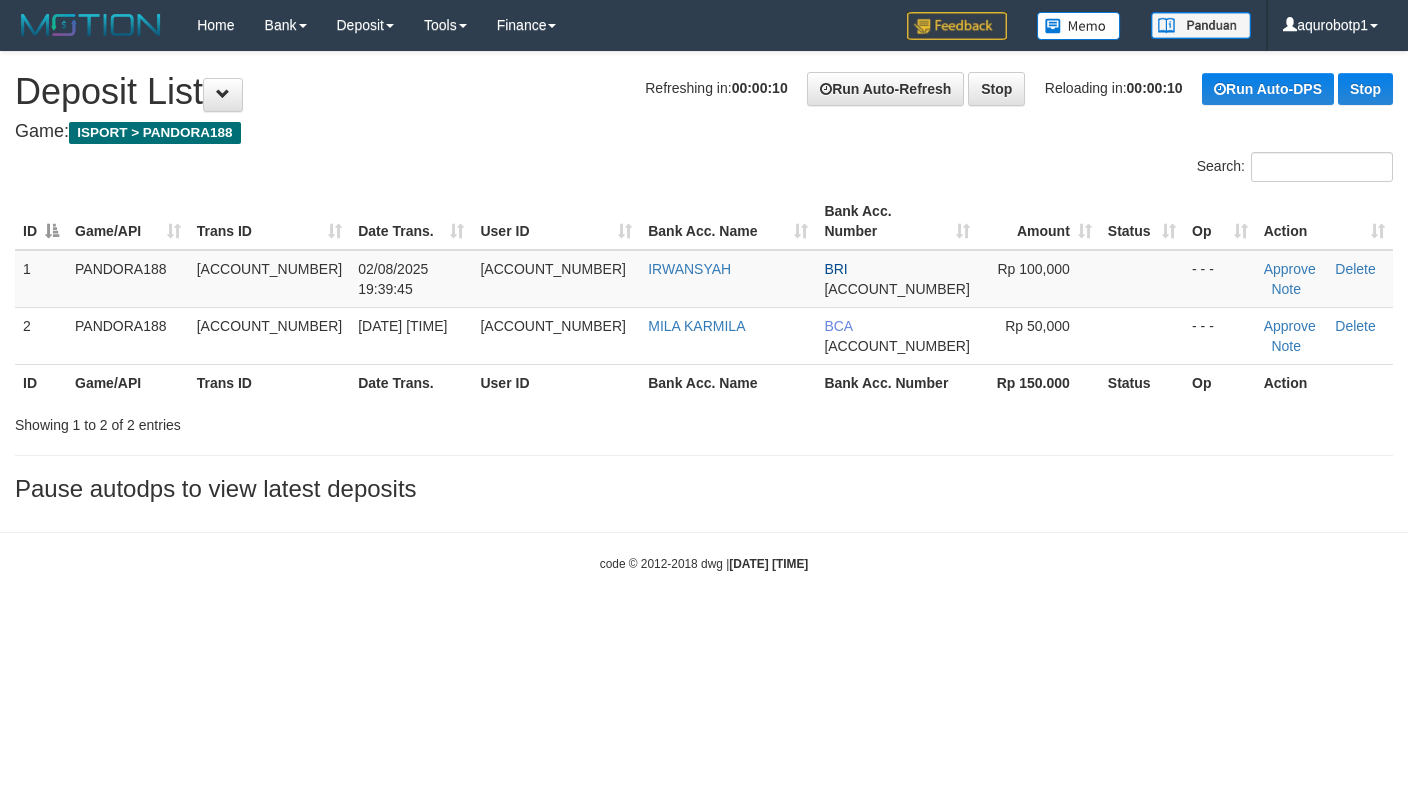 scroll, scrollTop: 0, scrollLeft: 0, axis: both 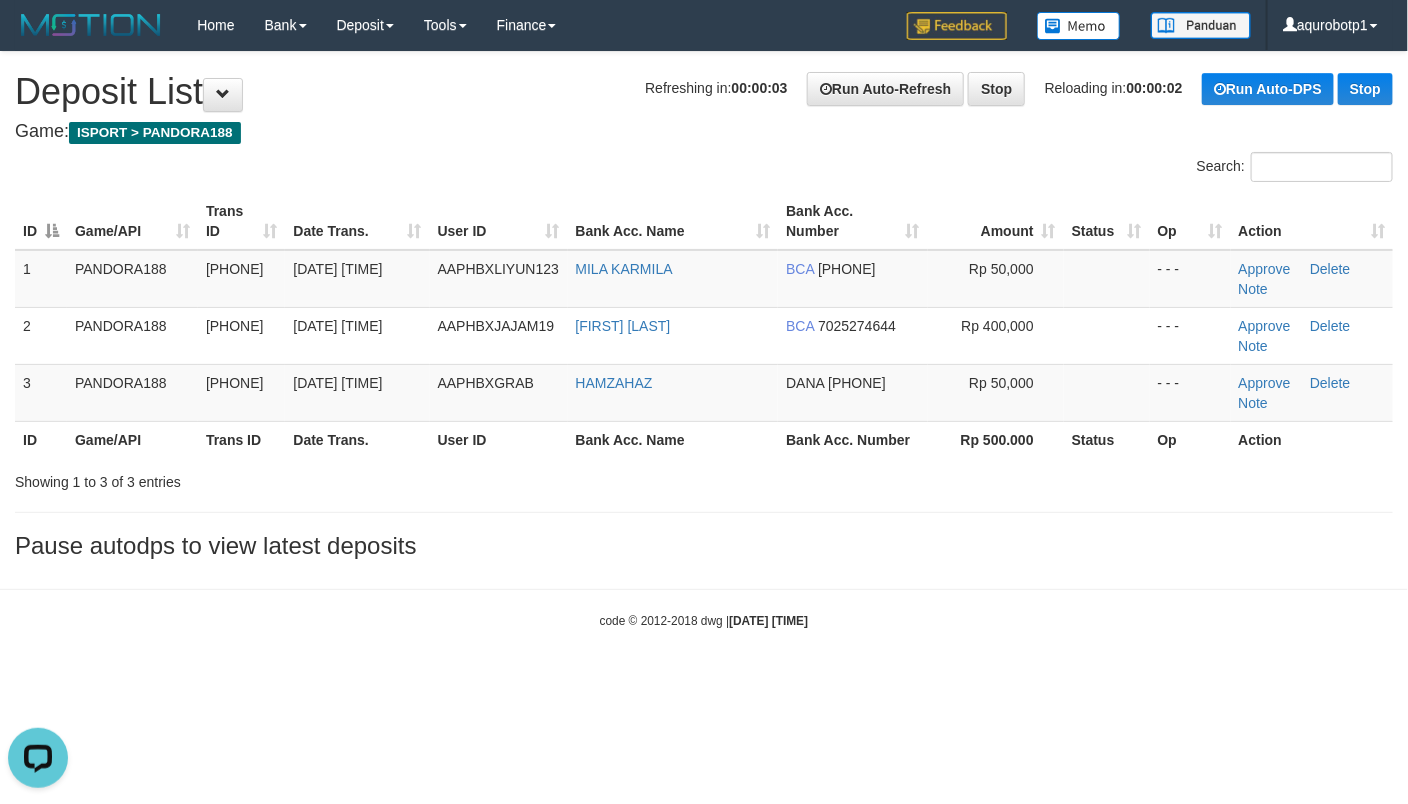 click on "Refreshing in:  00:00:03
Run Auto-Refresh
Stop
Reloading in:  00:00:02
Run Auto-DPS
Stop
Deposit List" at bounding box center (704, 92) 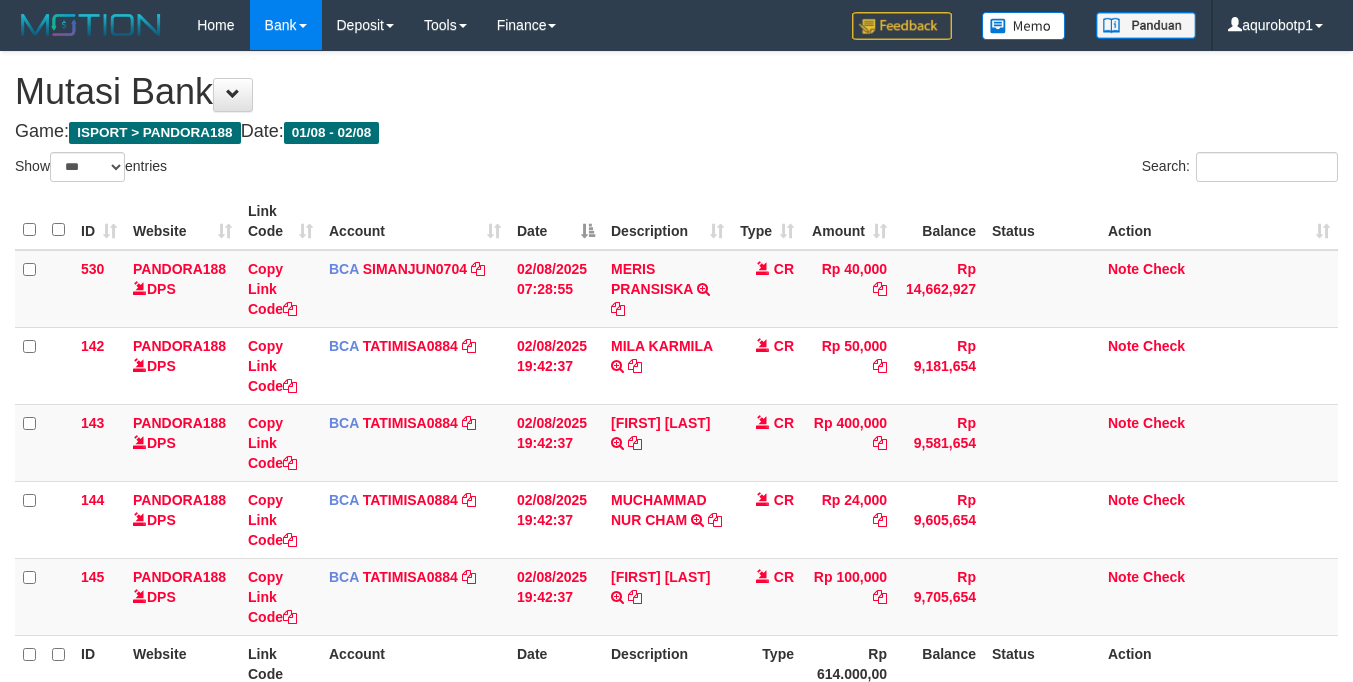 select on "***" 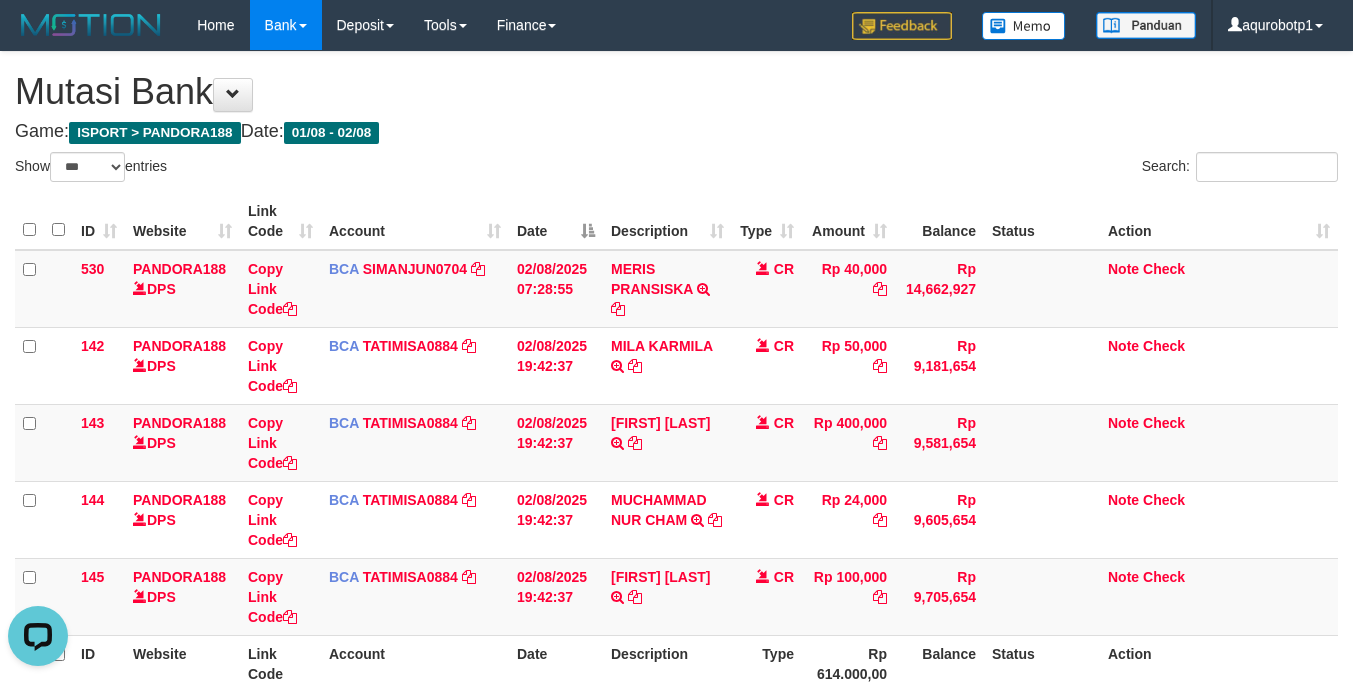 scroll, scrollTop: 0, scrollLeft: 0, axis: both 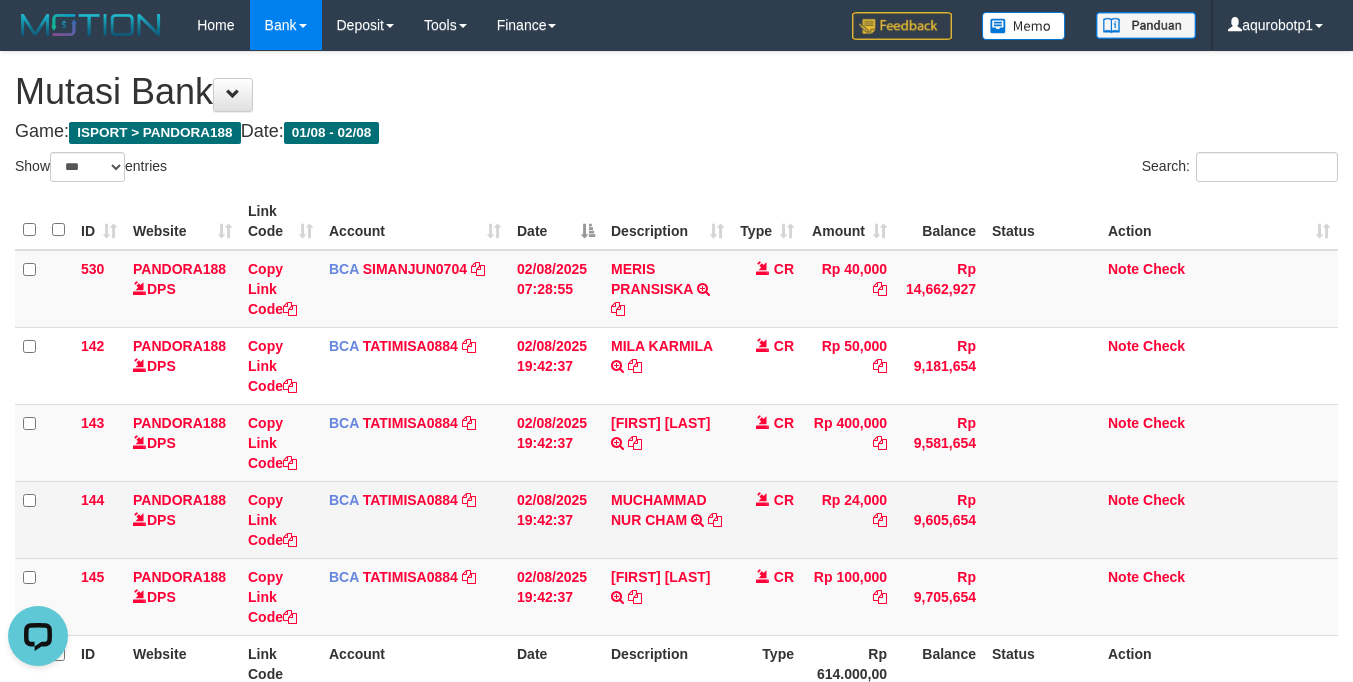 click on "Note
Check" at bounding box center [1219, 519] 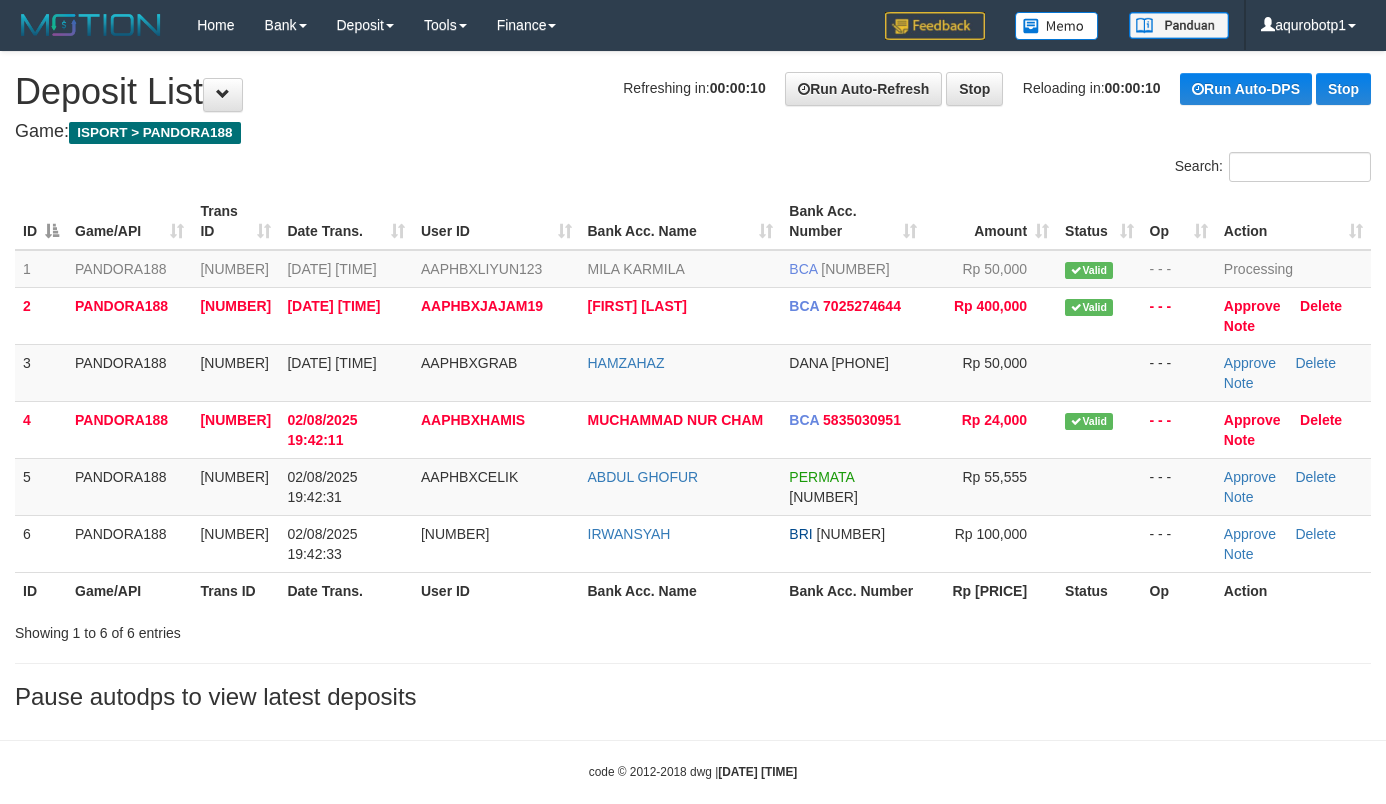 scroll, scrollTop: 0, scrollLeft: 0, axis: both 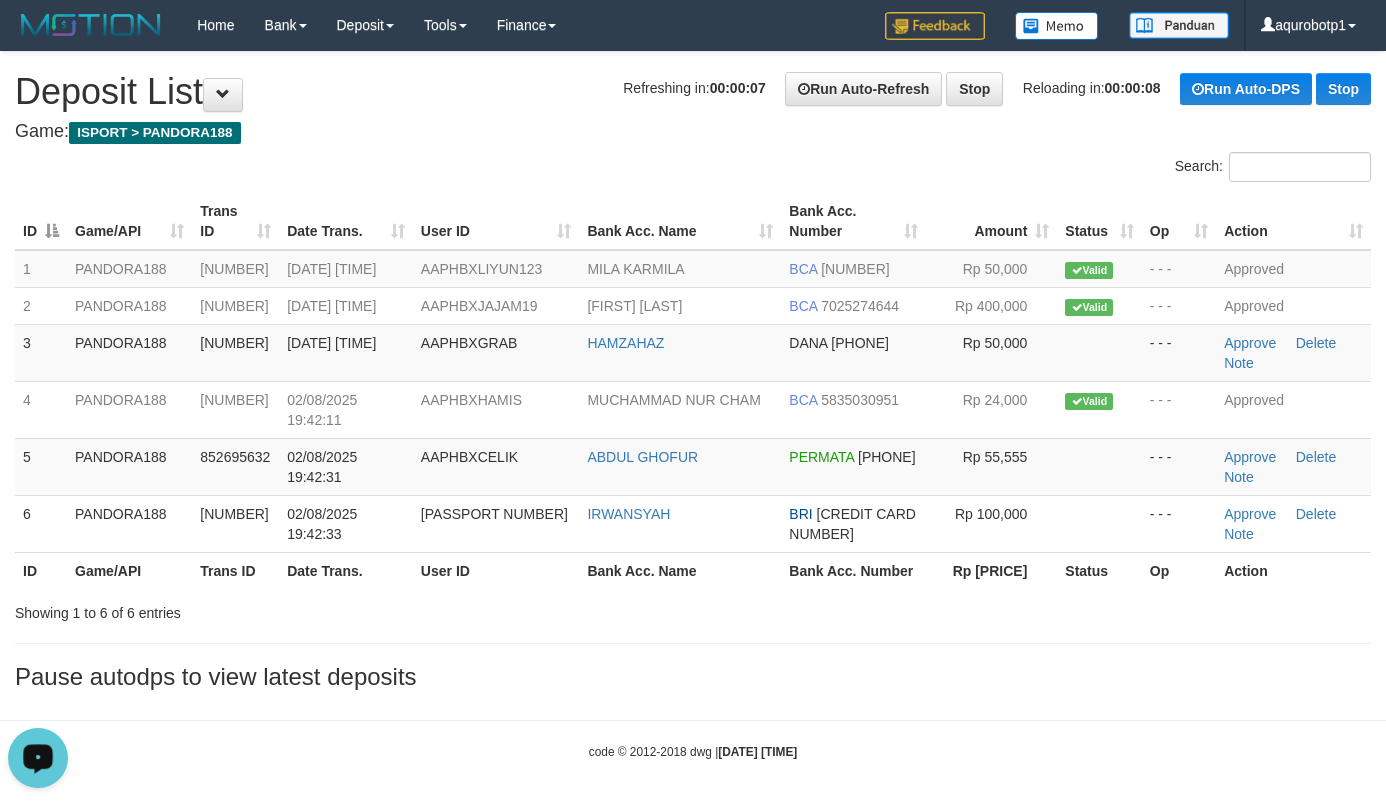 click on "**********" at bounding box center (693, 376) 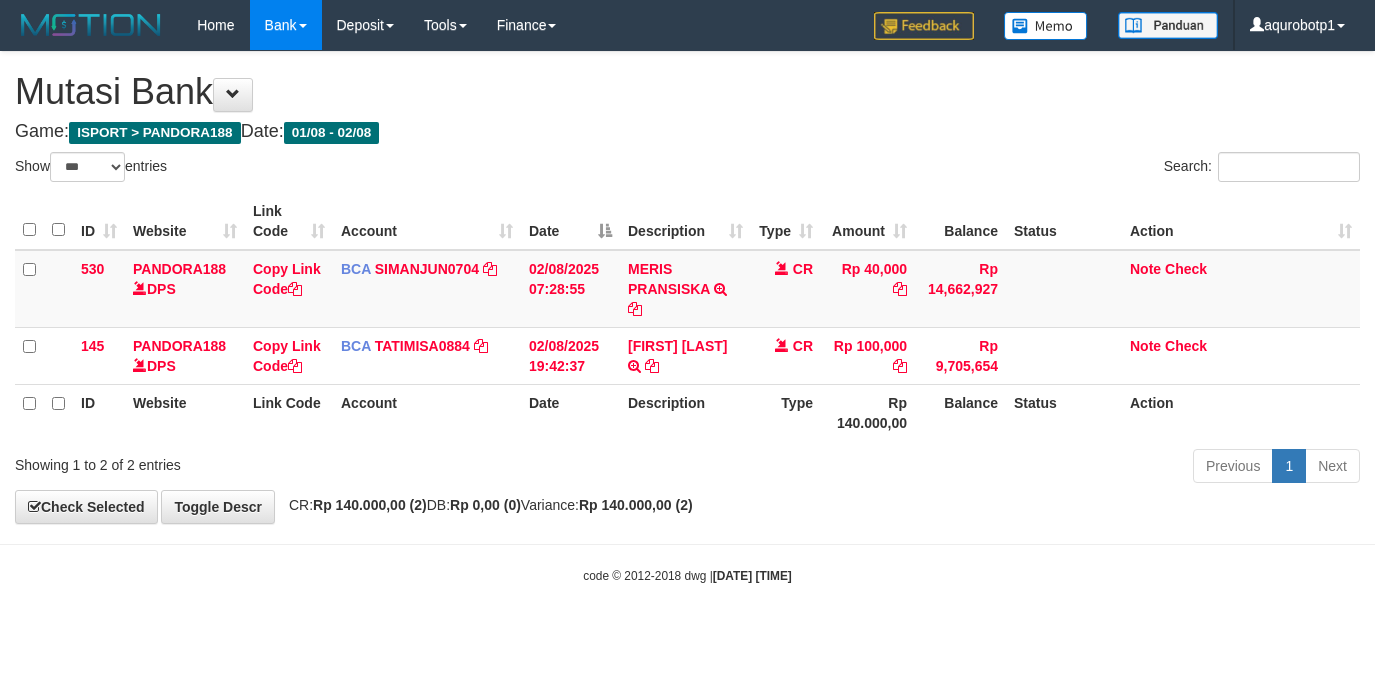 select on "***" 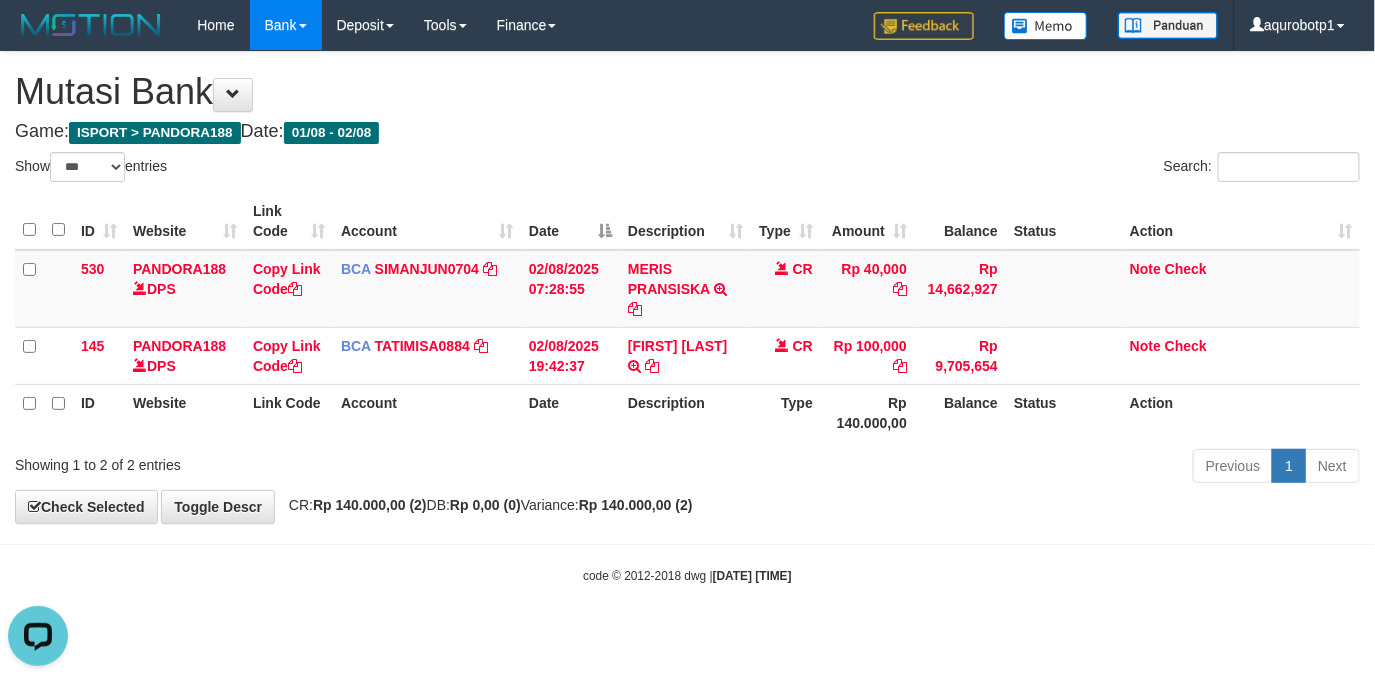 scroll, scrollTop: 0, scrollLeft: 0, axis: both 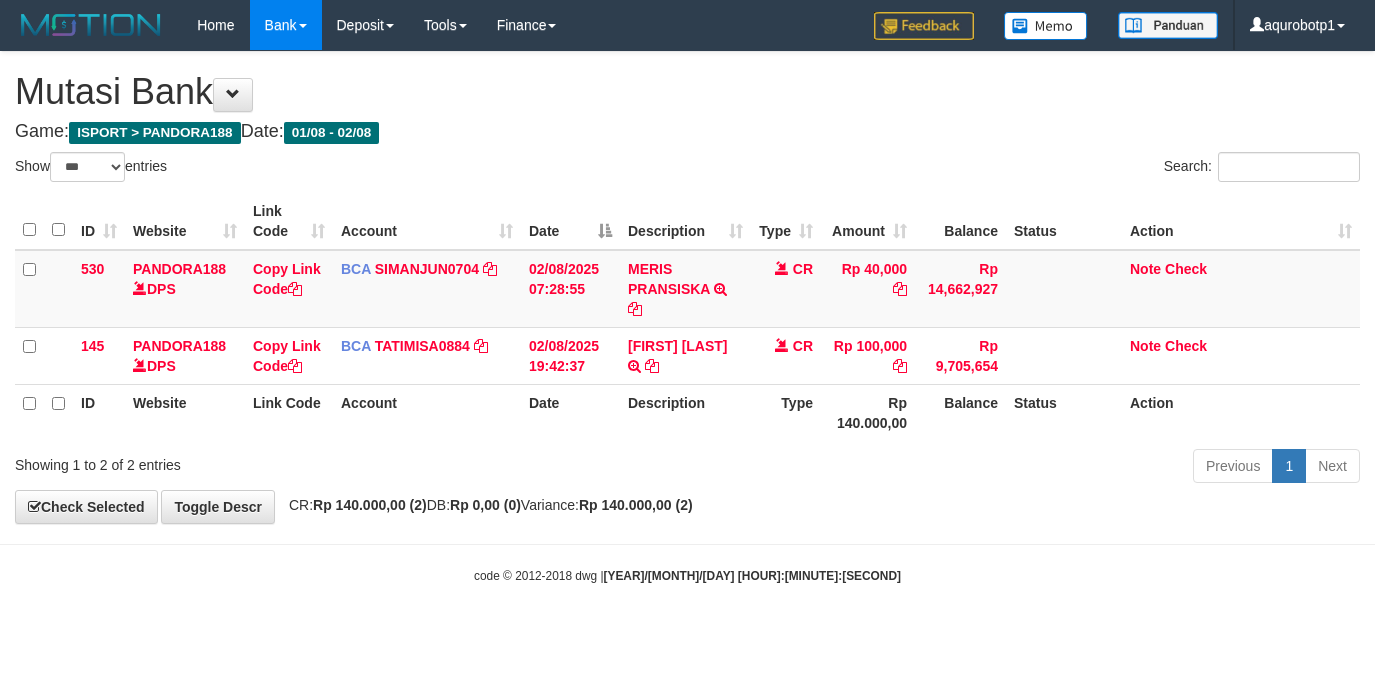 select on "***" 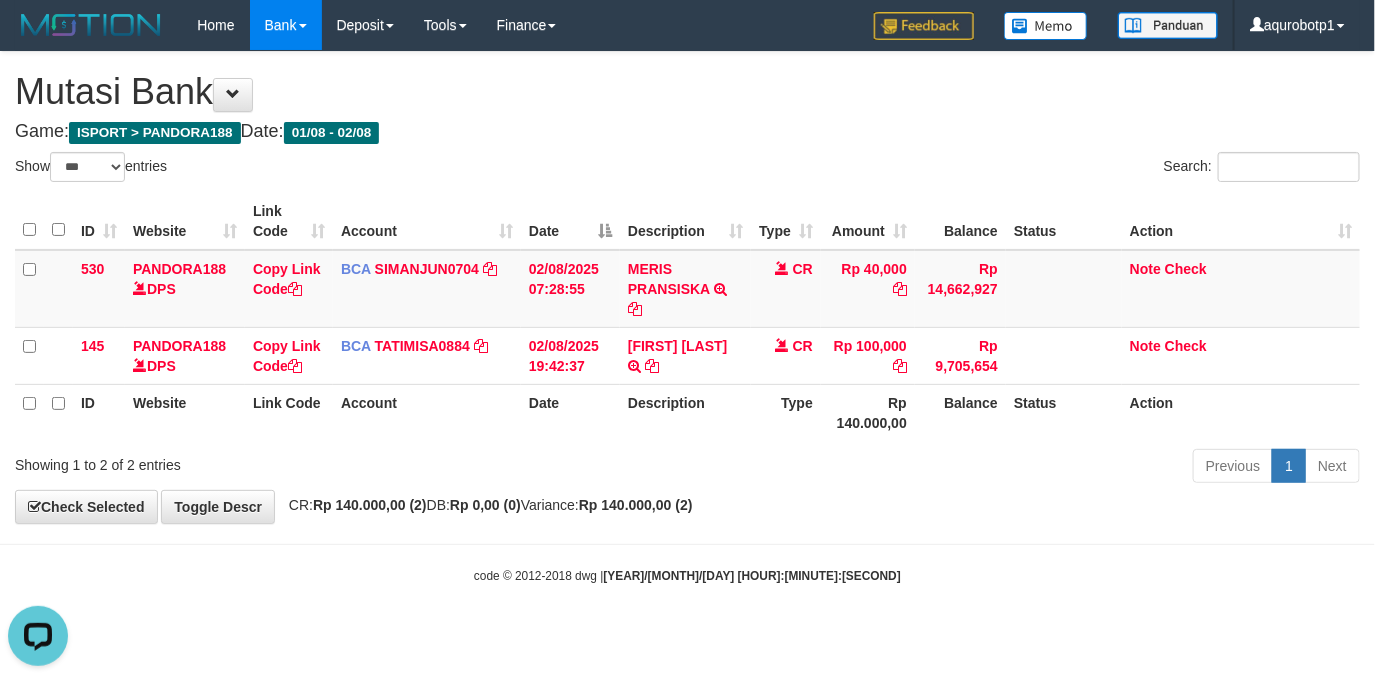 scroll, scrollTop: 0, scrollLeft: 0, axis: both 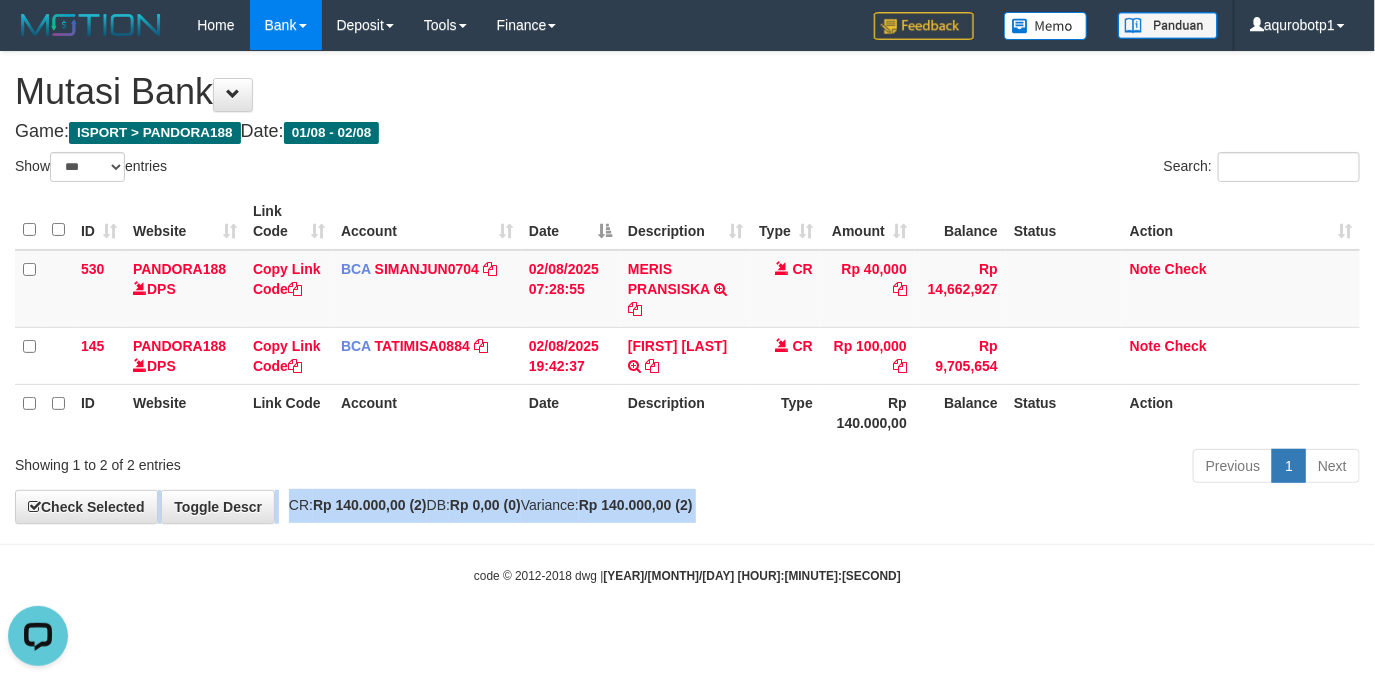 click on "**********" at bounding box center [687, 287] 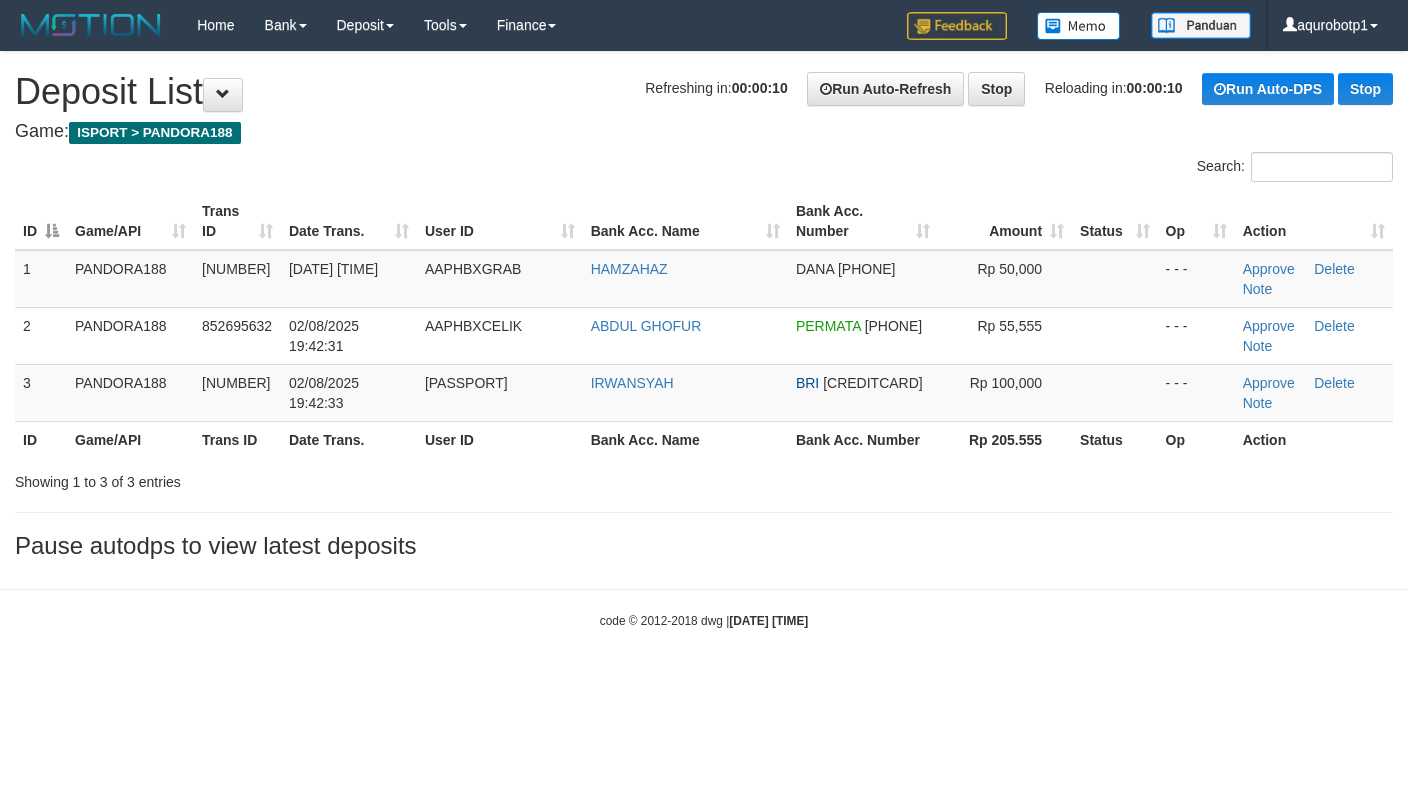 scroll, scrollTop: 0, scrollLeft: 0, axis: both 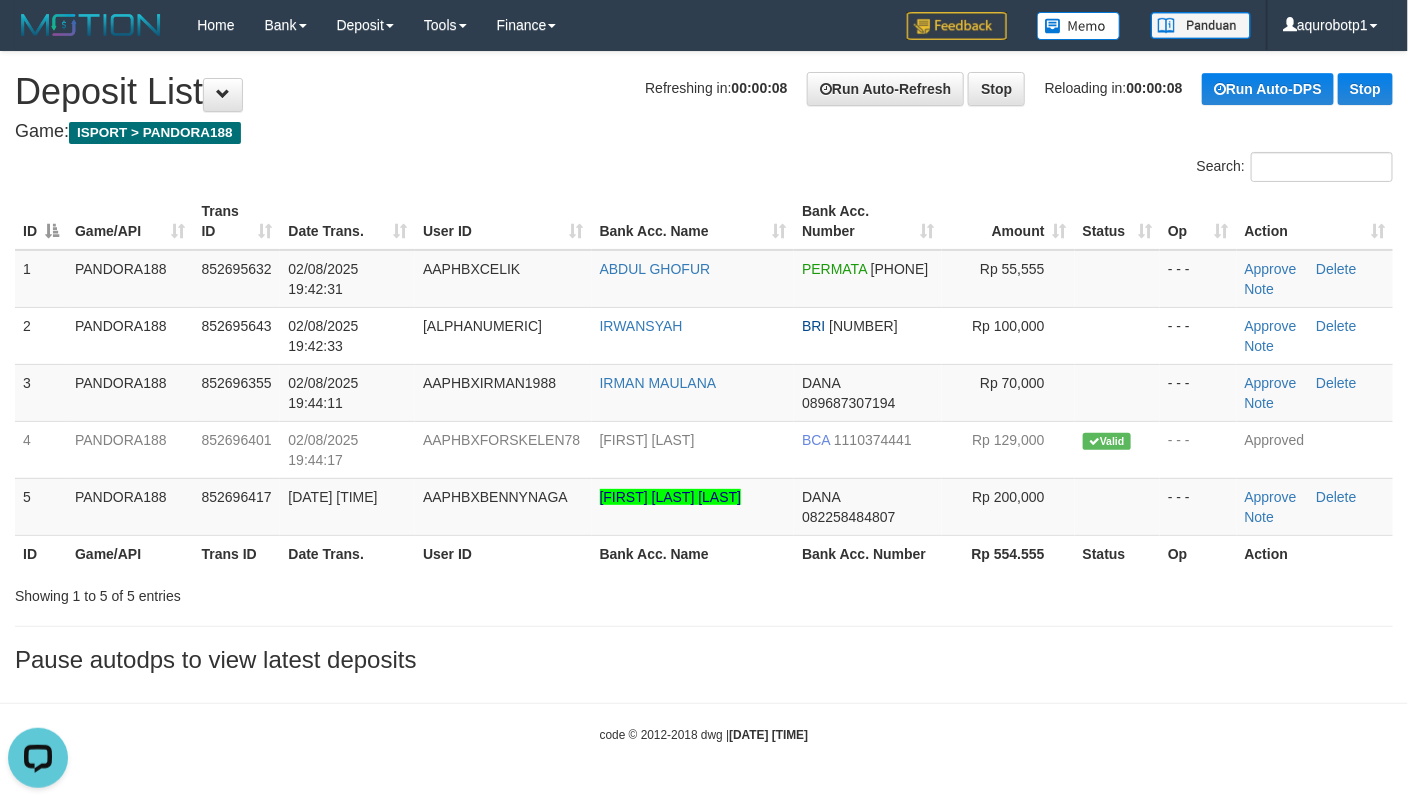 click on "Game:   ISPORT > PANDORA188" at bounding box center (704, 132) 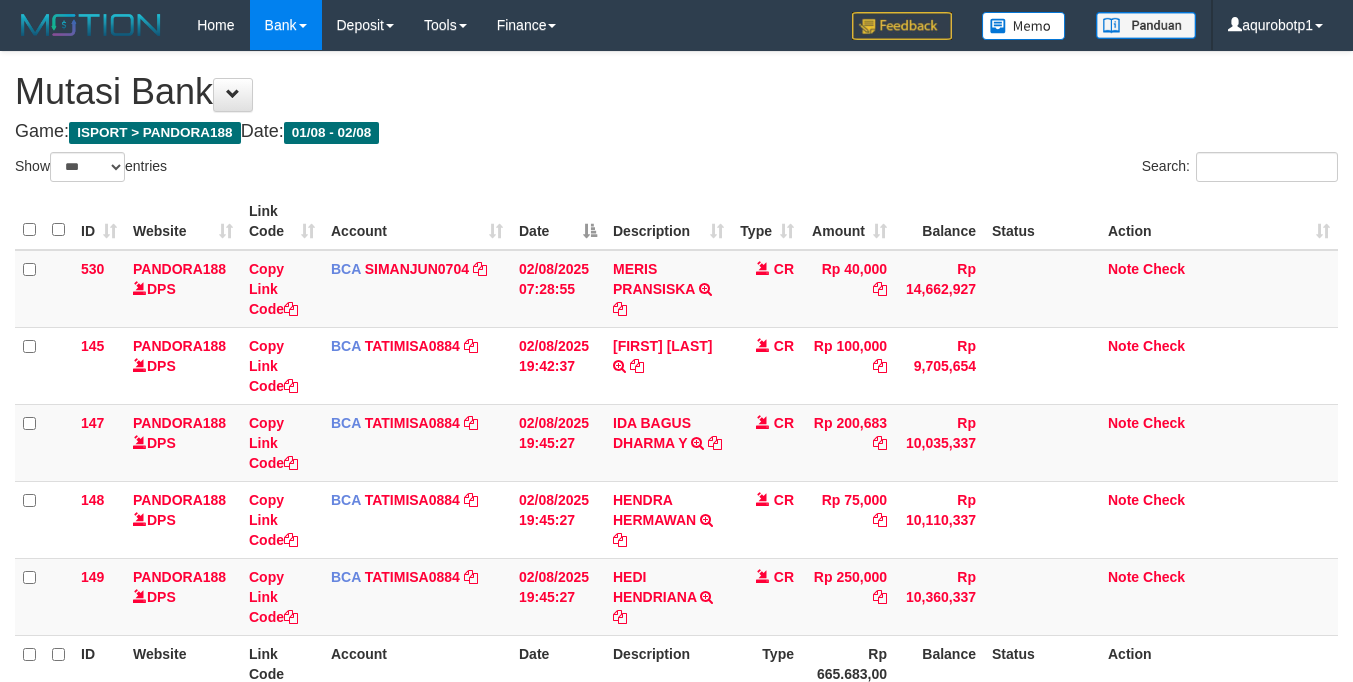 select on "***" 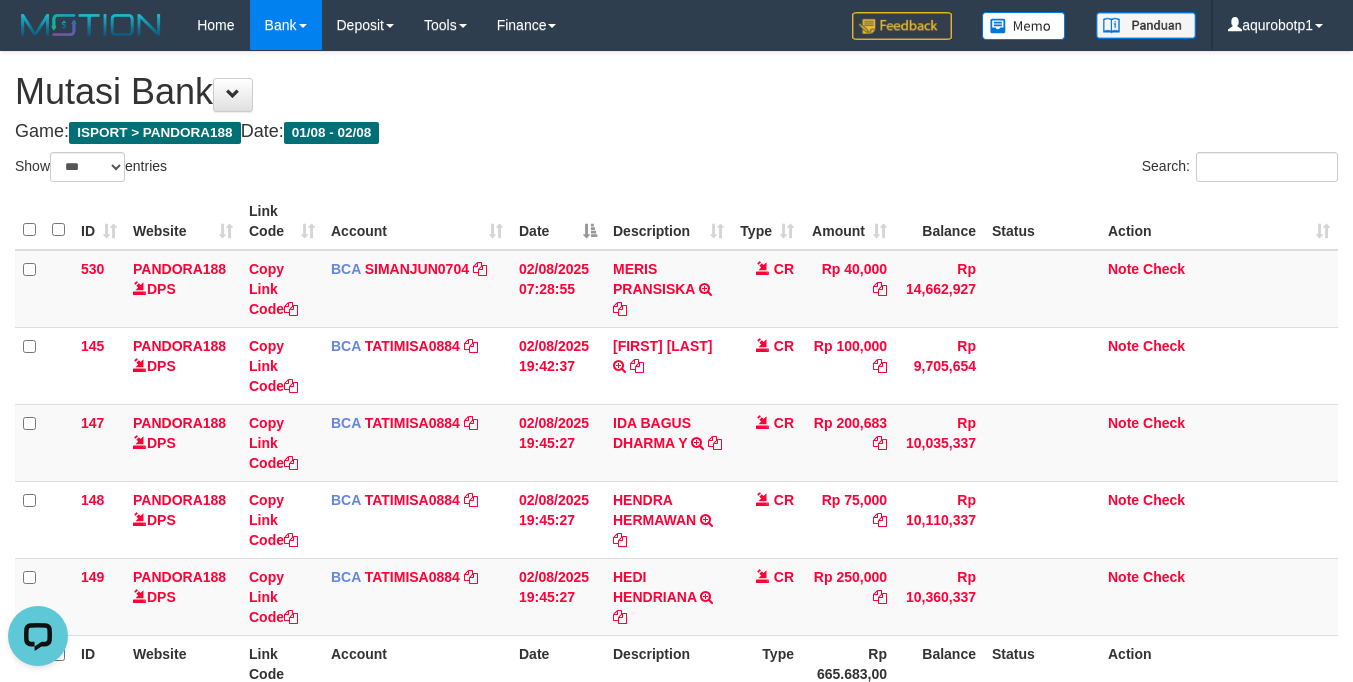 scroll, scrollTop: 0, scrollLeft: 0, axis: both 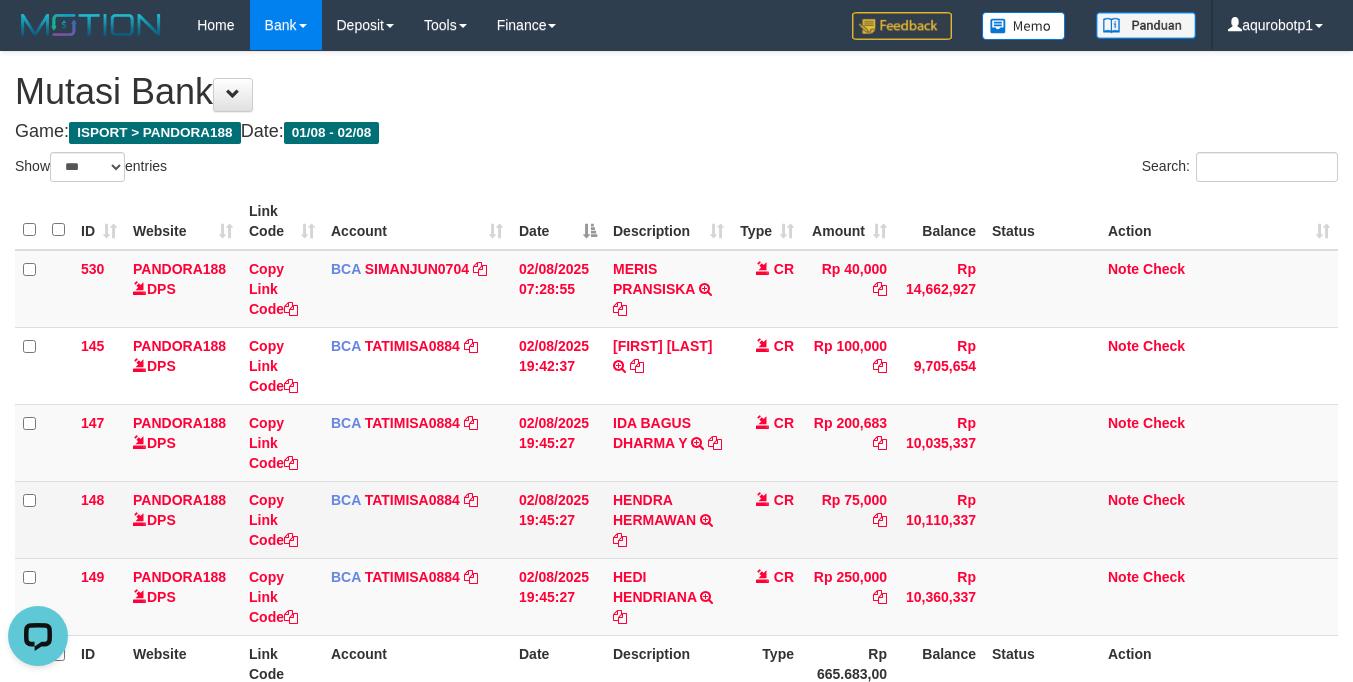 click on "Note
Check" at bounding box center (1219, 519) 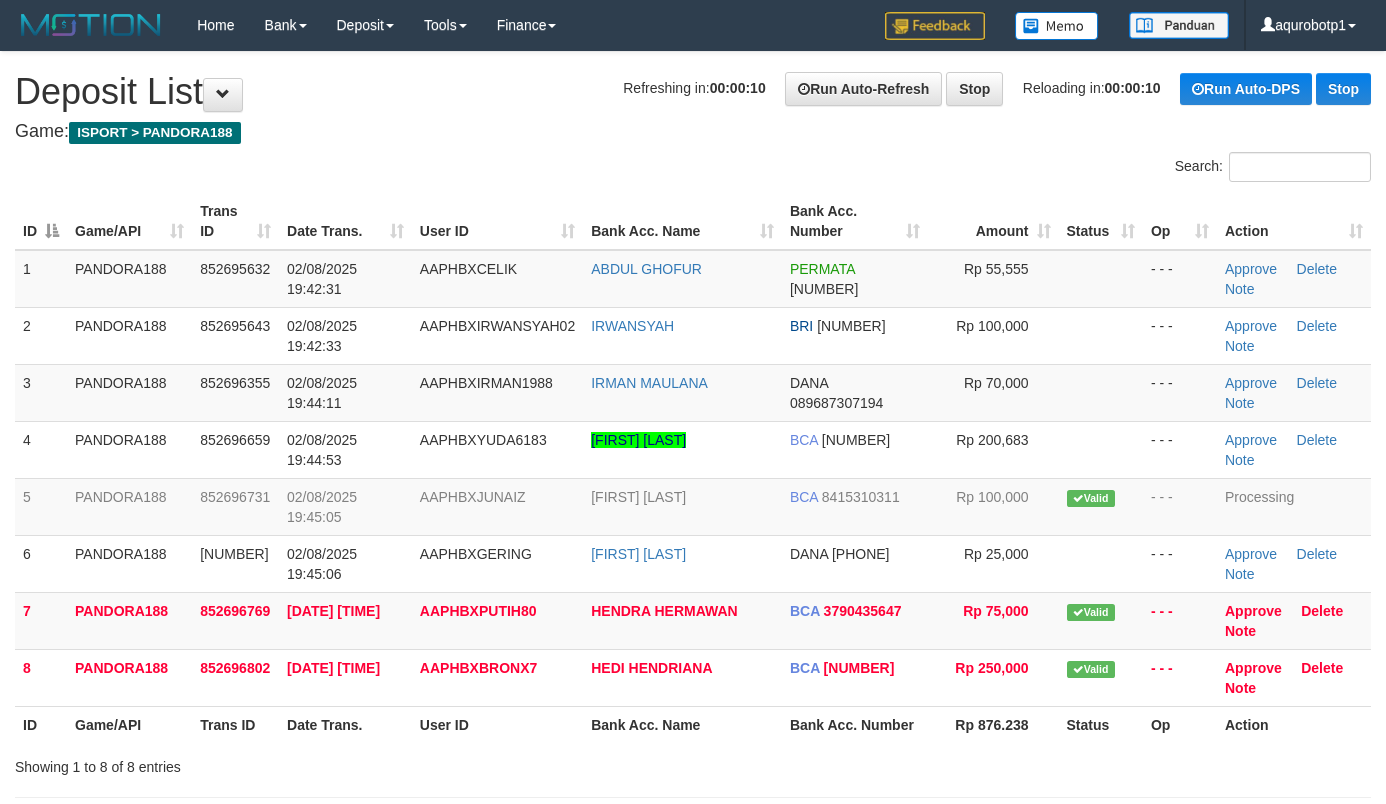 scroll, scrollTop: 0, scrollLeft: 0, axis: both 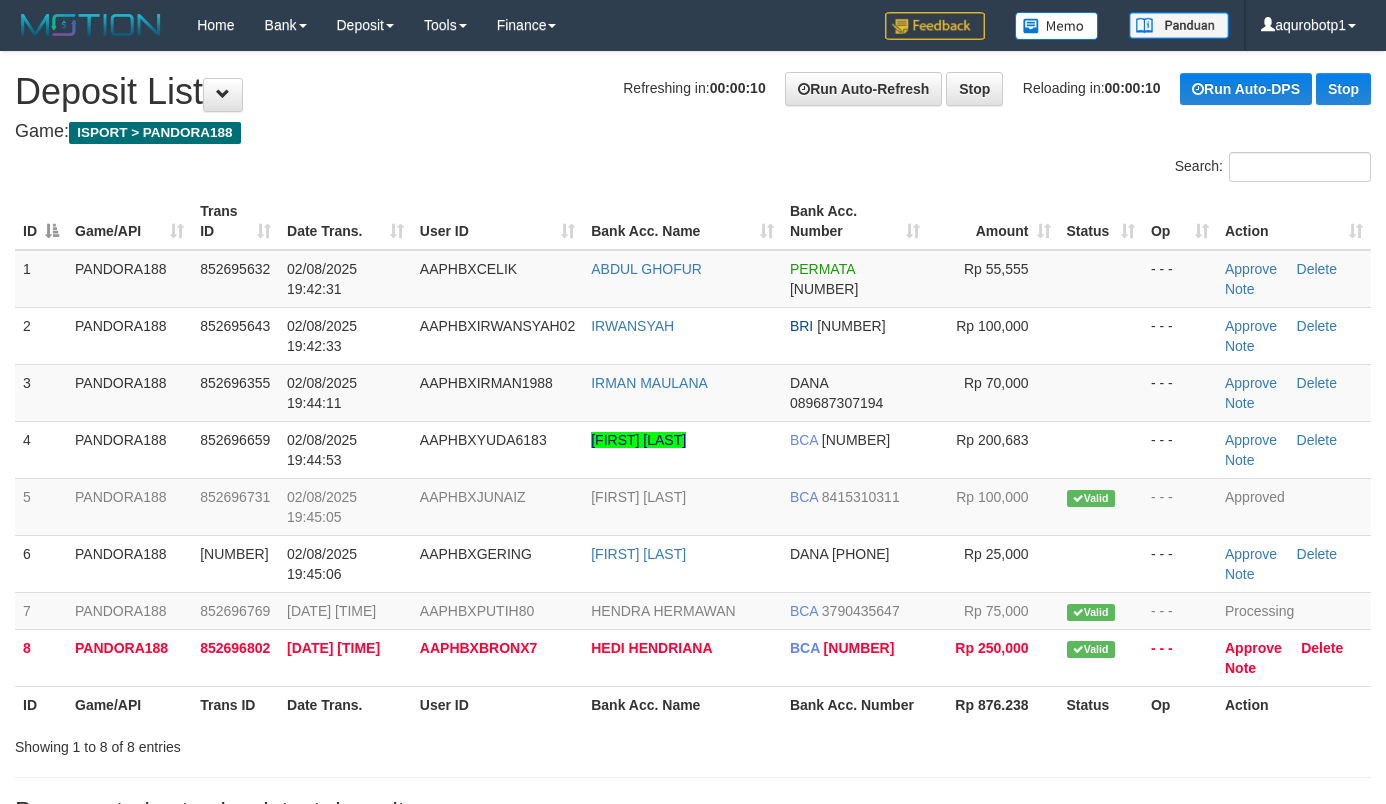 click on "Game:   ISPORT > PANDORA188" at bounding box center (693, 132) 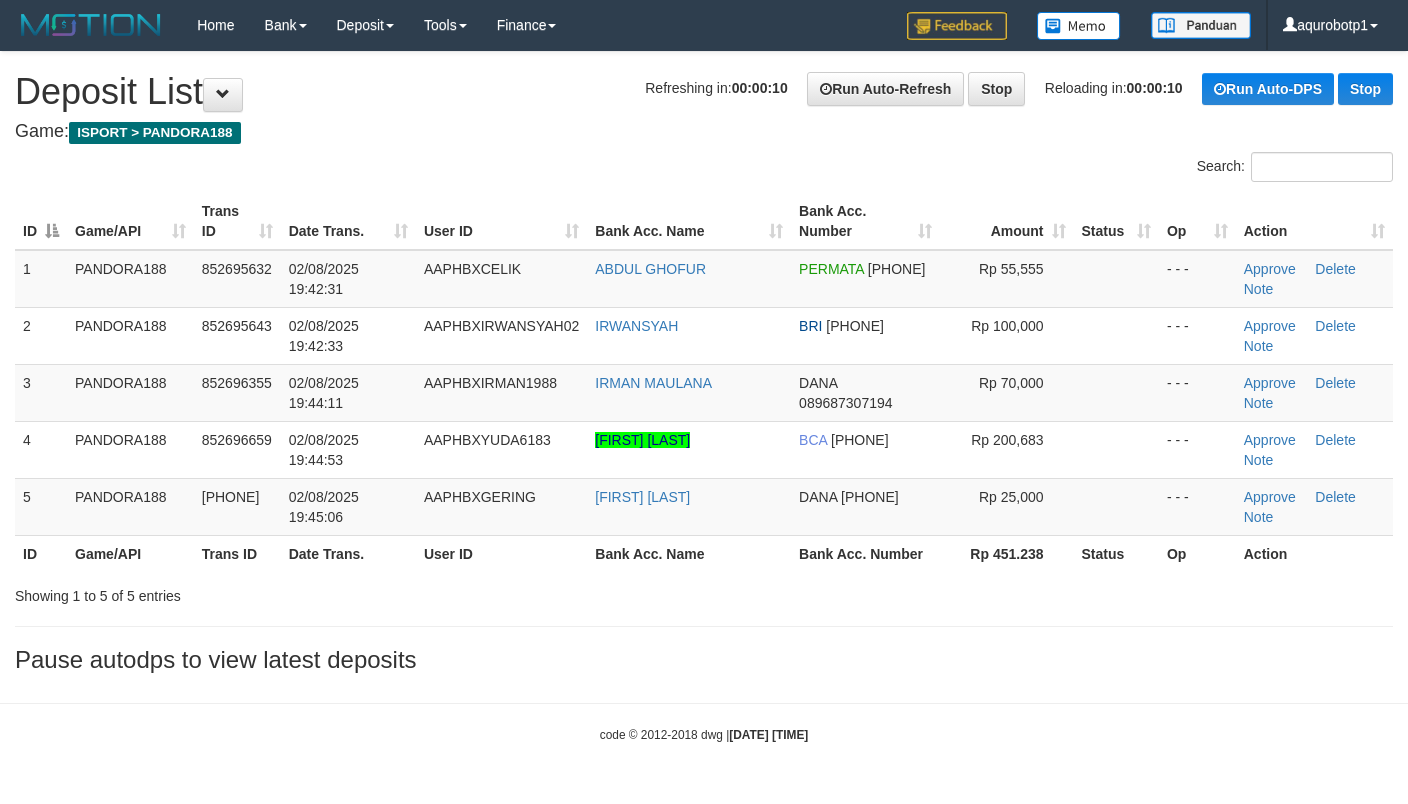 scroll, scrollTop: 0, scrollLeft: 0, axis: both 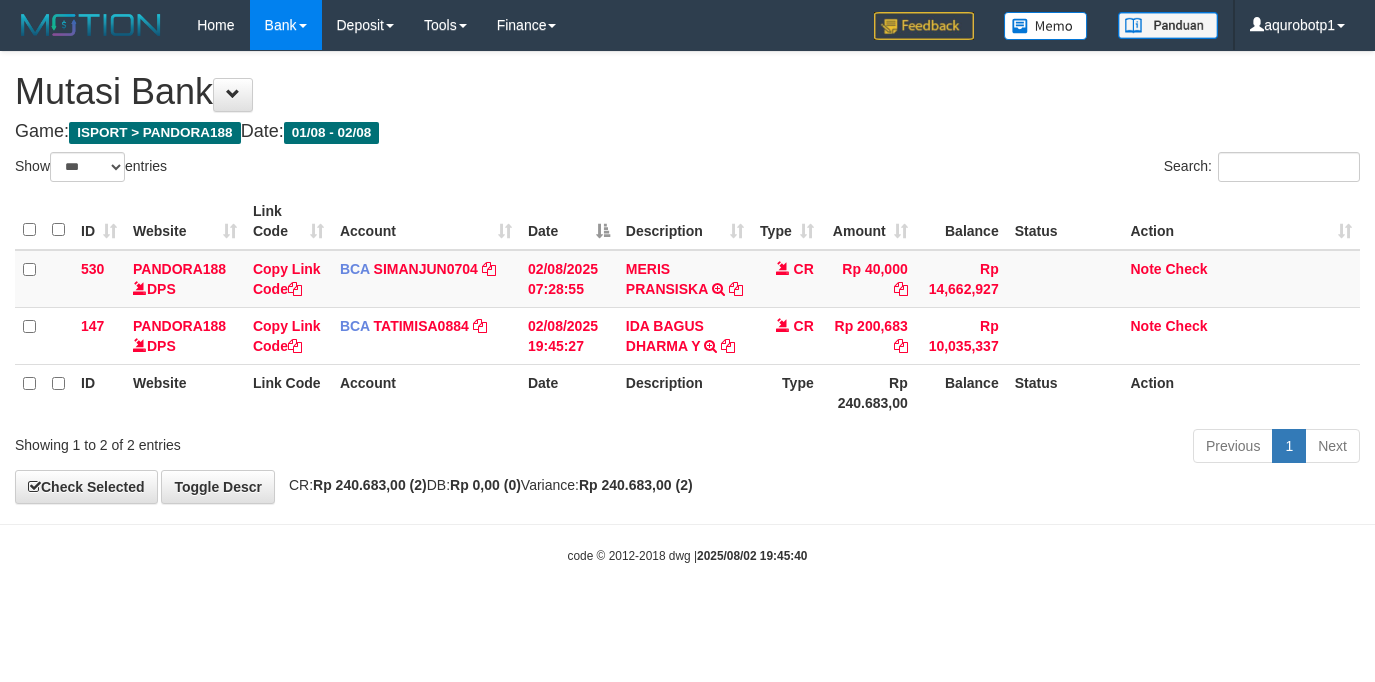 select on "***" 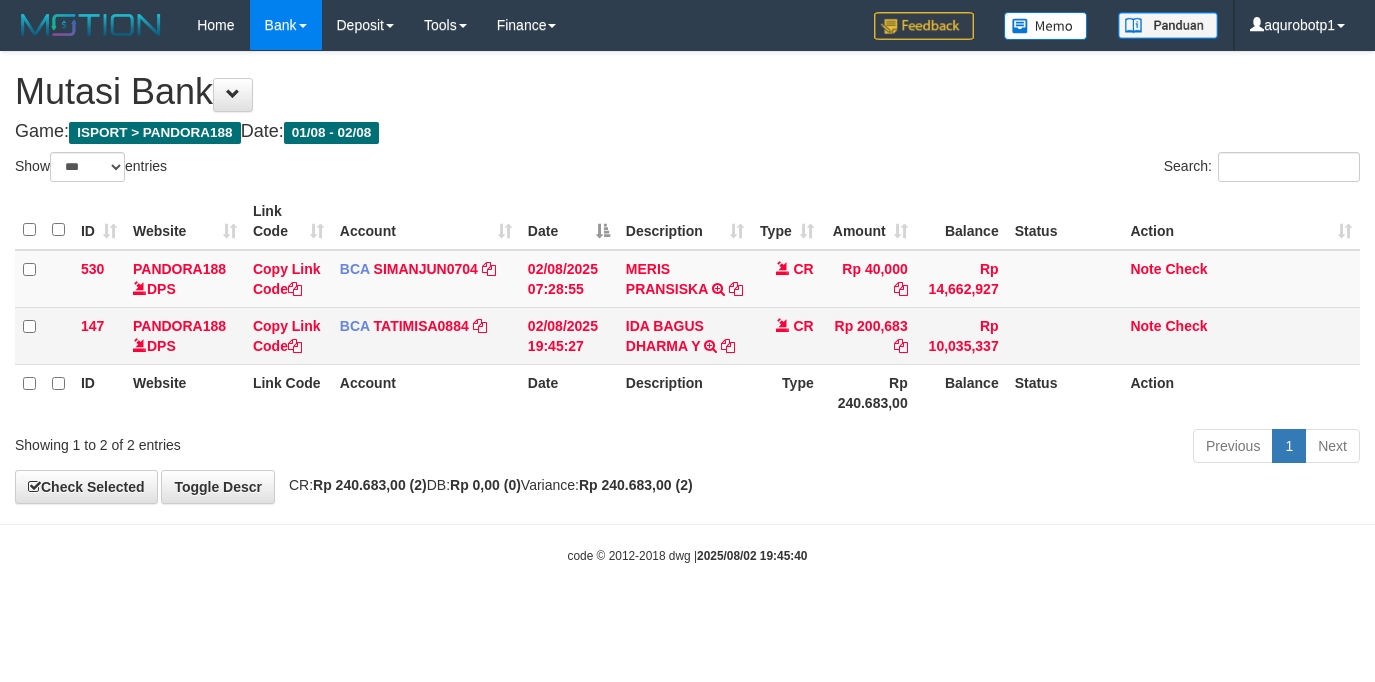 scroll, scrollTop: 0, scrollLeft: 0, axis: both 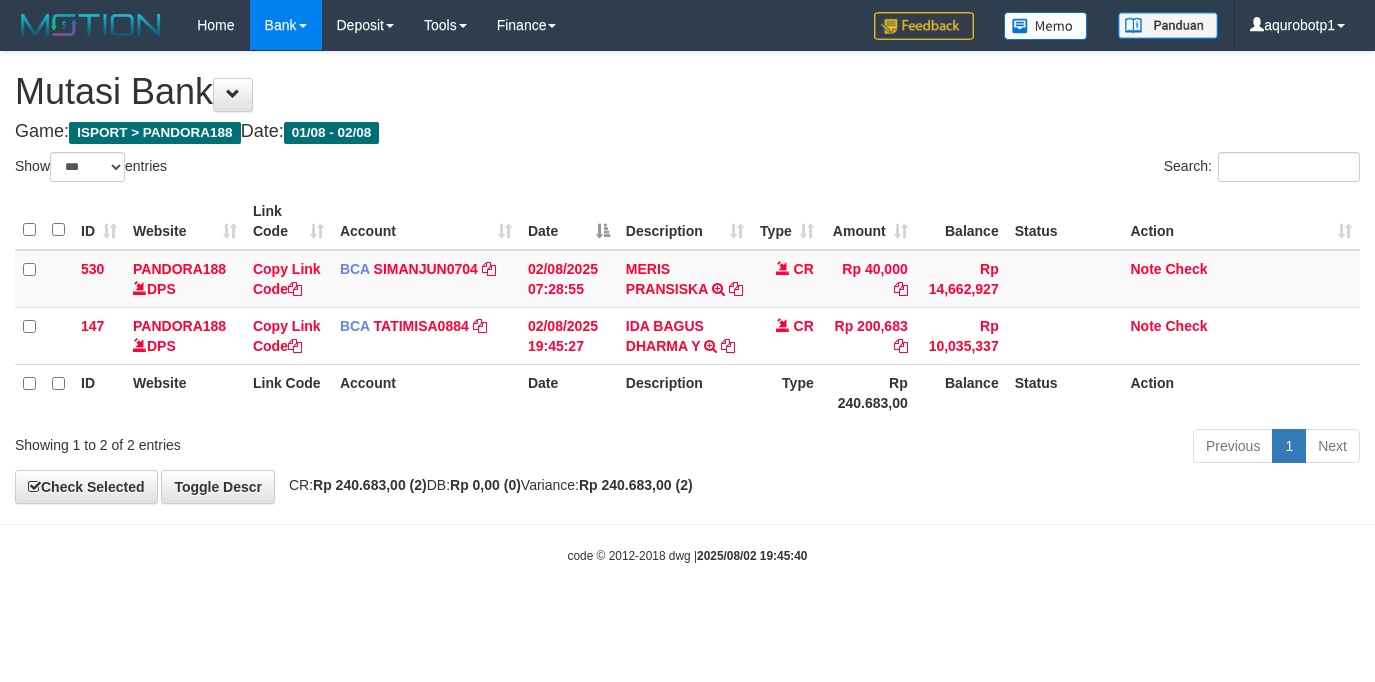 select on "***" 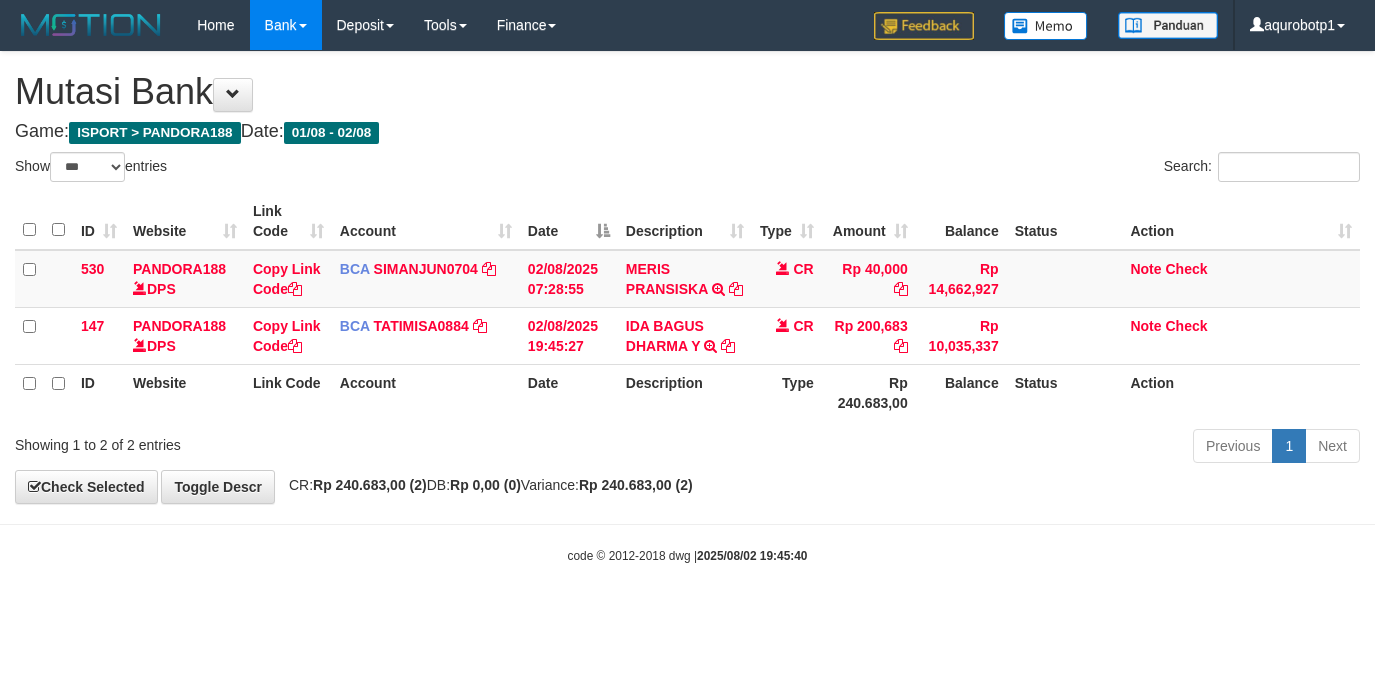 scroll, scrollTop: 0, scrollLeft: 0, axis: both 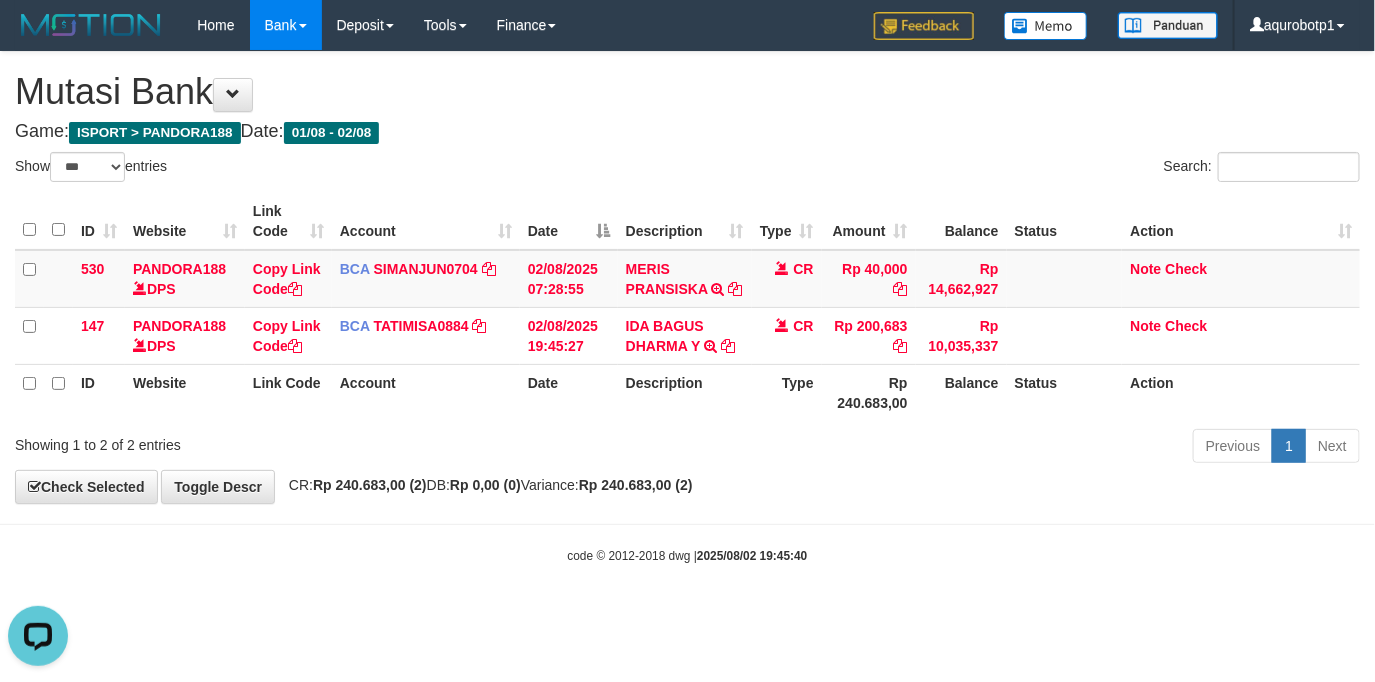 click on "Toggle navigation
Home
Bank
Account List
Load
By Website
Group
[ISPORT]													PANDORA188
By Load Group (DPS)
Group aqu-pandora
Mutasi Bank
Search
Sync
Note Mutasi
Deposit
-" at bounding box center [687, 307] 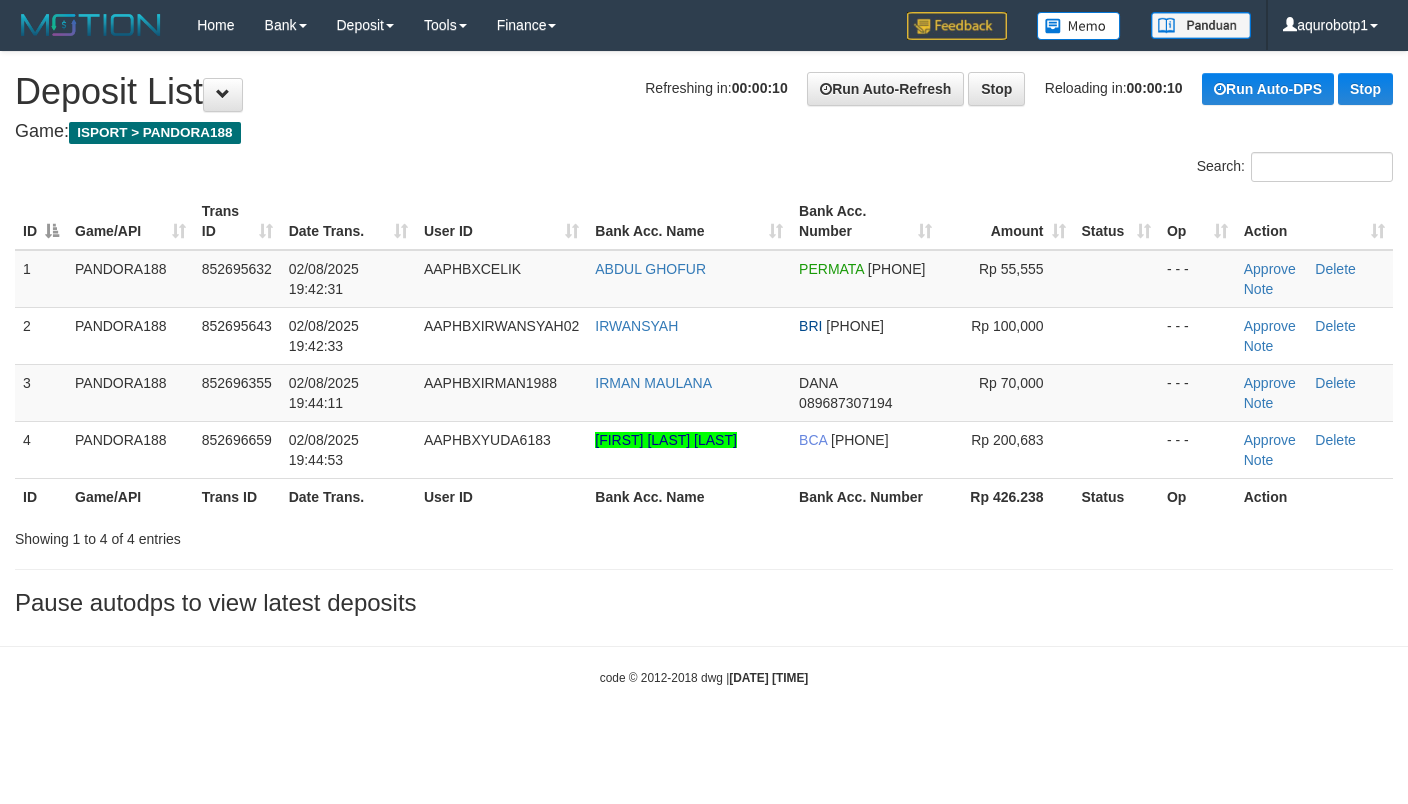 scroll, scrollTop: 0, scrollLeft: 0, axis: both 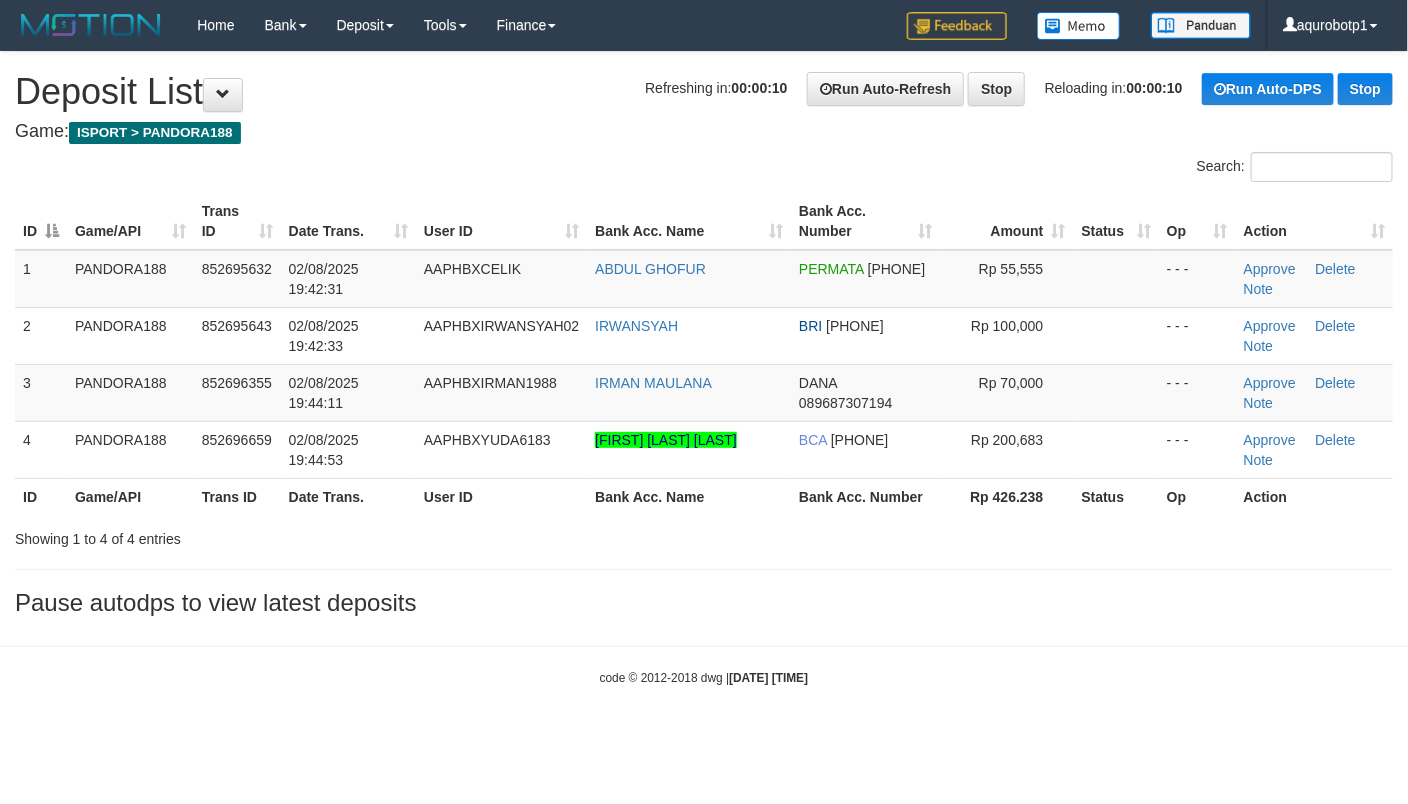 click on "Search:" at bounding box center [704, 169] 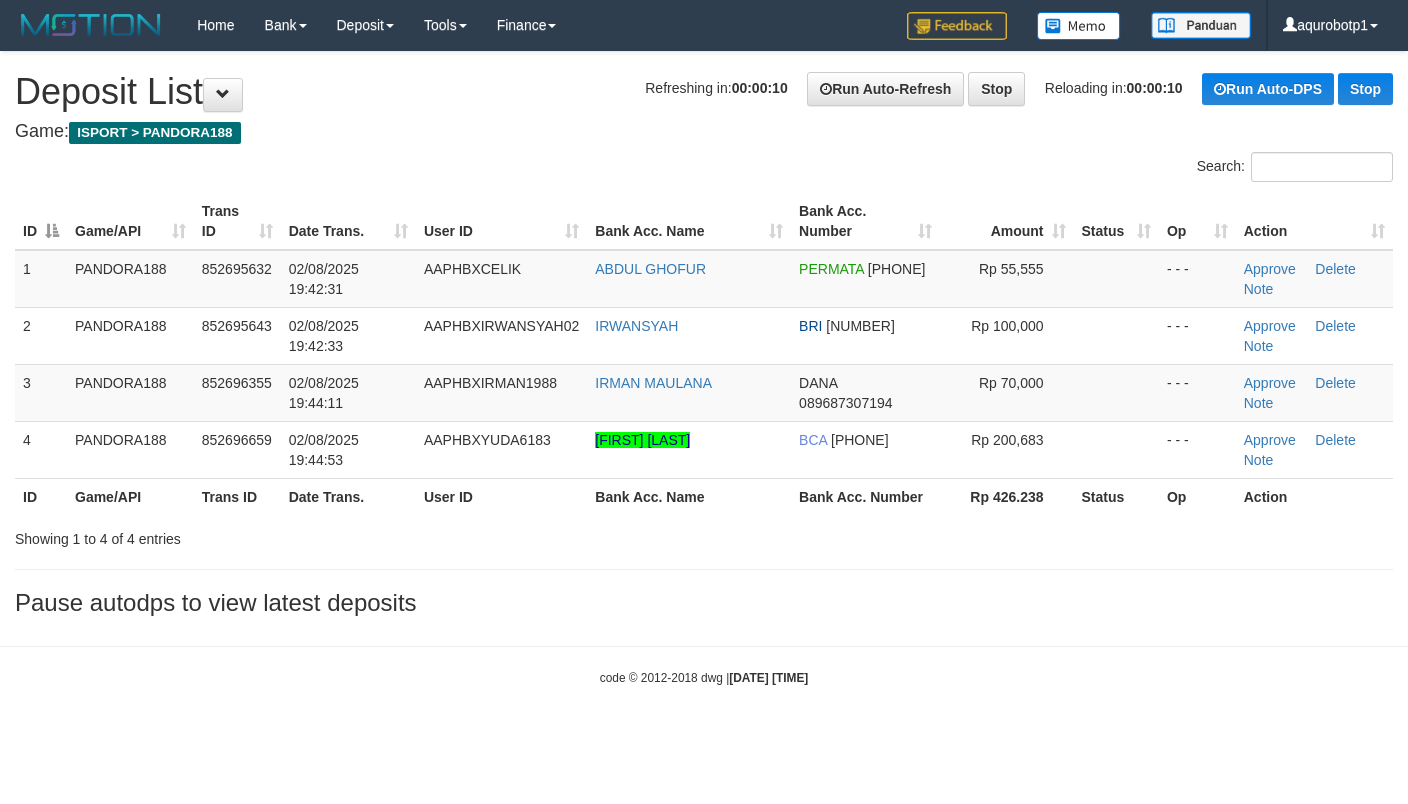 scroll, scrollTop: 0, scrollLeft: 0, axis: both 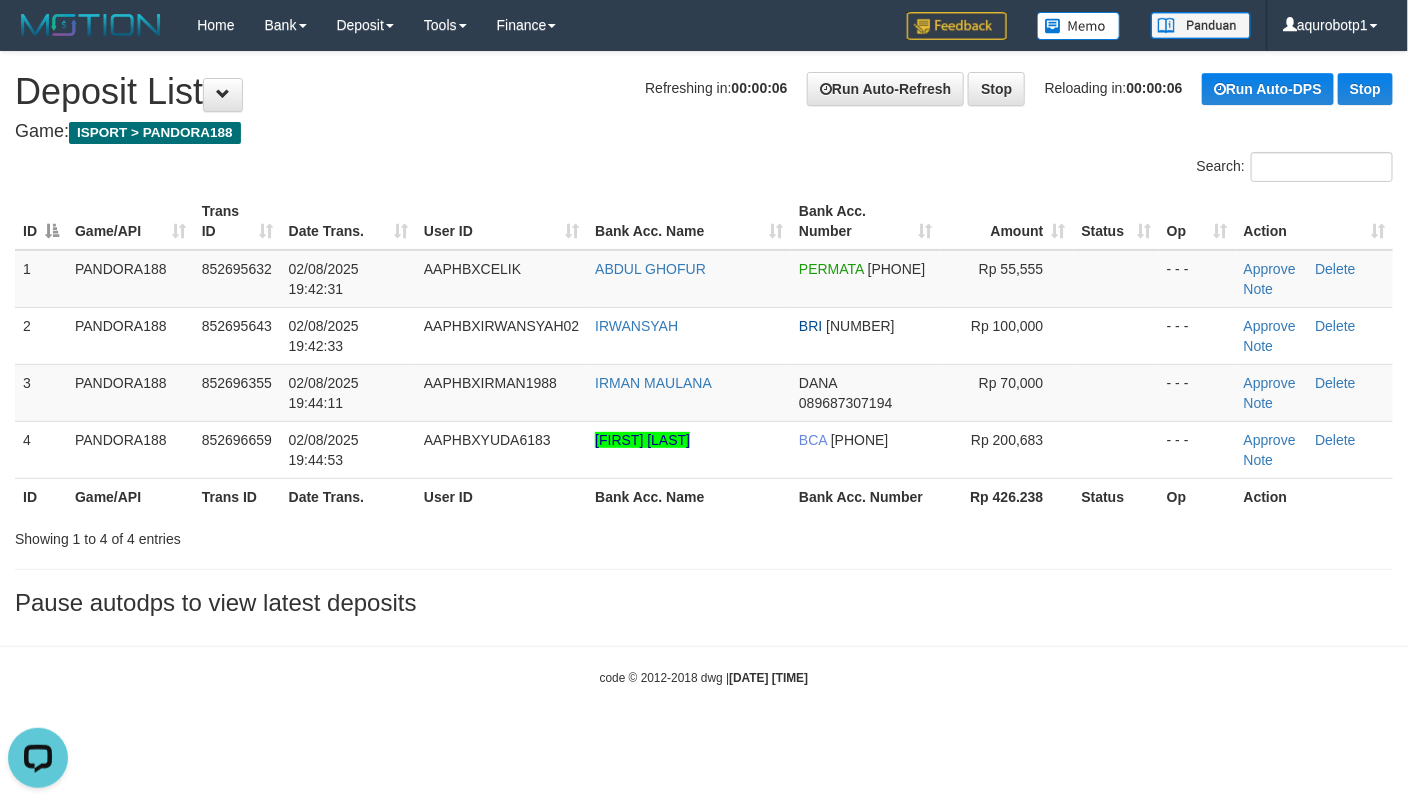 click on "Search:" at bounding box center (704, 169) 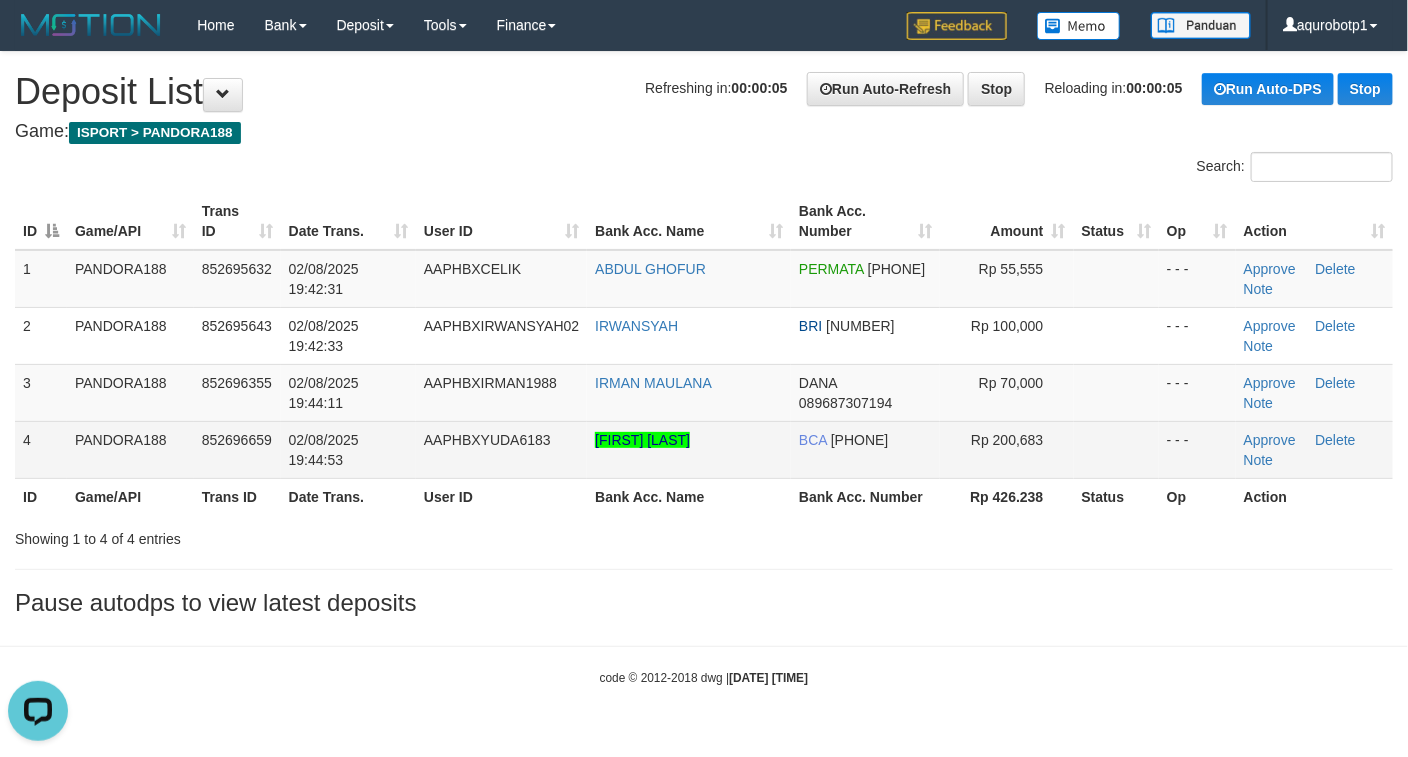 click on "AAPHBXYUDA6183" at bounding box center (501, 449) 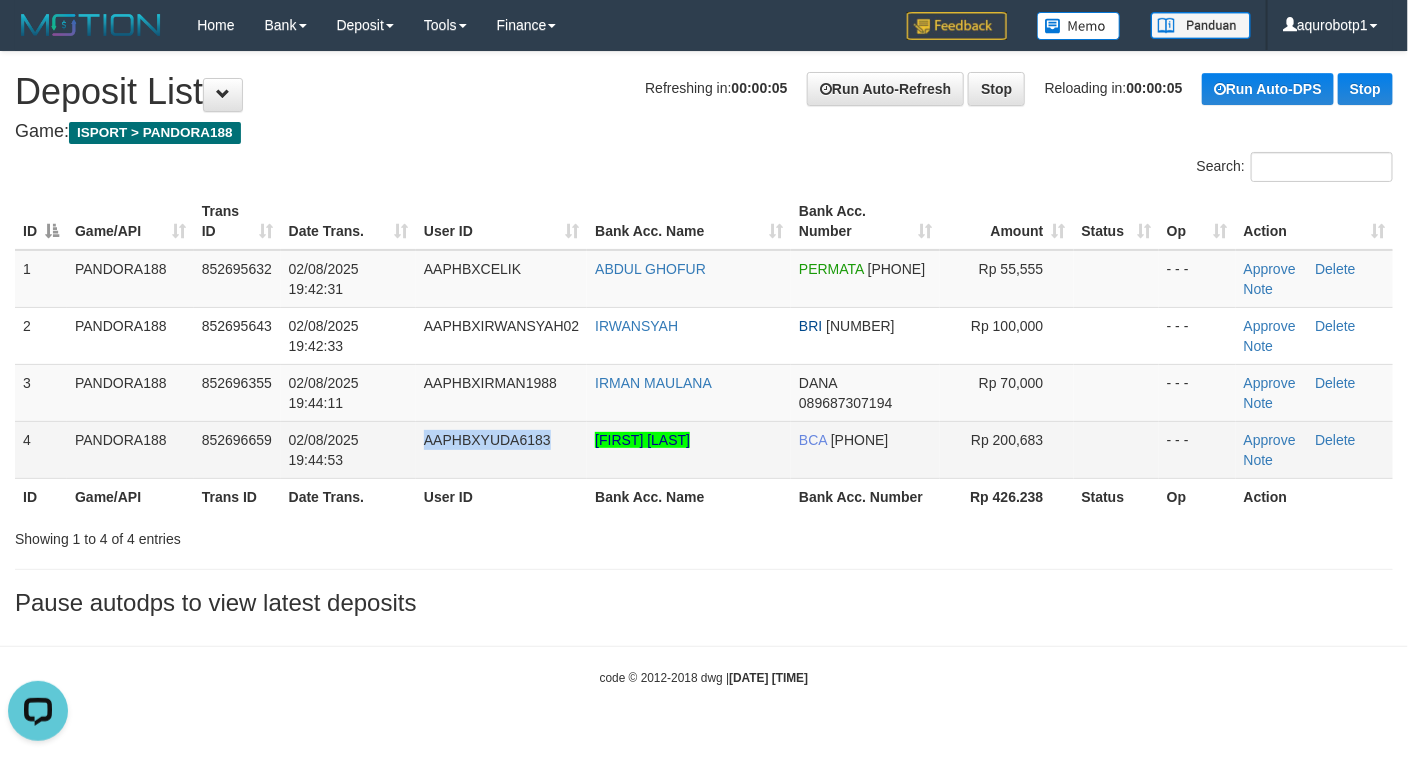 click on "AAPHBXYUDA6183" at bounding box center [501, 449] 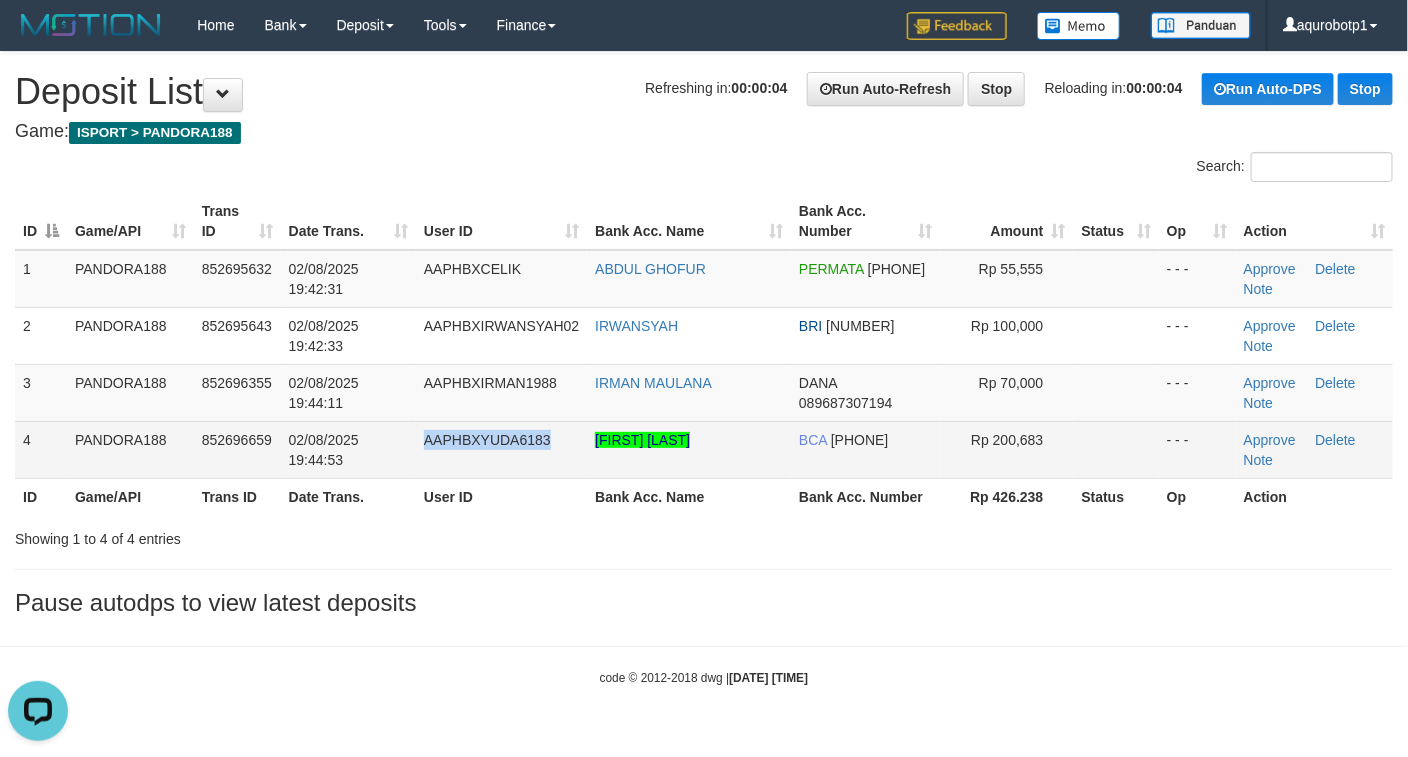 copy on "AAPHBXYUDA6183" 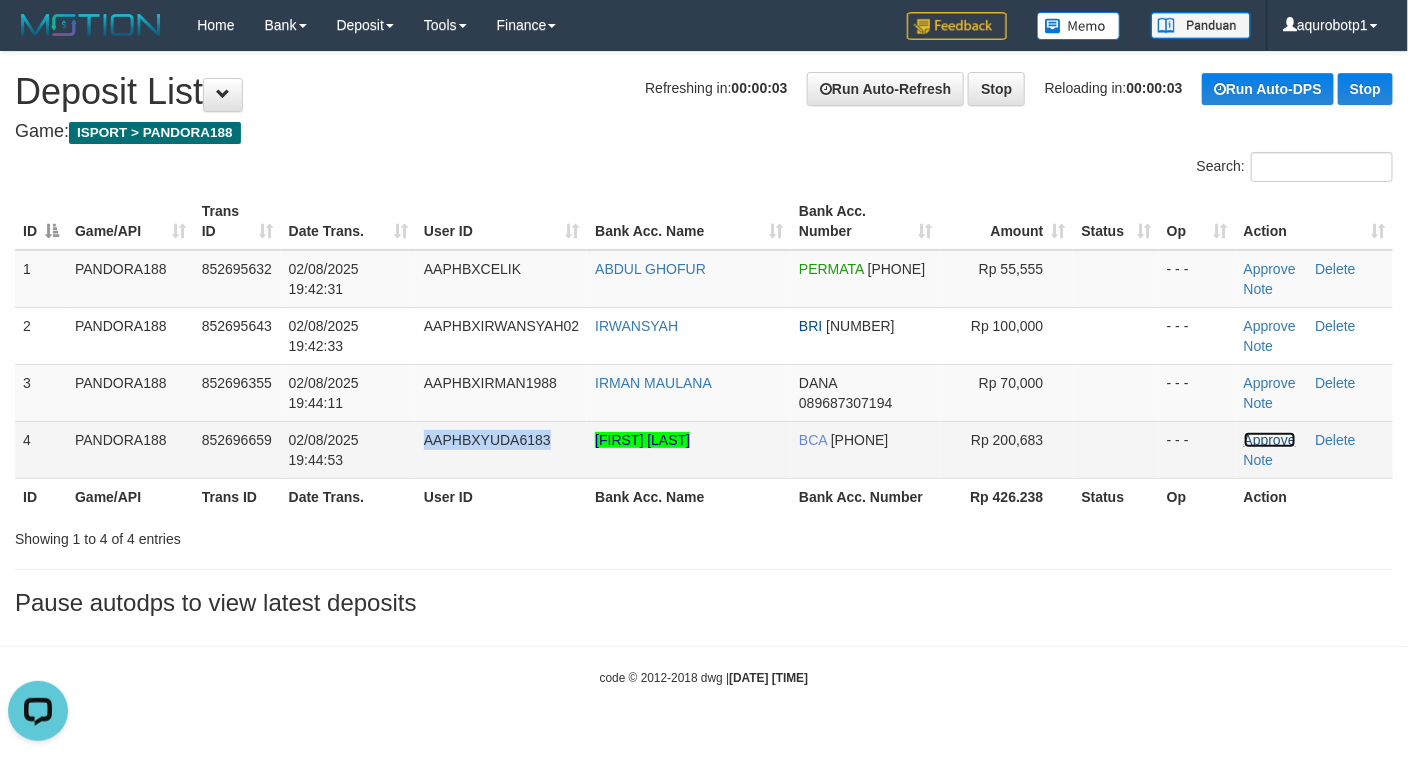 click on "Approve" at bounding box center [1270, 440] 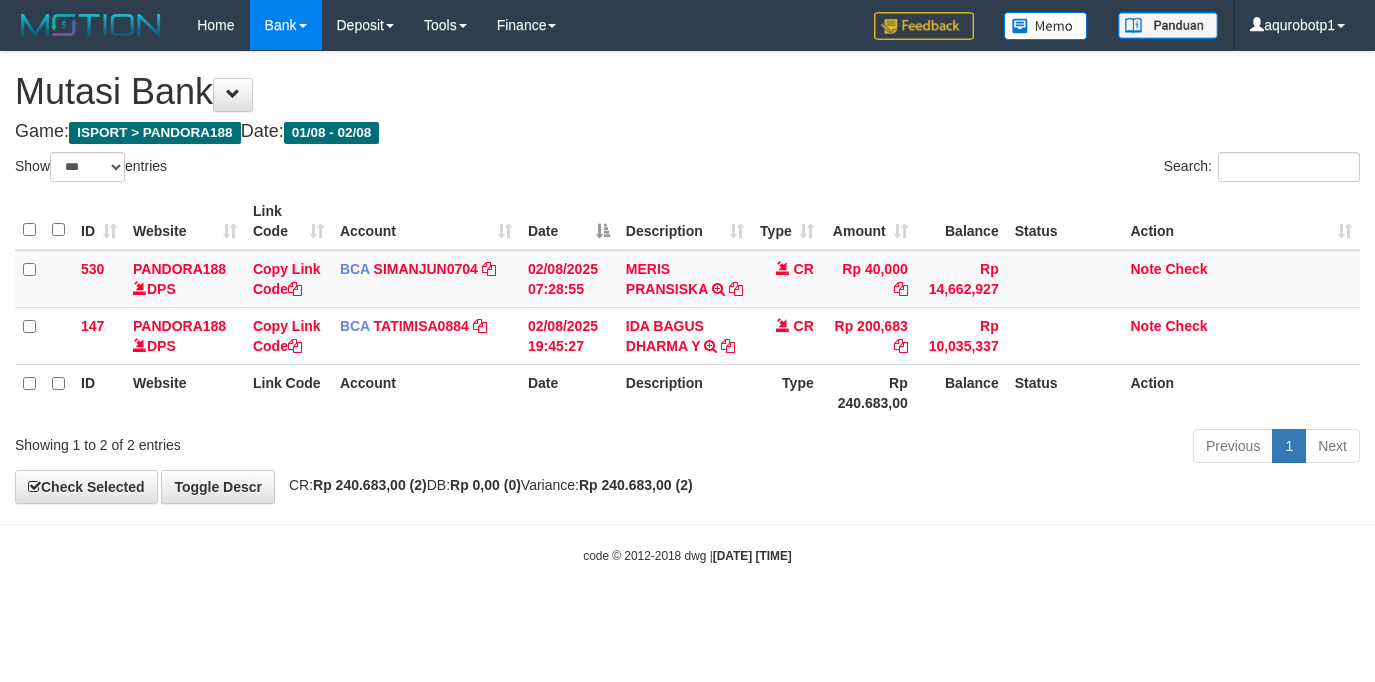 select on "***" 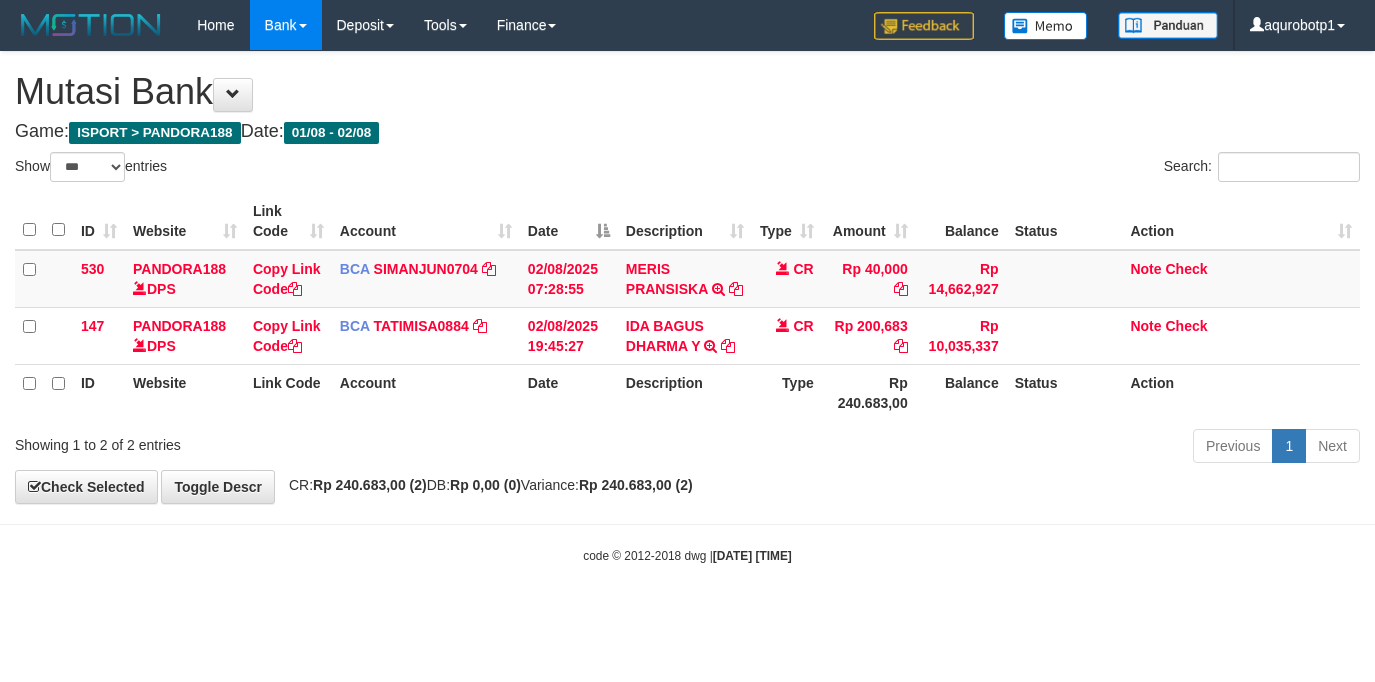 scroll, scrollTop: 0, scrollLeft: 0, axis: both 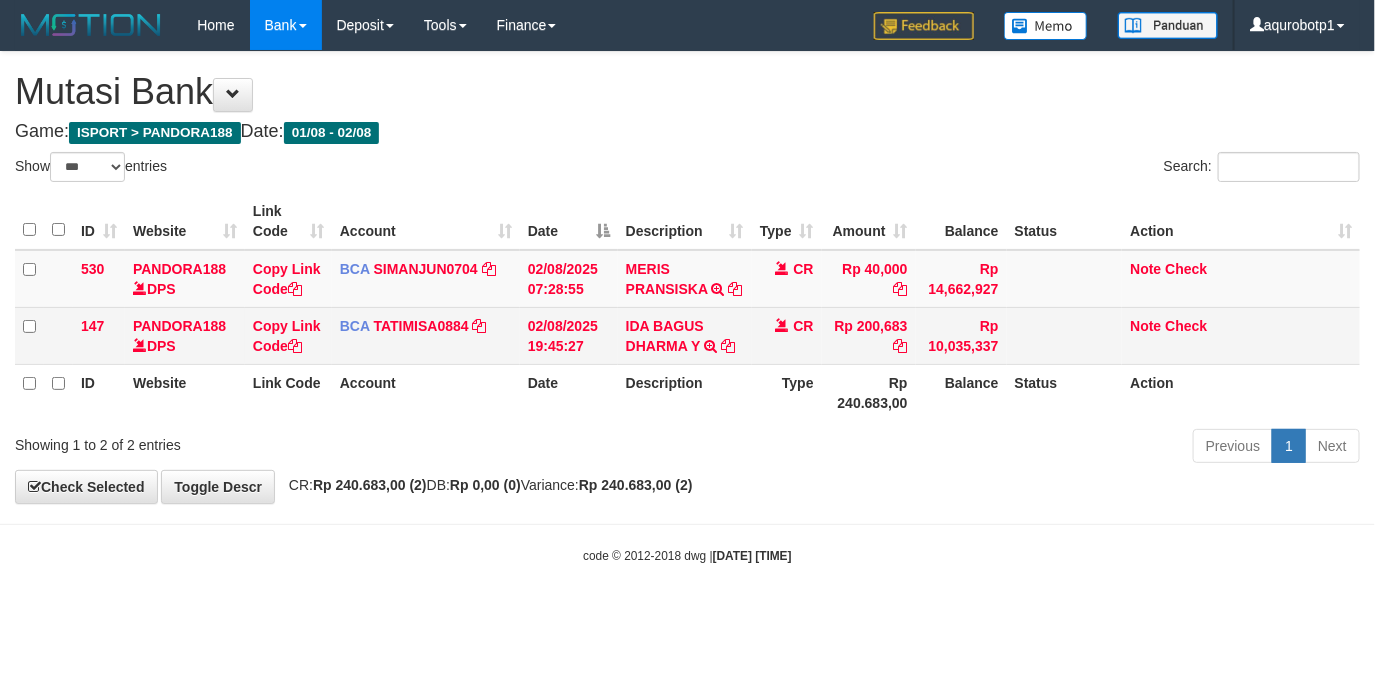 click on "IDA BAGUS DHARMA Y         TRSF E-BANKING CR 0208/FTSCY/WS95031
200683.00IDA BAGUS DHARMA Y" at bounding box center [685, 335] 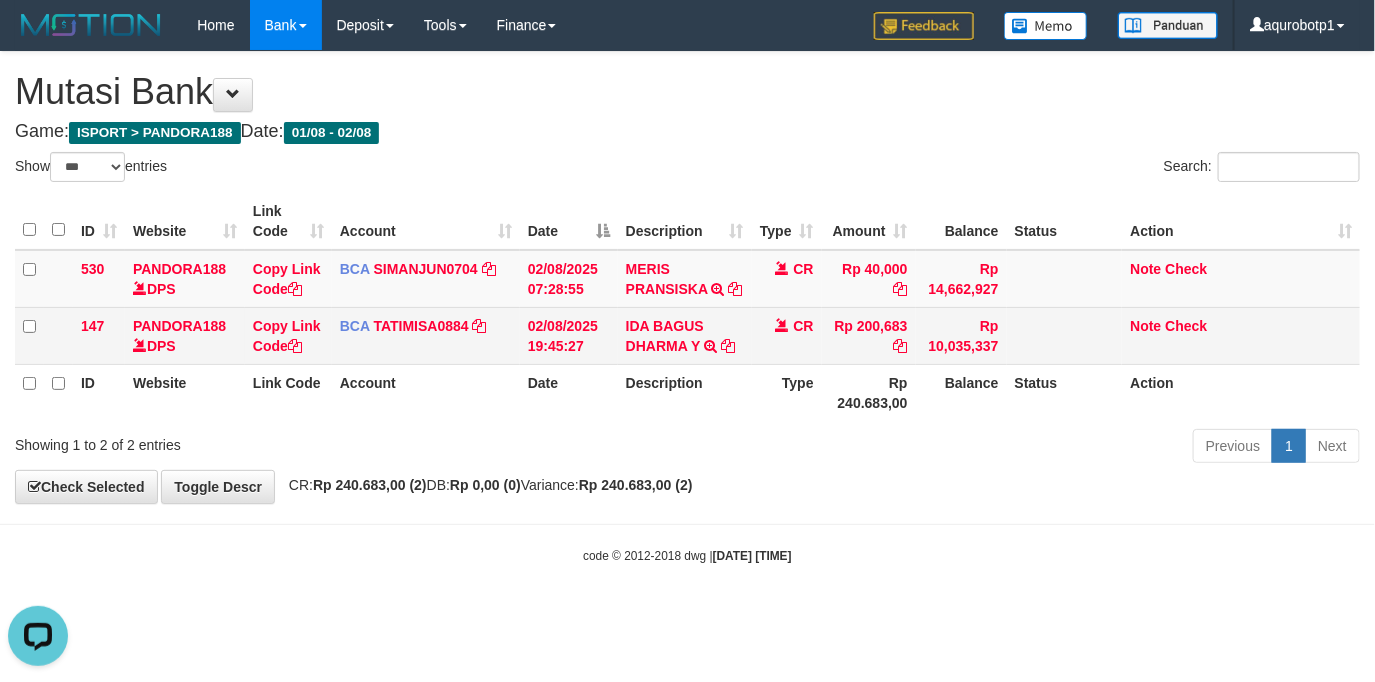 scroll, scrollTop: 0, scrollLeft: 0, axis: both 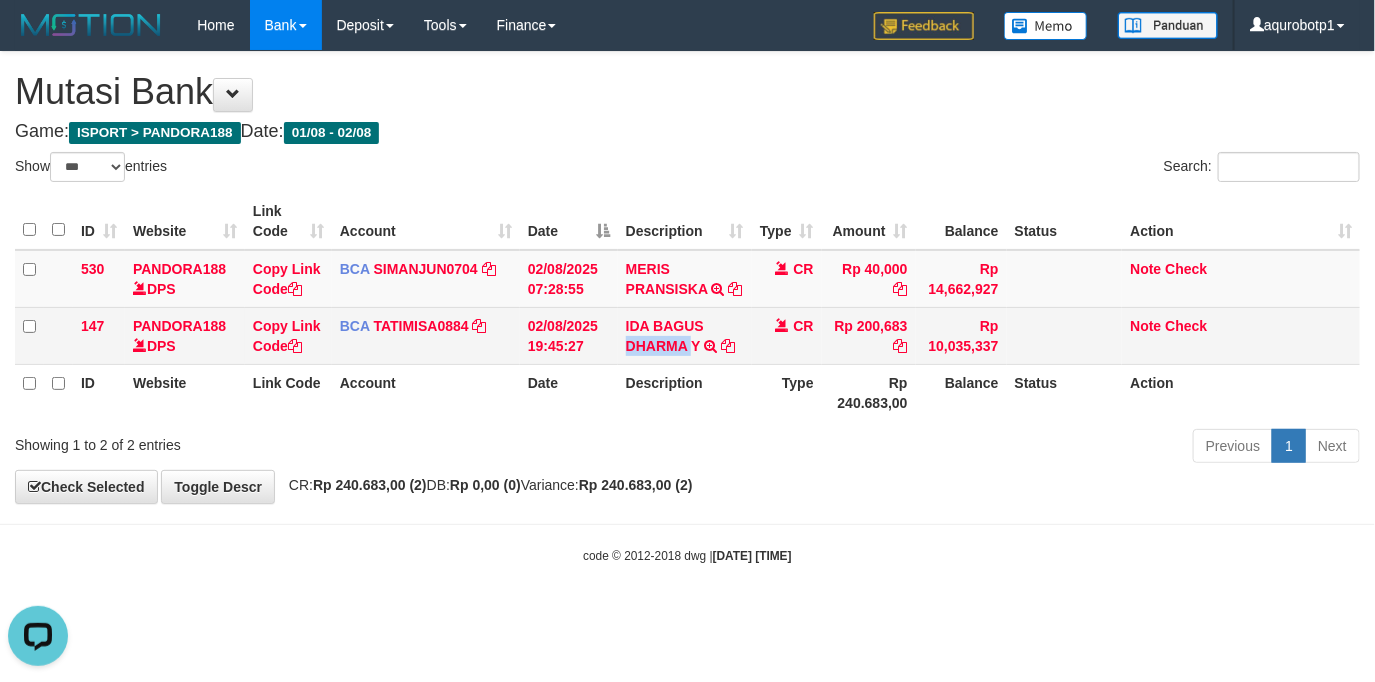 click on "IDA BAGUS DHARMA Y         TRSF E-BANKING CR 0208/FTSCY/WS95031
200683.00IDA BAGUS DHARMA Y" at bounding box center (685, 335) 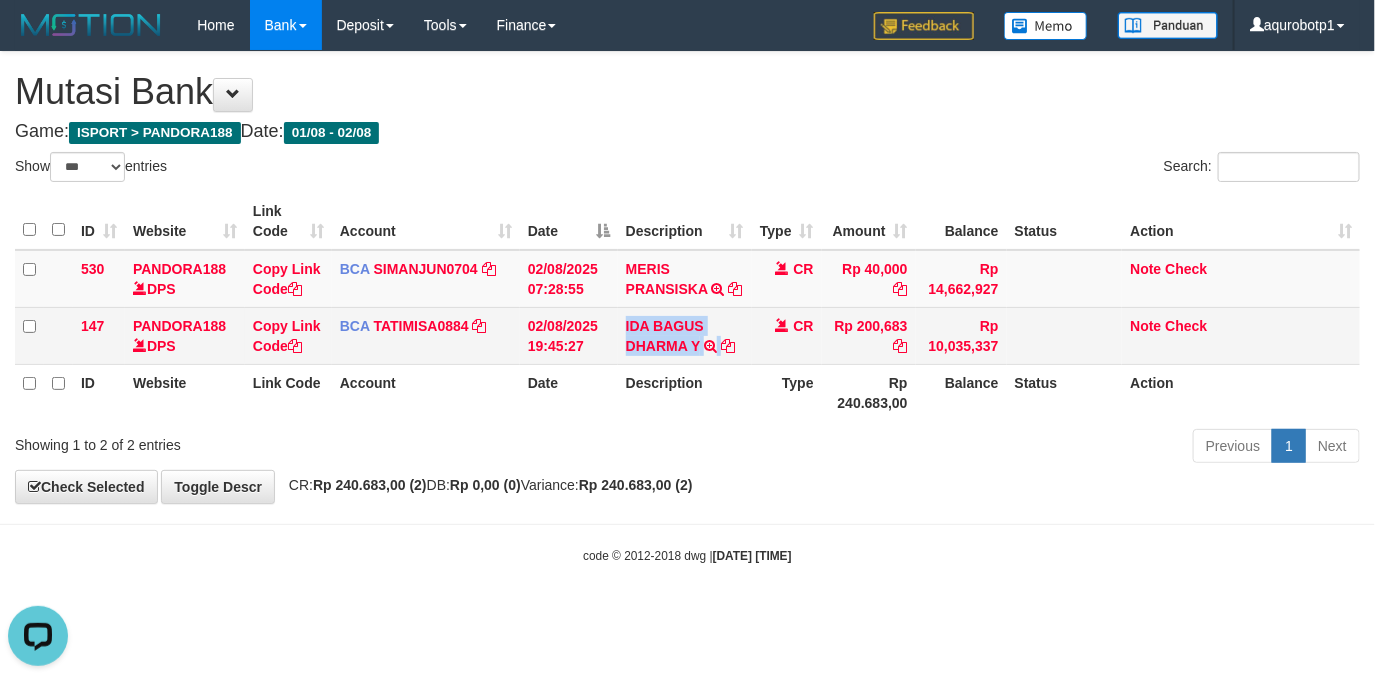 click on "IDA BAGUS DHARMA Y         TRSF E-BANKING CR 0208/FTSCY/WS95031
200683.00IDA BAGUS DHARMA Y" at bounding box center (685, 335) 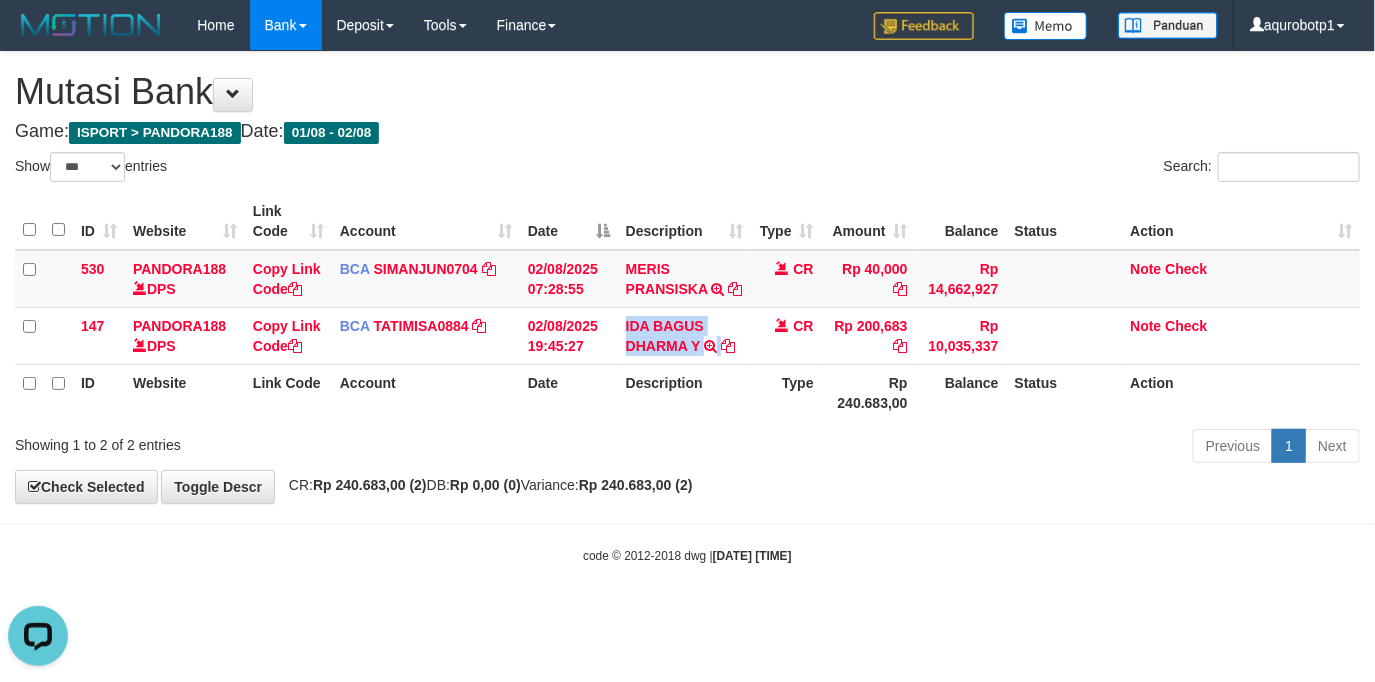 copy on "IDA BAGUS DHARMA Y" 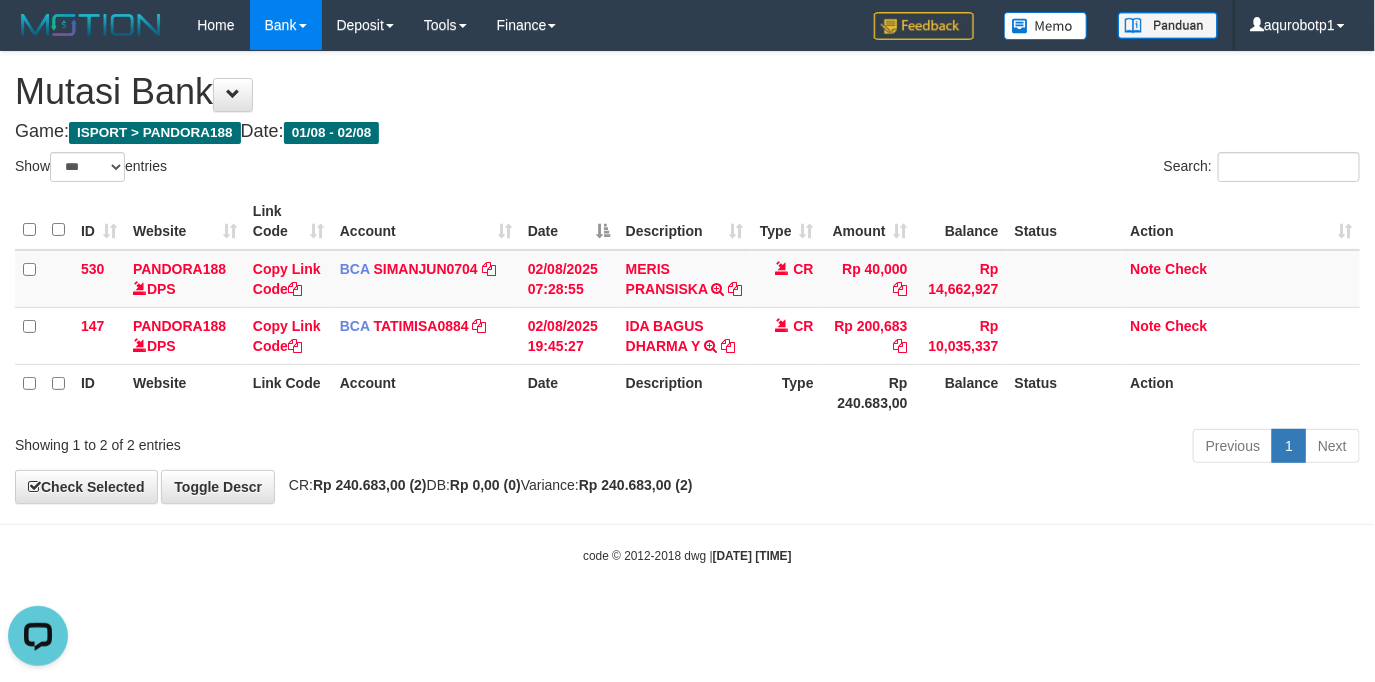 drag, startPoint x: 1131, startPoint y: 400, endPoint x: 1180, endPoint y: 366, distance: 59.64059 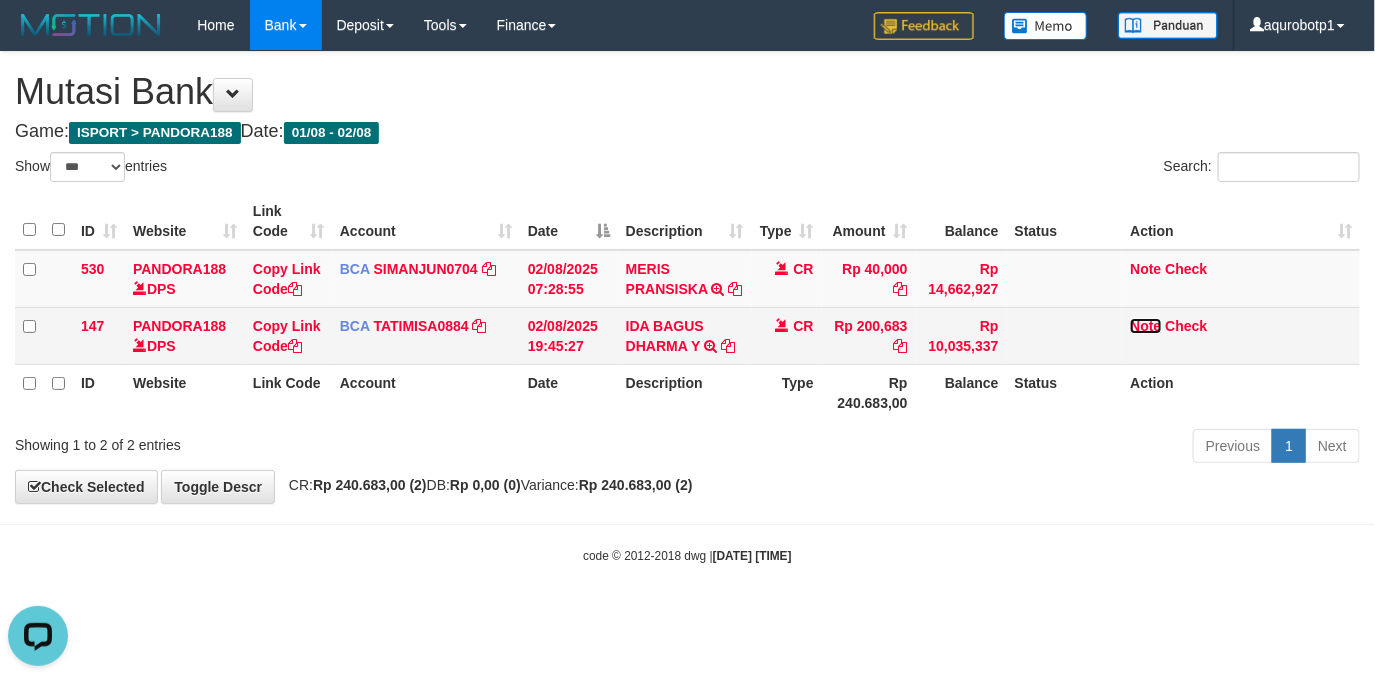 click on "Note" at bounding box center [1145, 326] 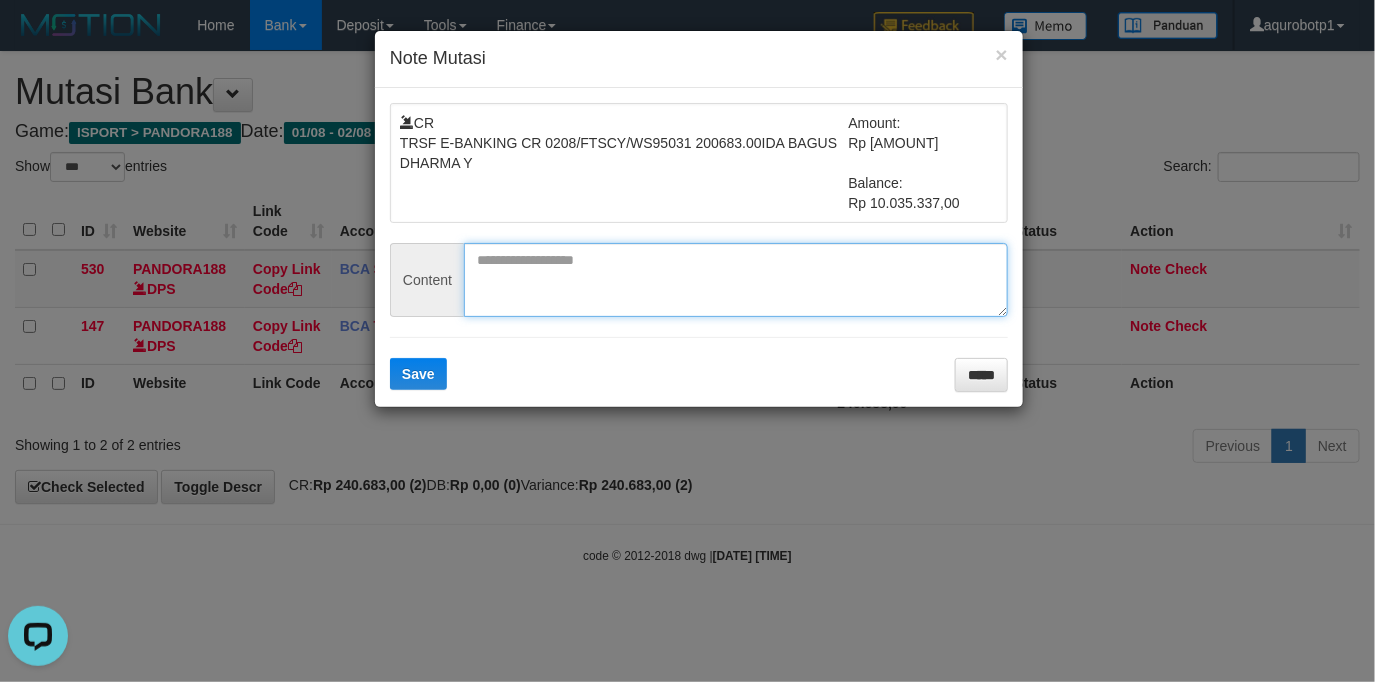 click at bounding box center (736, 280) 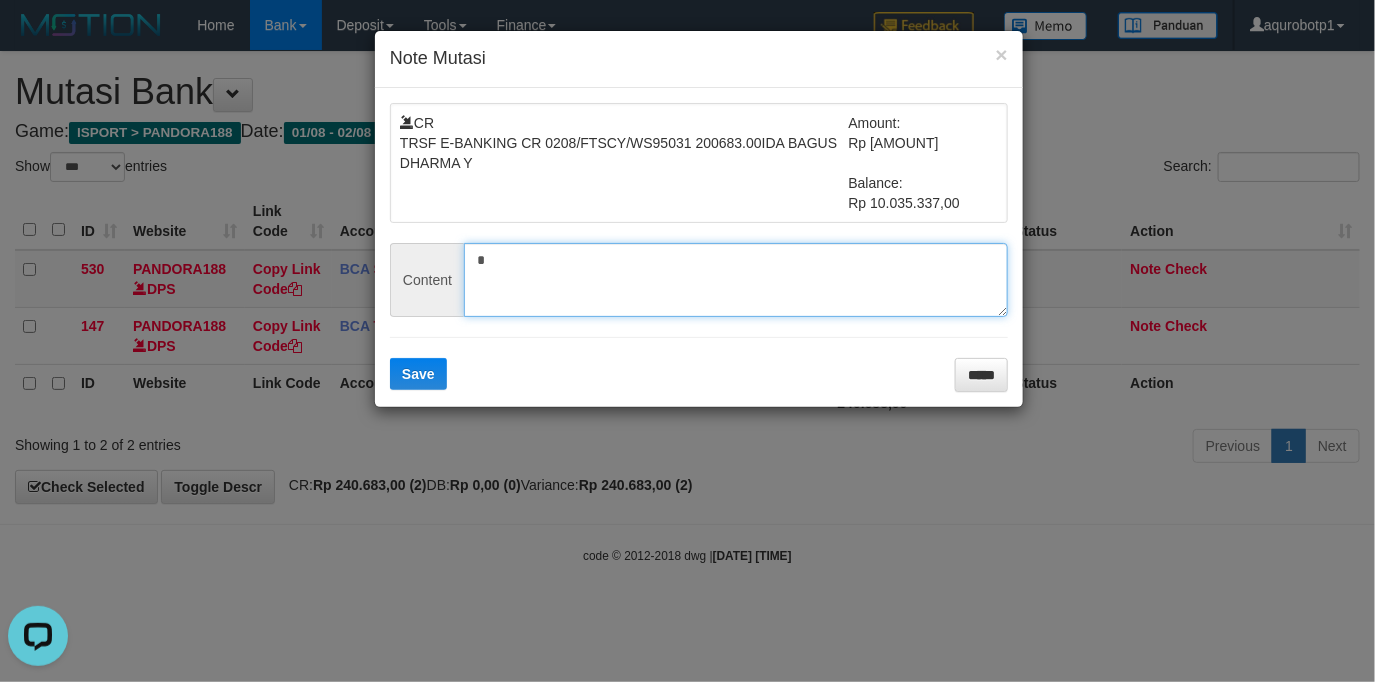 paste on "**********" 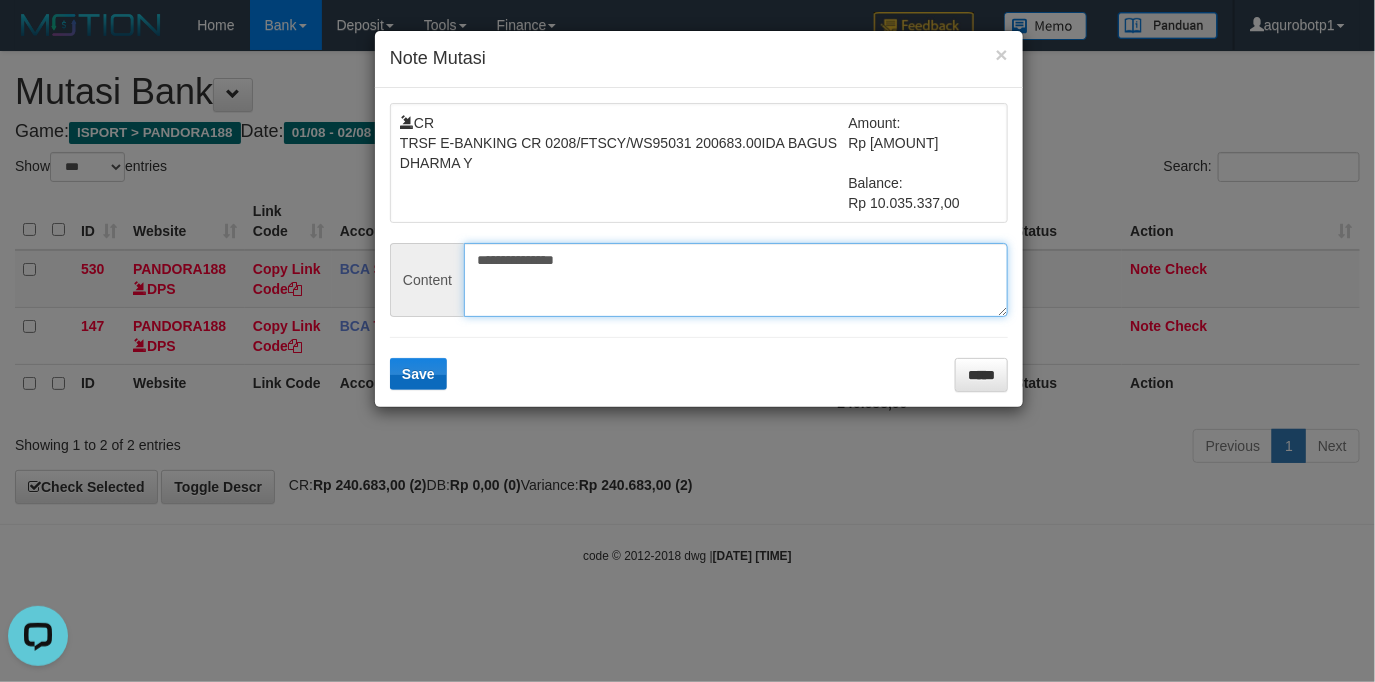 type on "**********" 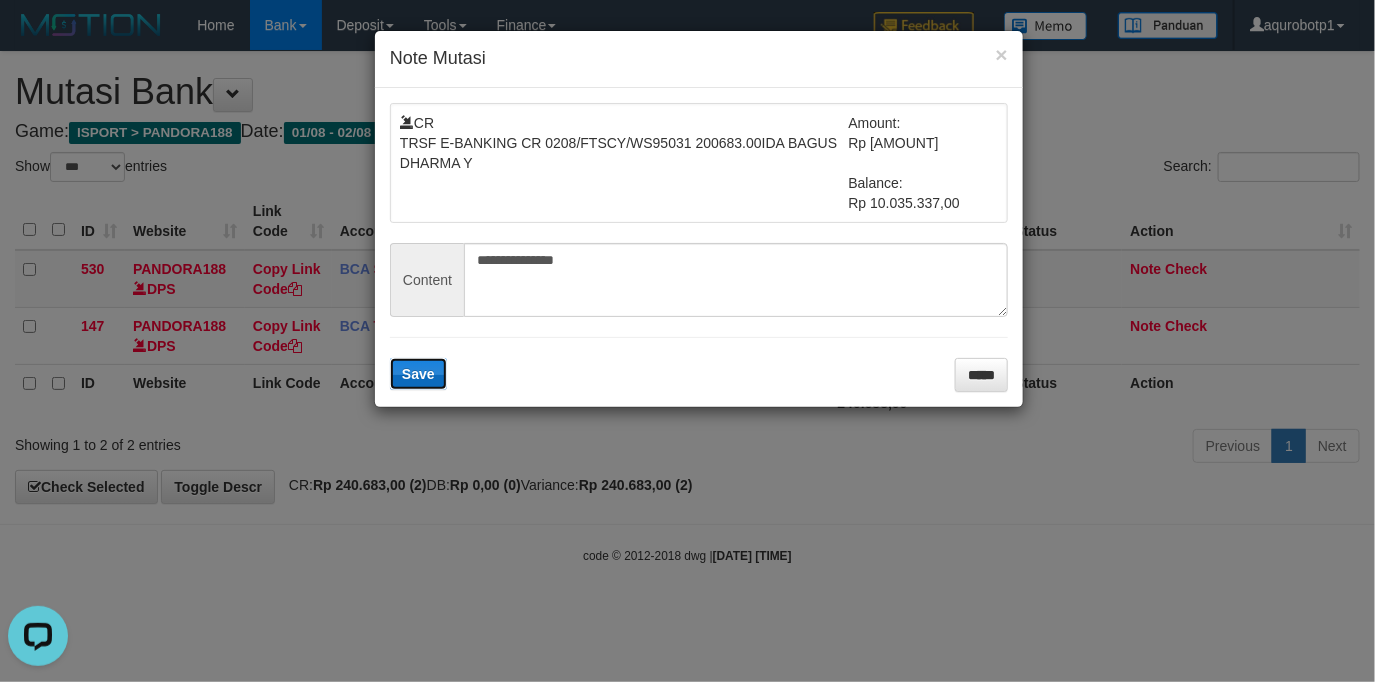 click on "Save" at bounding box center [418, 374] 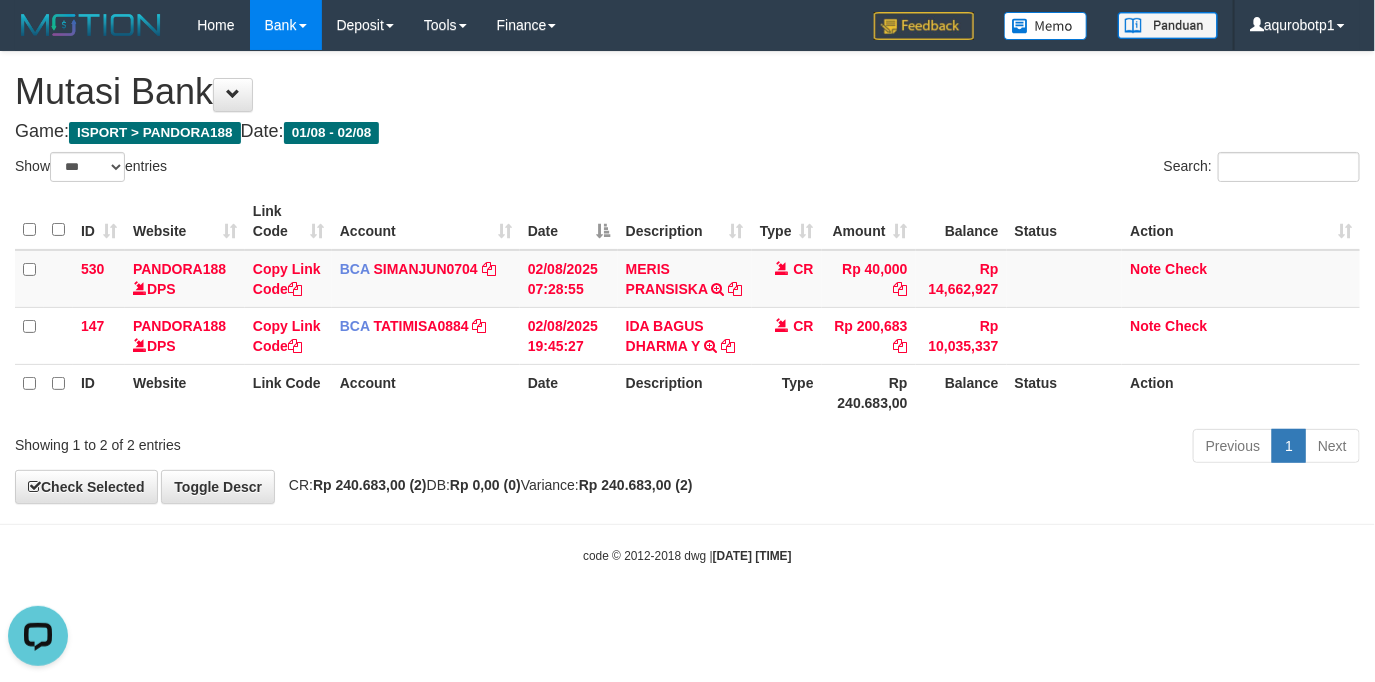 click on "Toggle navigation
Home
Bank
Account List
Load
By Website
Group
[ISPORT]													PANDORA188
By Load Group (DPS)
Group aqu-pandora
Mutasi Bank
Search
Sync
Note Mutasi
Deposit
-" at bounding box center (687, 307) 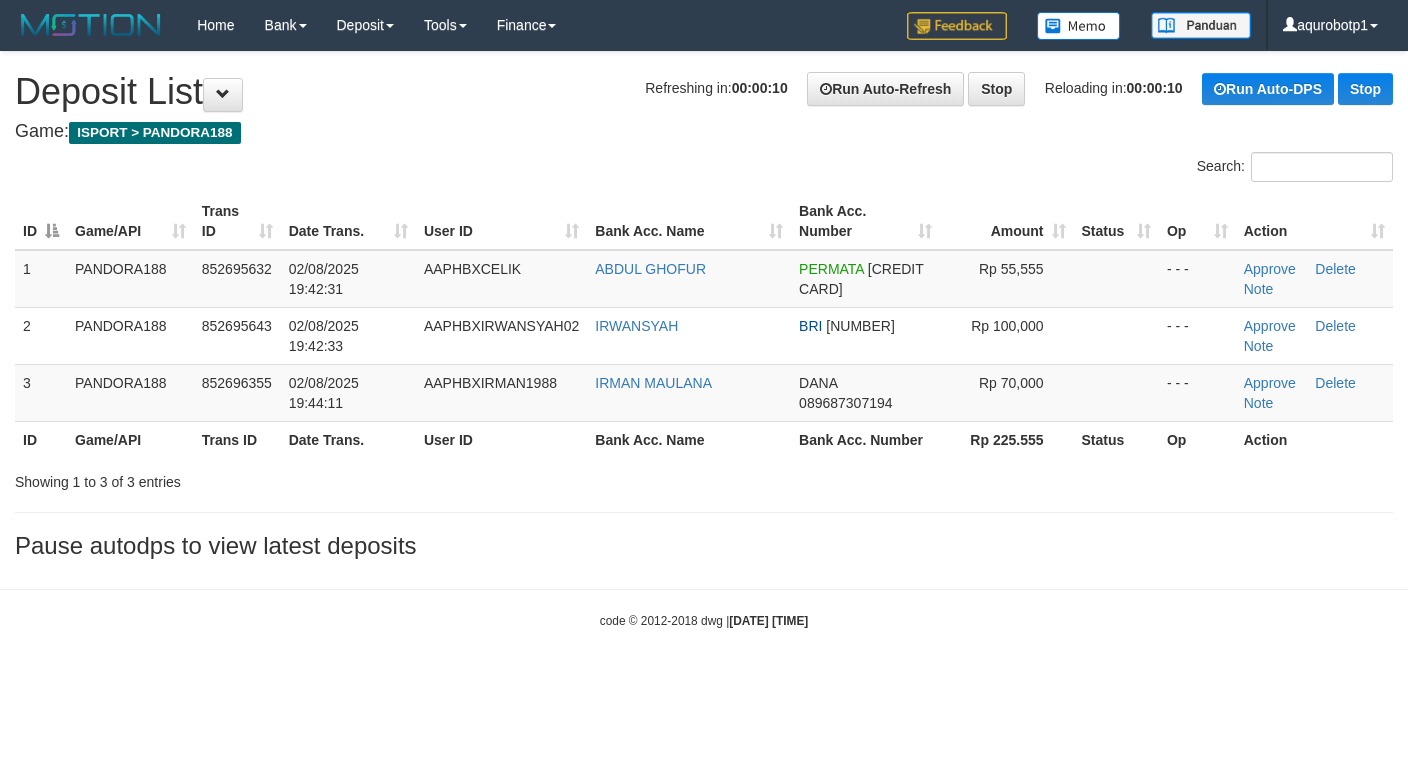 scroll, scrollTop: 0, scrollLeft: 0, axis: both 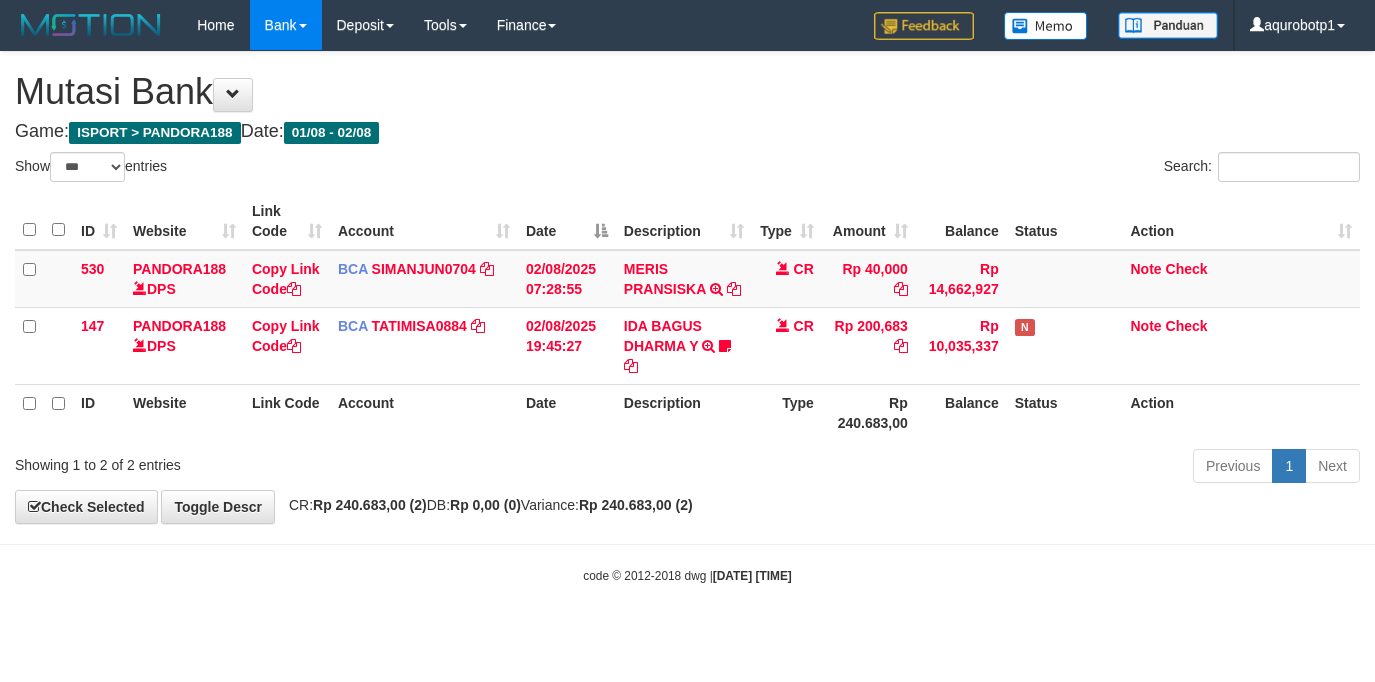select on "***" 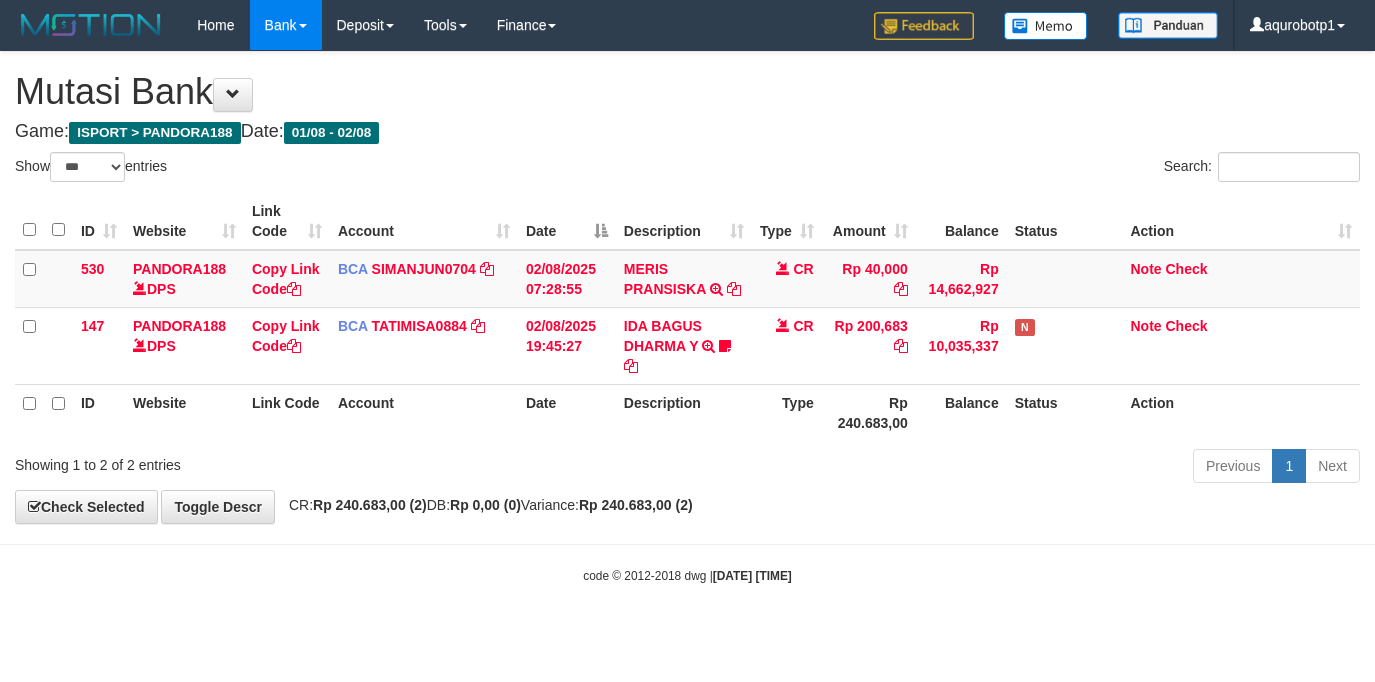 scroll, scrollTop: 0, scrollLeft: 0, axis: both 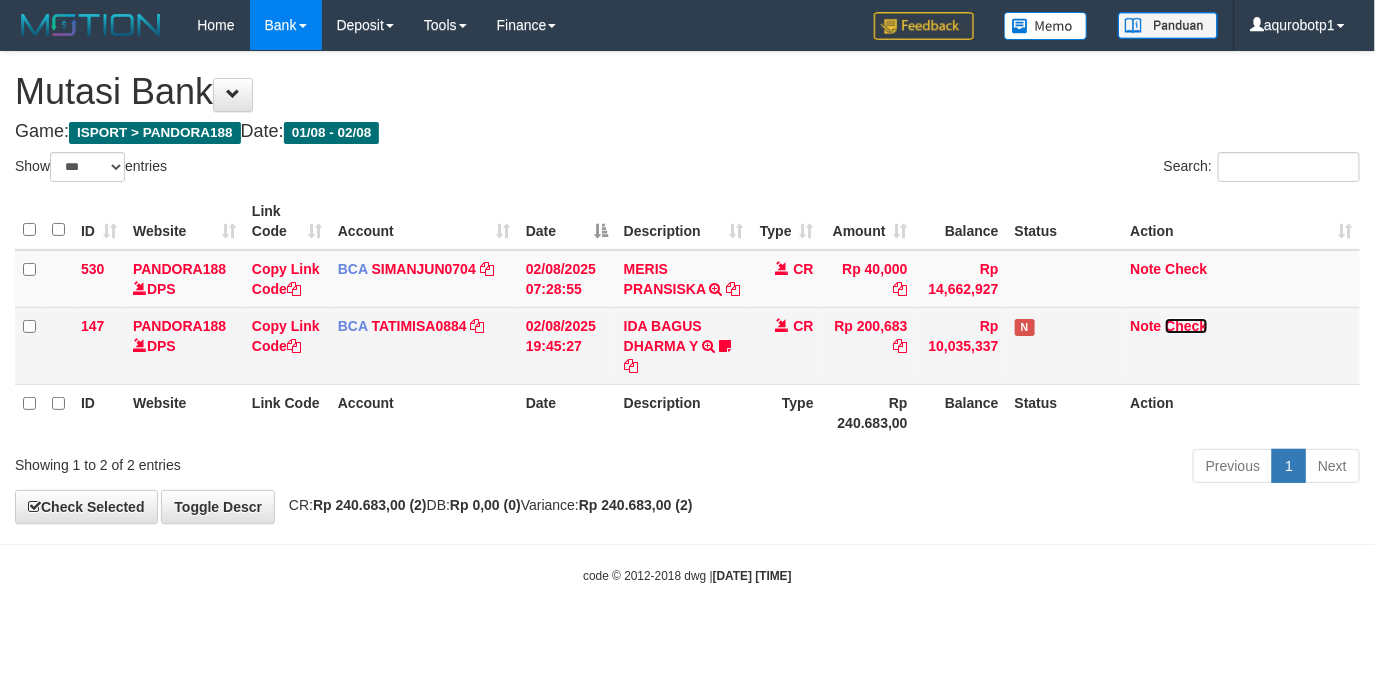 drag, startPoint x: 0, startPoint y: 0, endPoint x: 1207, endPoint y: 324, distance: 1249.73 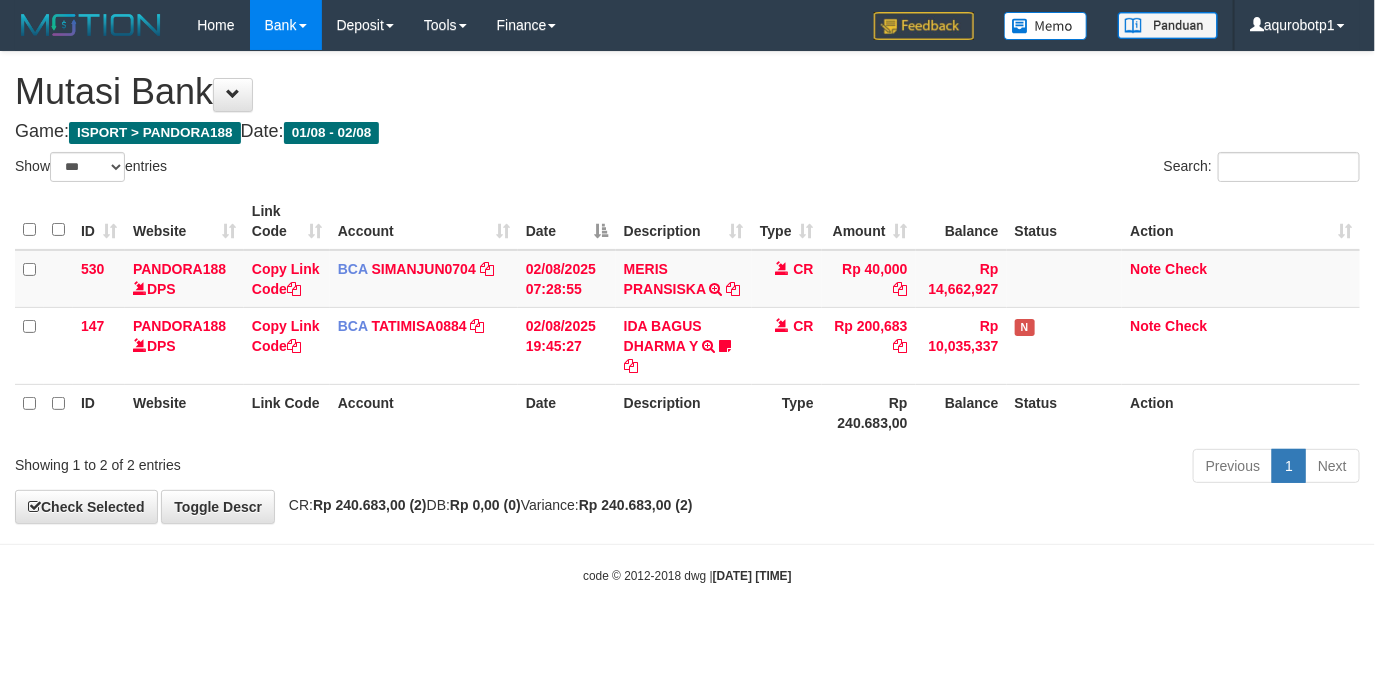click on "Toggle navigation
Home
Bank
Account List
Load
By Website
Group
[ISPORT]													PANDORA188
By Load Group (DPS)
Group aqu-pandora
Mutasi Bank
Search
Sync
Note Mutasi
Deposit
-" at bounding box center (687, 317) 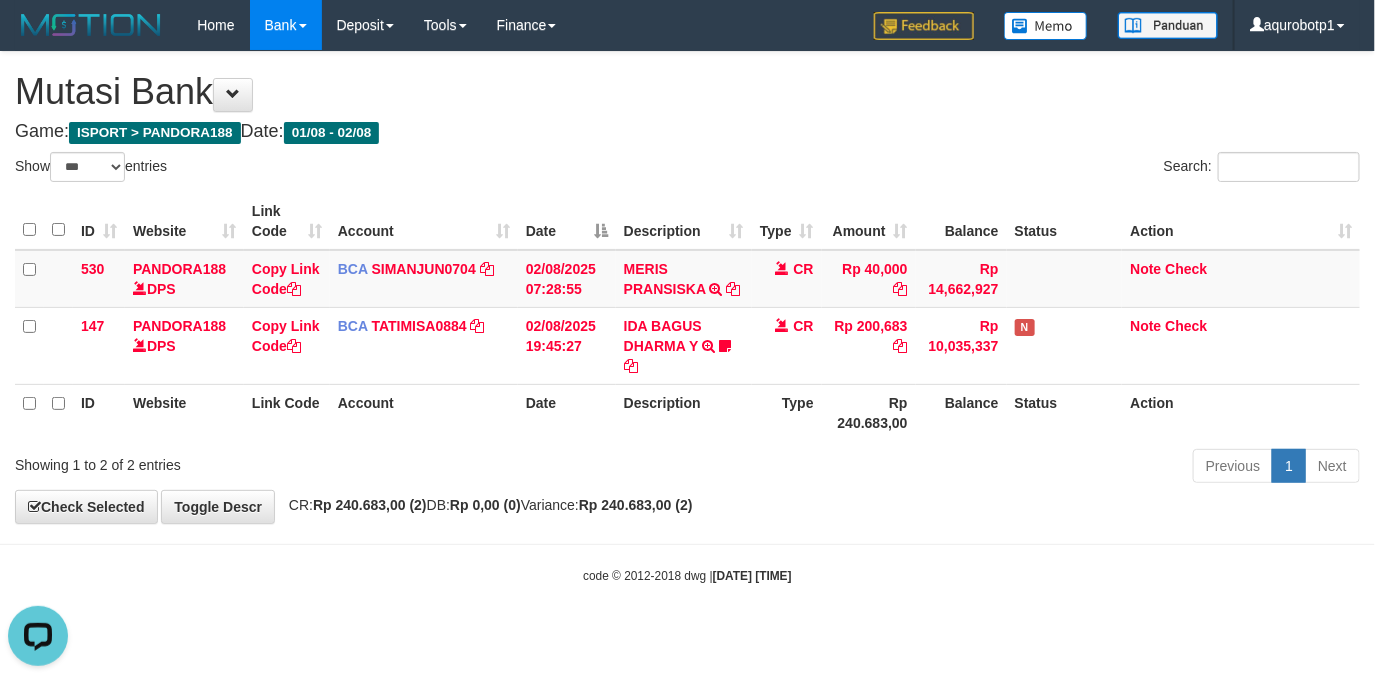 scroll, scrollTop: 0, scrollLeft: 0, axis: both 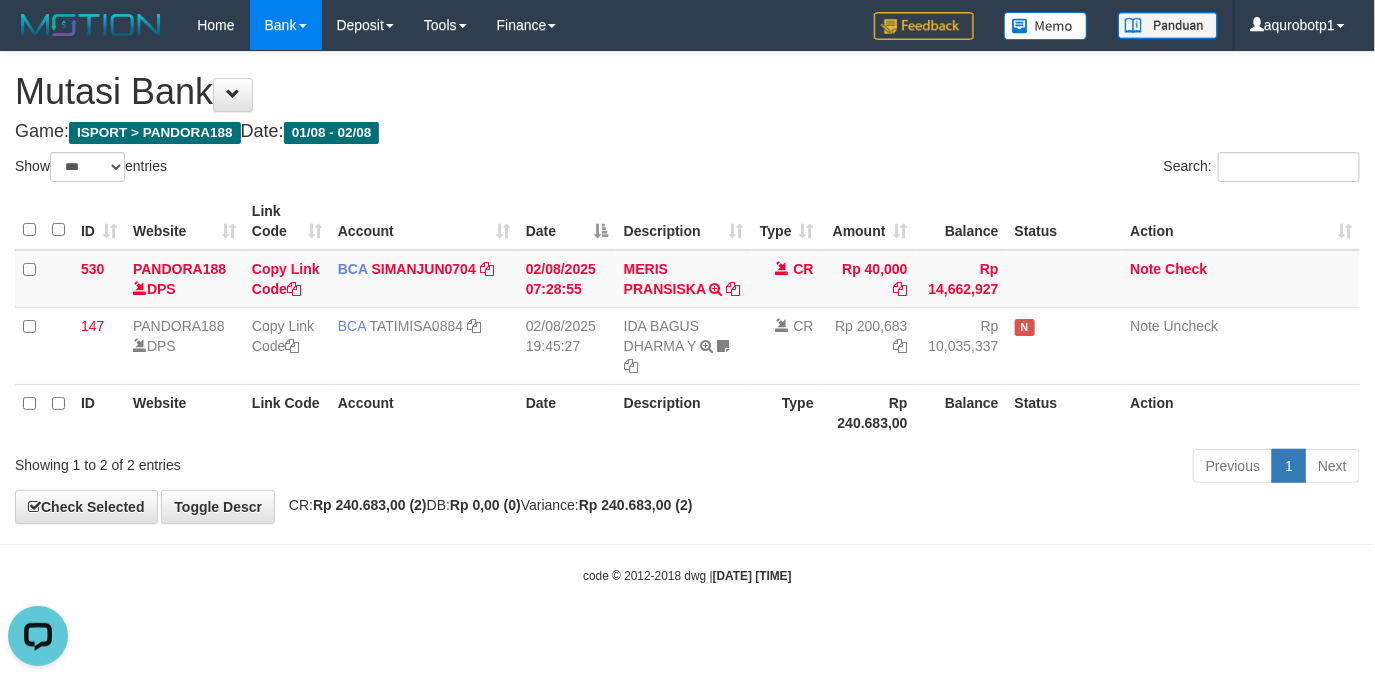 click on "Toggle navigation
Home
Bank
Account List
Load
By Website
Group
[ISPORT]													PANDORA188
By Load Group (DPS)
Group aqu-pandora
Mutasi Bank
Search
Sync
Note Mutasi
Deposit
-" at bounding box center [687, 317] 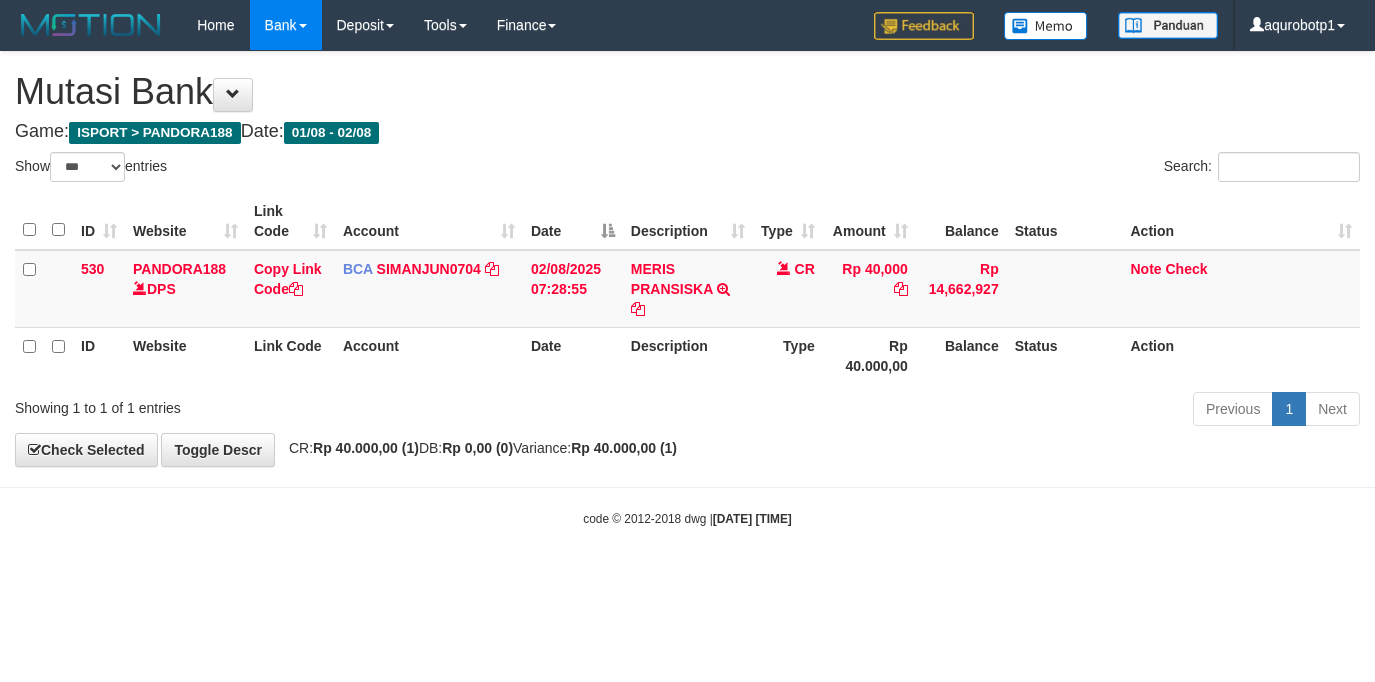 select on "***" 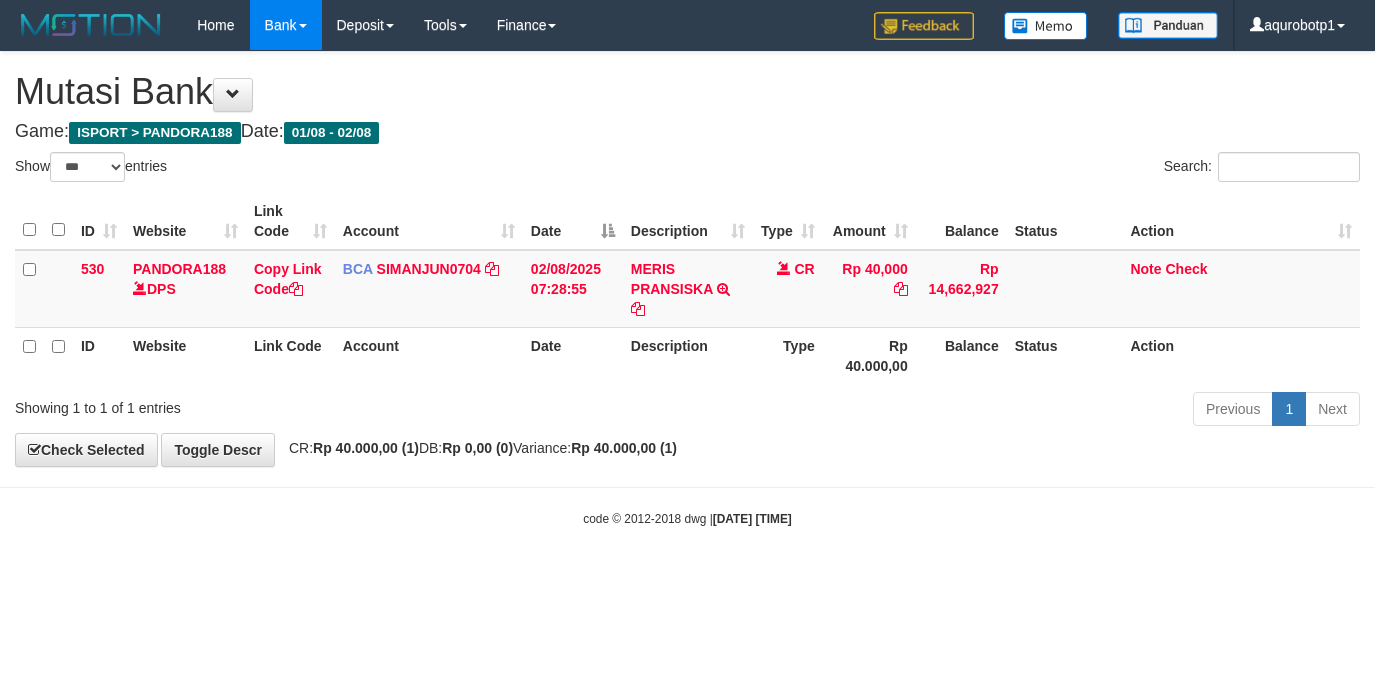scroll, scrollTop: 0, scrollLeft: 0, axis: both 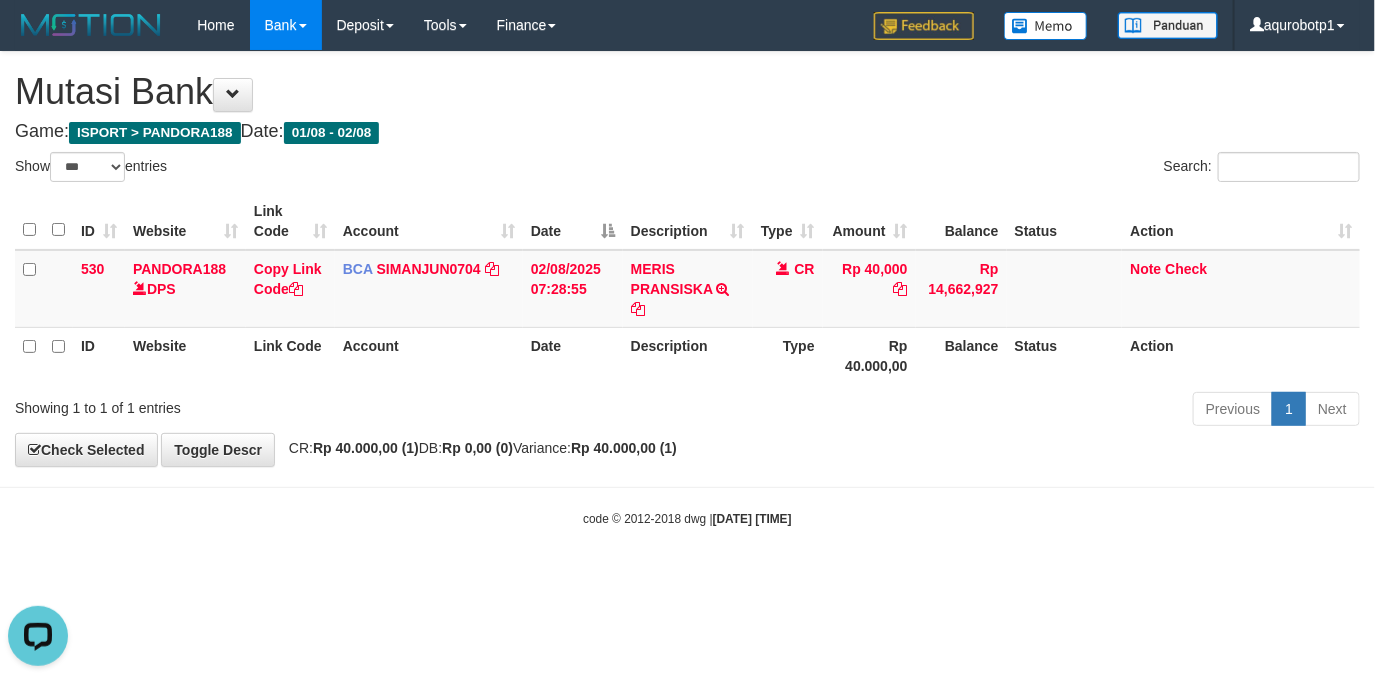 click on "Previous 1 Next" at bounding box center (974, 411) 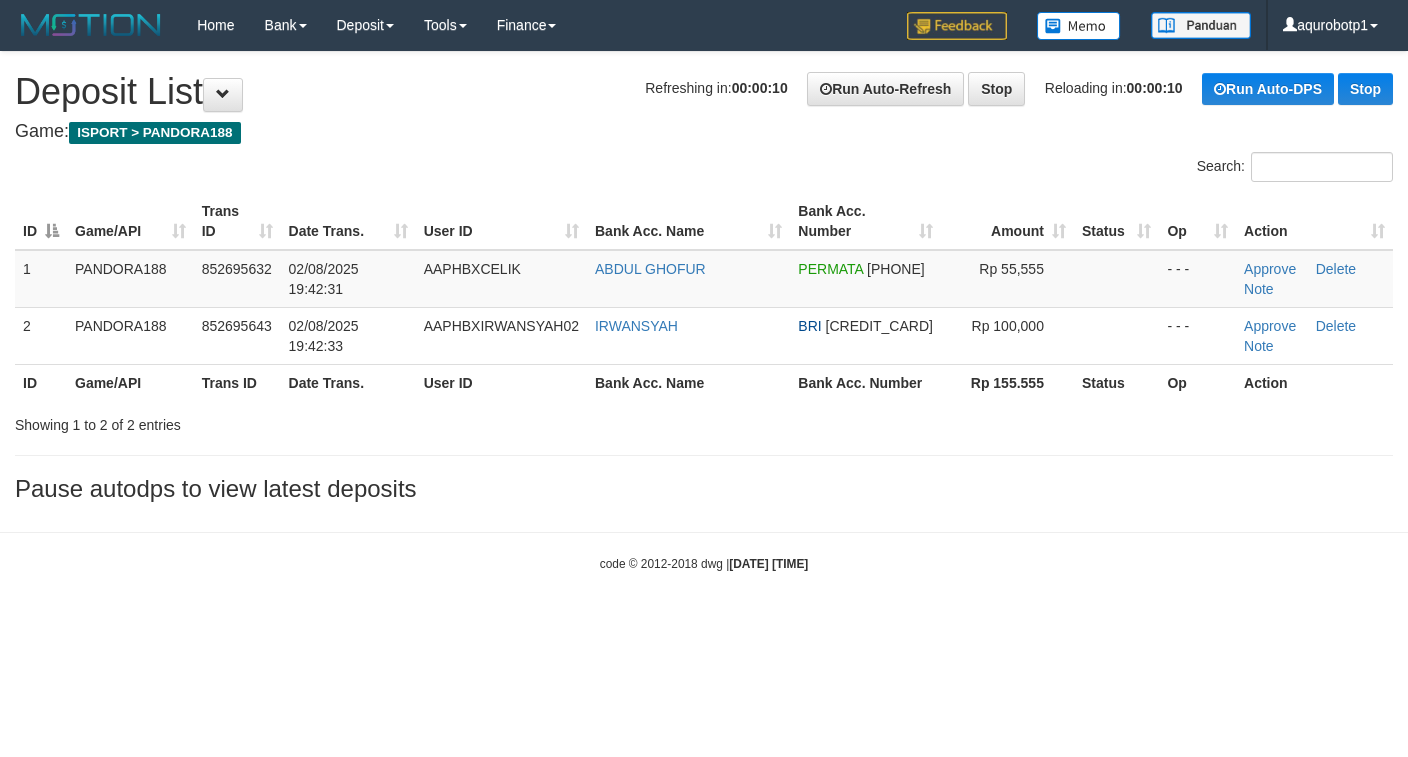 scroll, scrollTop: 0, scrollLeft: 0, axis: both 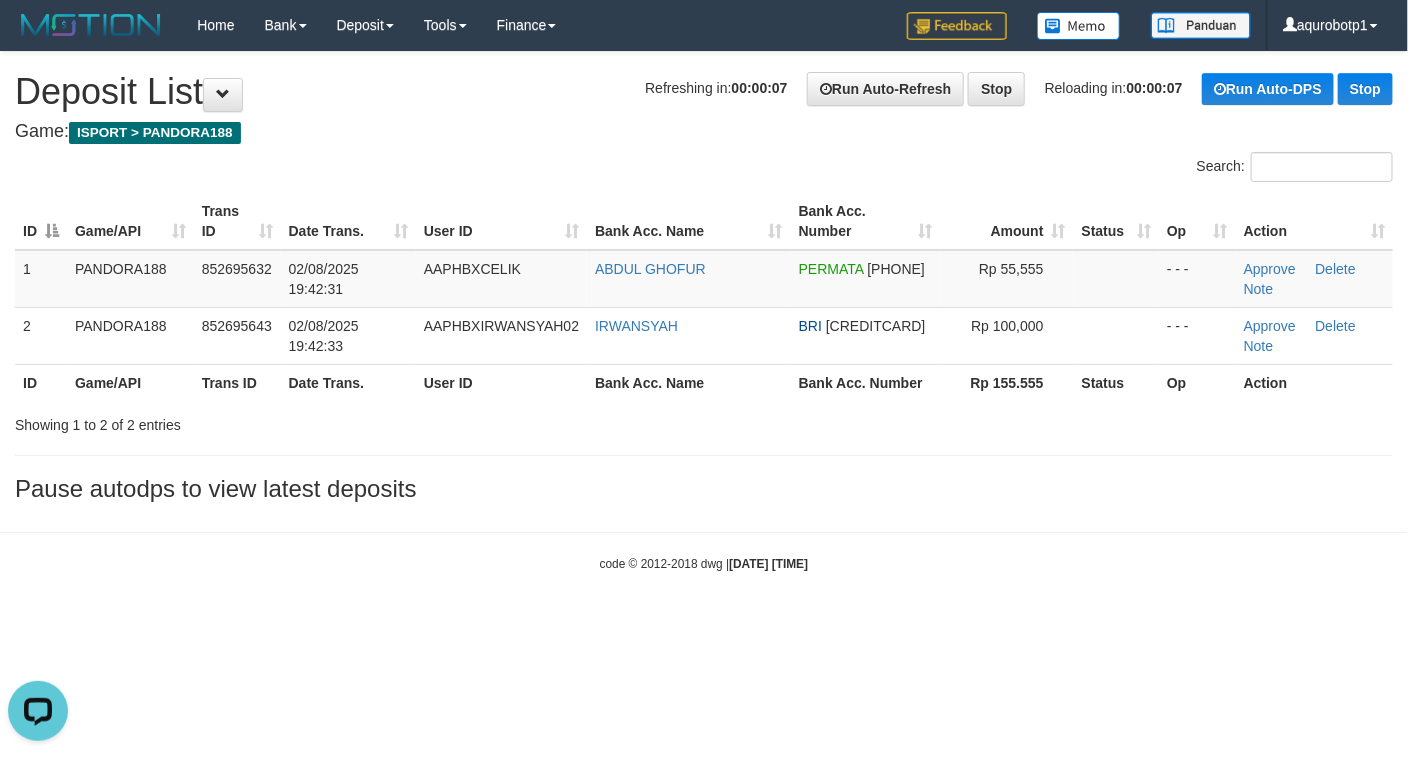 click on "**********" at bounding box center [704, 282] 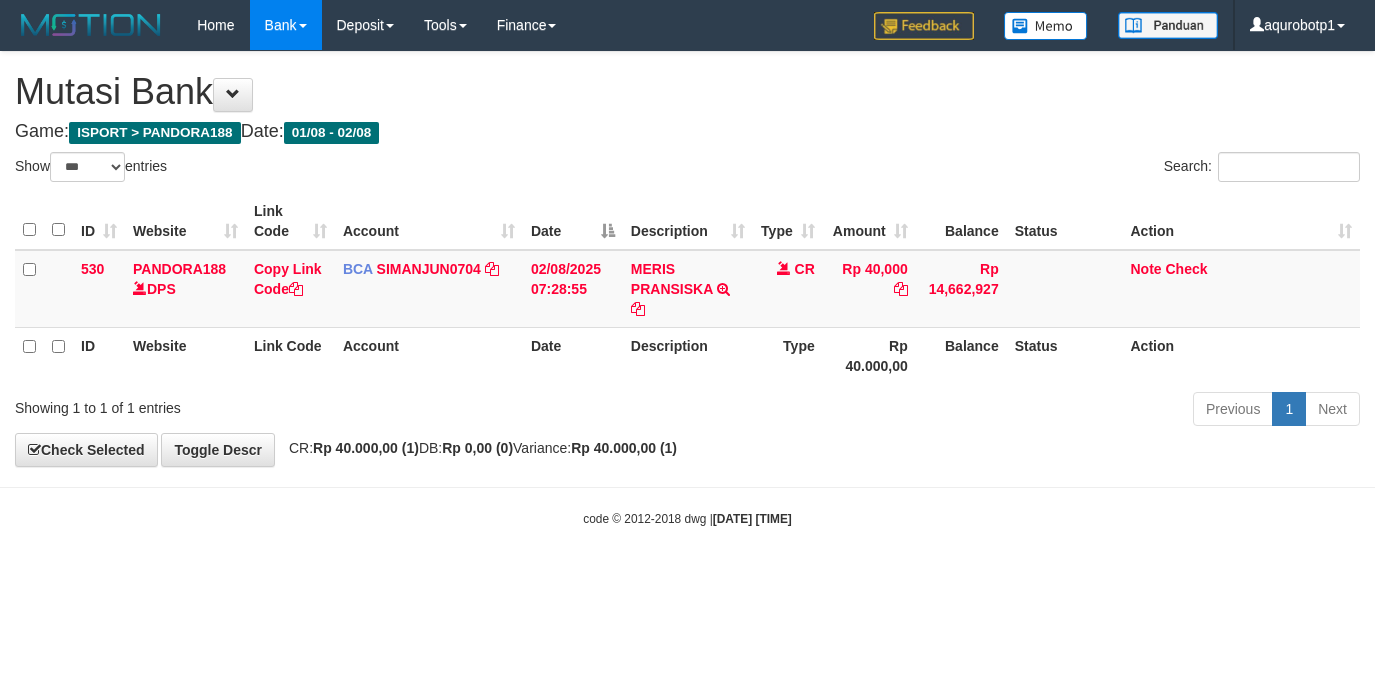 select on "***" 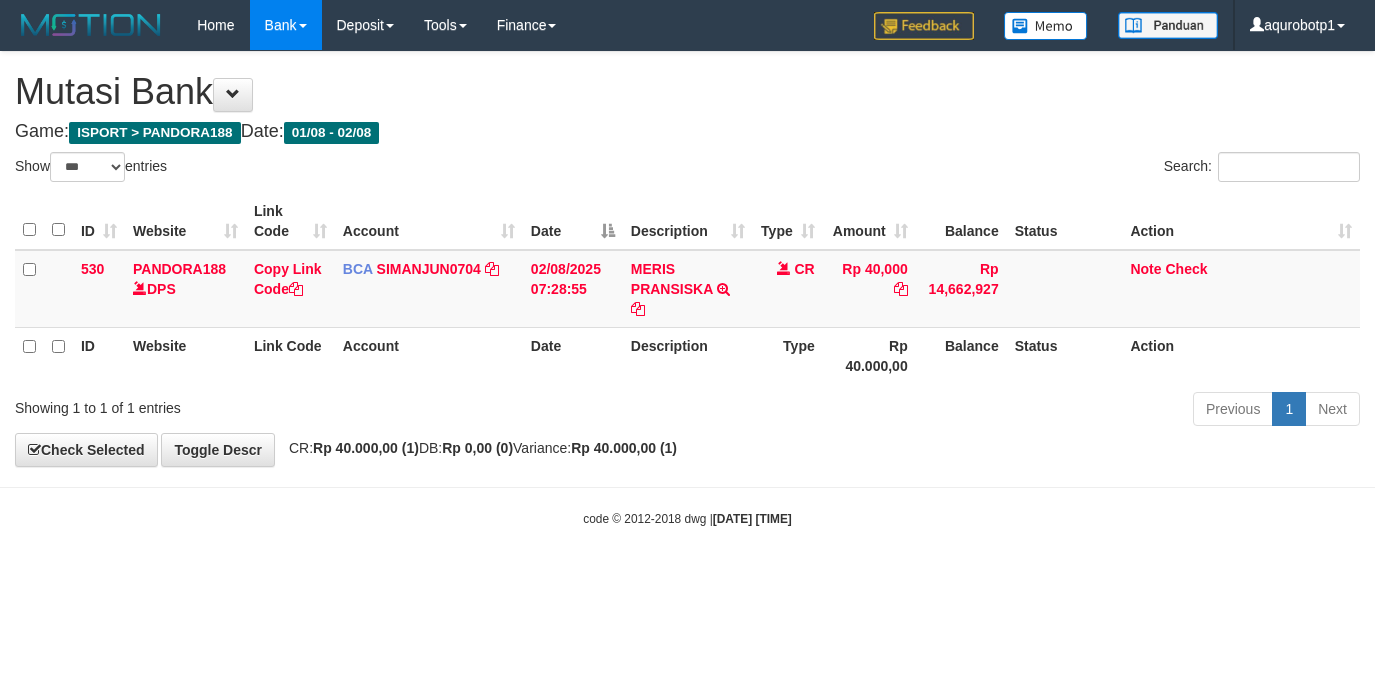 scroll, scrollTop: 0, scrollLeft: 0, axis: both 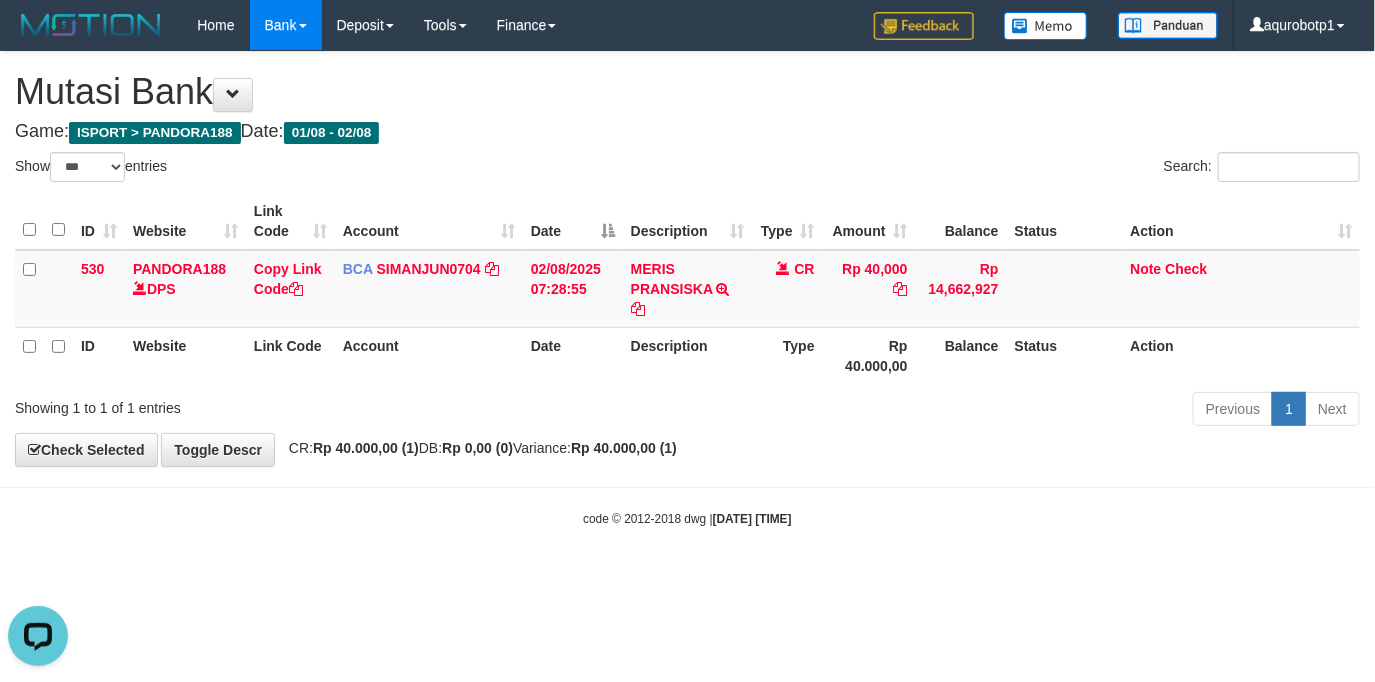 click on "Toggle navigation
Home
Bank
Account List
Load
By Website
Group
[ISPORT]													PANDORA188
By Load Group (DPS)
Group aqu-pandora
Mutasi Bank
Search
Sync
Note Mutasi
Deposit" at bounding box center [687, 289] 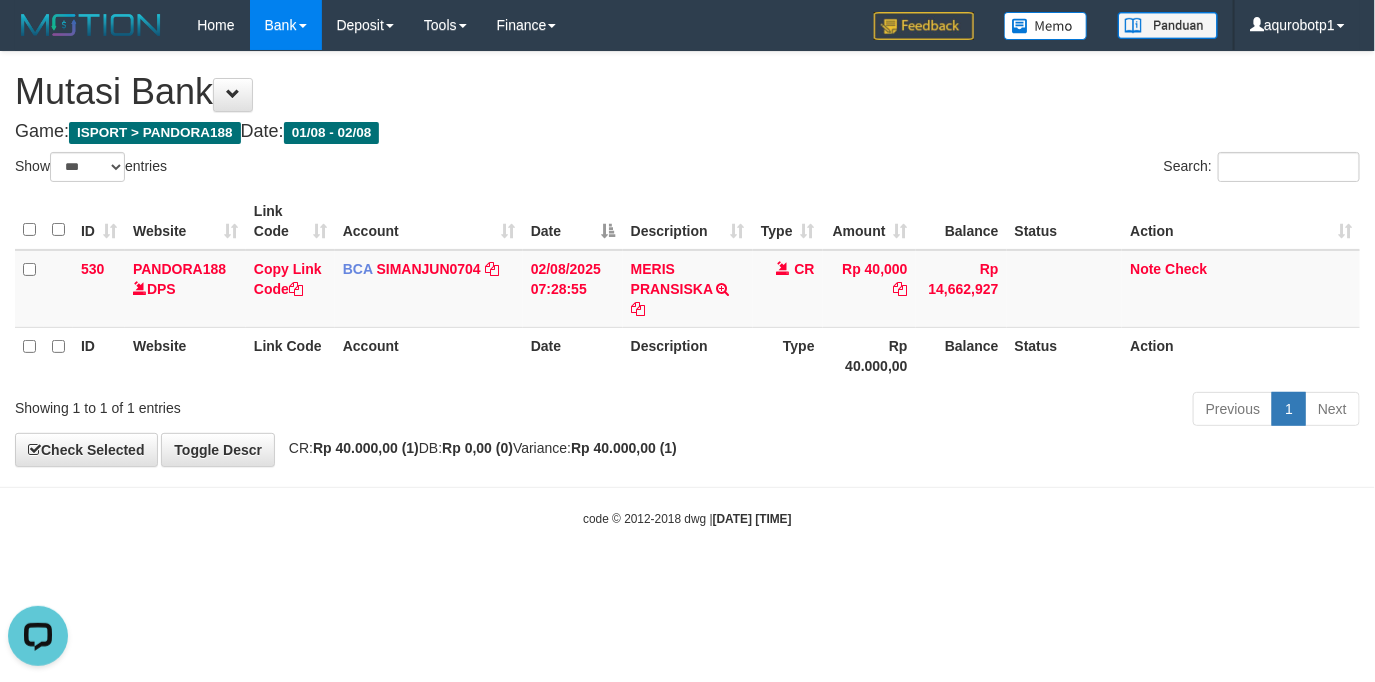 click on "Toggle navigation
Home
Bank
Account List
Load
By Website
Group
[ISPORT]													PANDORA188
By Load Group (DPS)
Group aqu-pandora
Mutasi Bank
Search
Sync
Note Mutasi
Deposit
-" at bounding box center [687, 289] 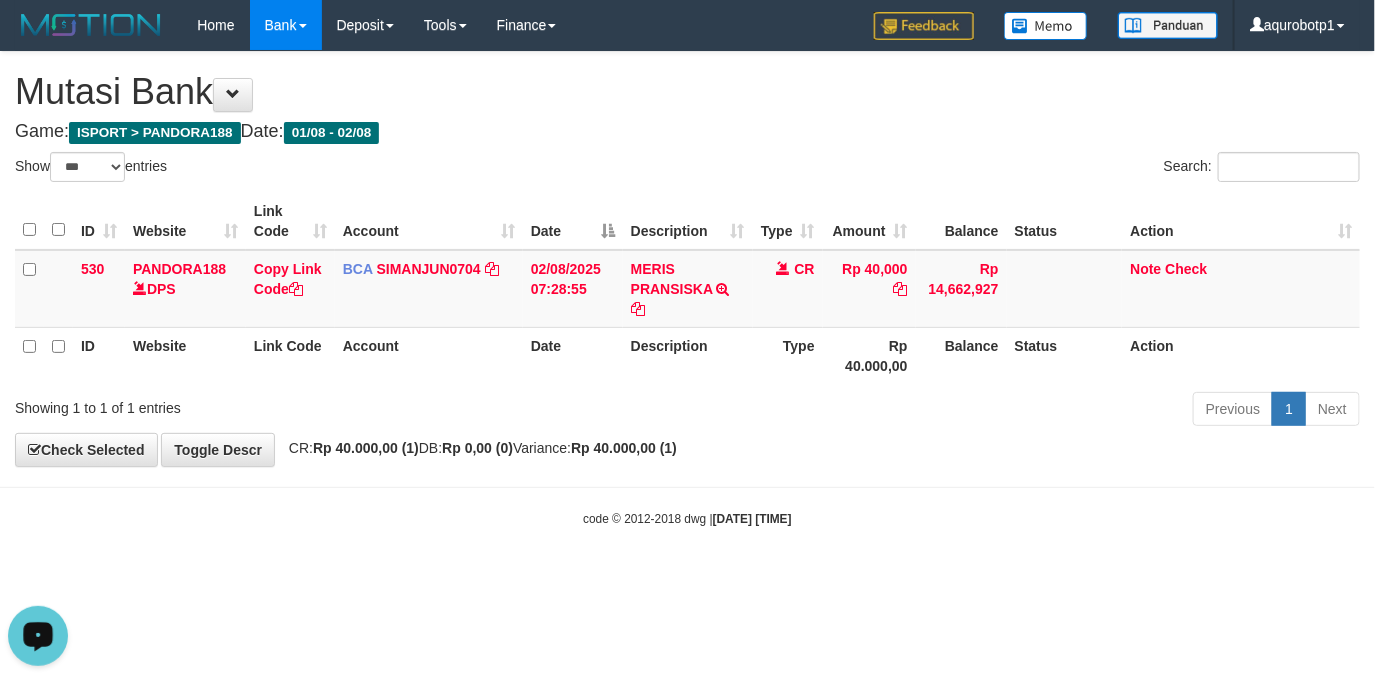 click on "code © 2012-2018 dwg |  2025/08/02 19:47:27" at bounding box center [687, 518] 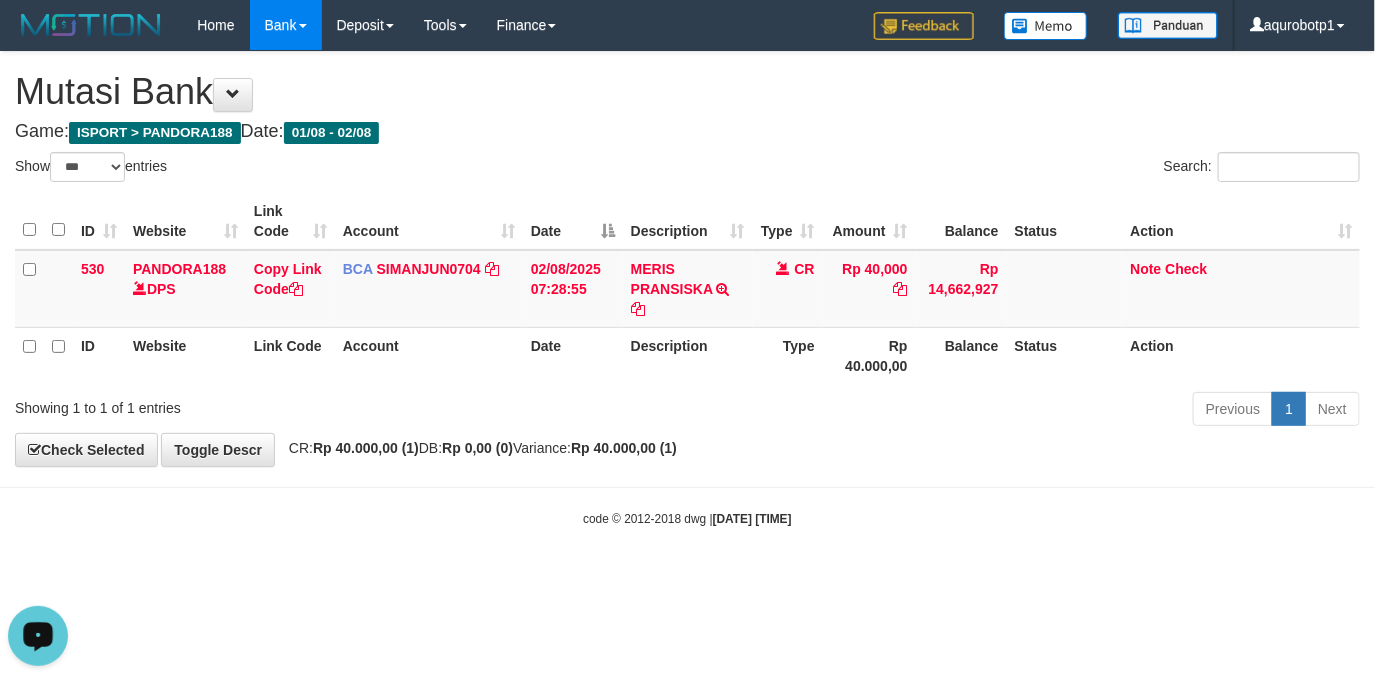 click on "**********" at bounding box center [687, 259] 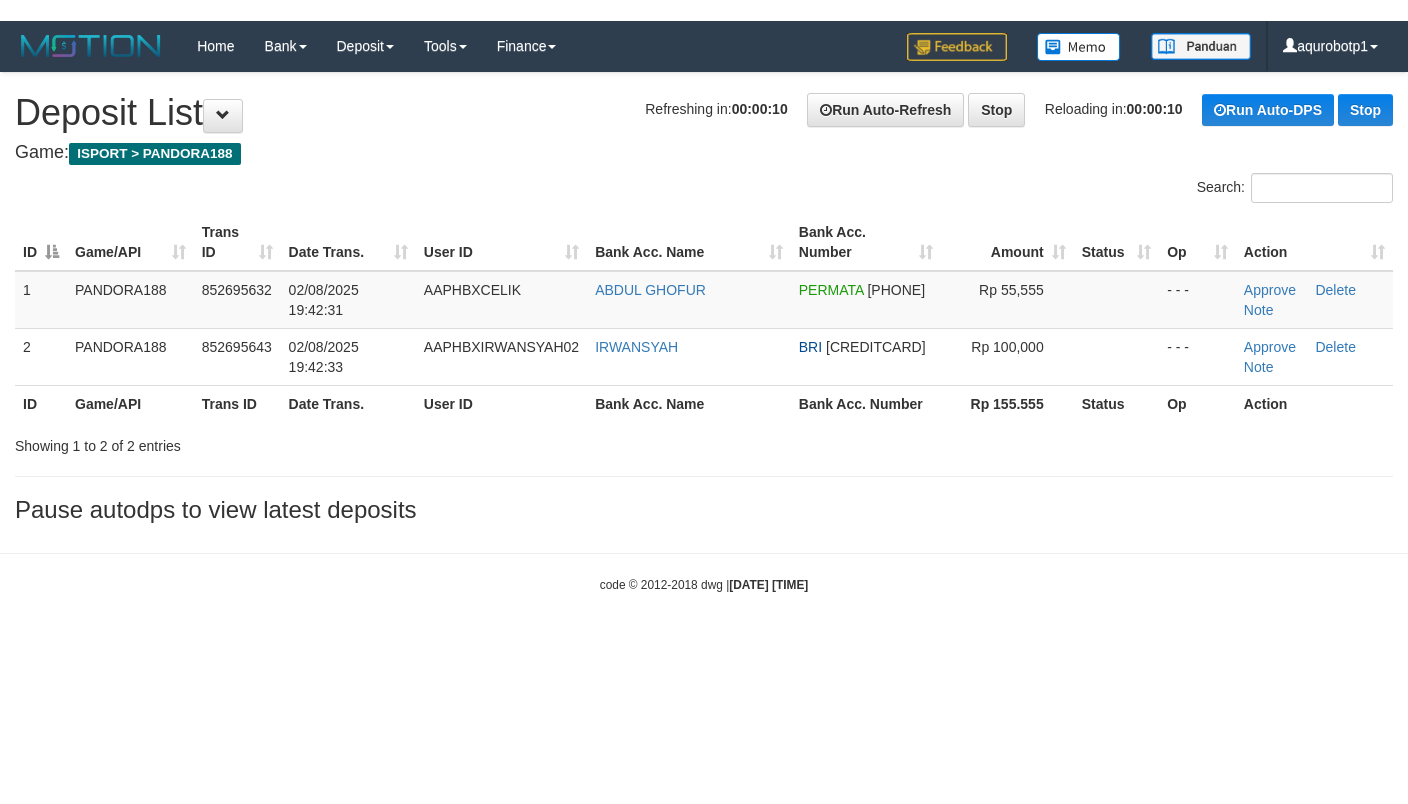 scroll, scrollTop: 0, scrollLeft: 0, axis: both 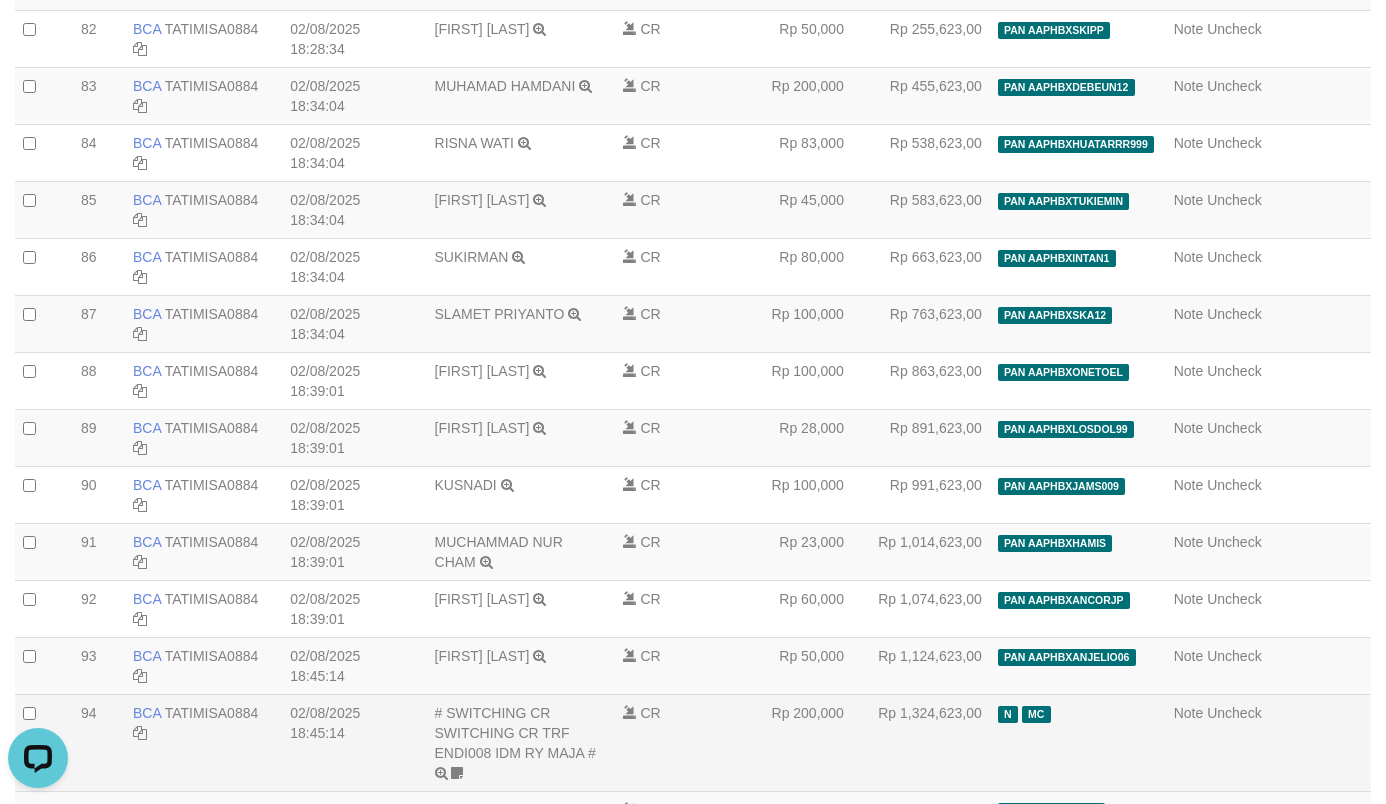 click on "Rp 1,324,623,00" at bounding box center (921, 742) 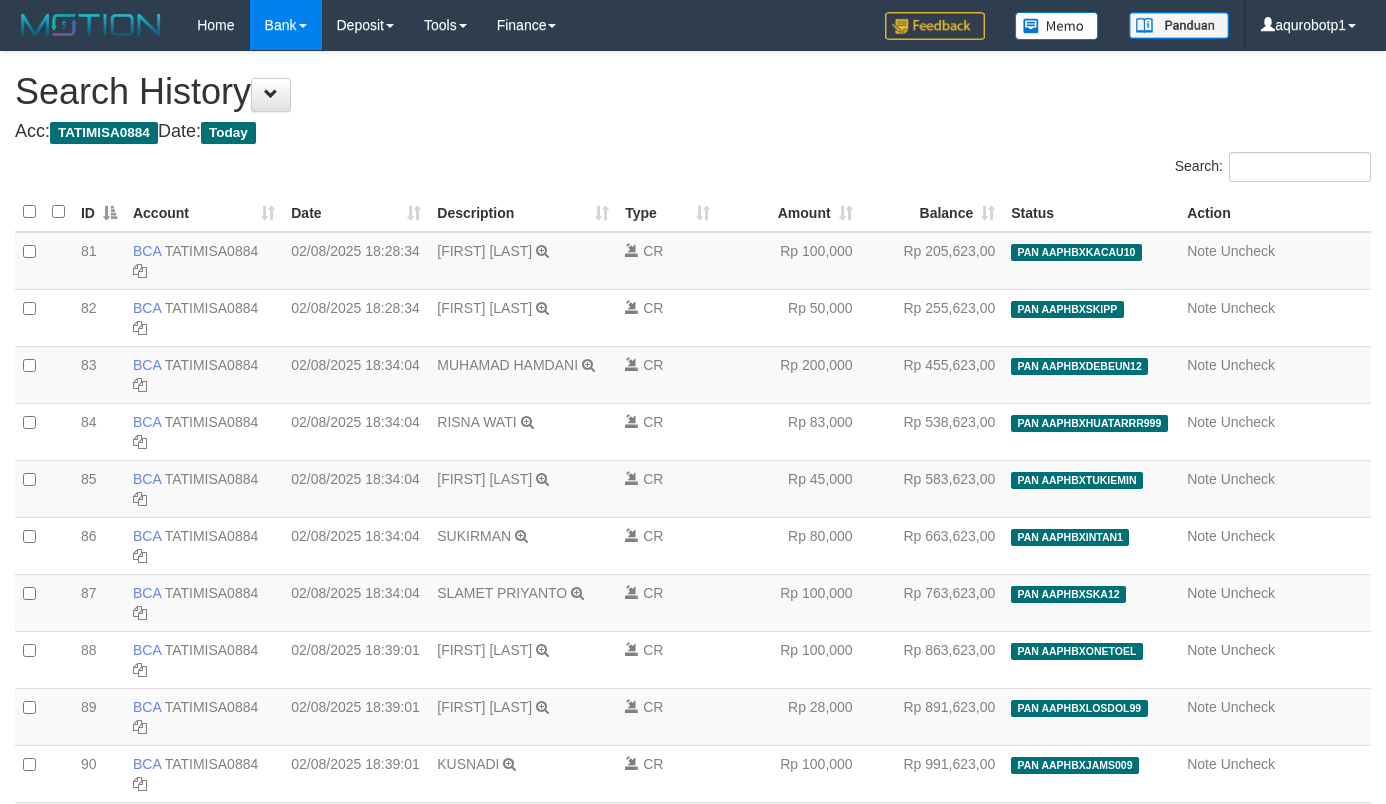 scroll, scrollTop: 279, scrollLeft: 0, axis: vertical 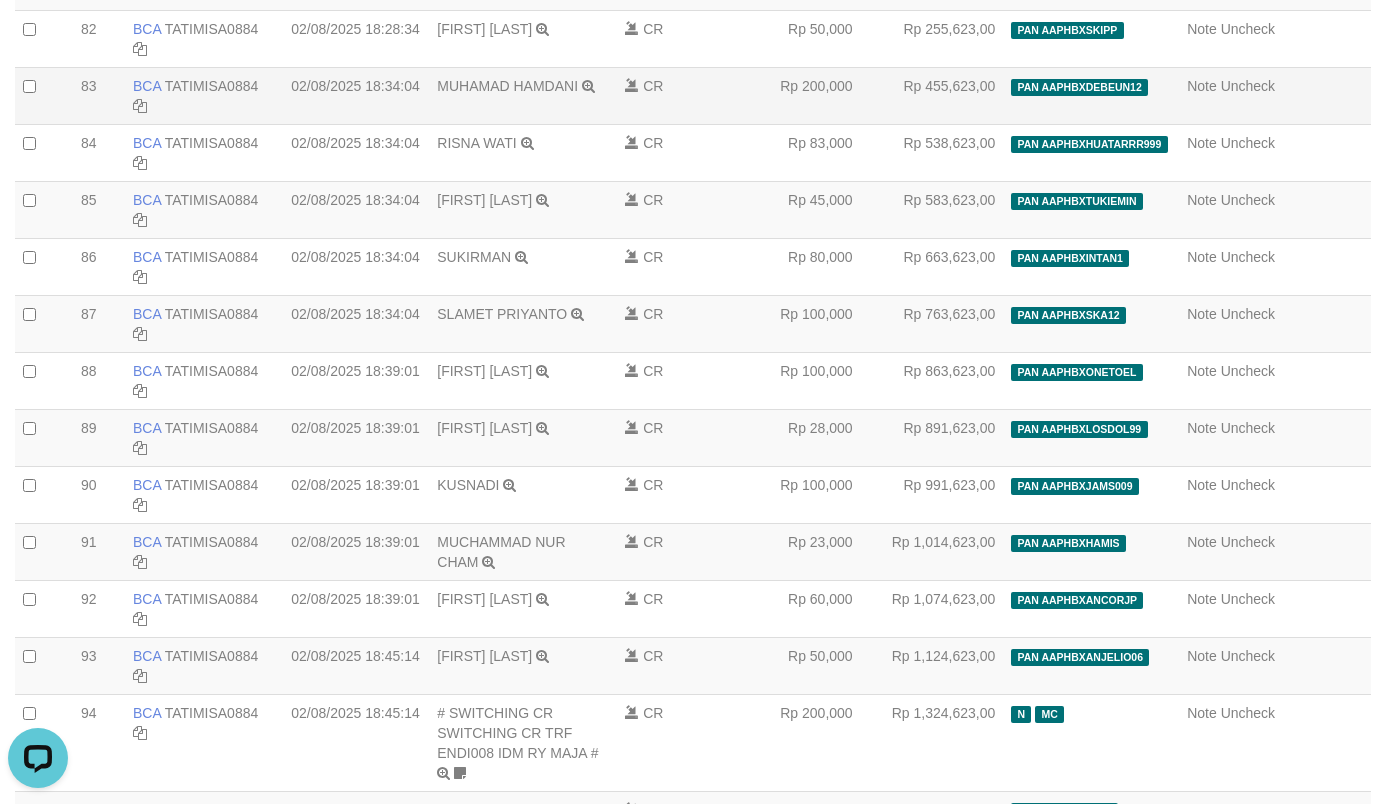 click on "Note
Uncheck" at bounding box center (1275, 95) 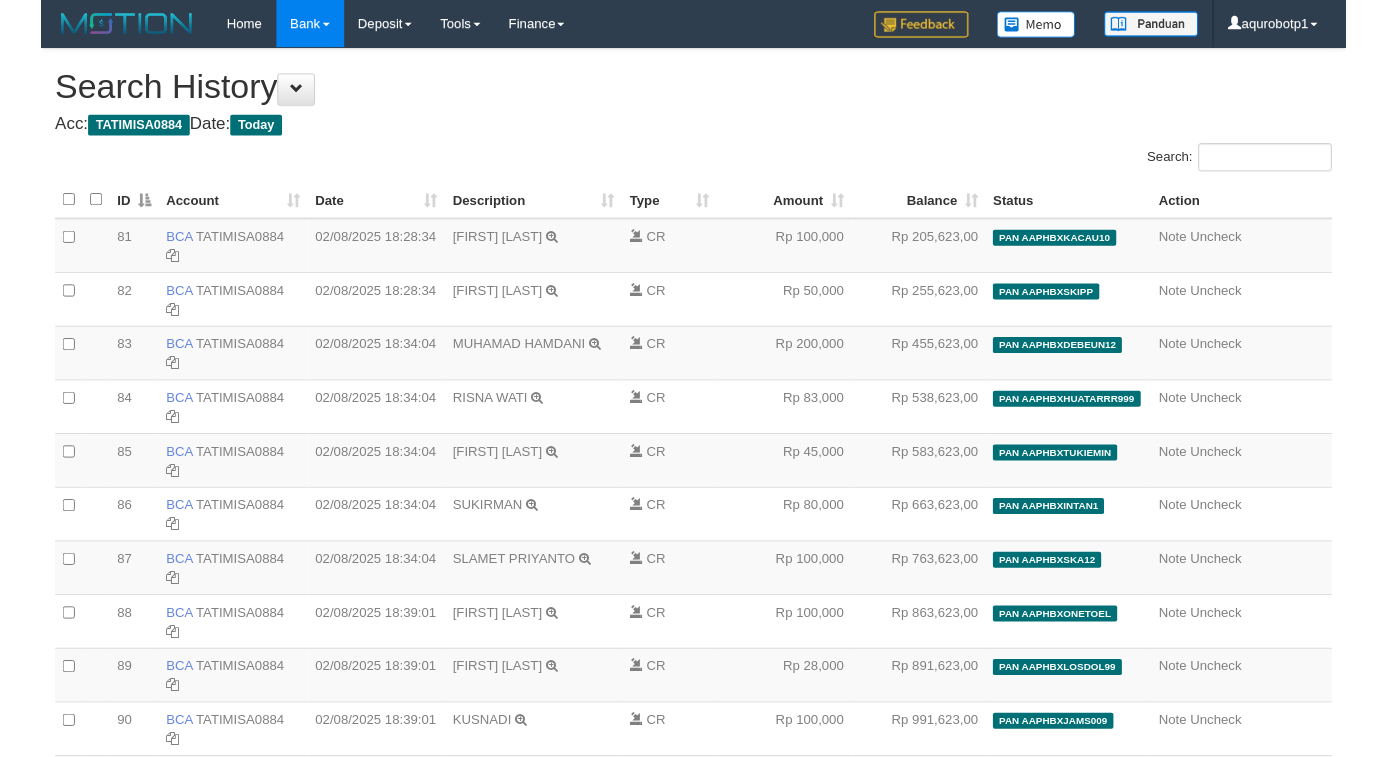 scroll, scrollTop: 279, scrollLeft: 0, axis: vertical 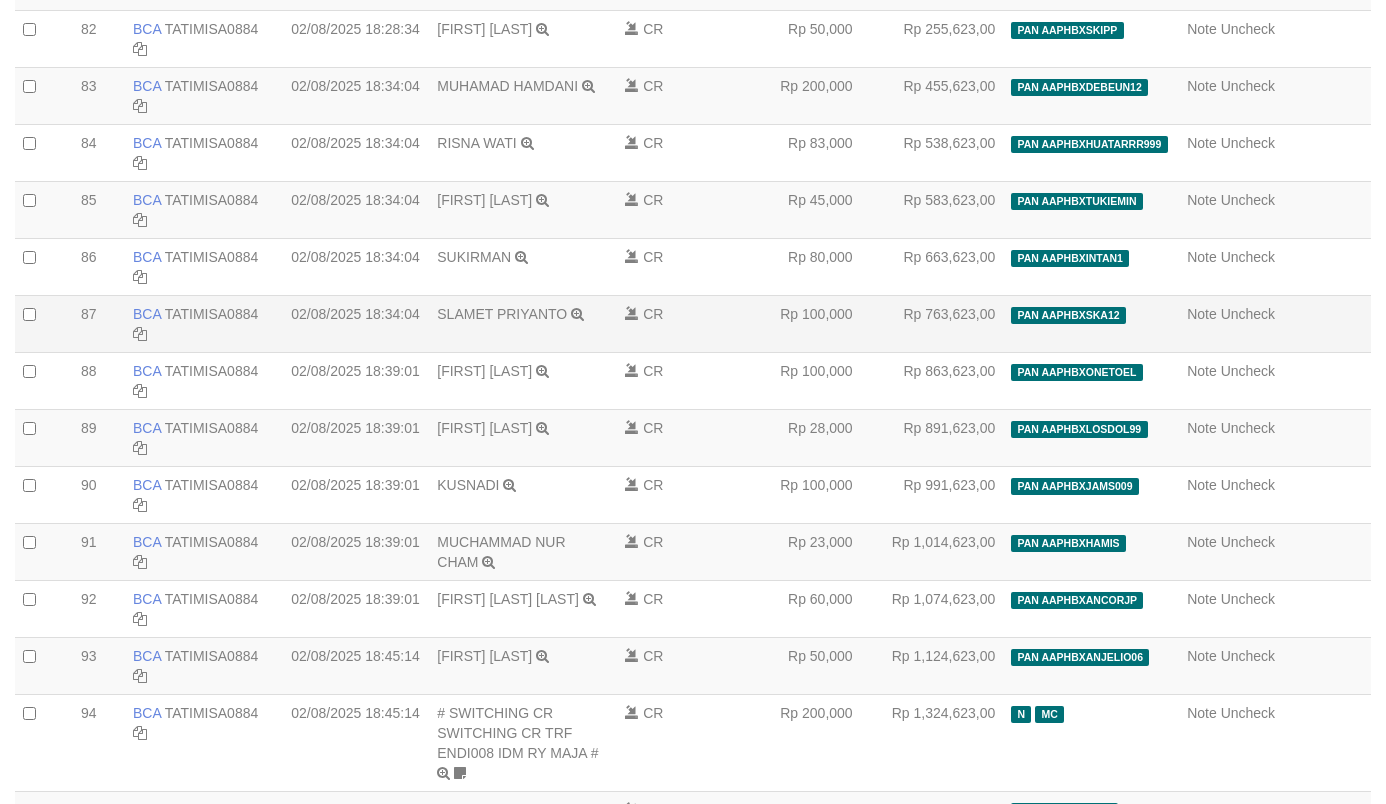 click on "Note
Uncheck" at bounding box center (1275, 323) 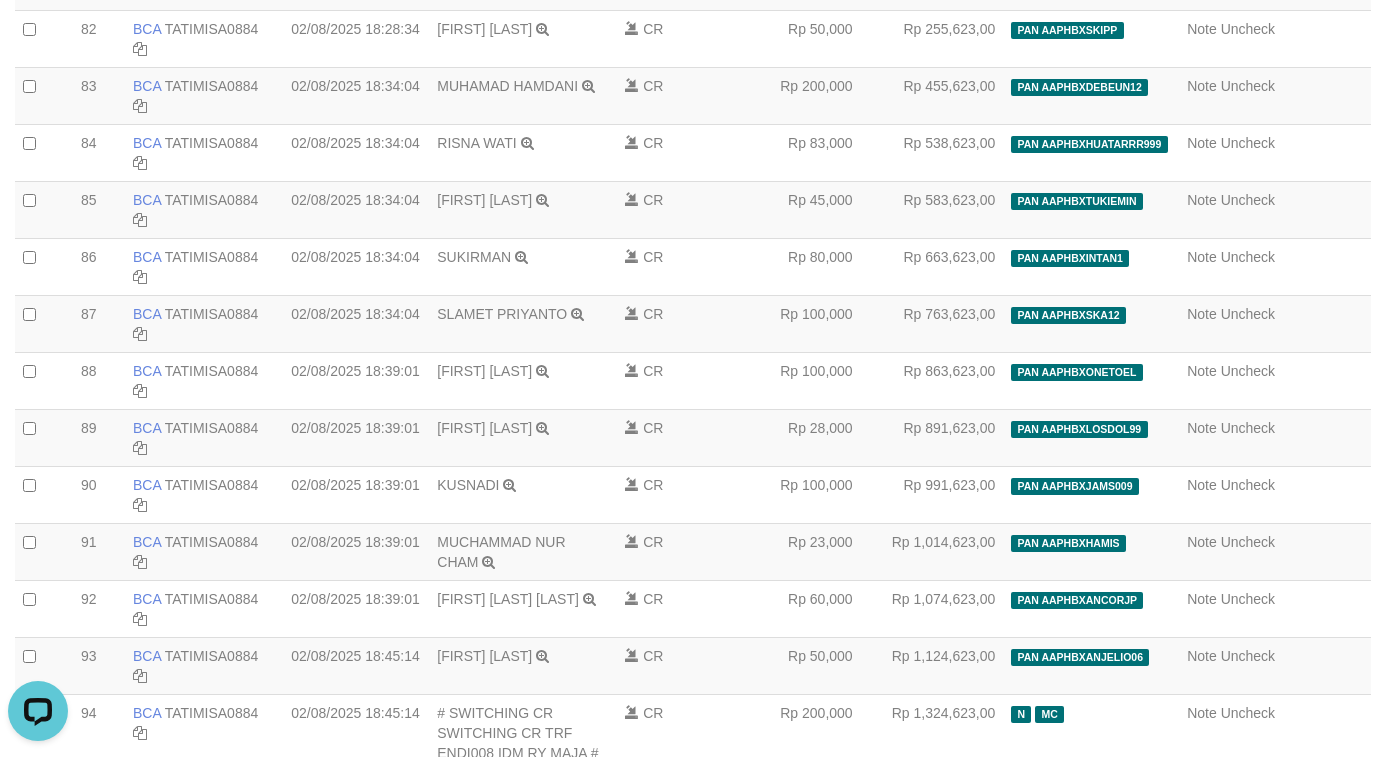 scroll, scrollTop: 0, scrollLeft: 0, axis: both 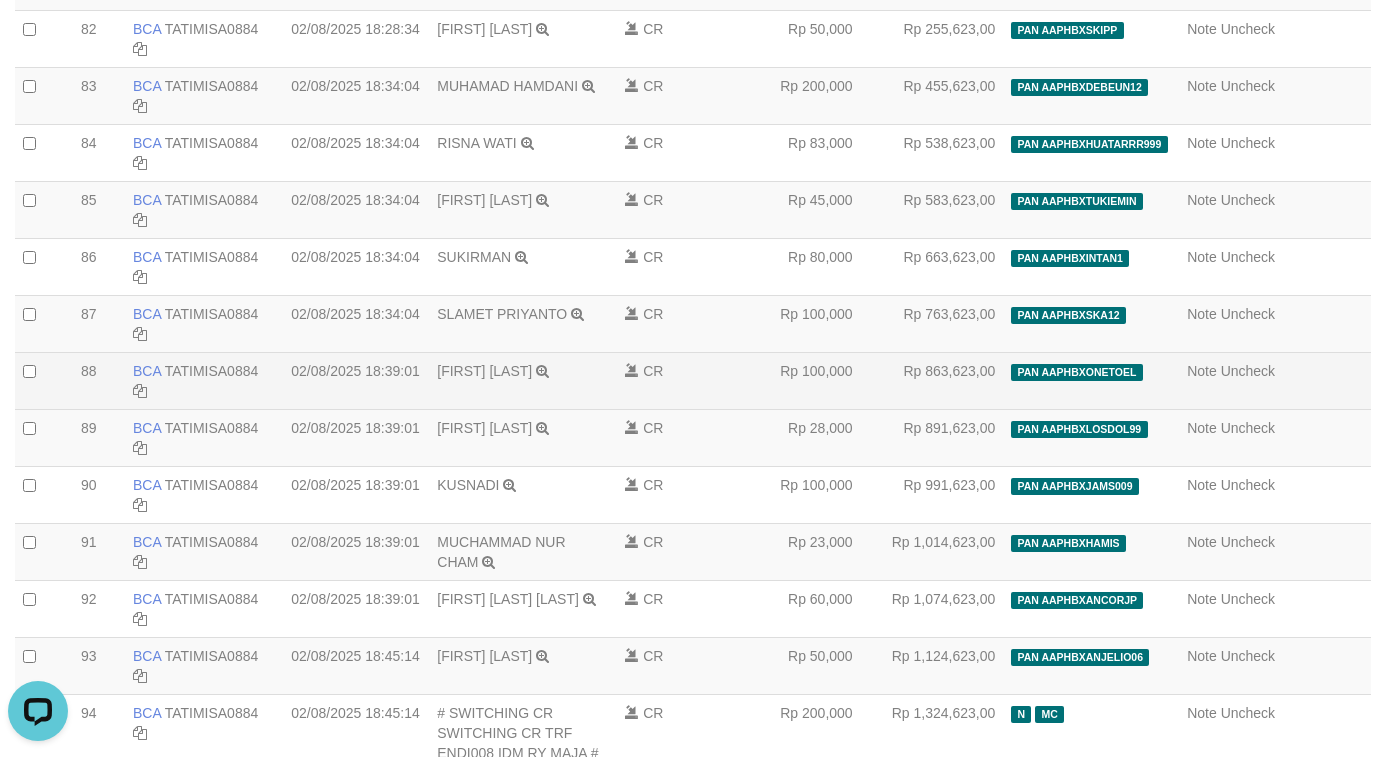 click on "Note
Uncheck" at bounding box center [1275, 380] 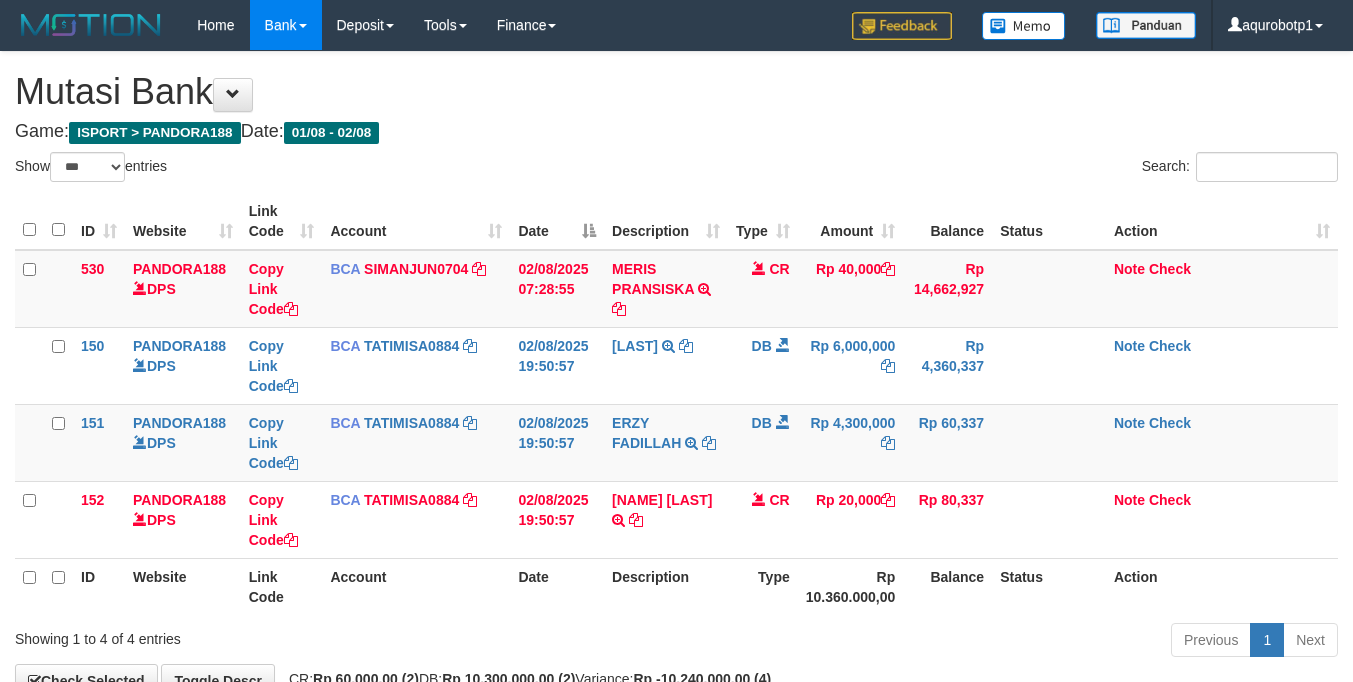 select on "***" 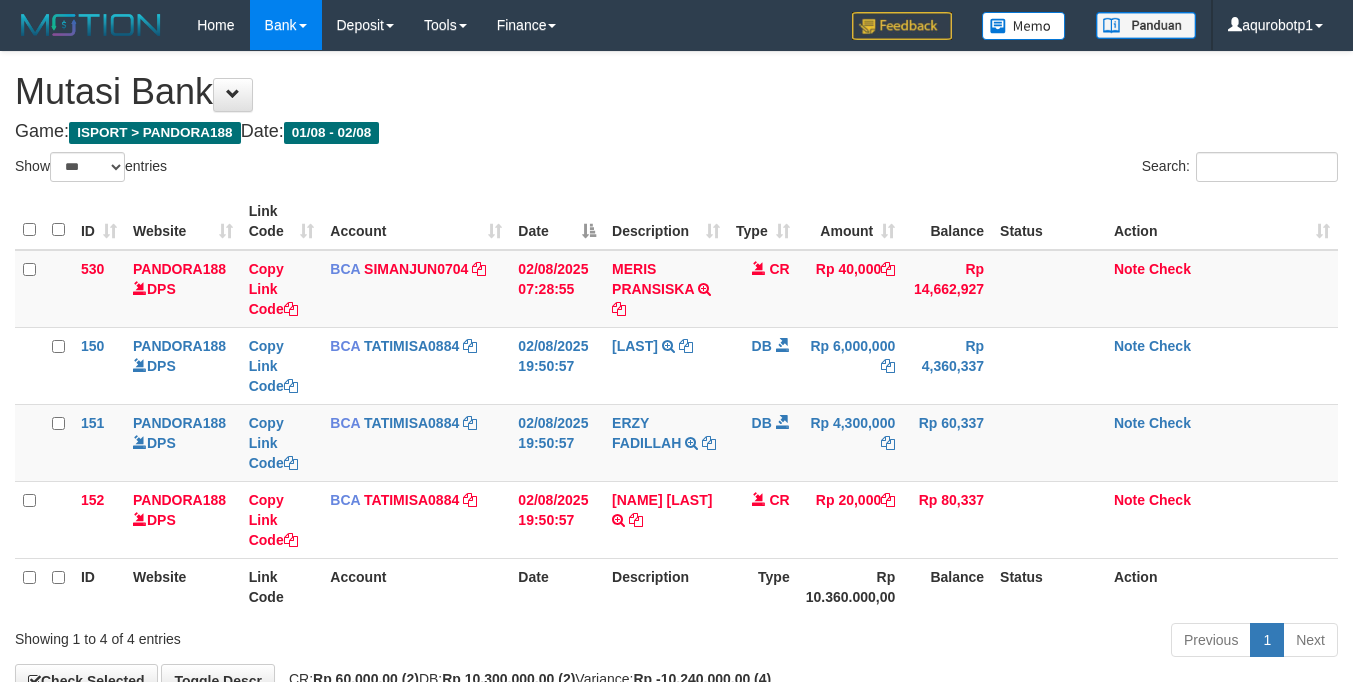 scroll, scrollTop: 0, scrollLeft: 0, axis: both 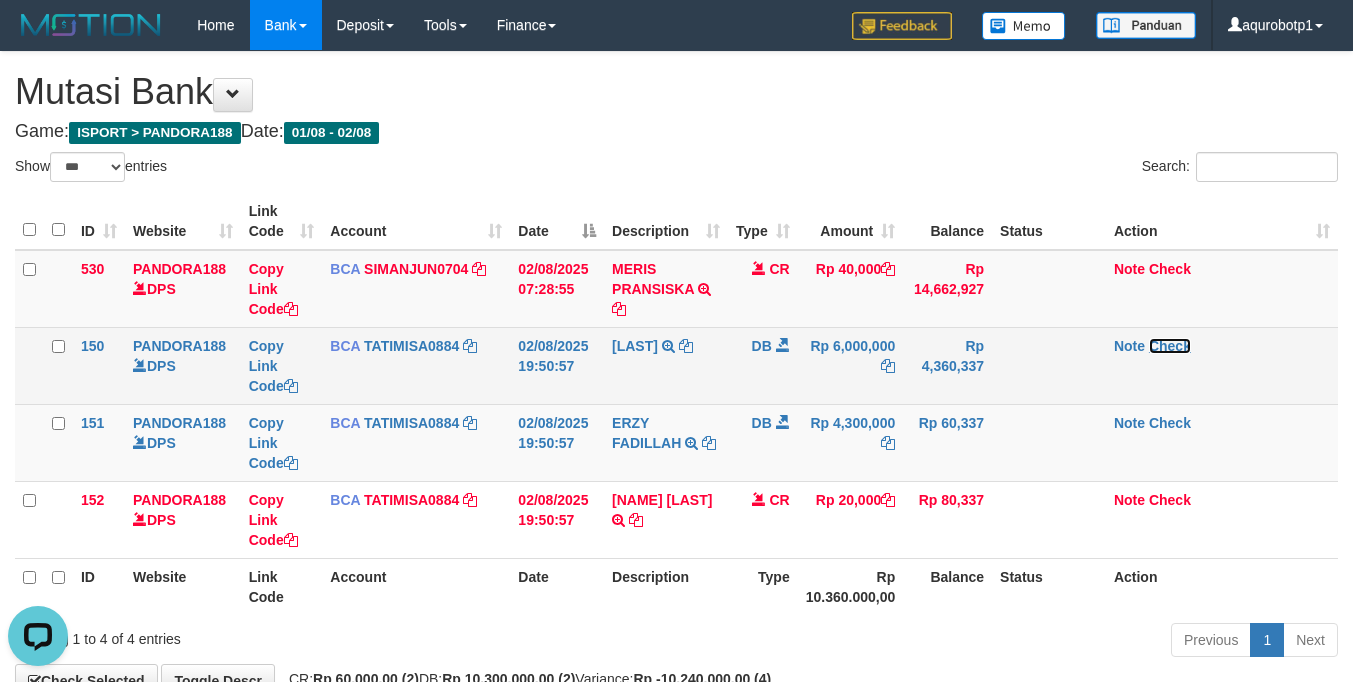 click on "Check" at bounding box center [1170, 346] 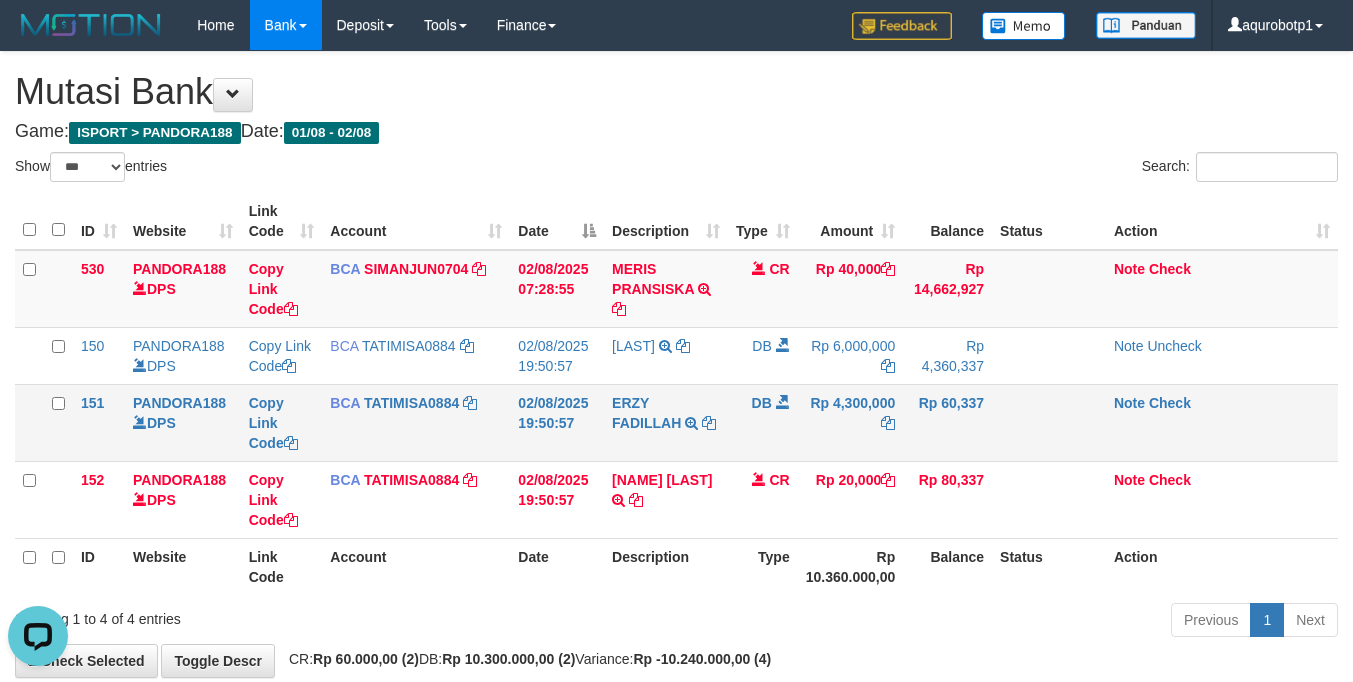 click on "Note
Check" at bounding box center [1222, 422] 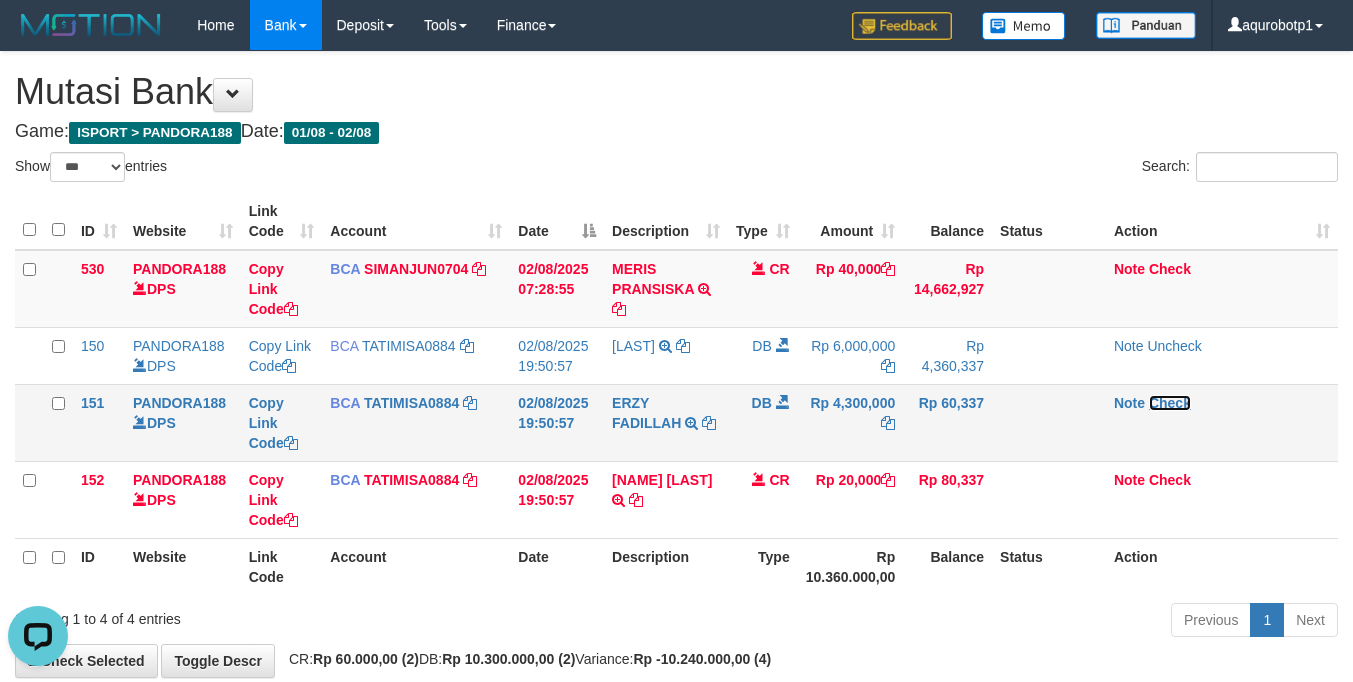click on "Check" at bounding box center (1170, 403) 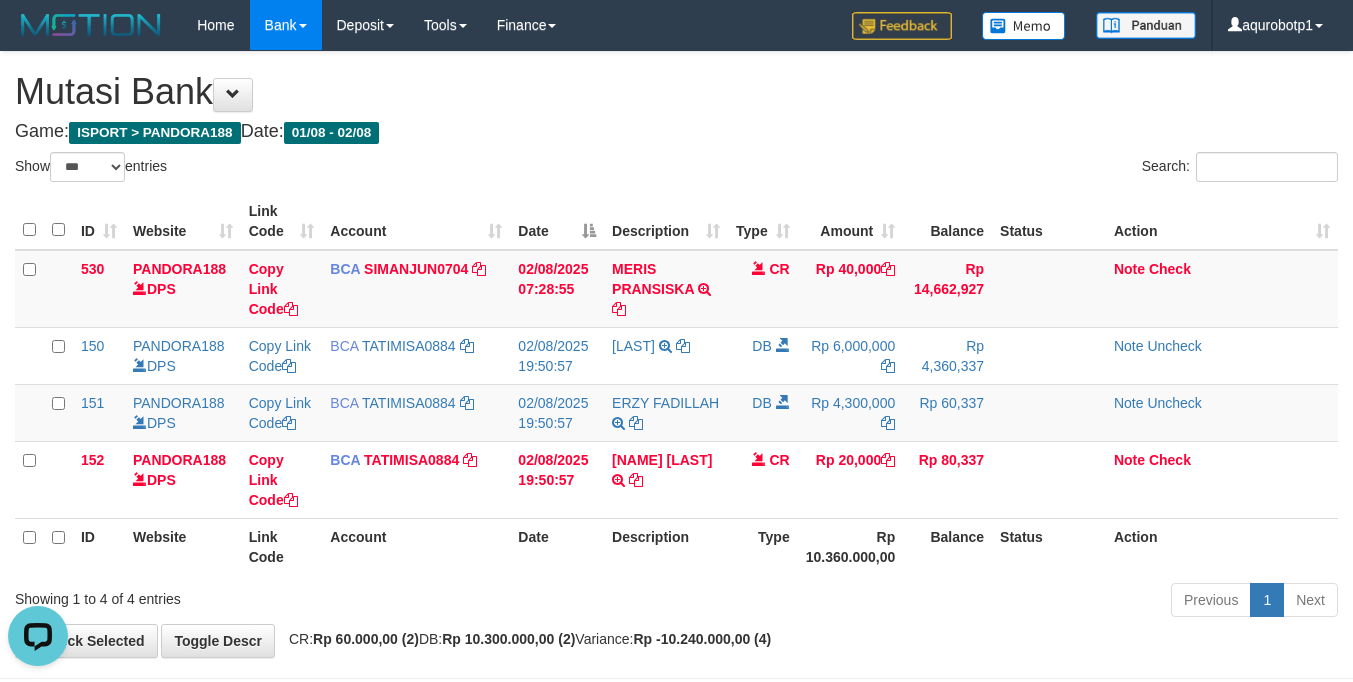 click on "Previous 1 Next" at bounding box center [958, 602] 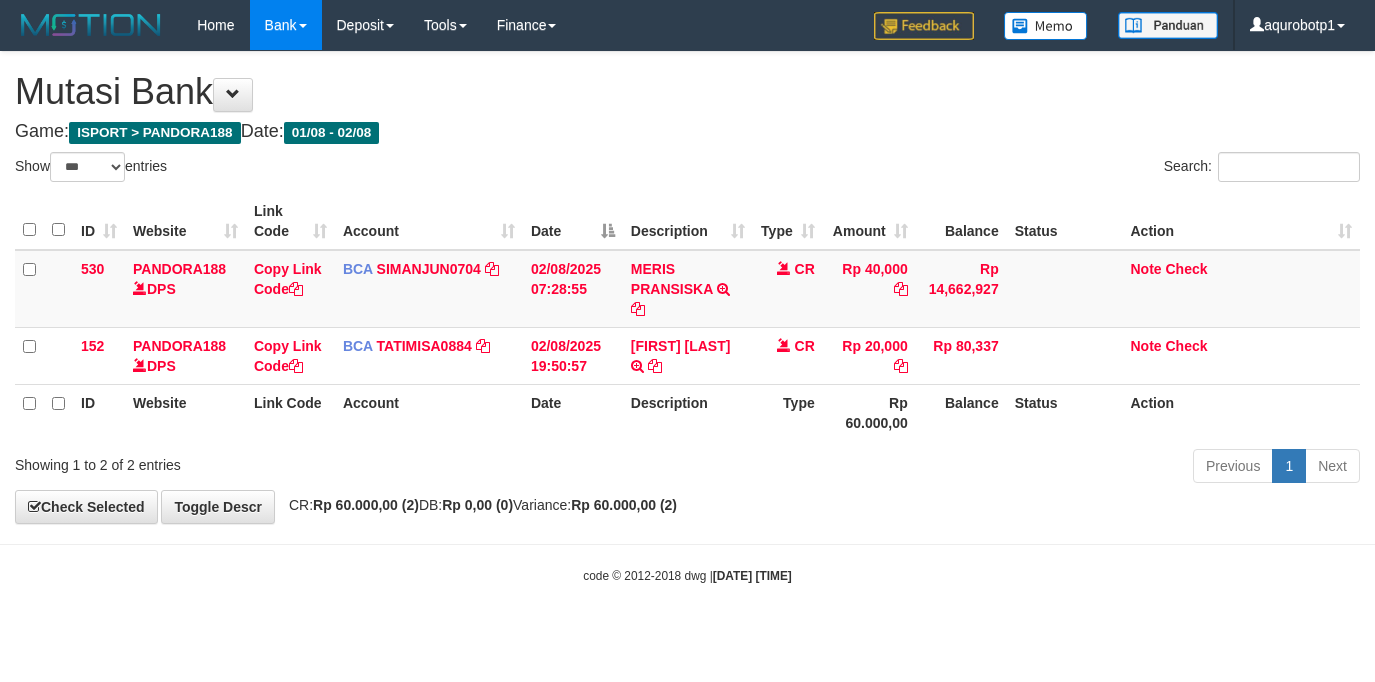 select on "***" 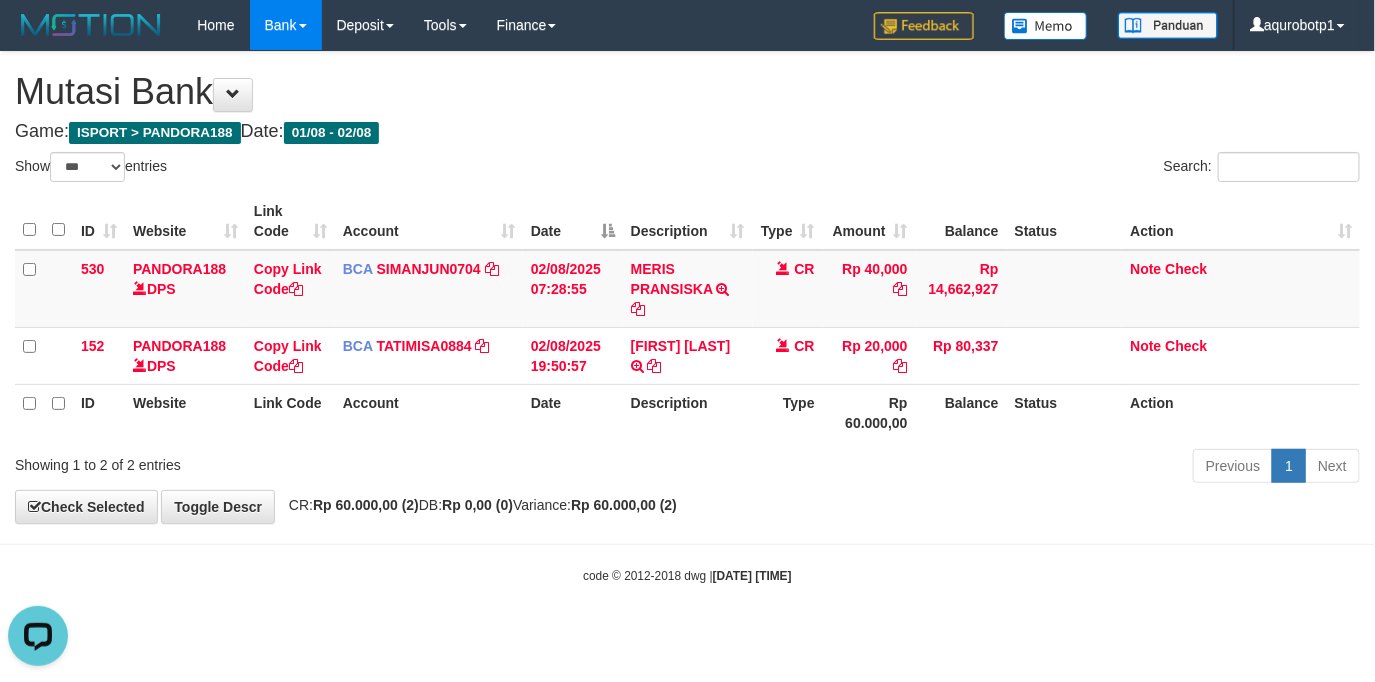 scroll, scrollTop: 0, scrollLeft: 0, axis: both 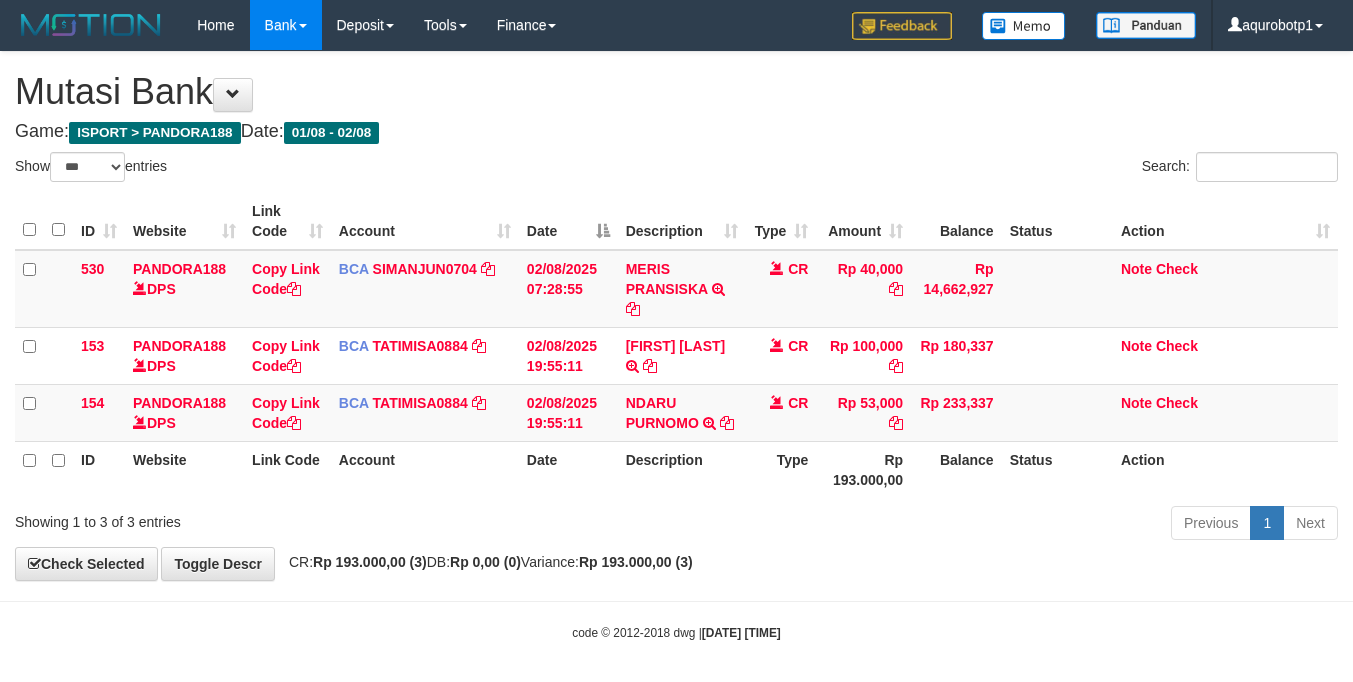 select on "***" 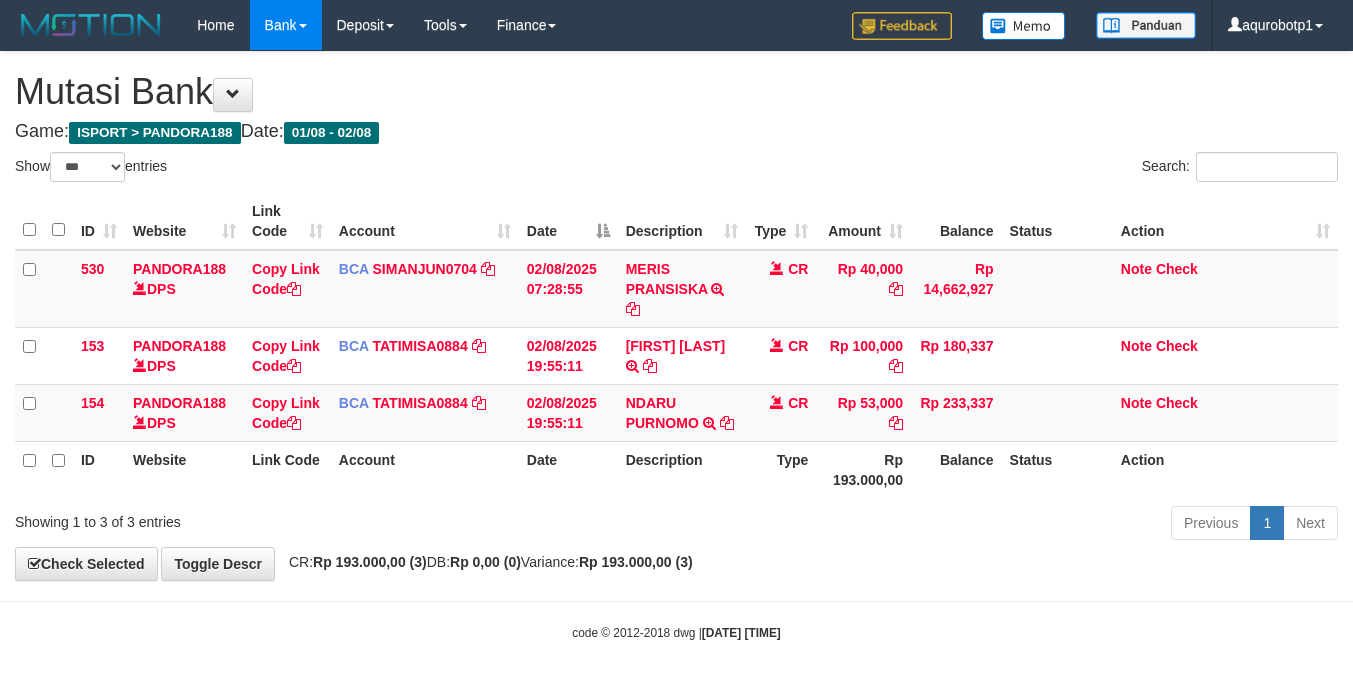 scroll, scrollTop: 0, scrollLeft: 0, axis: both 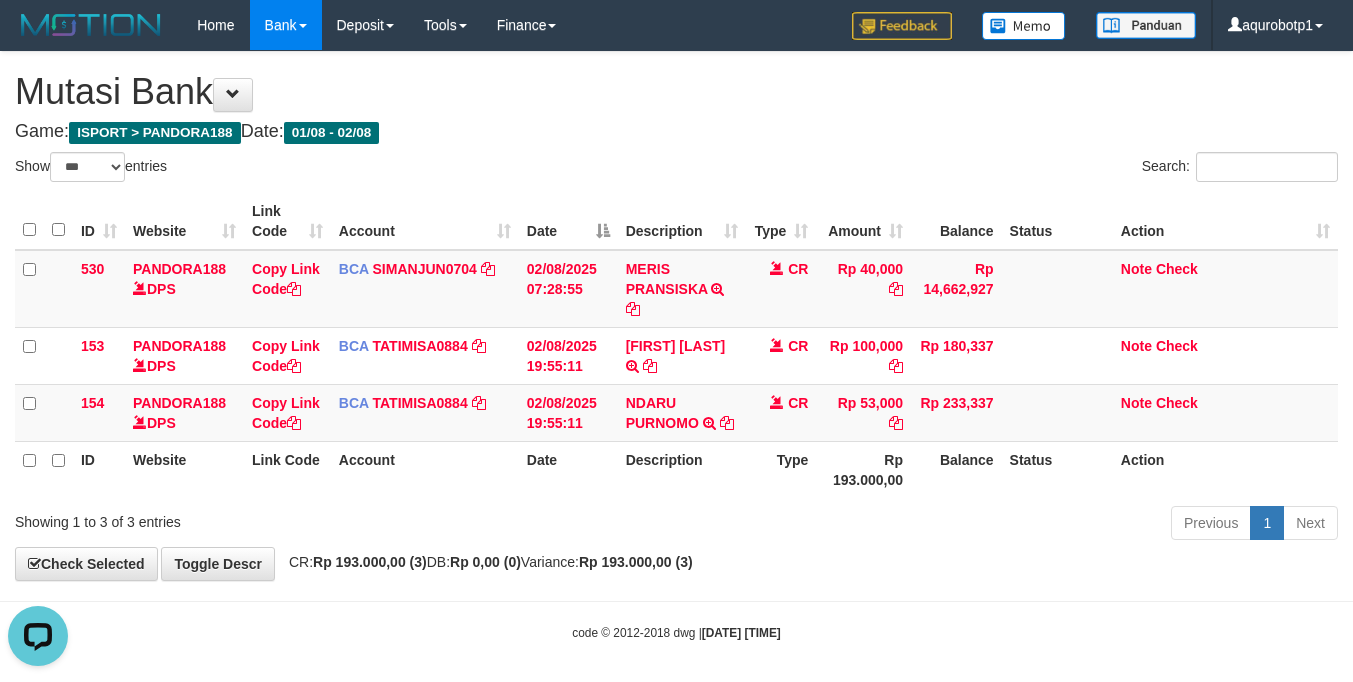 drag, startPoint x: 819, startPoint y: 507, endPoint x: 769, endPoint y: 508, distance: 50.01 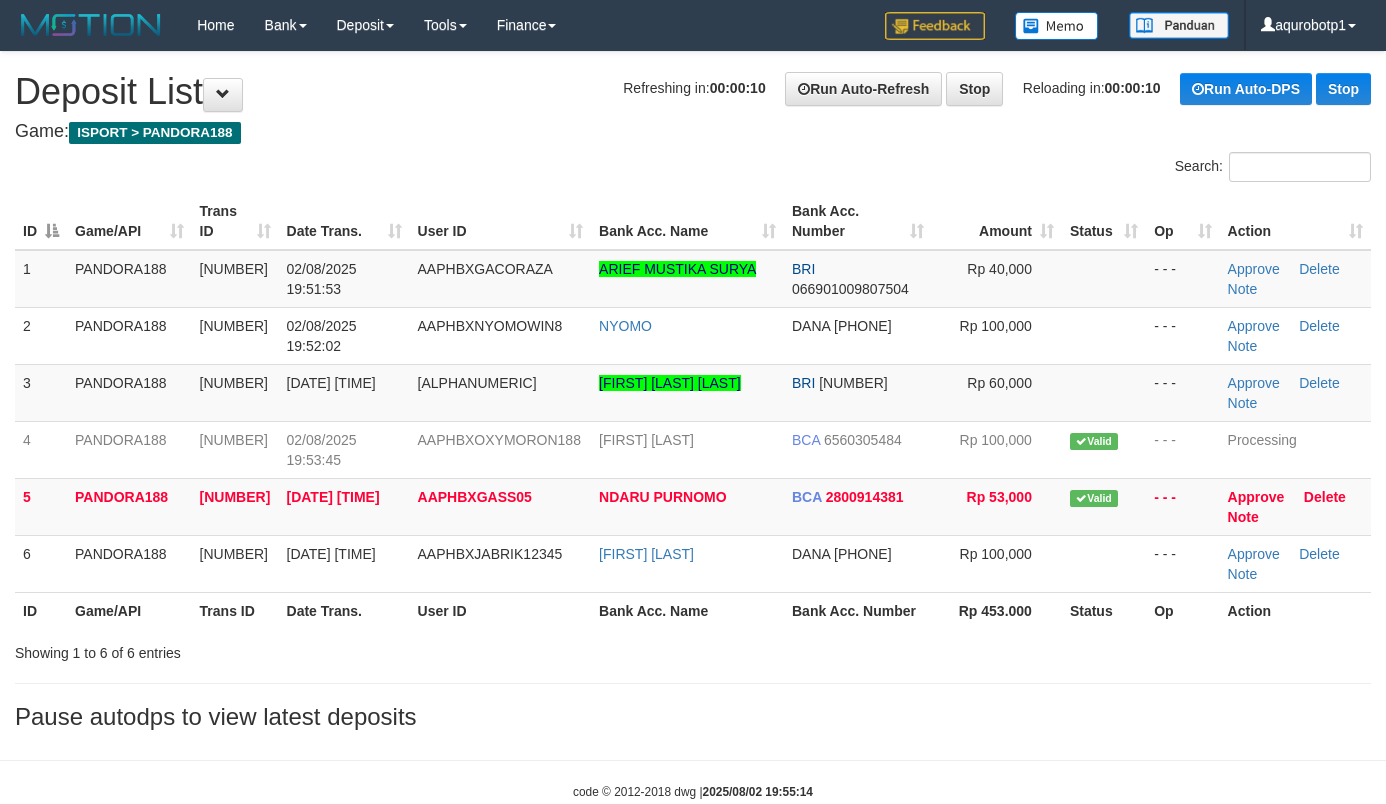 scroll, scrollTop: 0, scrollLeft: 0, axis: both 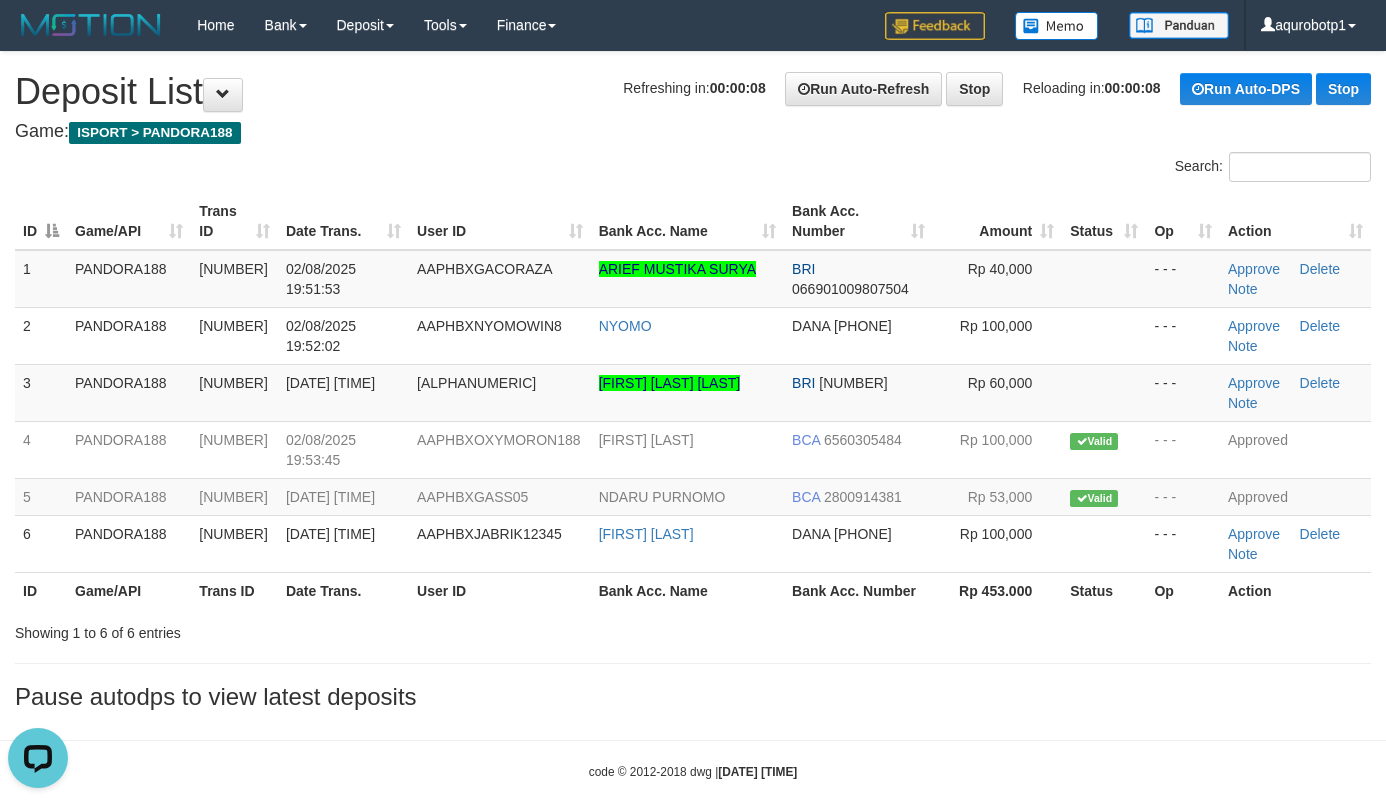 click on "Game:   ISPORT > PANDORA188" at bounding box center [693, 132] 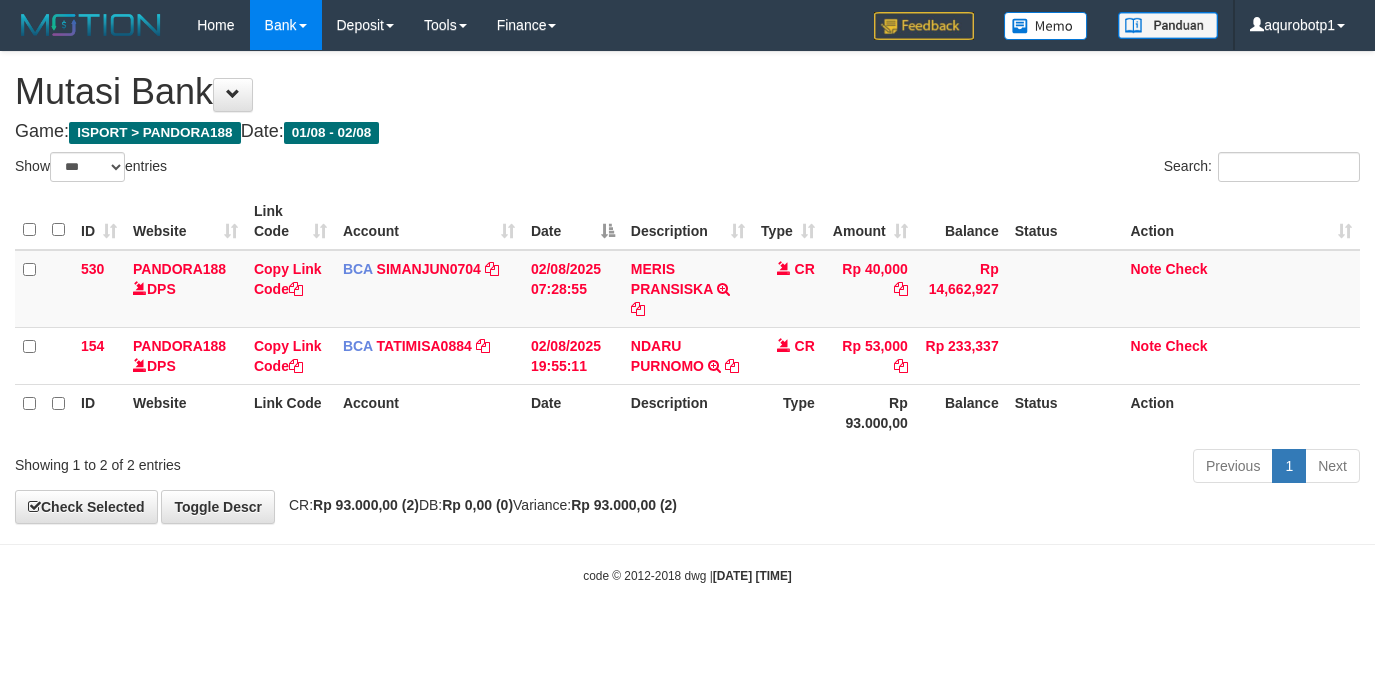 select on "***" 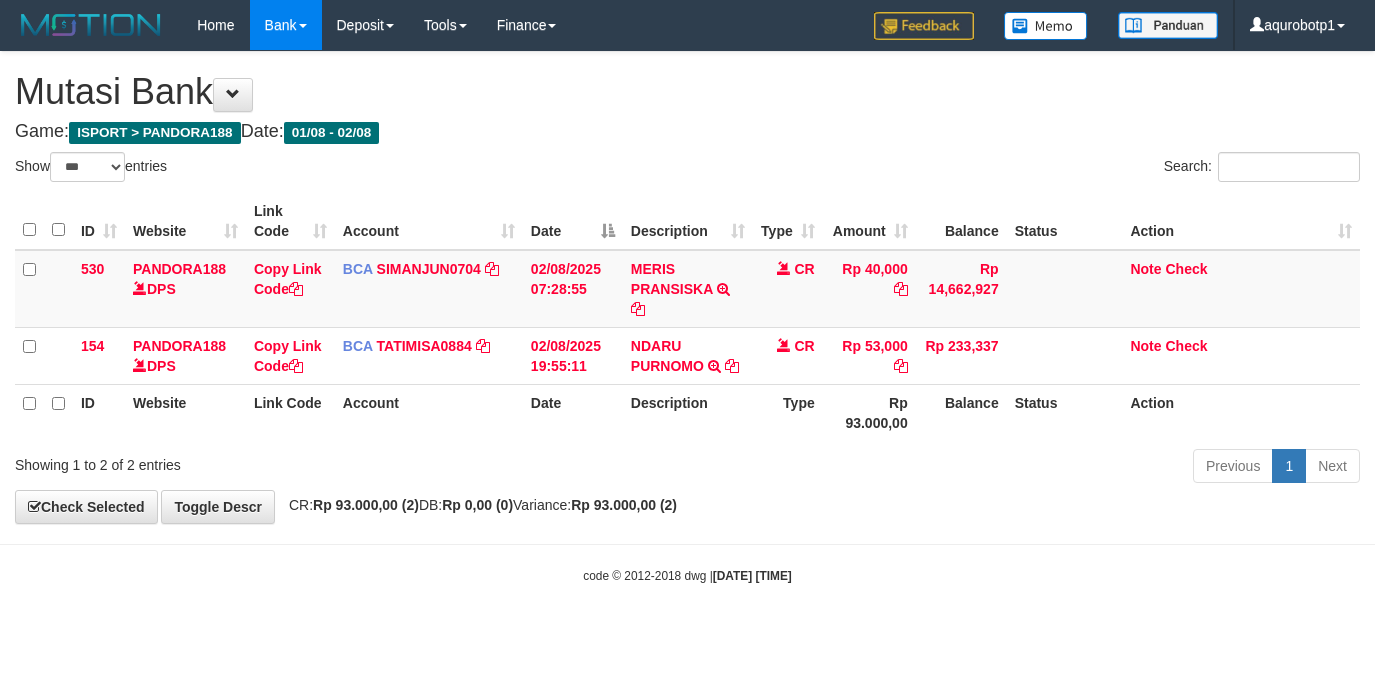 scroll, scrollTop: 0, scrollLeft: 0, axis: both 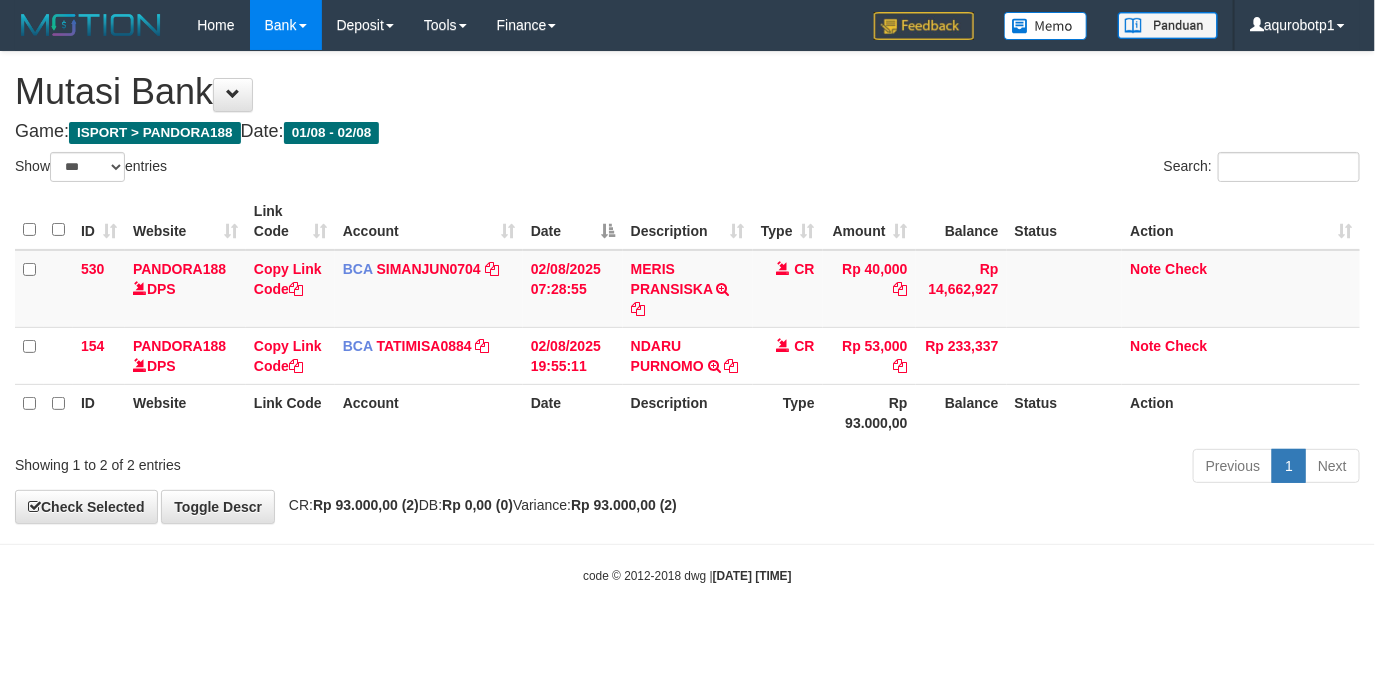 click on "Previous 1 Next" at bounding box center (974, 468) 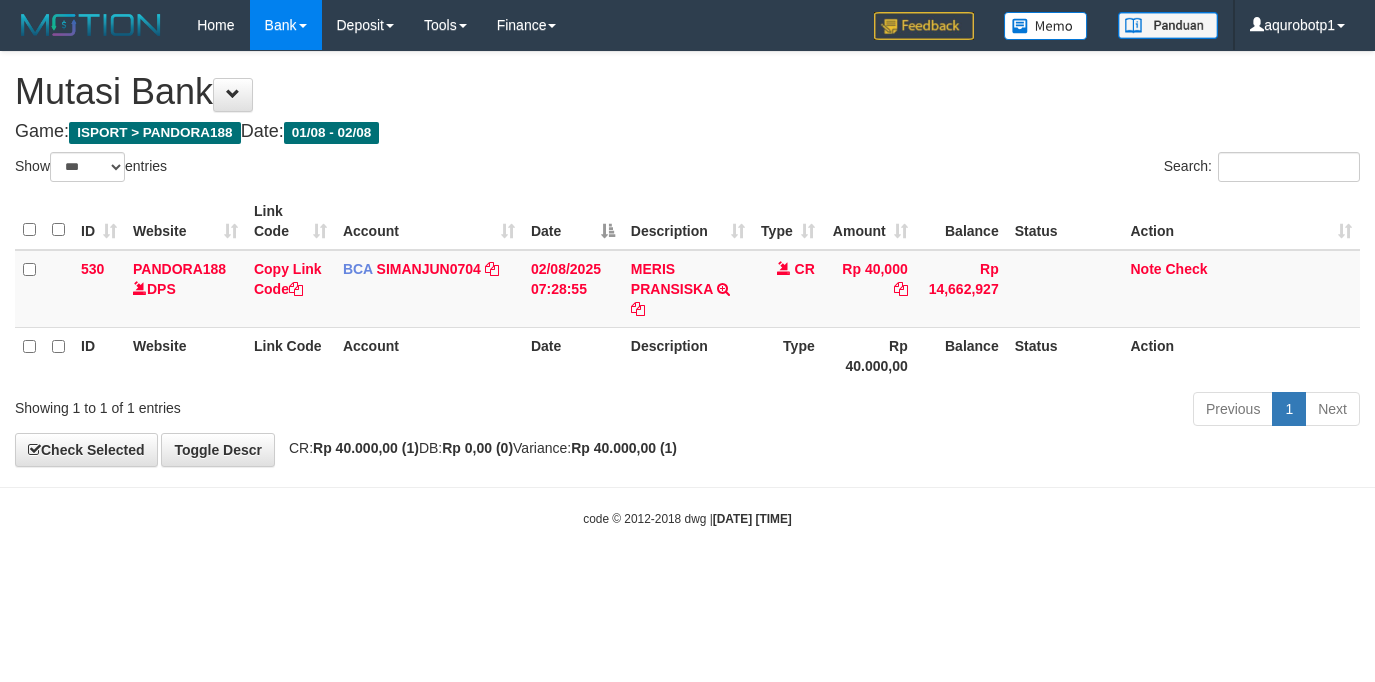 select on "***" 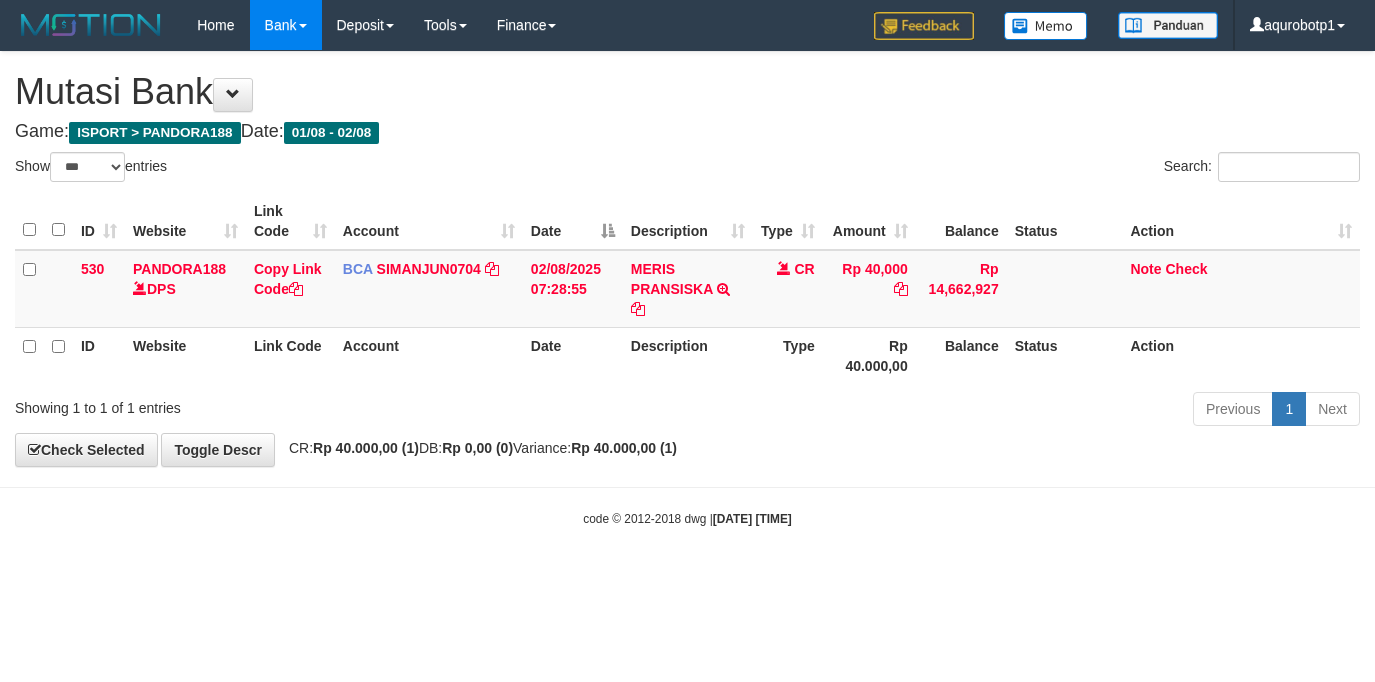 scroll, scrollTop: 0, scrollLeft: 0, axis: both 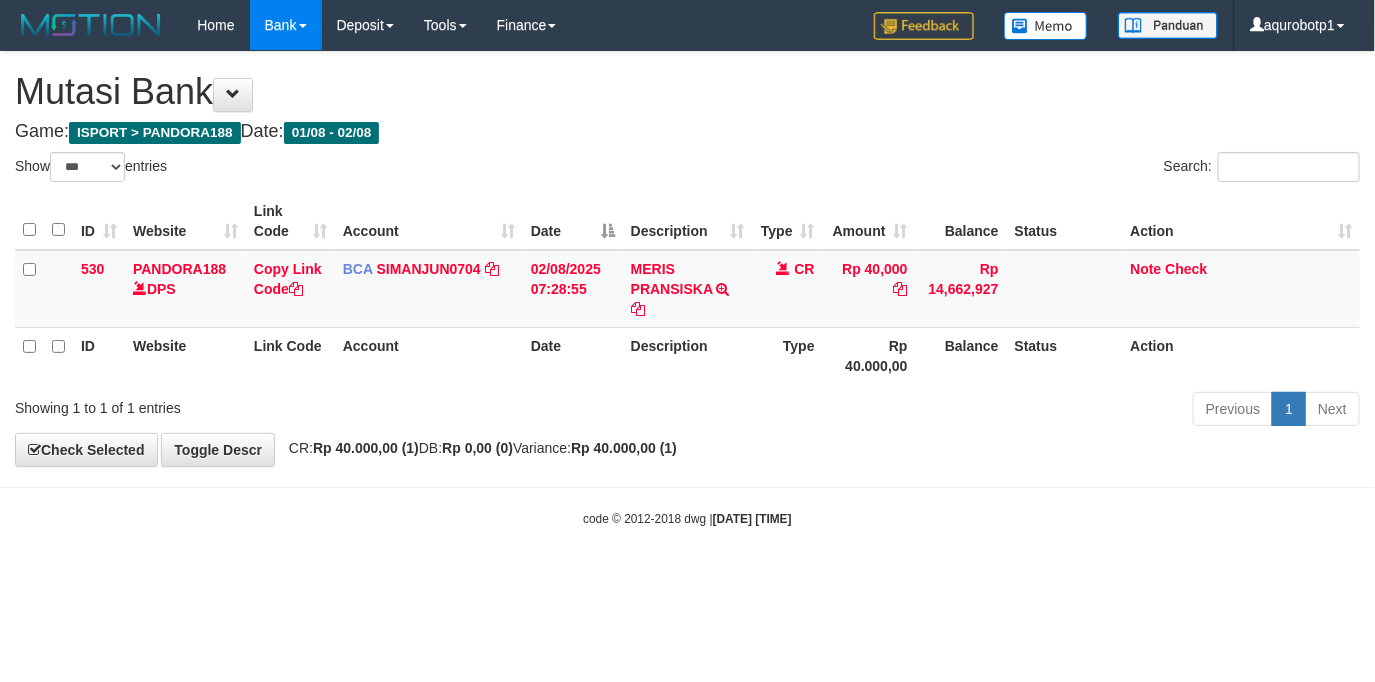 click on "**********" at bounding box center (687, 259) 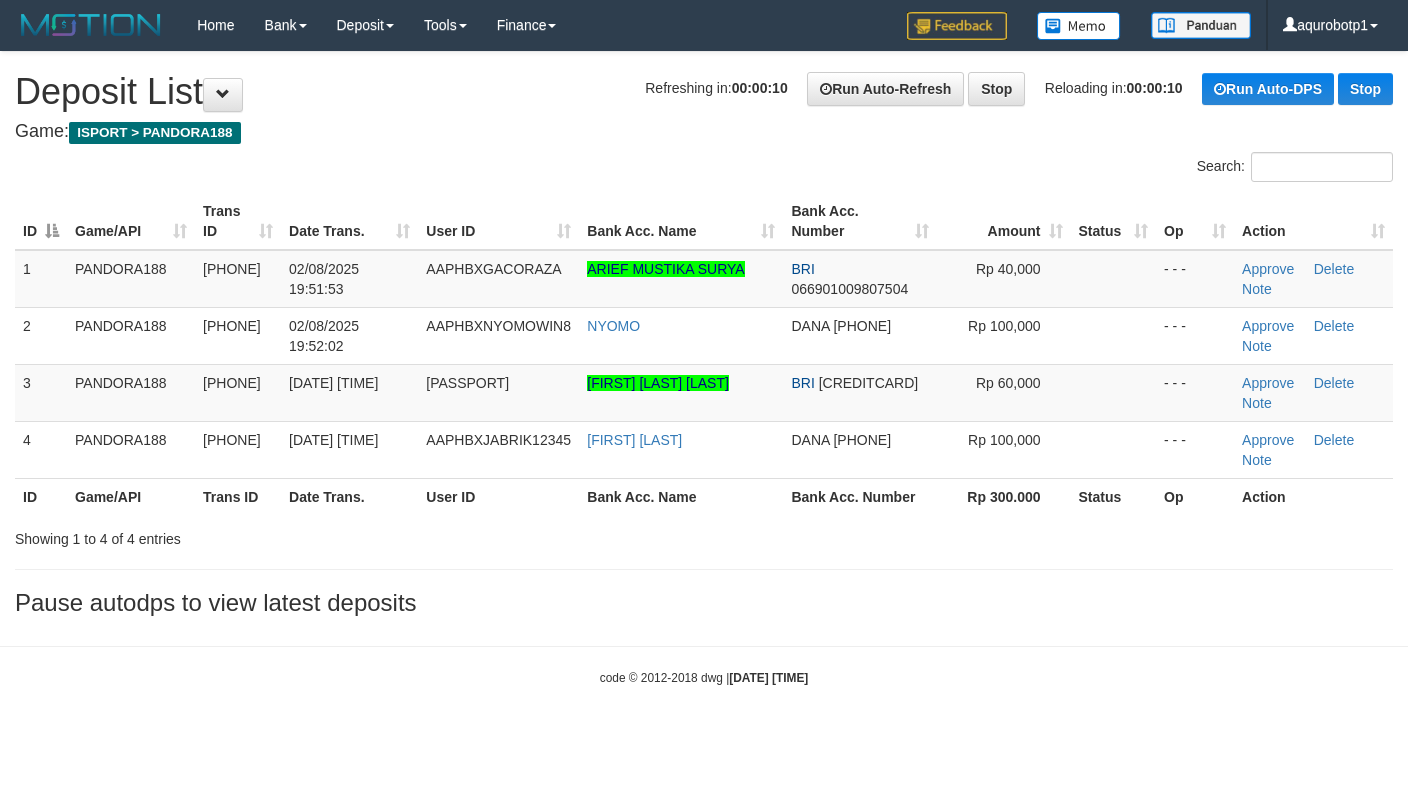 scroll, scrollTop: 0, scrollLeft: 0, axis: both 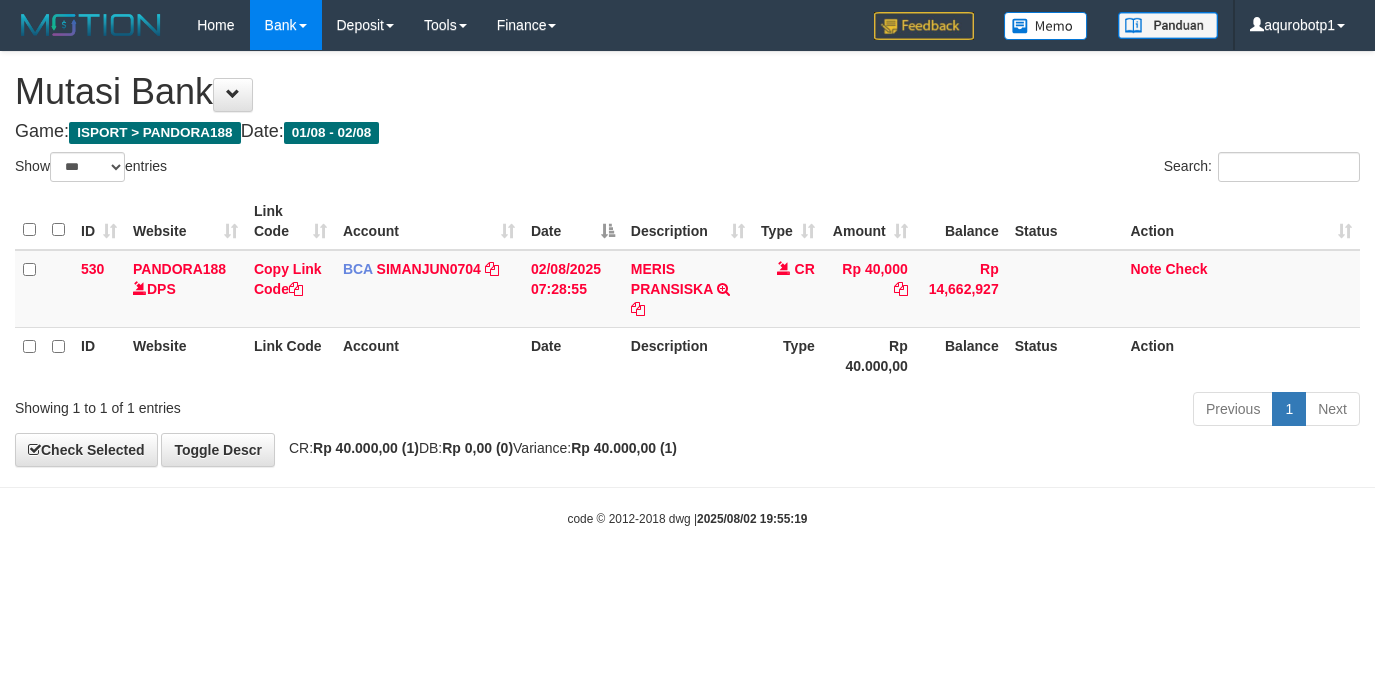 select on "***" 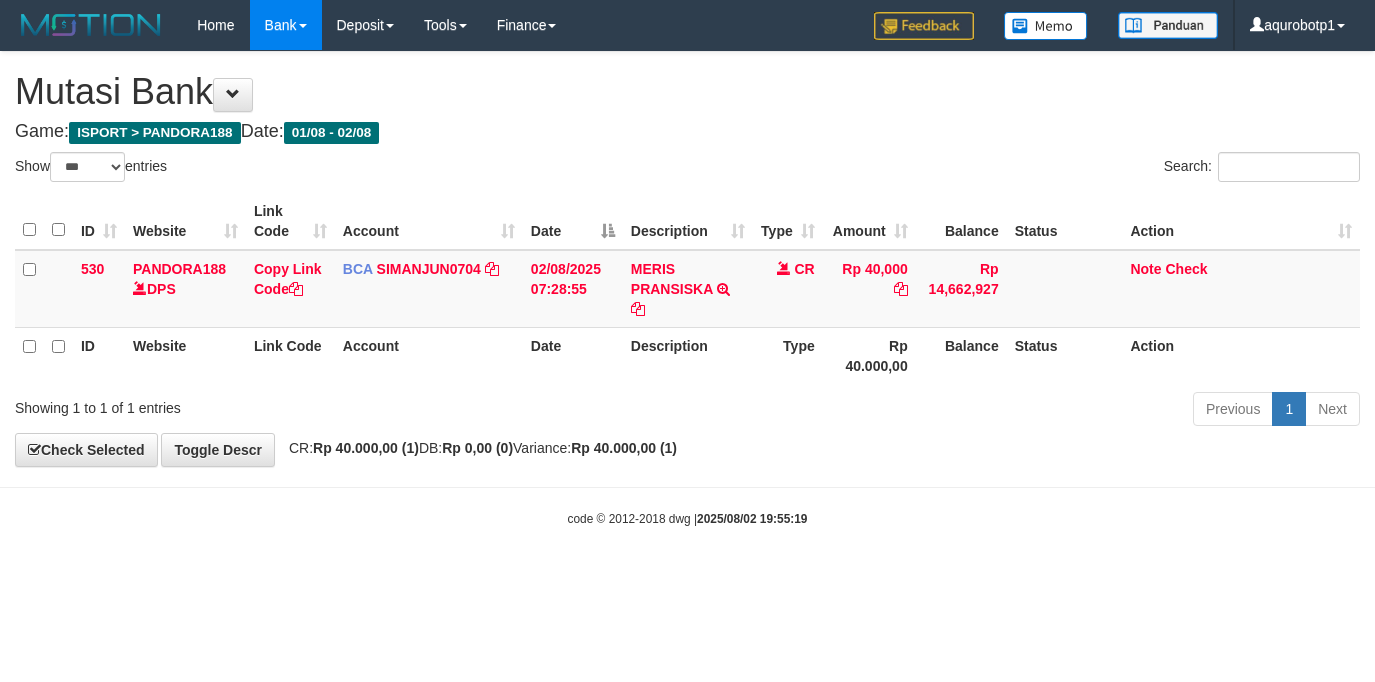 scroll, scrollTop: 0, scrollLeft: 0, axis: both 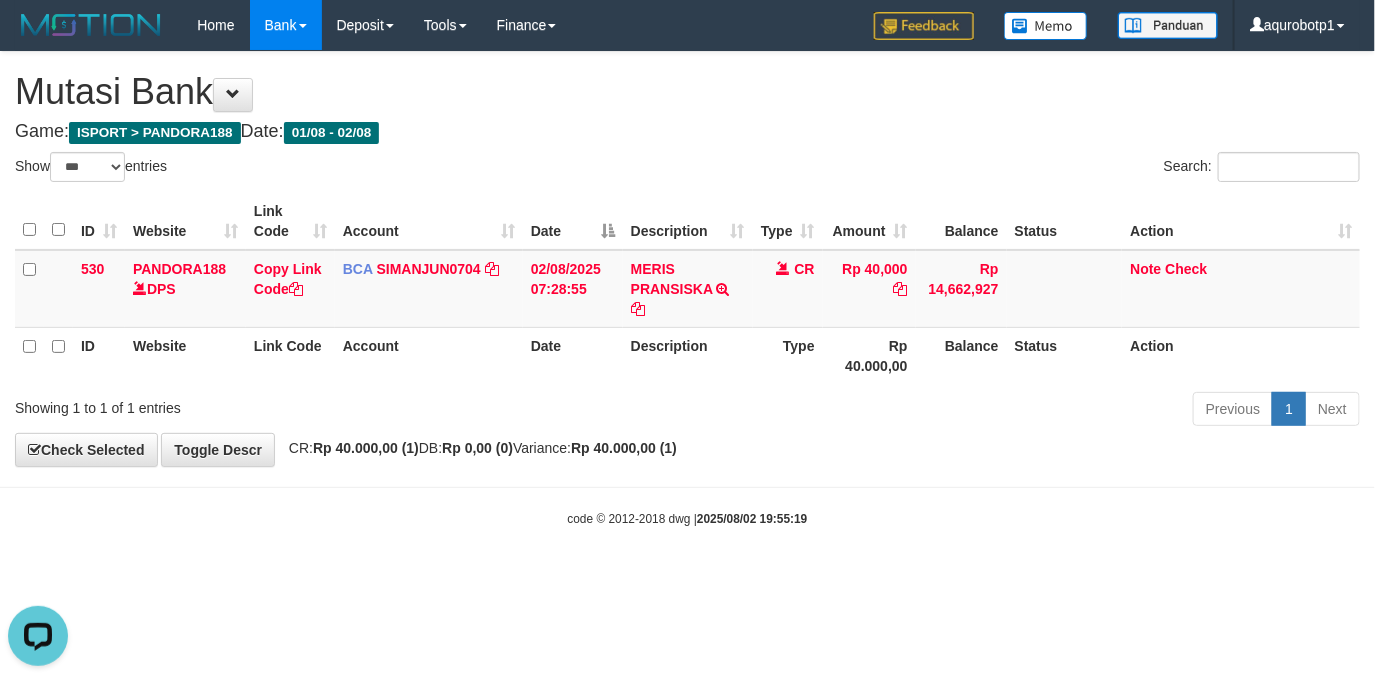click on "Toggle navigation
Home
Bank
Account List
Load
By Website
Group
[ISPORT]													PANDORA188
By Load Group (DPS)
Group aqu-pandora
Mutasi Bank
Search
Sync
Note Mutasi
Deposit
-" at bounding box center [687, 289] 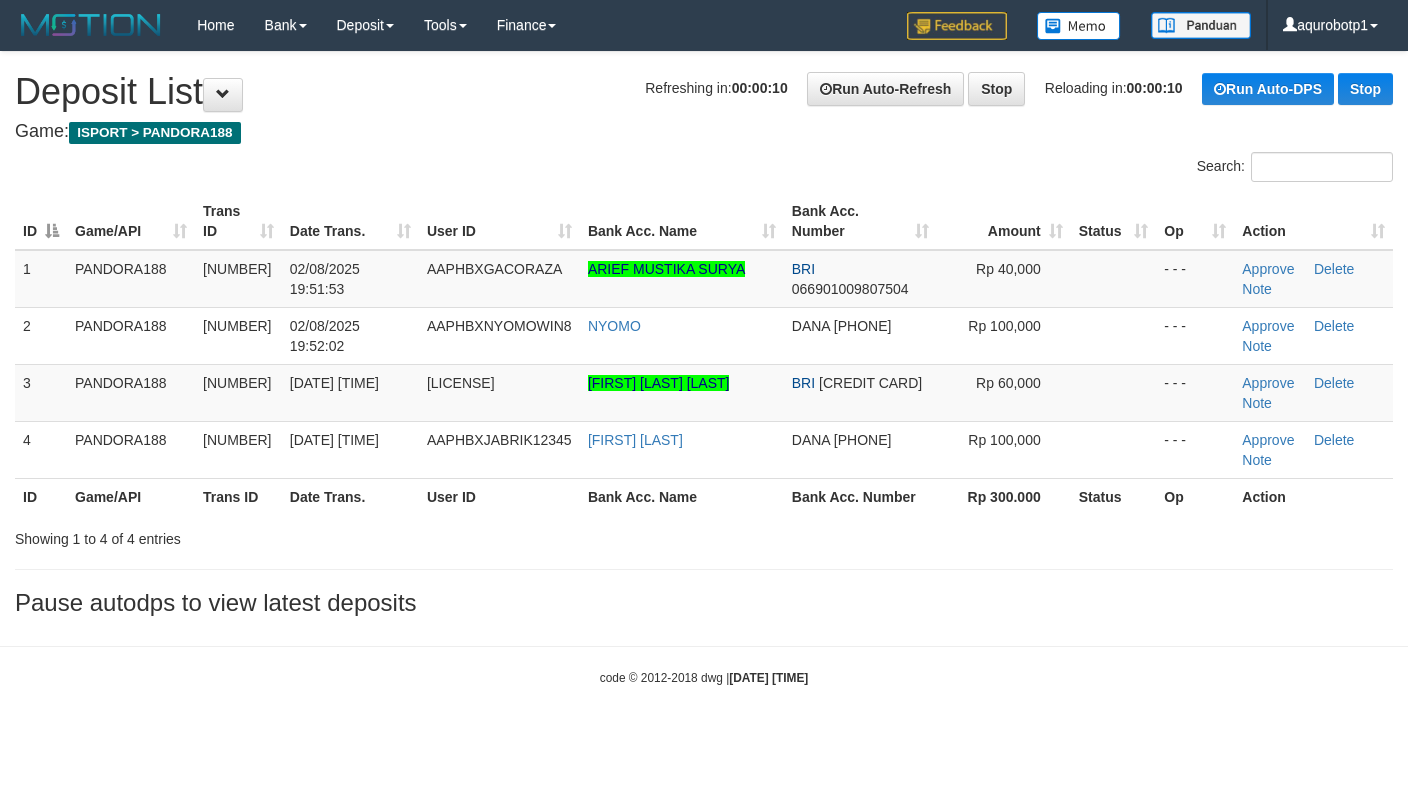 scroll, scrollTop: 0, scrollLeft: 0, axis: both 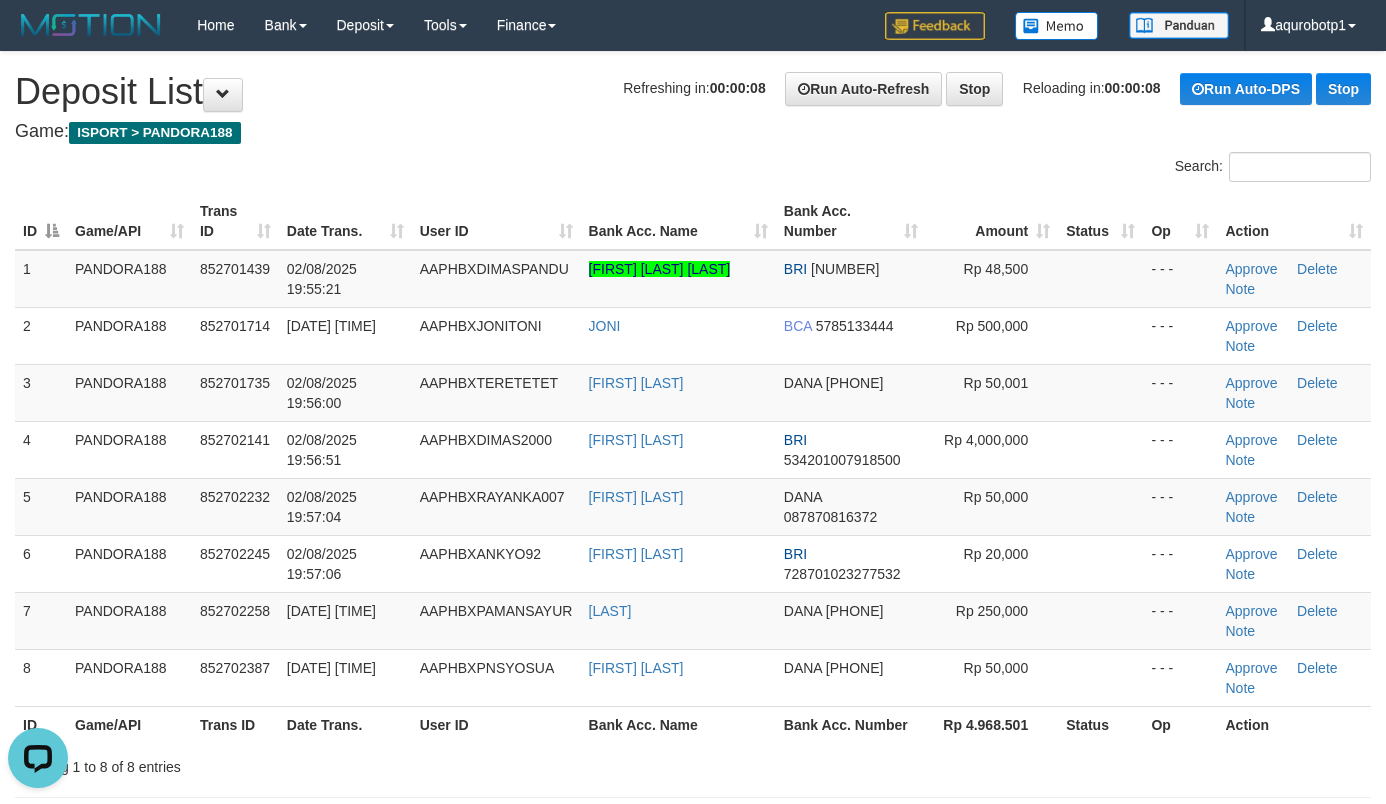 click on "Game:   ISPORT > PANDORA188" at bounding box center [693, 132] 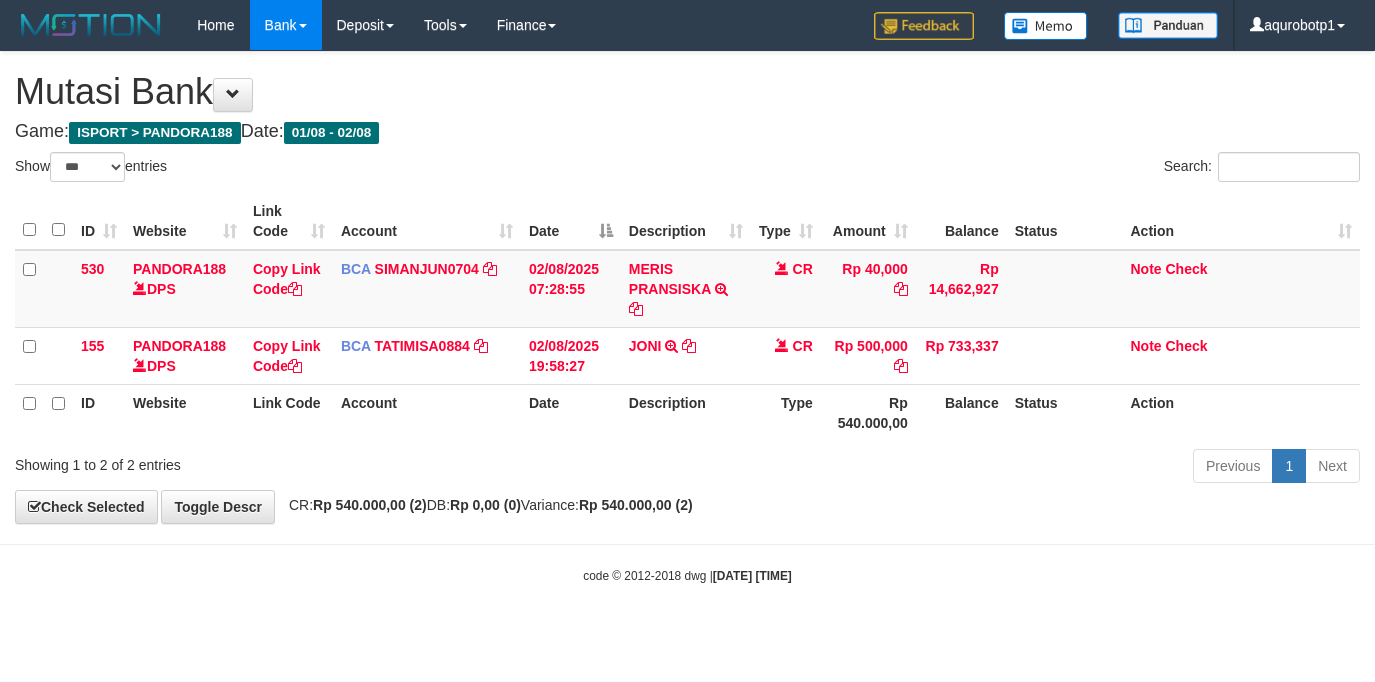 select on "***" 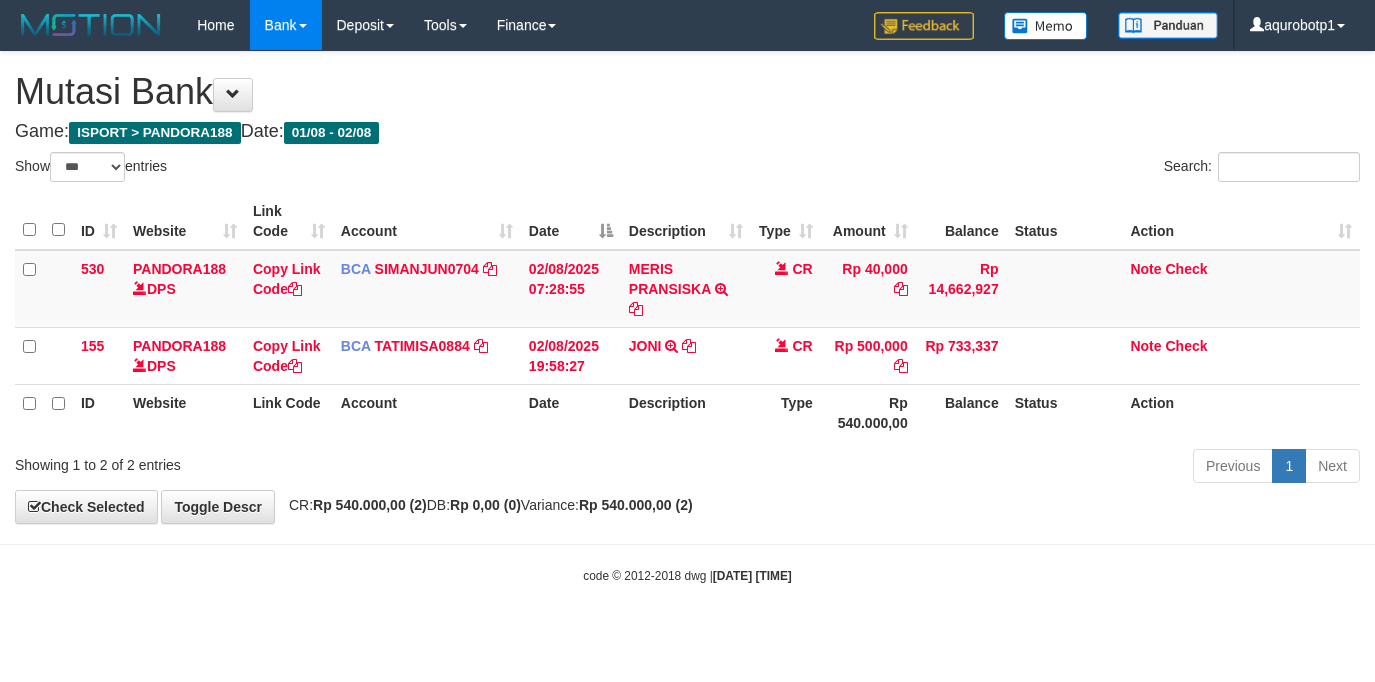 scroll, scrollTop: 0, scrollLeft: 0, axis: both 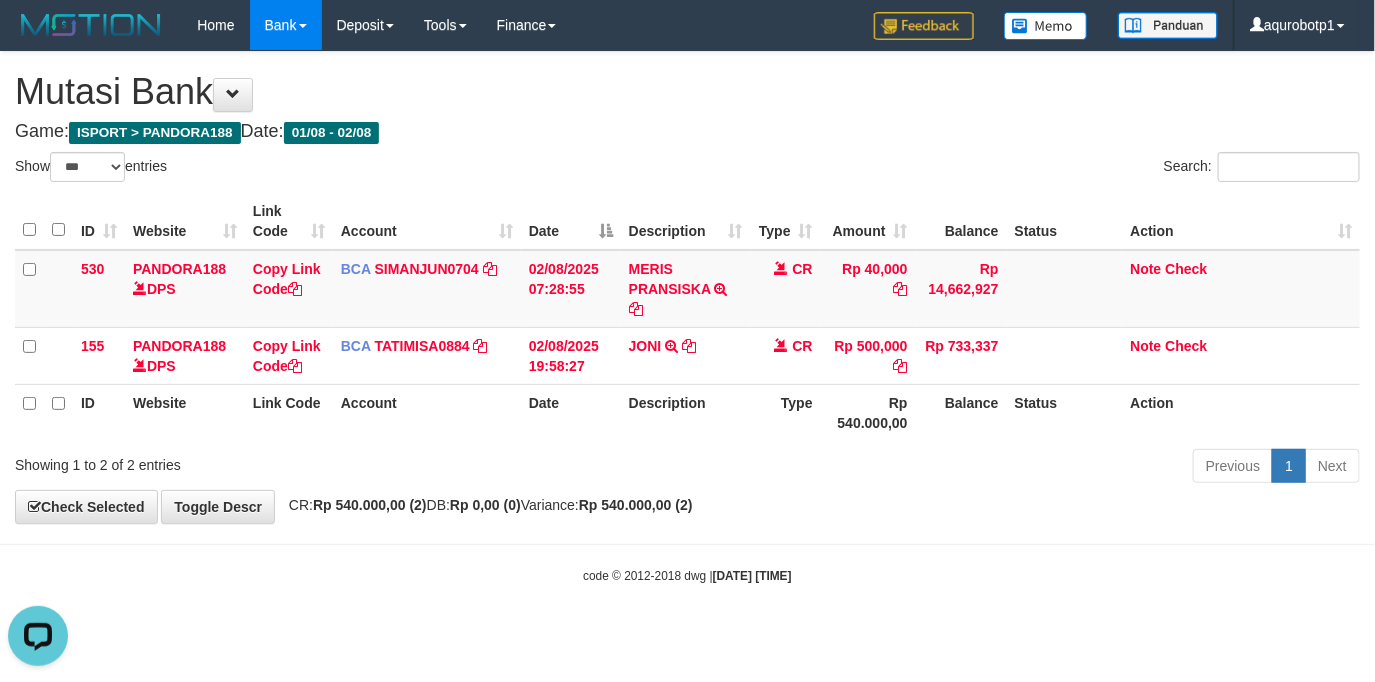 click on "Toggle navigation
Home
Bank
Account List
Load
By Website
Group
[ISPORT]													PANDORA188
By Load Group (DPS)
Group aqu-pandora
Mutasi Bank
Search
Sync
Note Mutasi
Deposit
-" at bounding box center (687, 317) 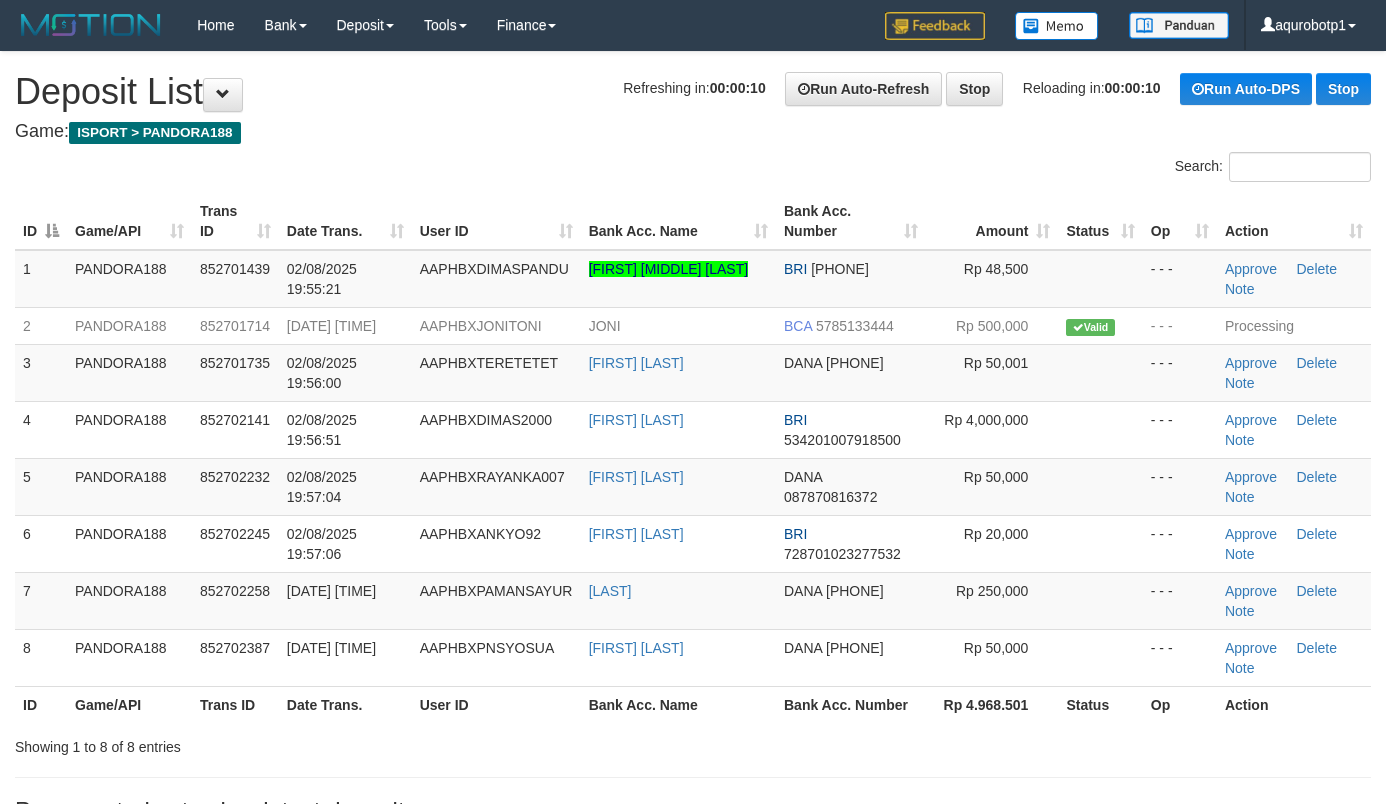 scroll, scrollTop: 0, scrollLeft: 0, axis: both 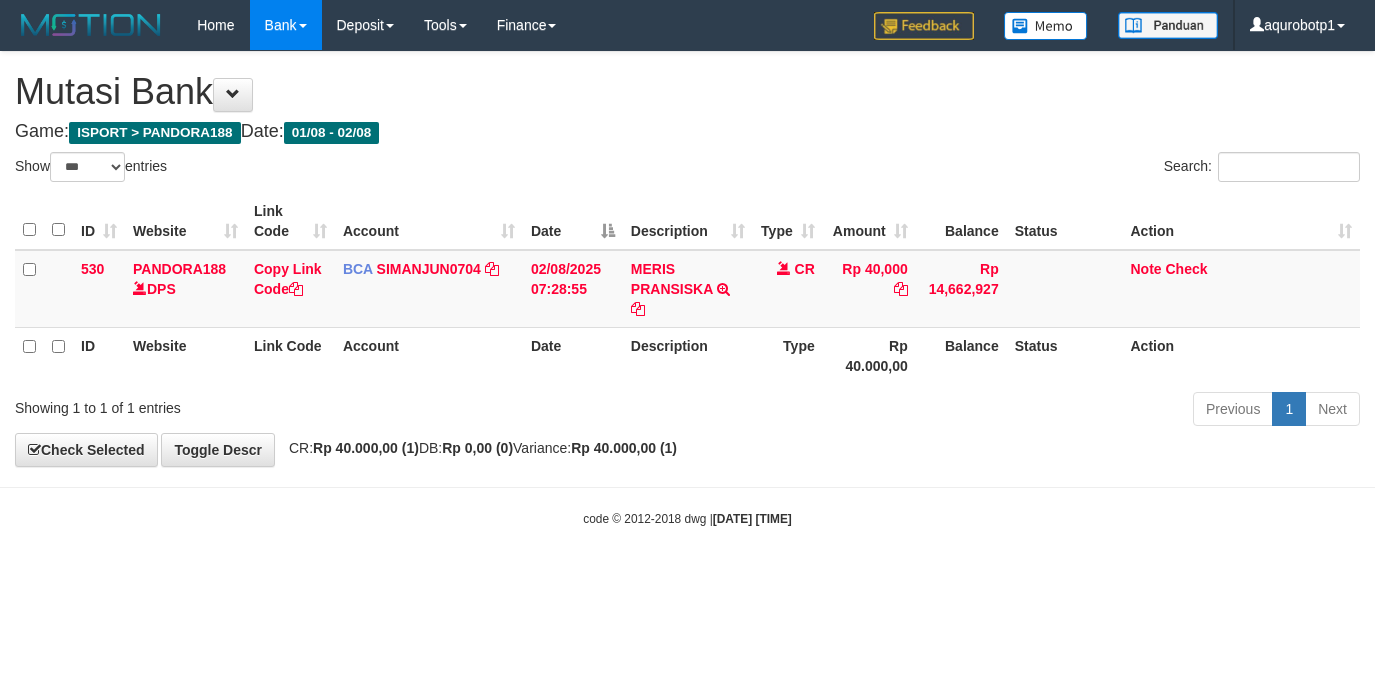 select on "***" 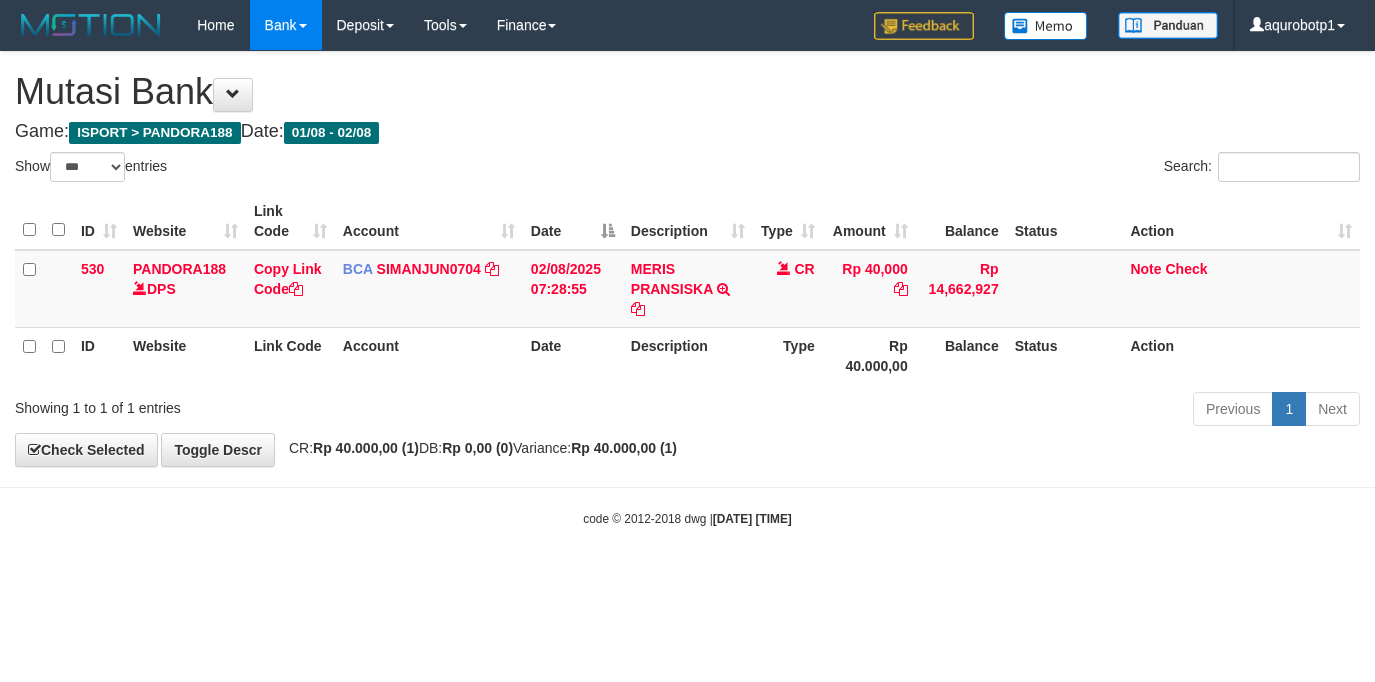 scroll, scrollTop: 0, scrollLeft: 0, axis: both 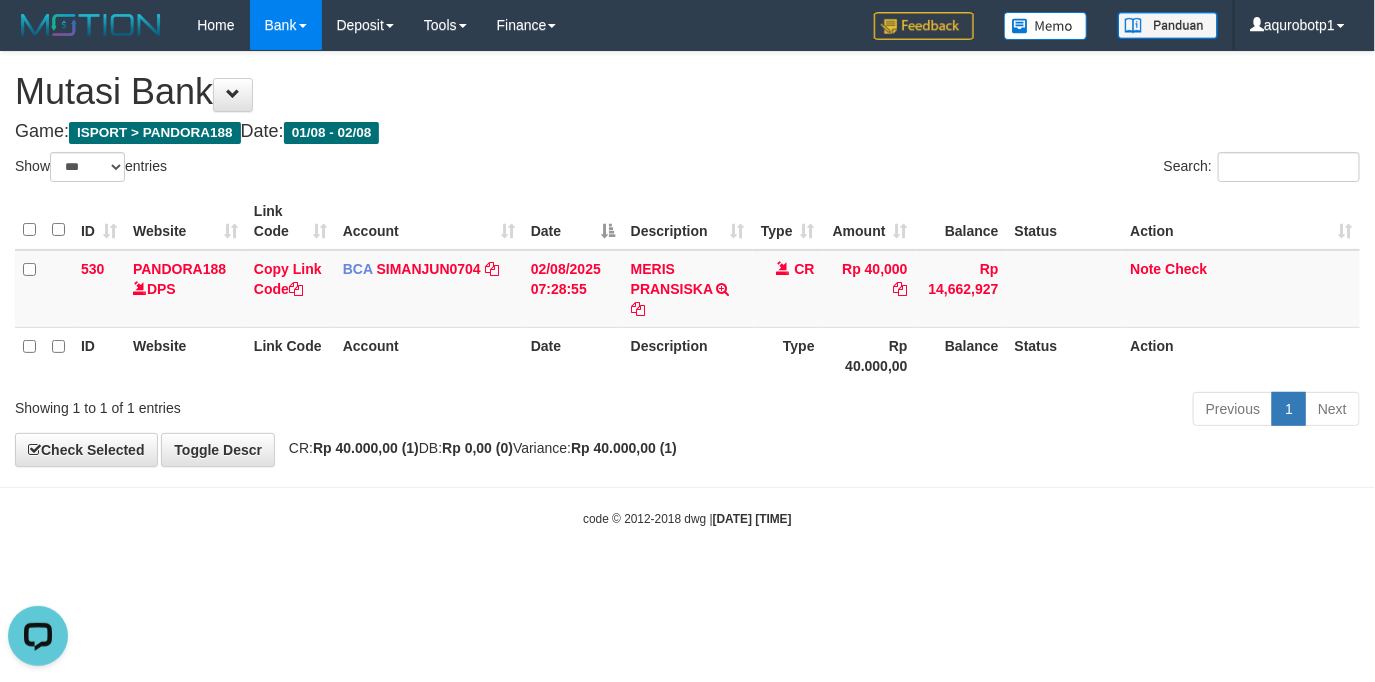 click on "Toggle navigation
Home
Bank
Account List
Load
By Website
Group
[ISPORT]													PANDORA188
By Load Group (DPS)
Group aqu-pandora
Mutasi Bank
Search
Sync
Note Mutasi
Deposit
-" at bounding box center (687, 289) 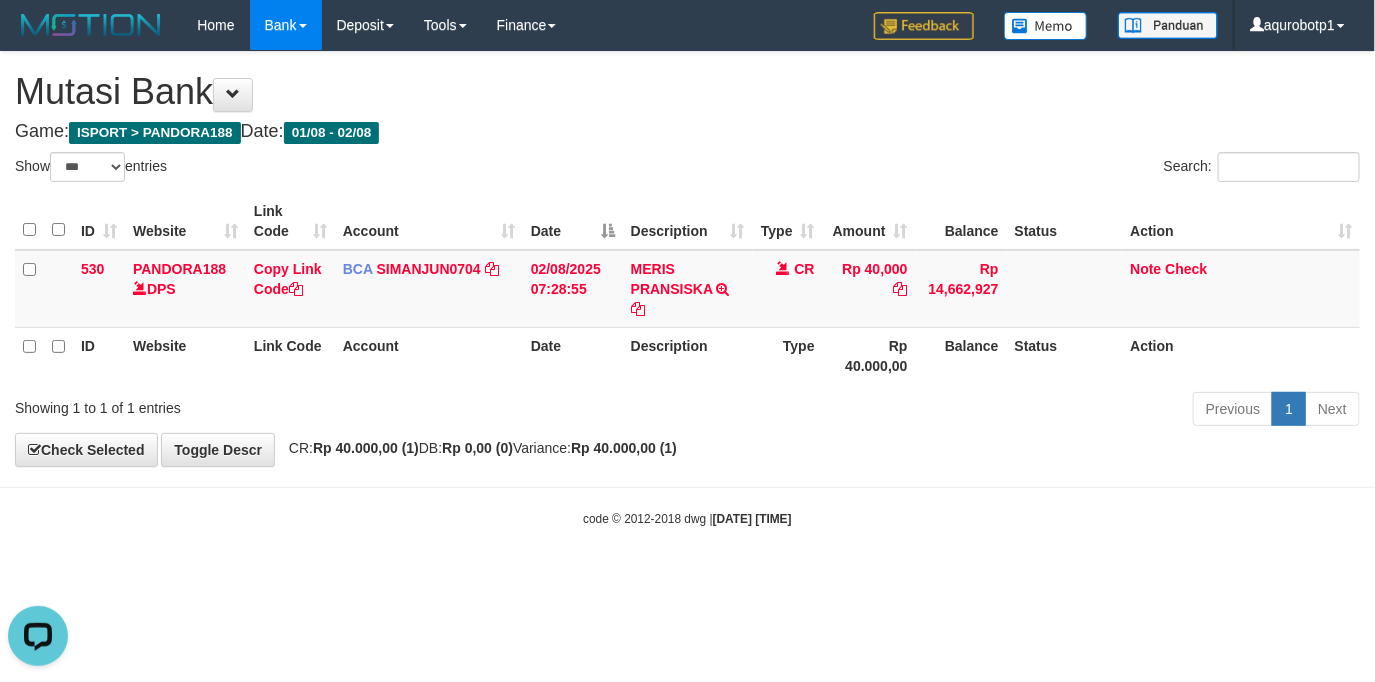 click on "ID Website Link Code Account Date Description Type Amount Balance Status Action
530
PANDORA188    DPS
Copy Link Code
BCA
SIMANJUN0704
DPS
SIMANJUNTAK ALESSANDRO TOHAP
mutasi_20250802_4860 | 530
mutasi_20250802_4860 | 530
02/08/2025 07:28:55
MERIS PRANSISKA         TRSF E-BANKING CR 0208/FTSCY/WS95031
40000.00MERIS PRANSISKA
CR
Rp 40,000
Rp 14,662,927
Note
Check
ID Website Link Code Account Date Description Type Rp 40.000,00 Balance Status Action" at bounding box center [687, 288] 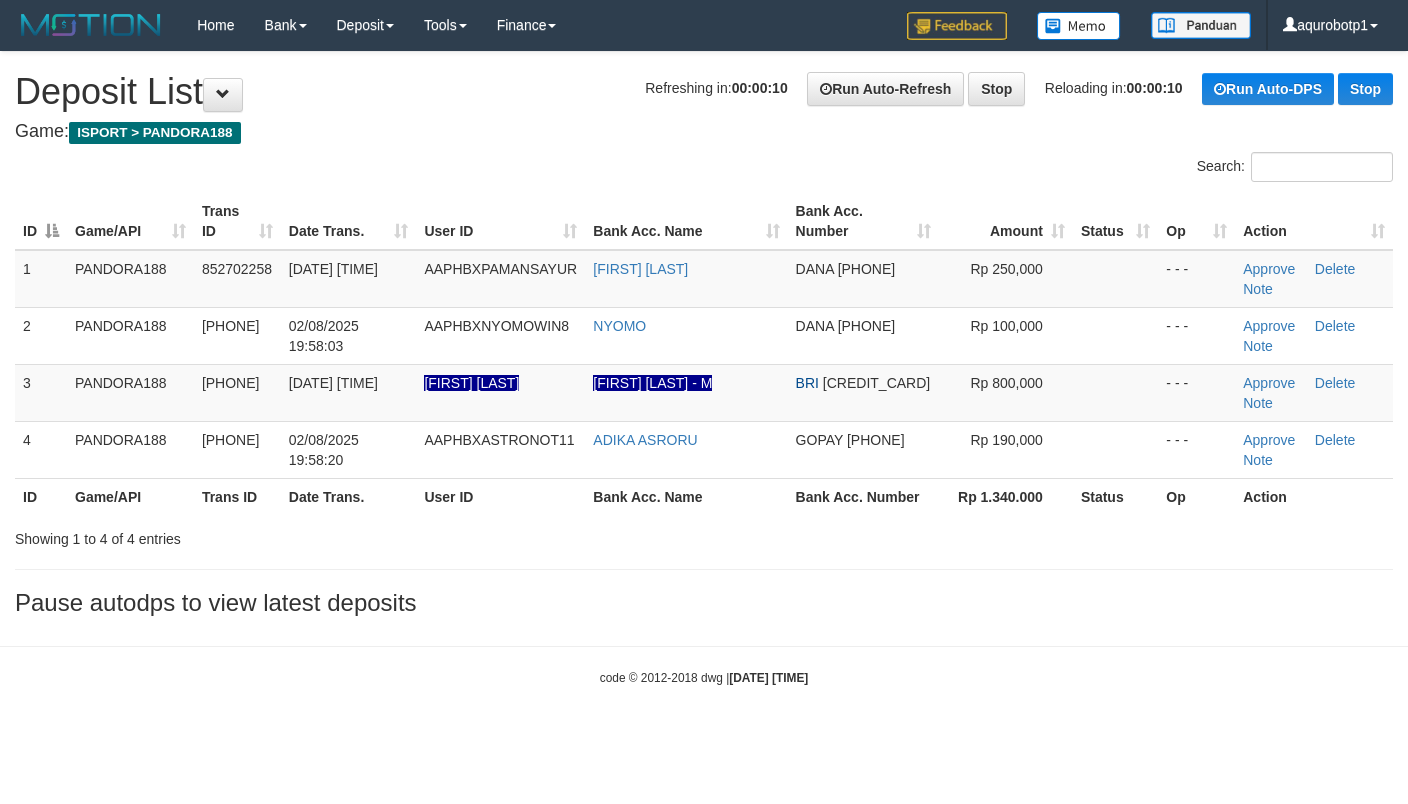 scroll, scrollTop: 0, scrollLeft: 0, axis: both 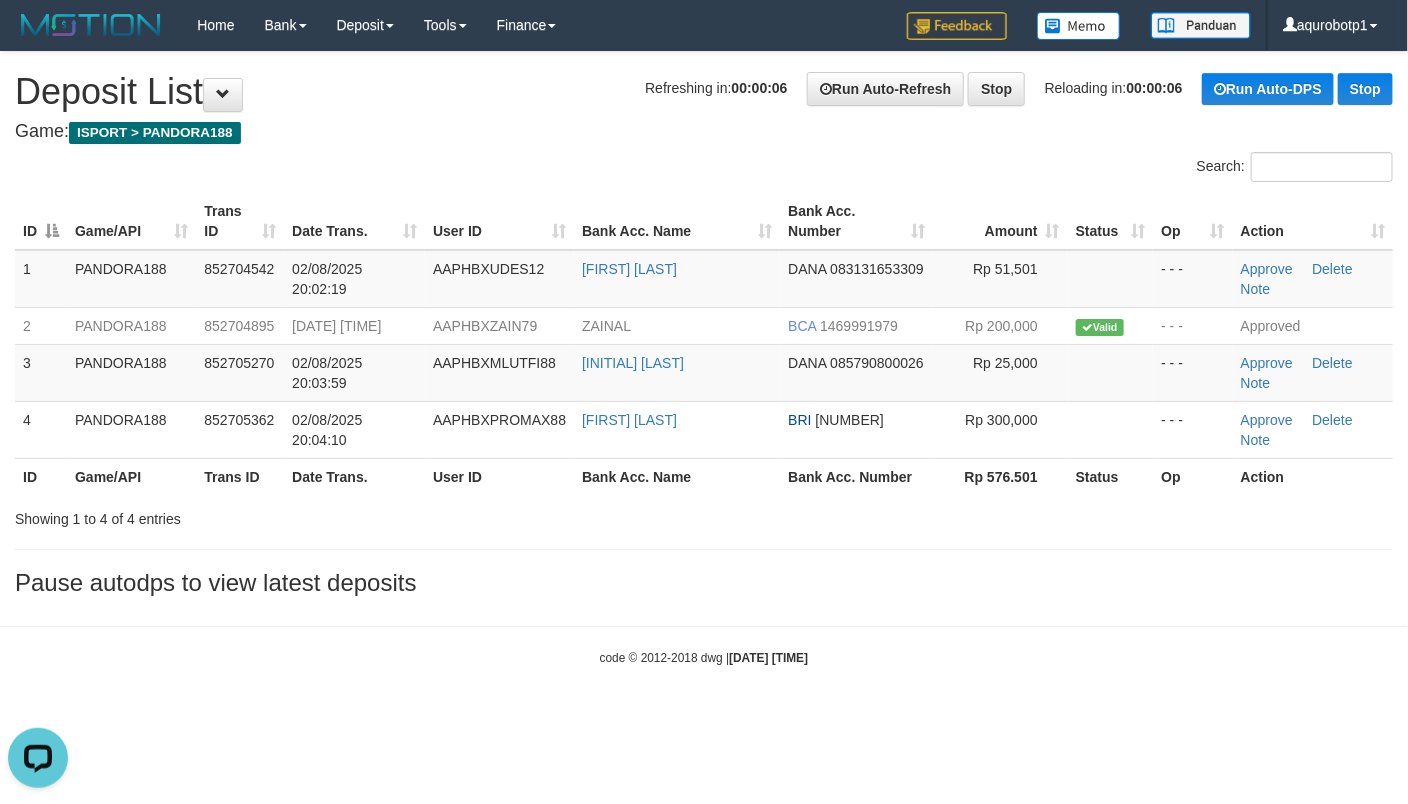 click on "Search:" at bounding box center [704, 169] 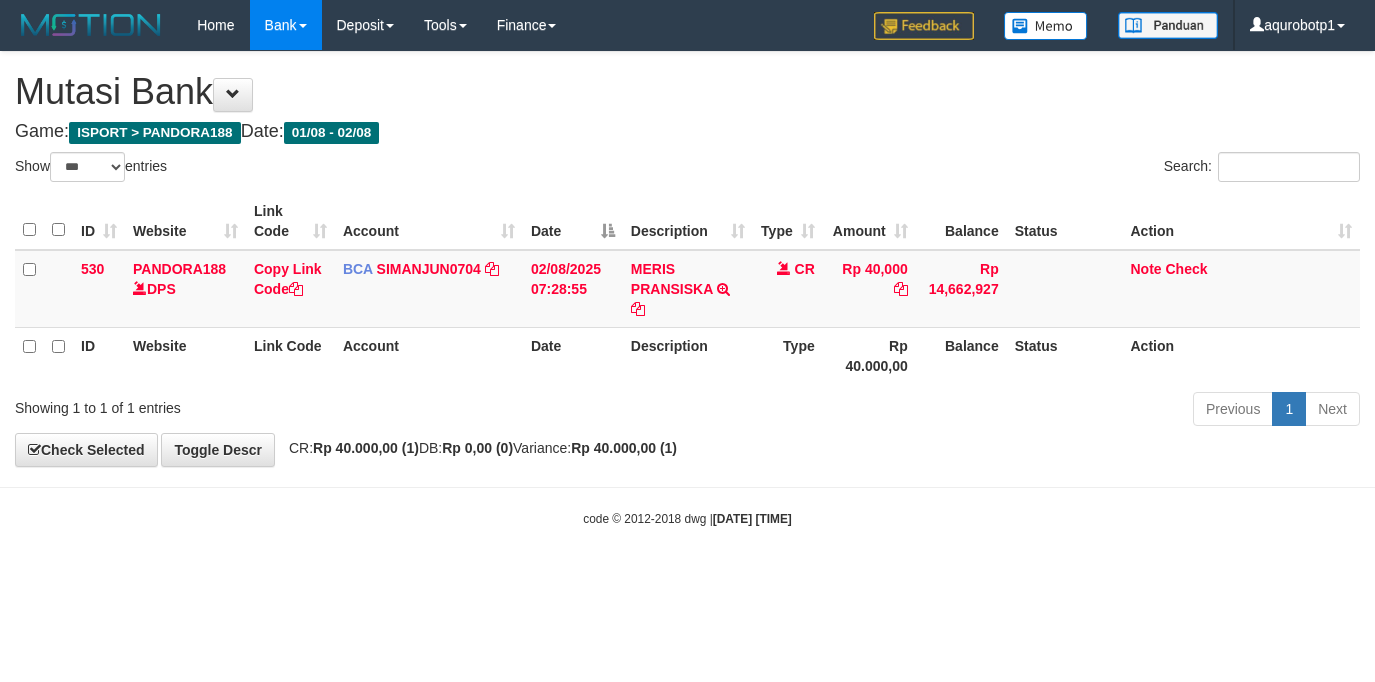 select on "***" 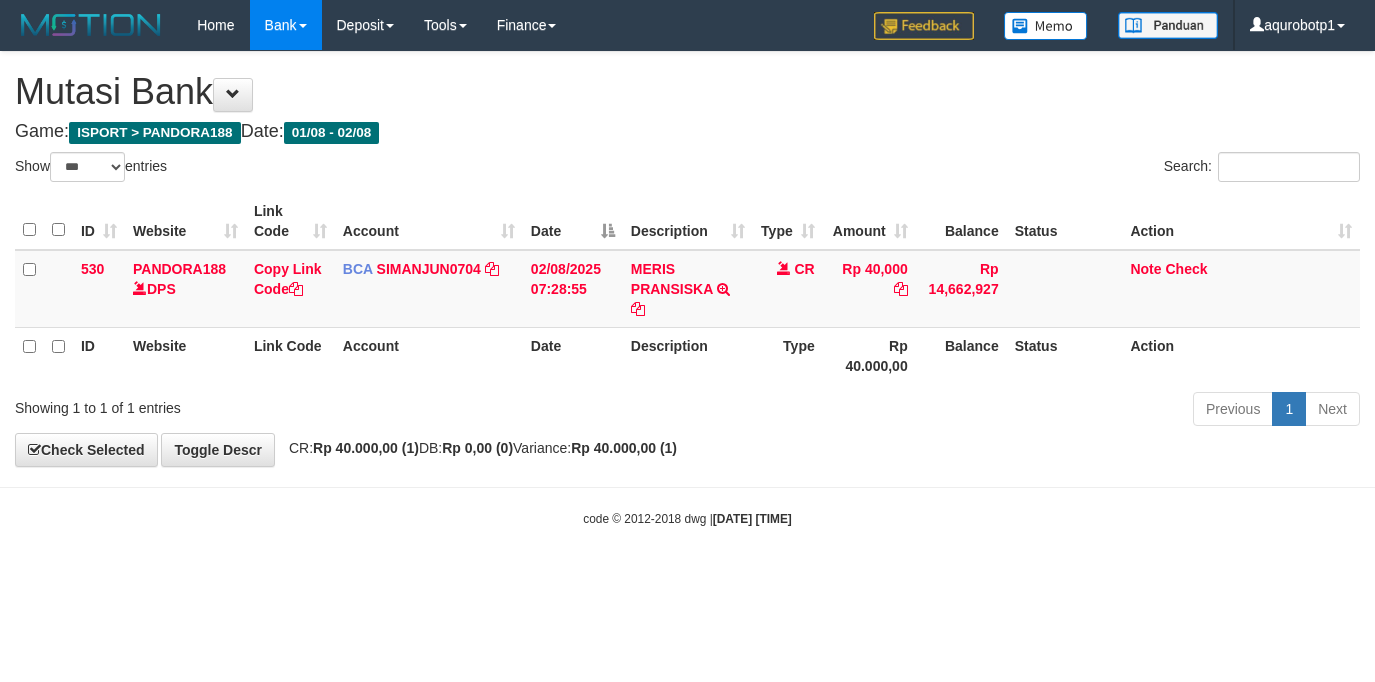 scroll, scrollTop: 0, scrollLeft: 0, axis: both 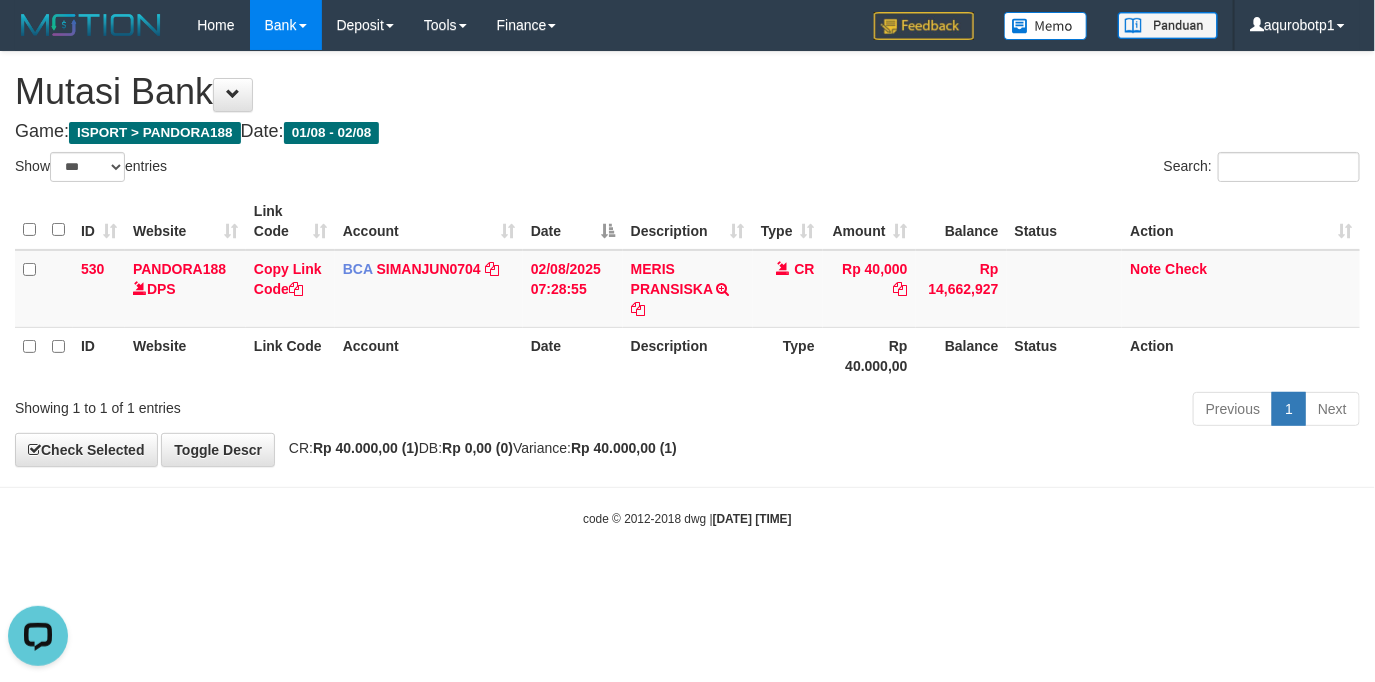 drag, startPoint x: 856, startPoint y: 433, endPoint x: 10, endPoint y: 292, distance: 857.6695 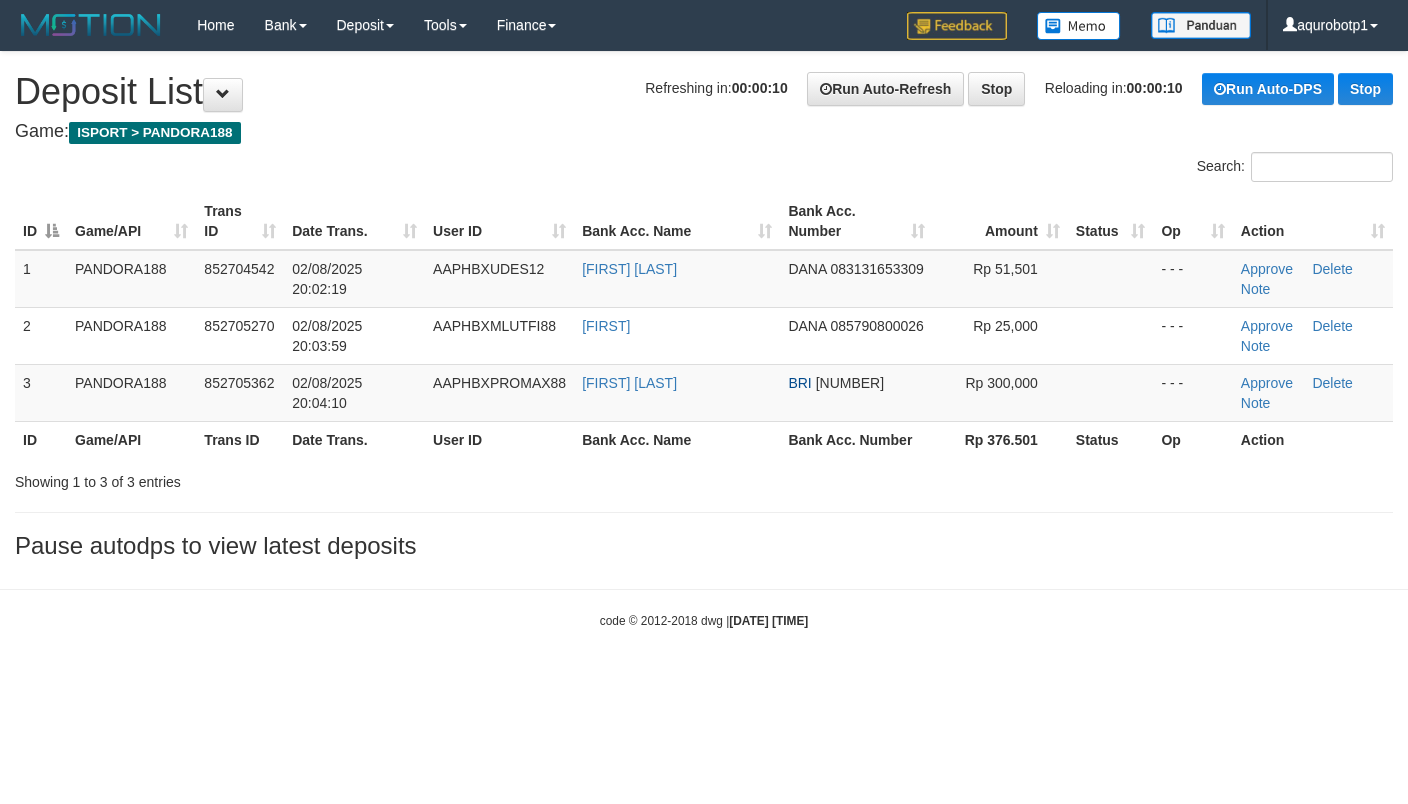 scroll, scrollTop: 0, scrollLeft: 0, axis: both 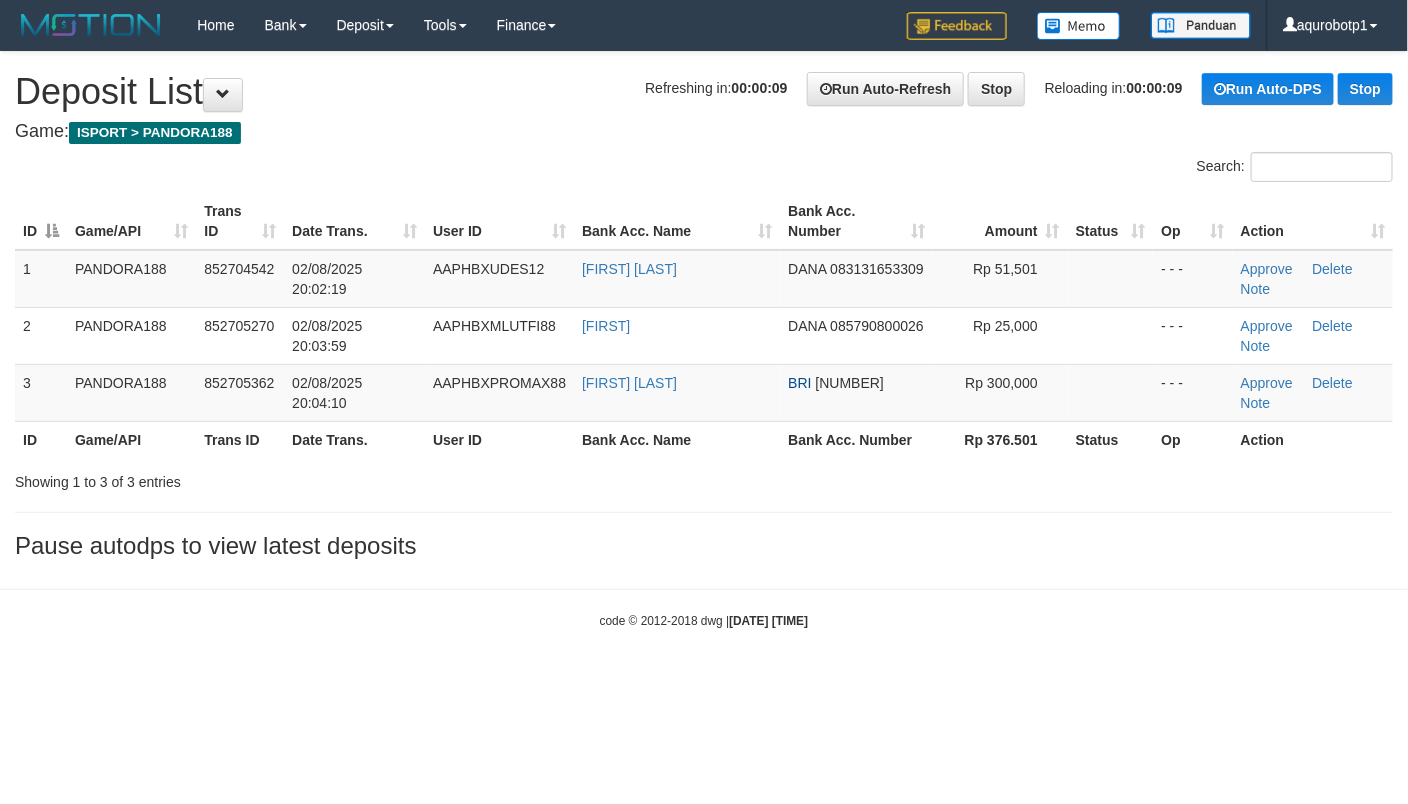 click on "Bank Acc. Name" at bounding box center (677, 221) 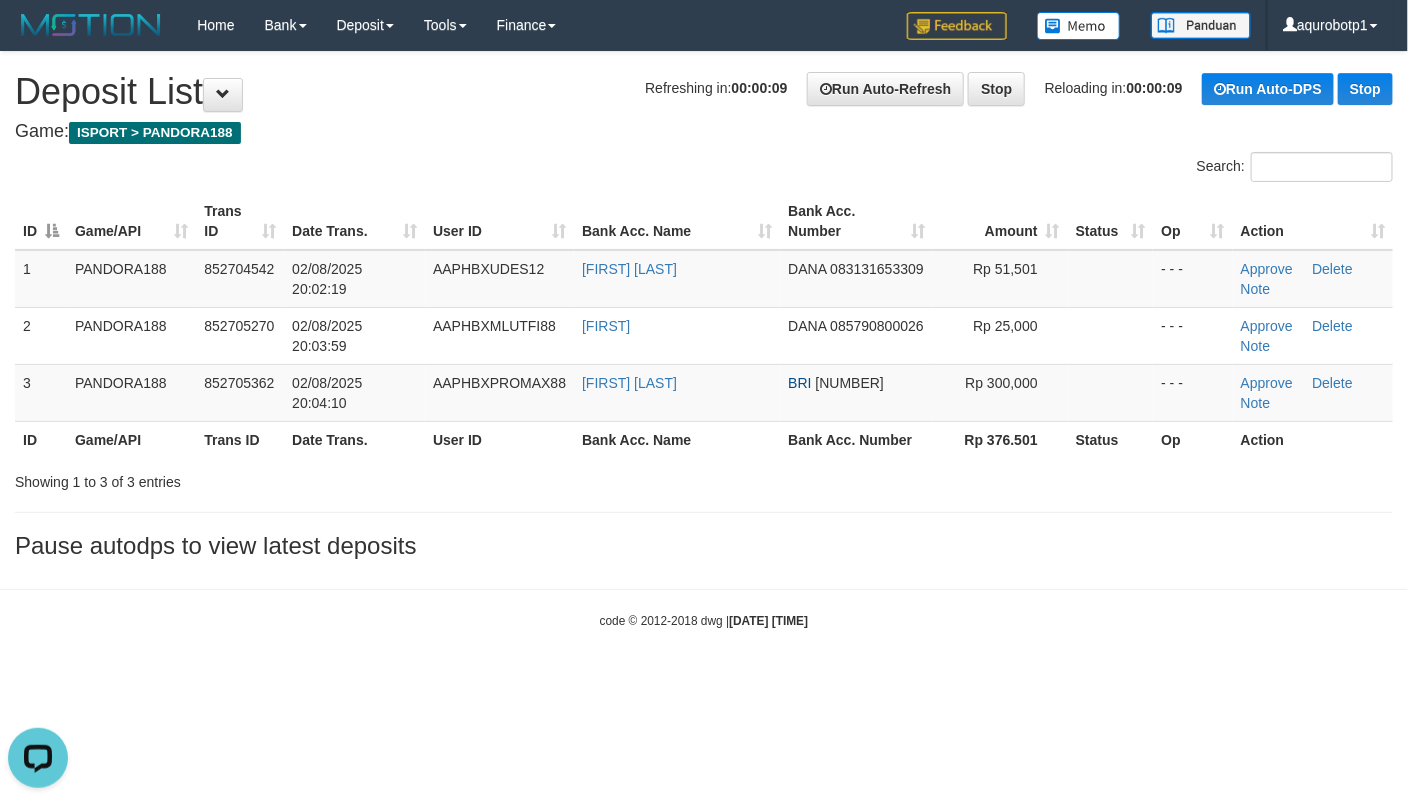 scroll, scrollTop: 0, scrollLeft: 0, axis: both 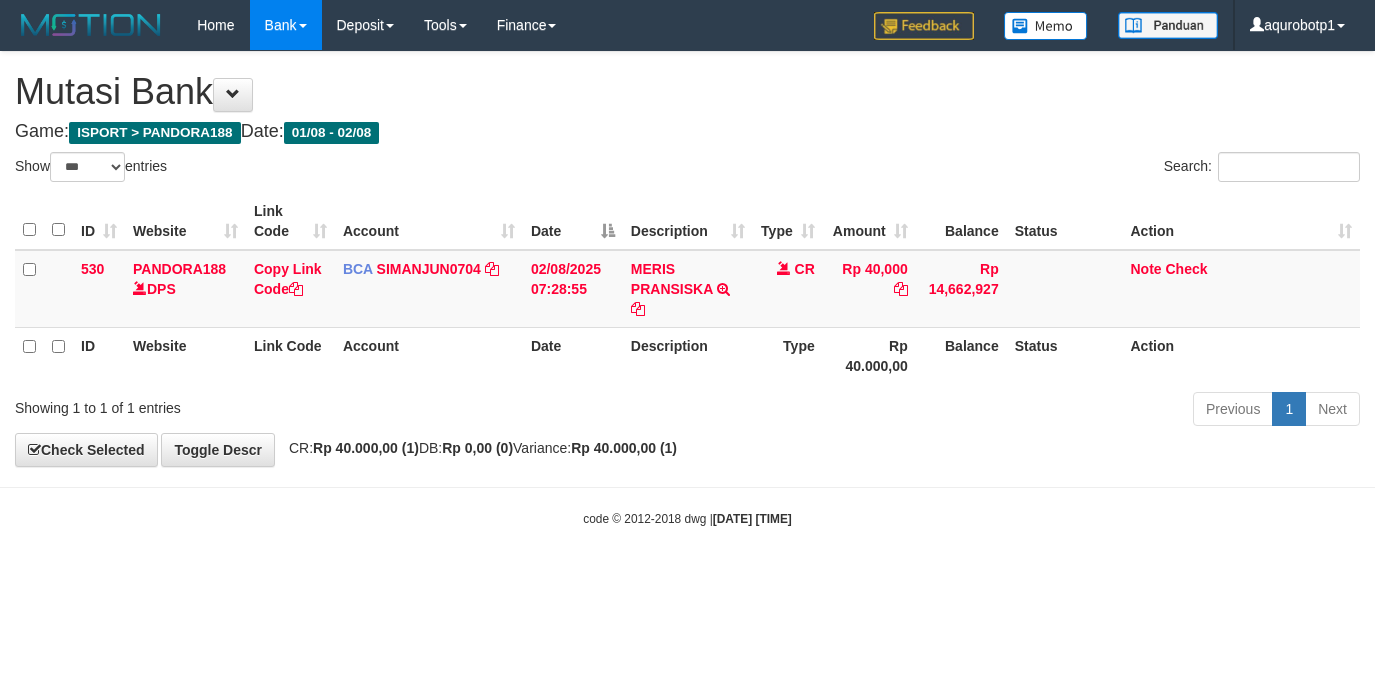 select on "***" 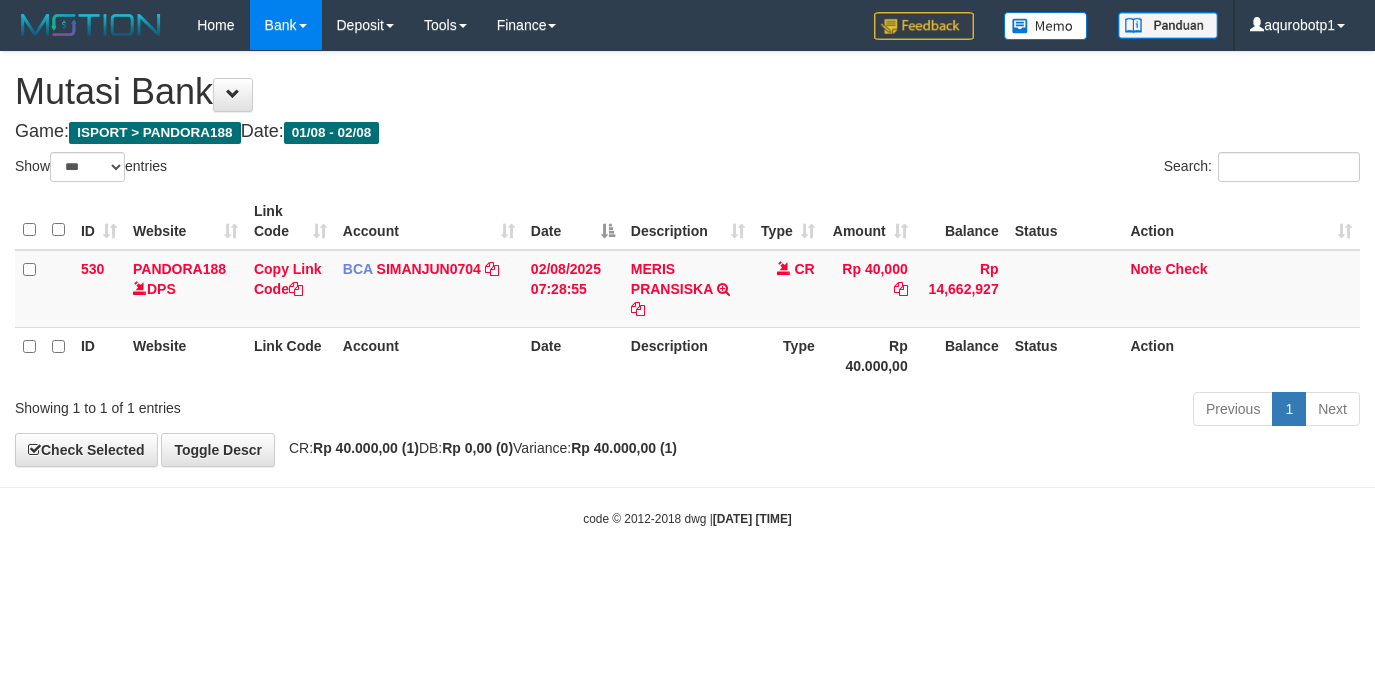 scroll, scrollTop: 0, scrollLeft: 0, axis: both 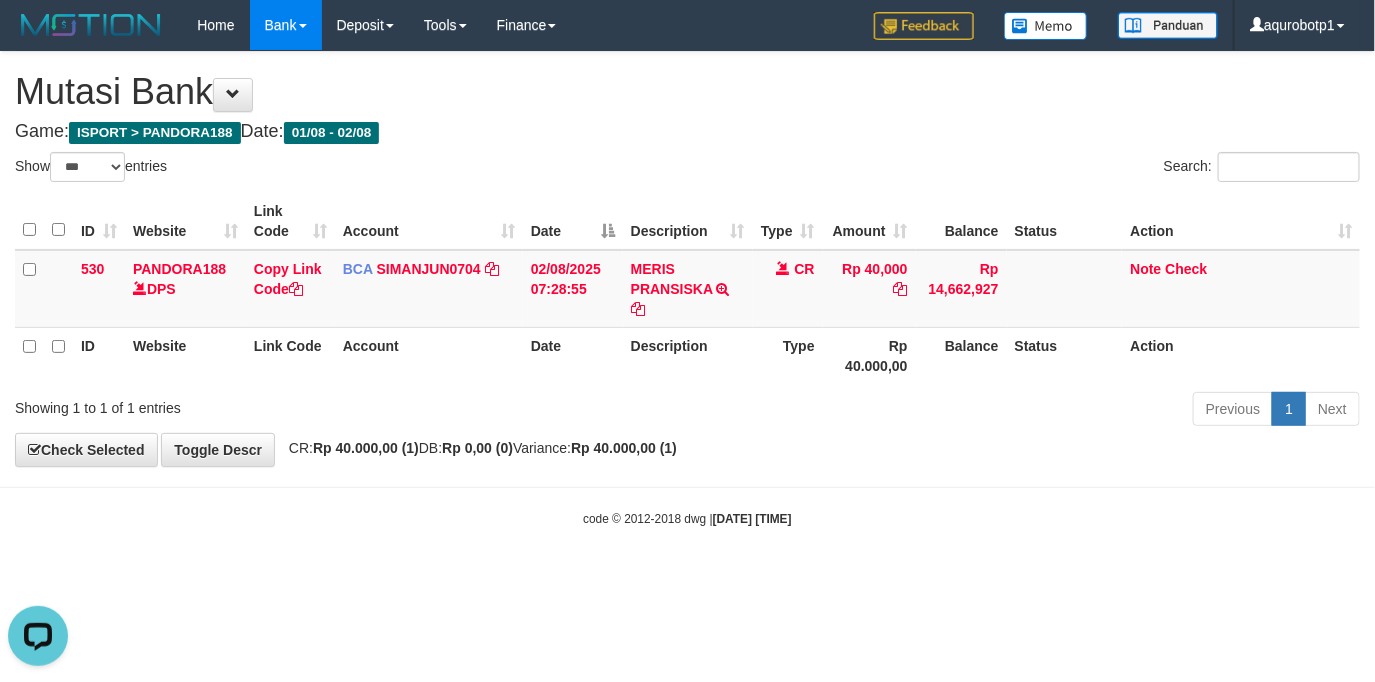 click on "Previous 1 Next" at bounding box center [974, 411] 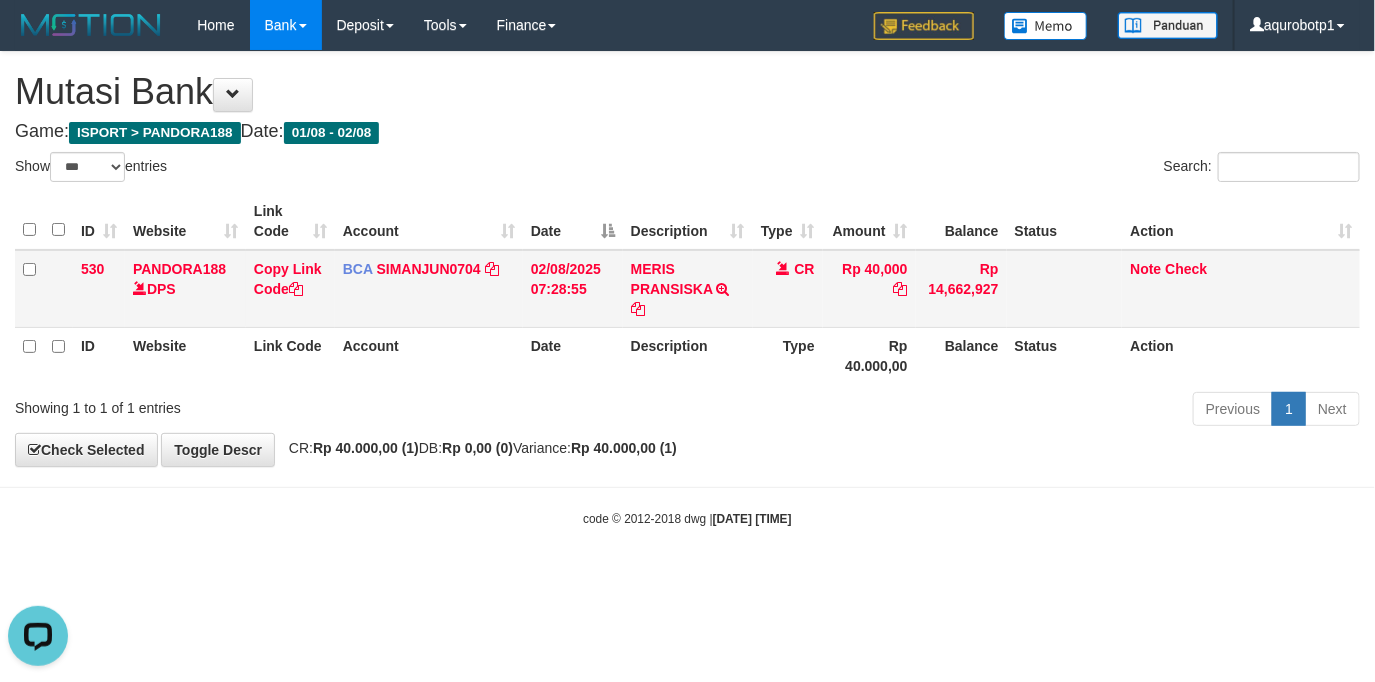 click at bounding box center (1065, 289) 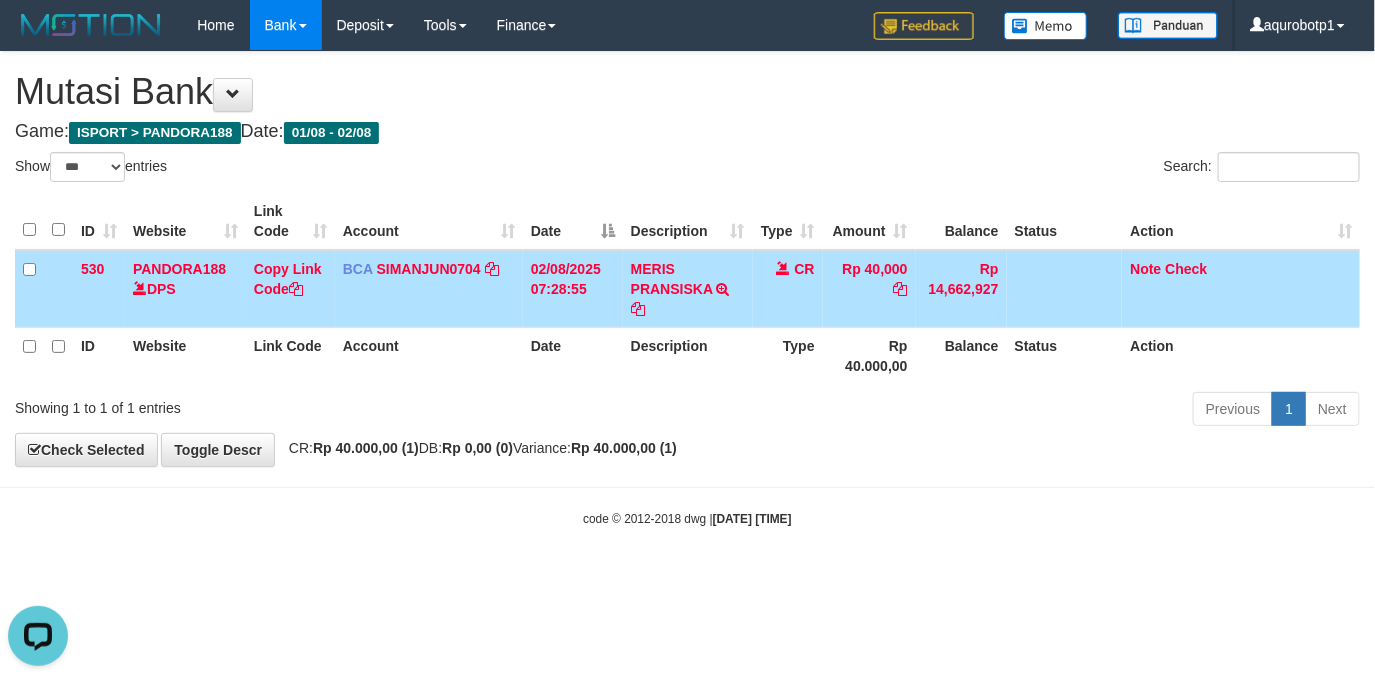 click at bounding box center (1065, 289) 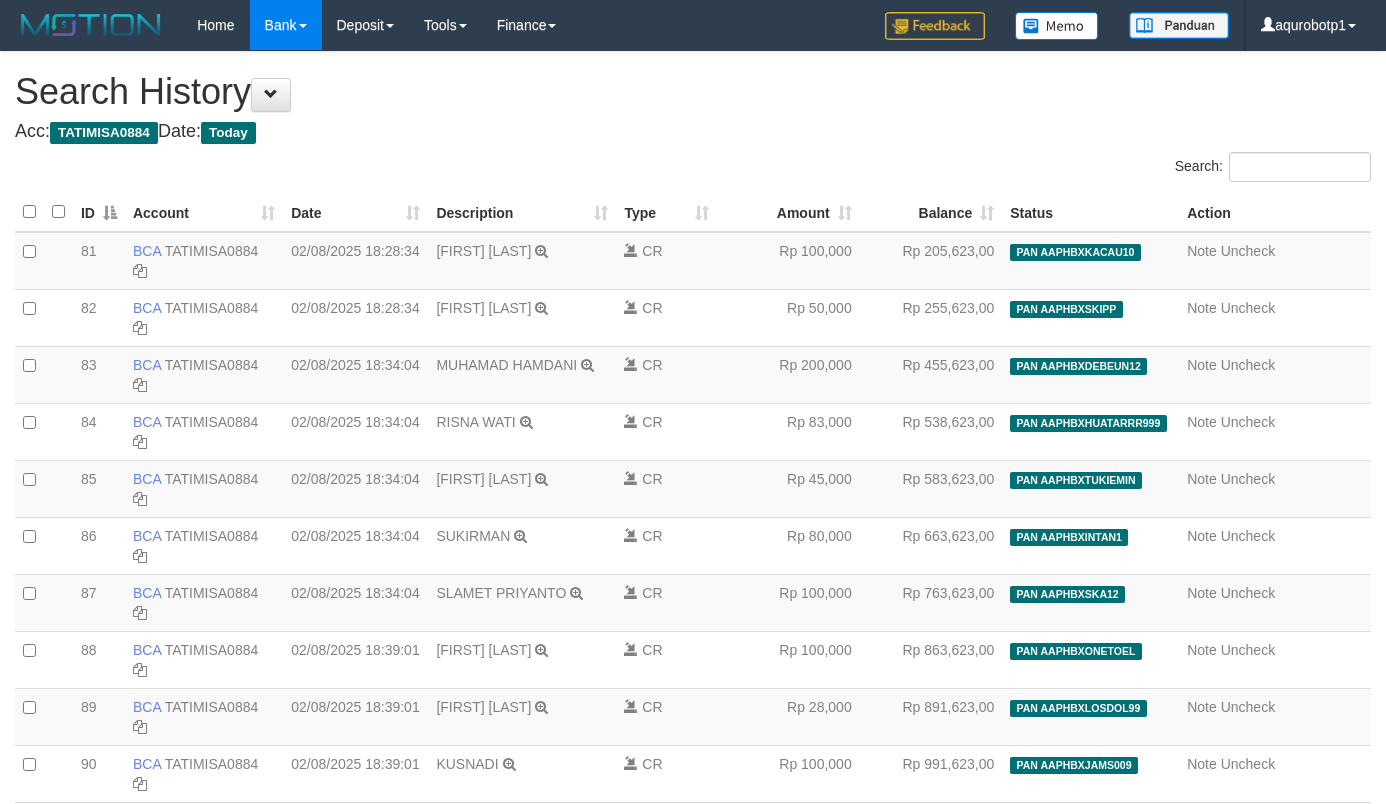 scroll, scrollTop: 1003, scrollLeft: 0, axis: vertical 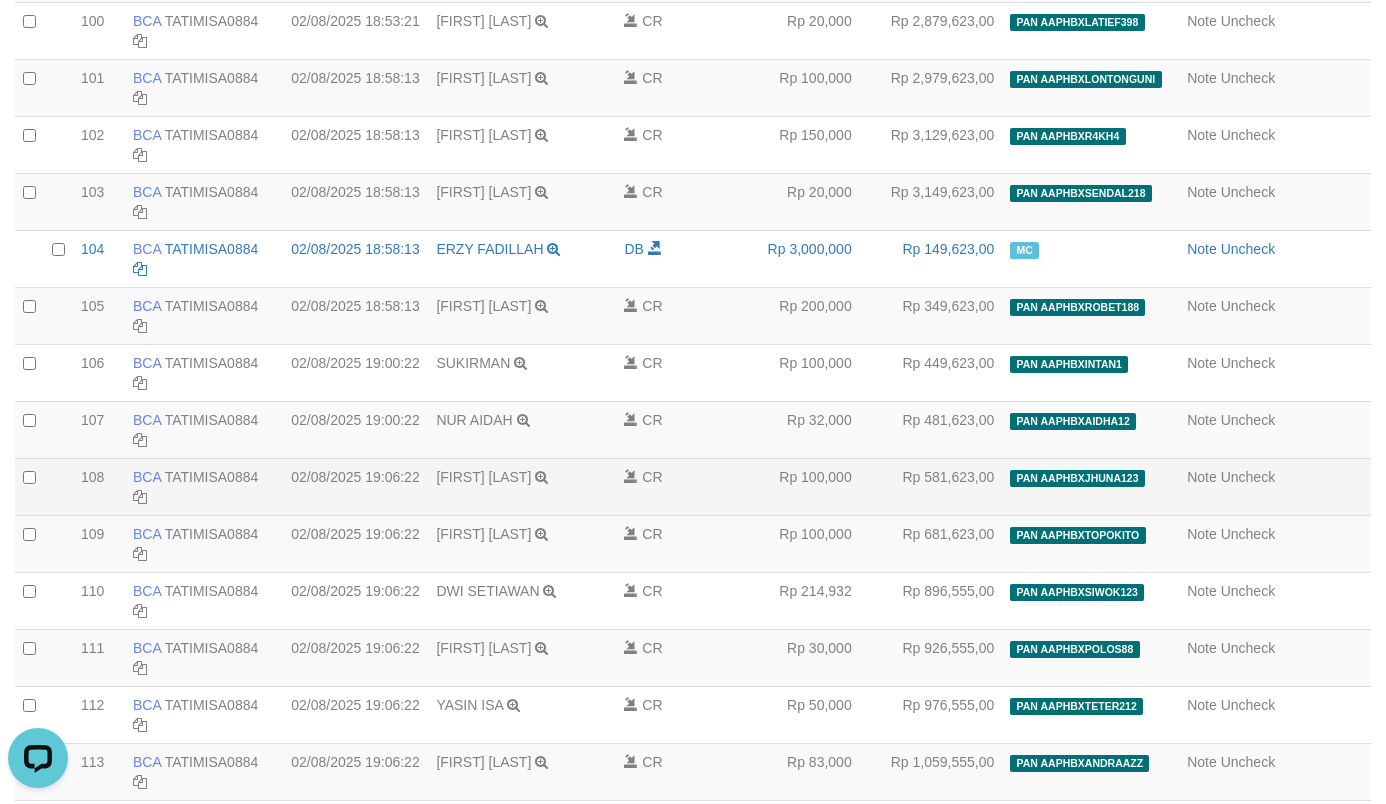 click on "Note
Uncheck" at bounding box center [1275, 486] 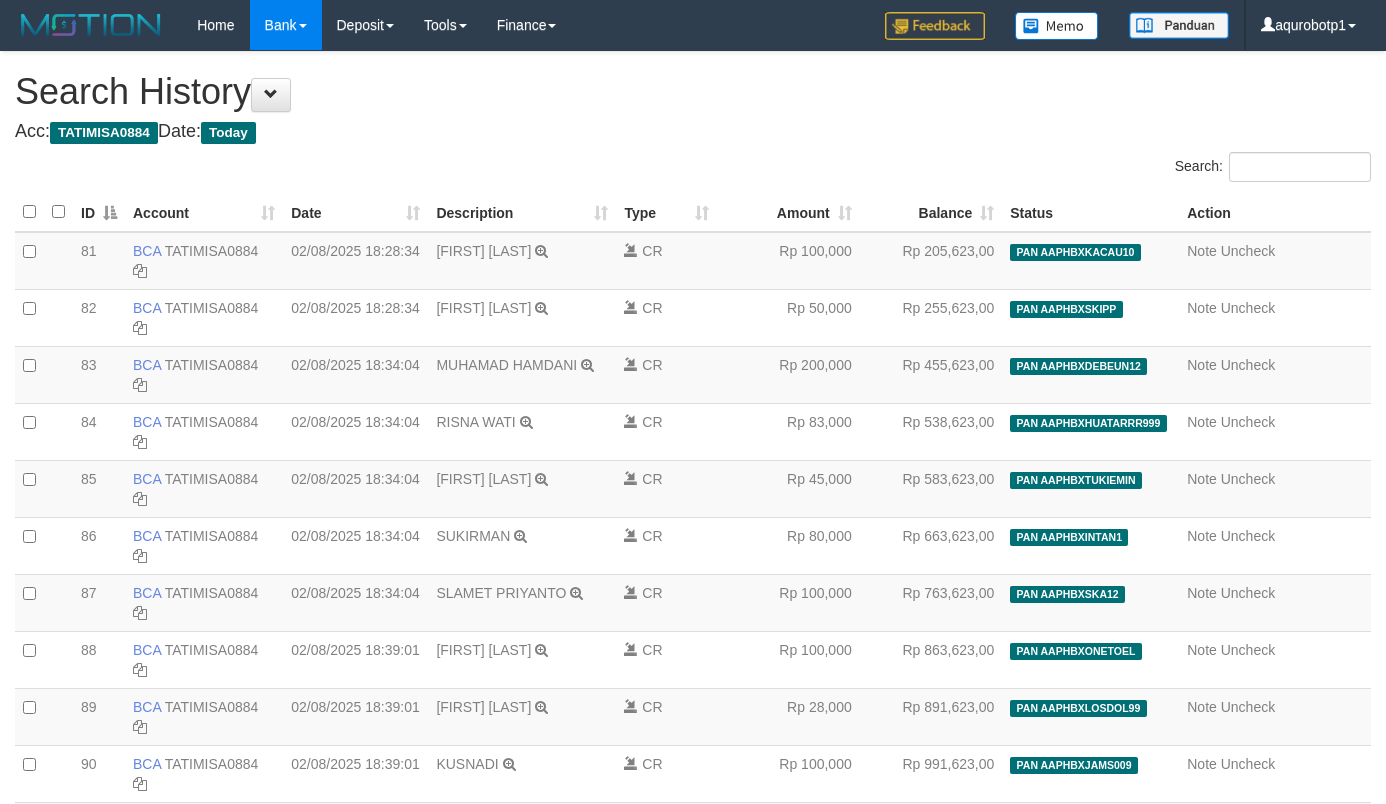 scroll, scrollTop: 1353, scrollLeft: 0, axis: vertical 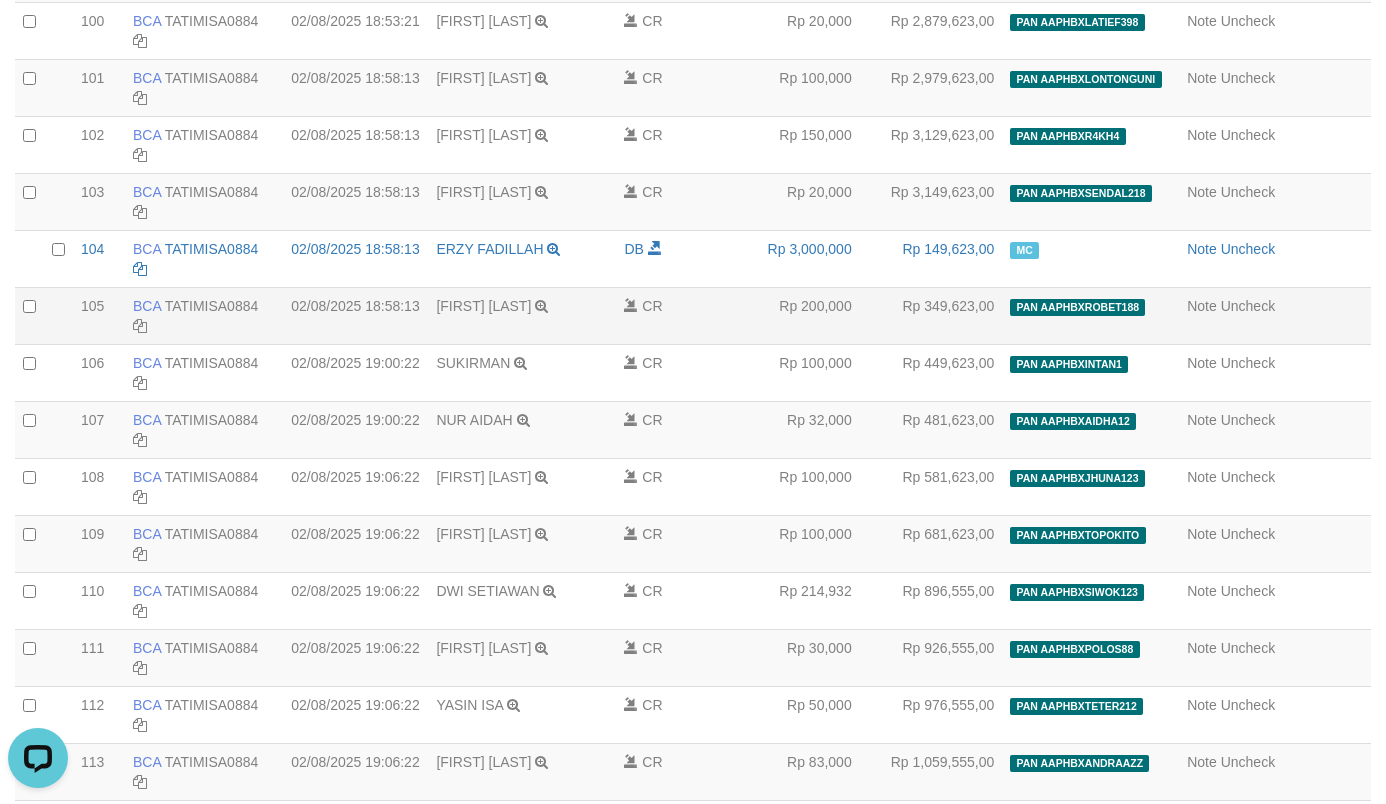click on "Note
Uncheck" at bounding box center [1275, 315] 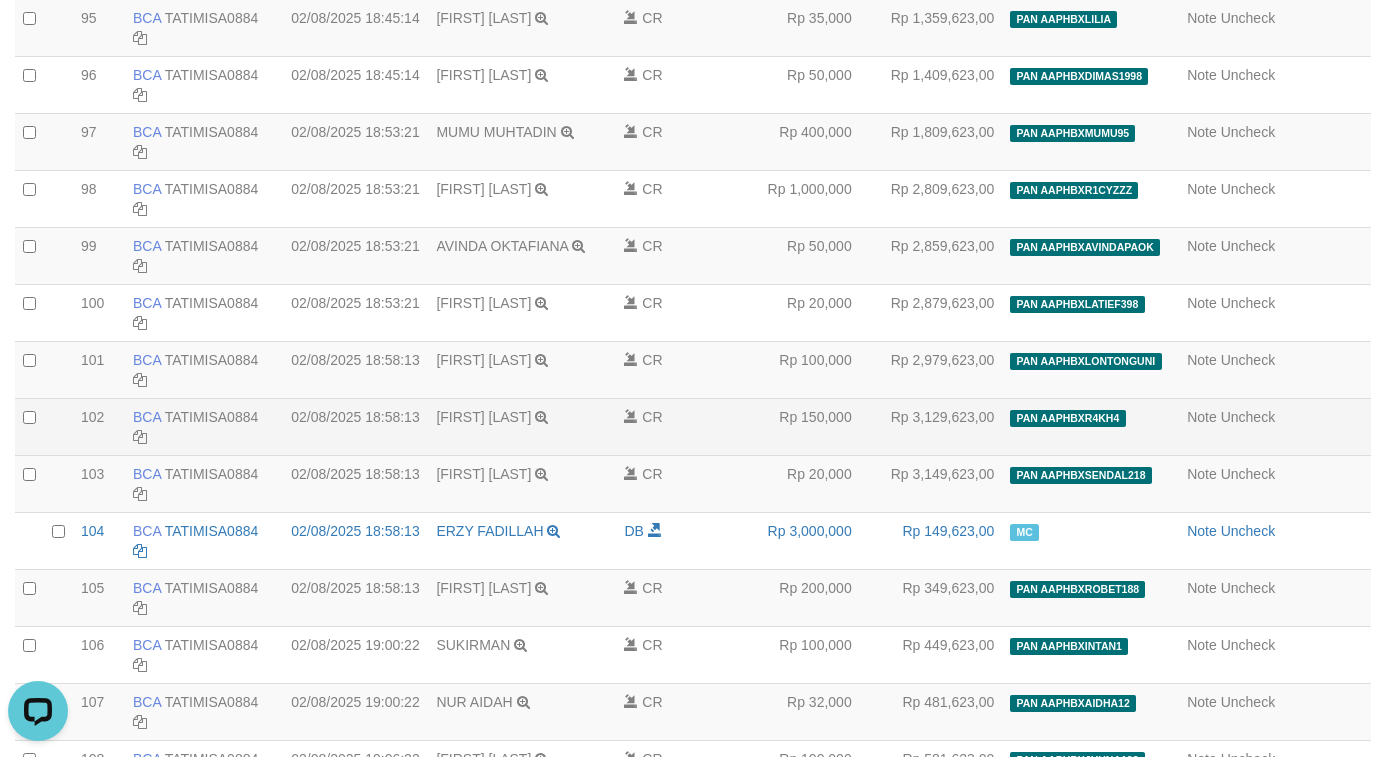 scroll, scrollTop: 1003, scrollLeft: 0, axis: vertical 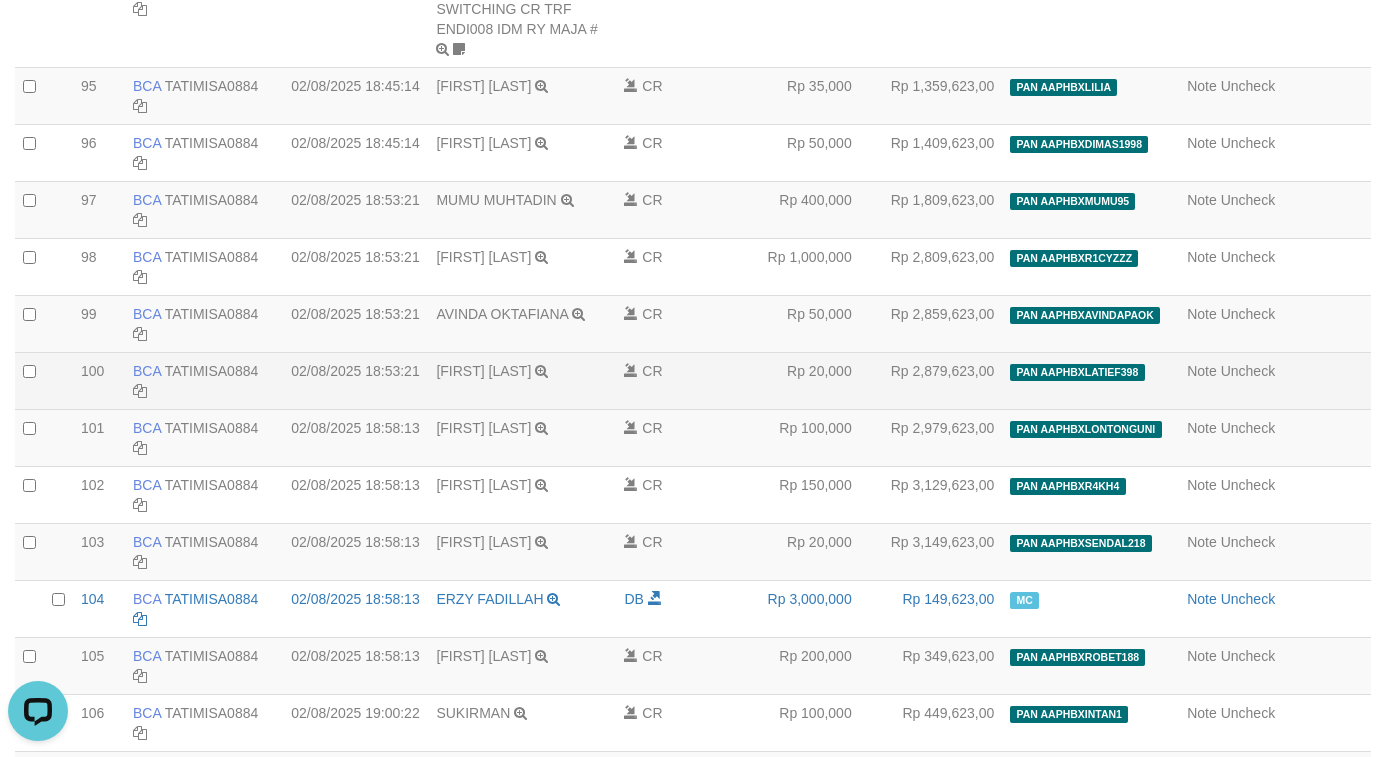 click on "Note
Uncheck" at bounding box center (1275, 380) 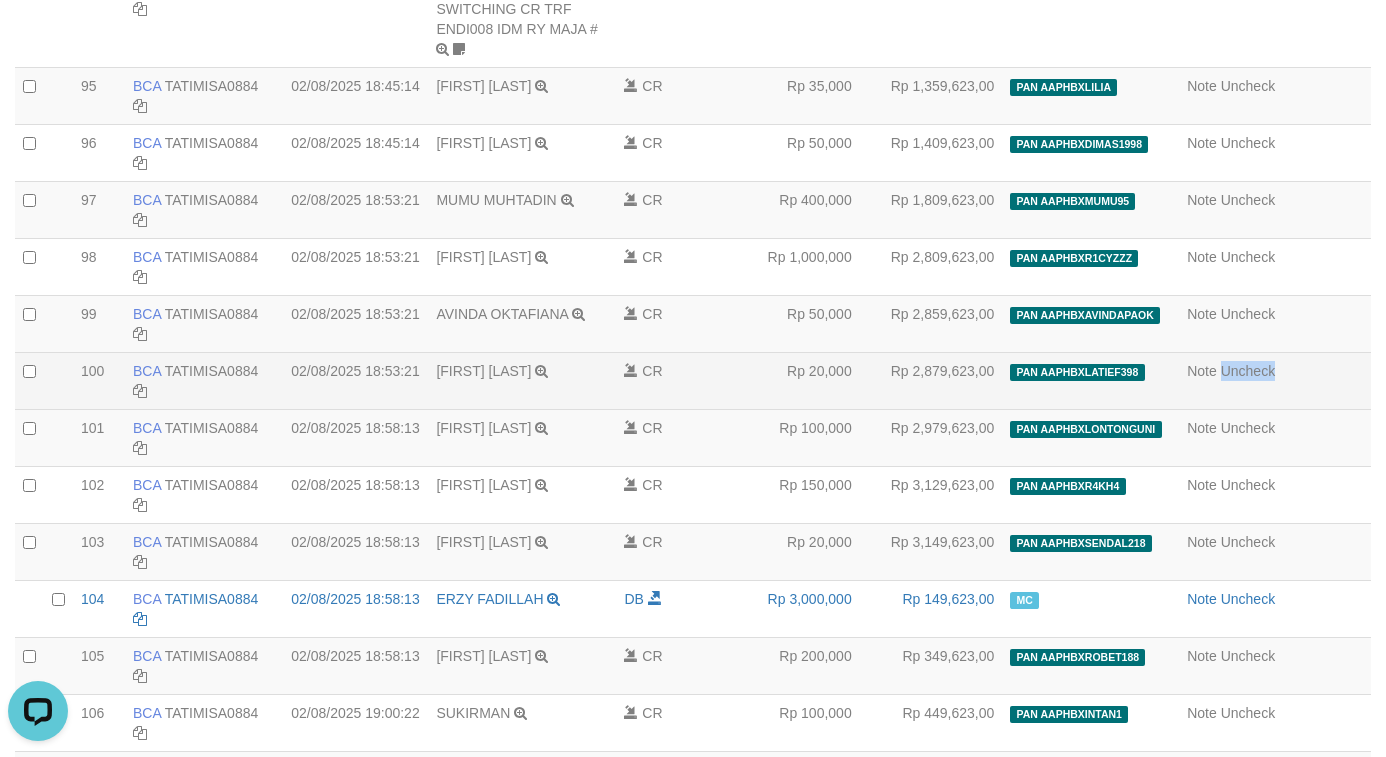 click on "Note
Uncheck" at bounding box center [1275, 380] 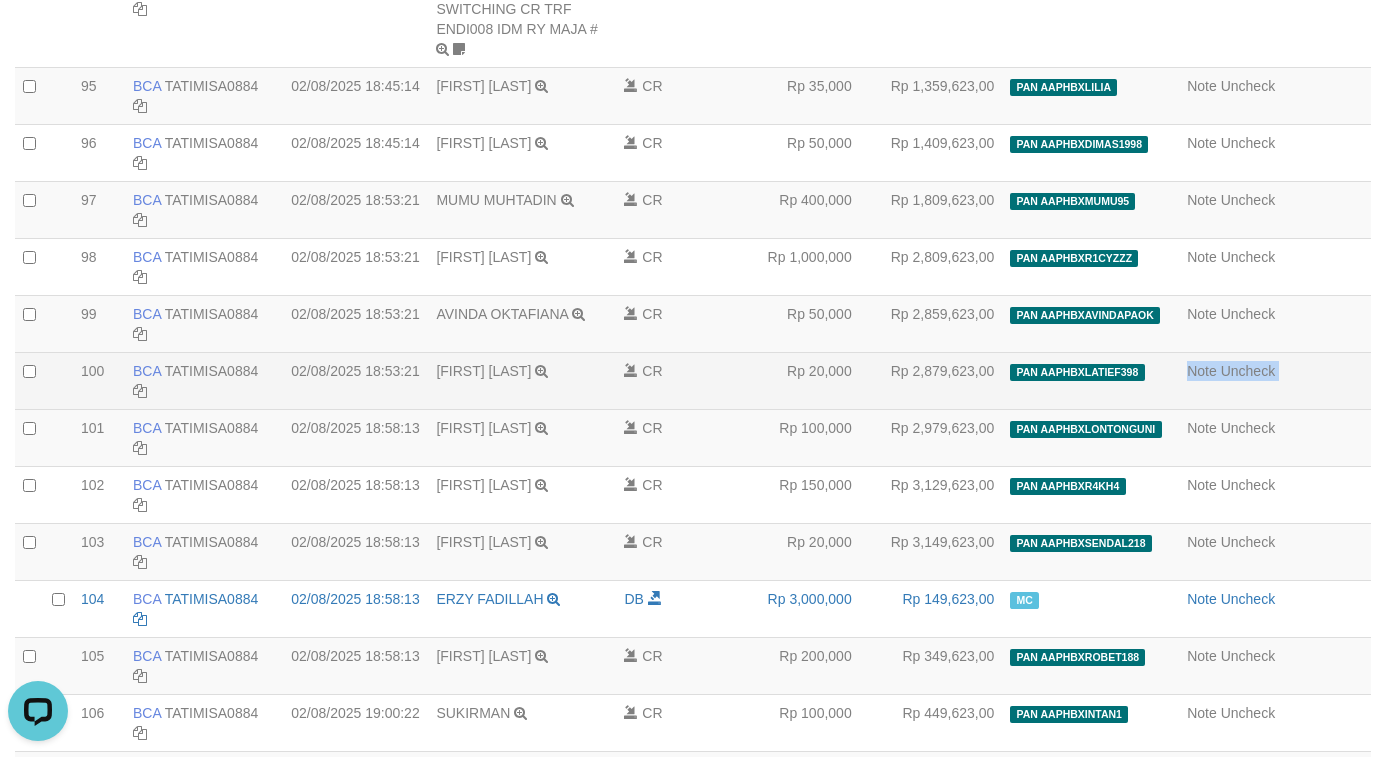 click on "Note
Uncheck" at bounding box center [1275, 380] 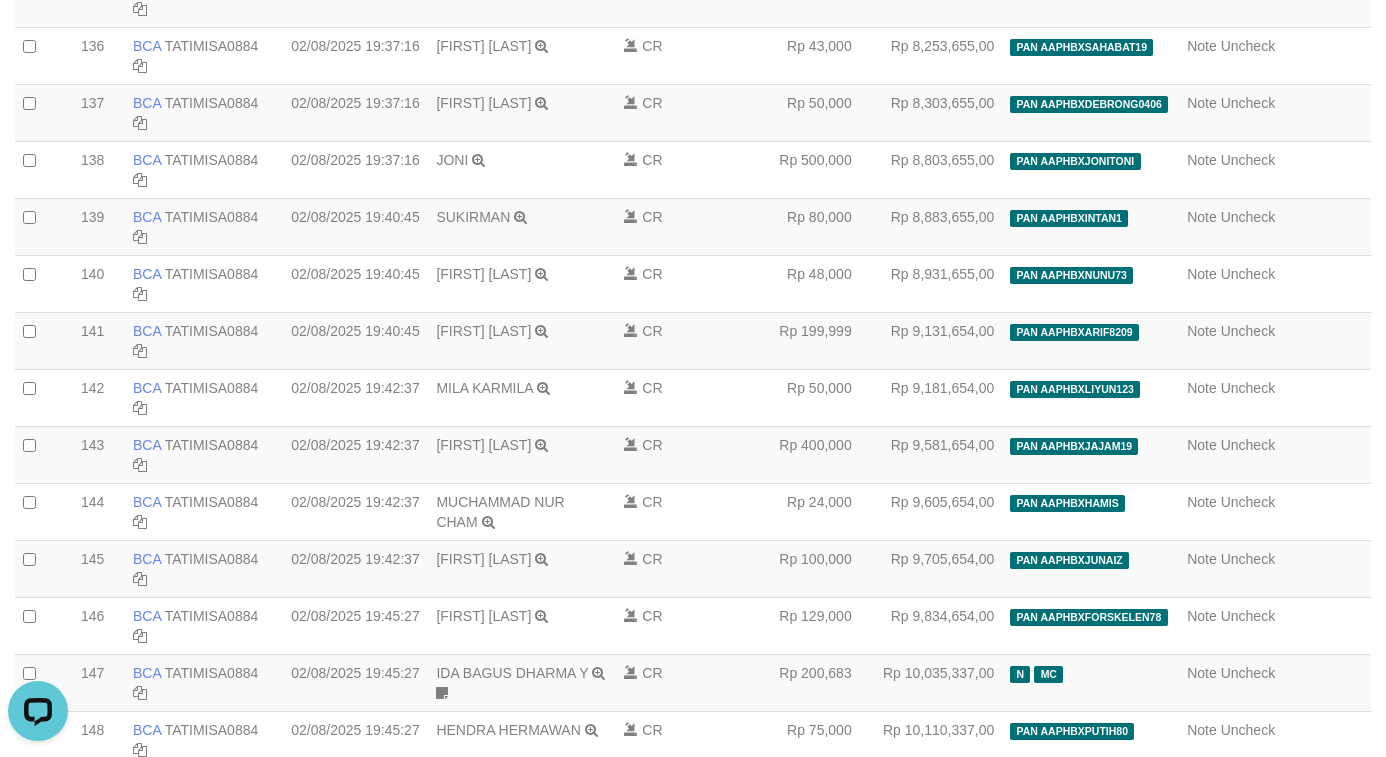 scroll, scrollTop: 4120, scrollLeft: 0, axis: vertical 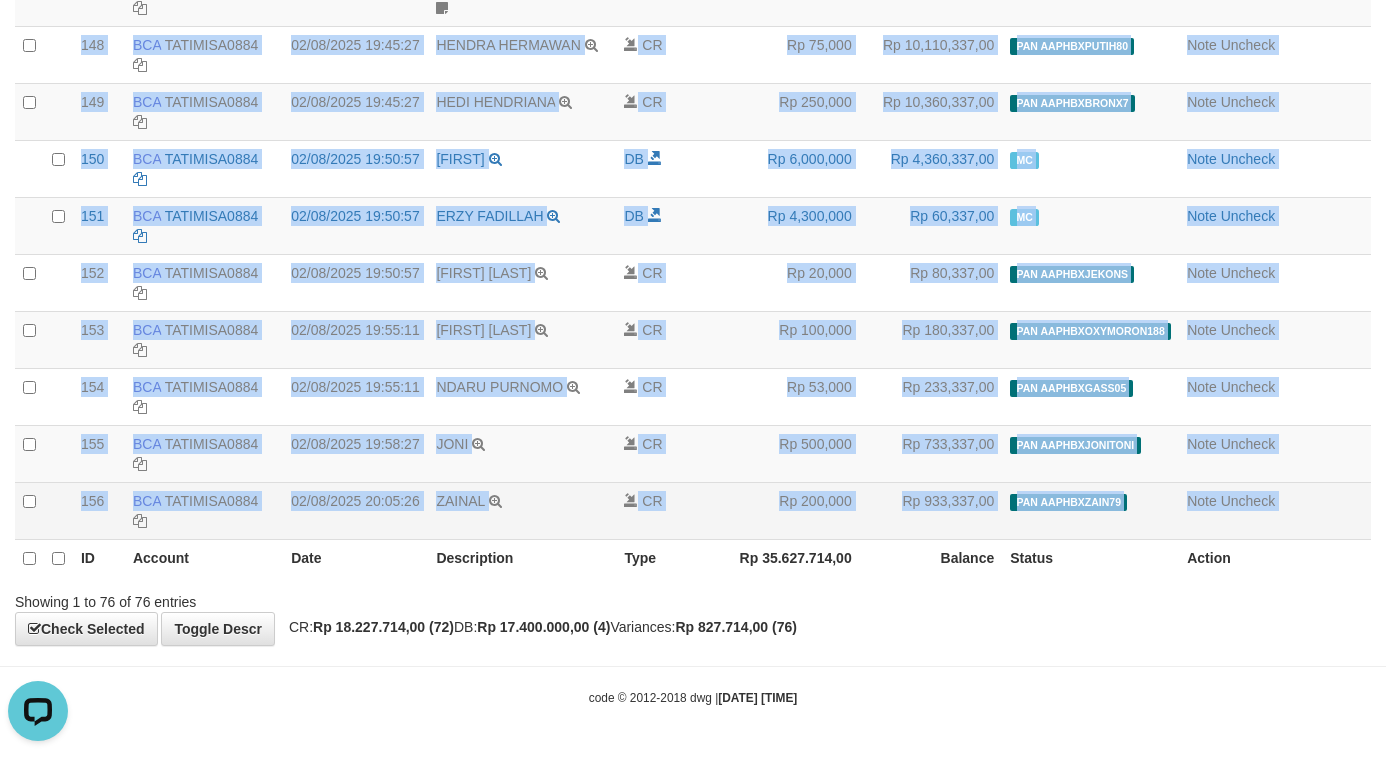 click on "Note
Uncheck" at bounding box center (1275, 510) 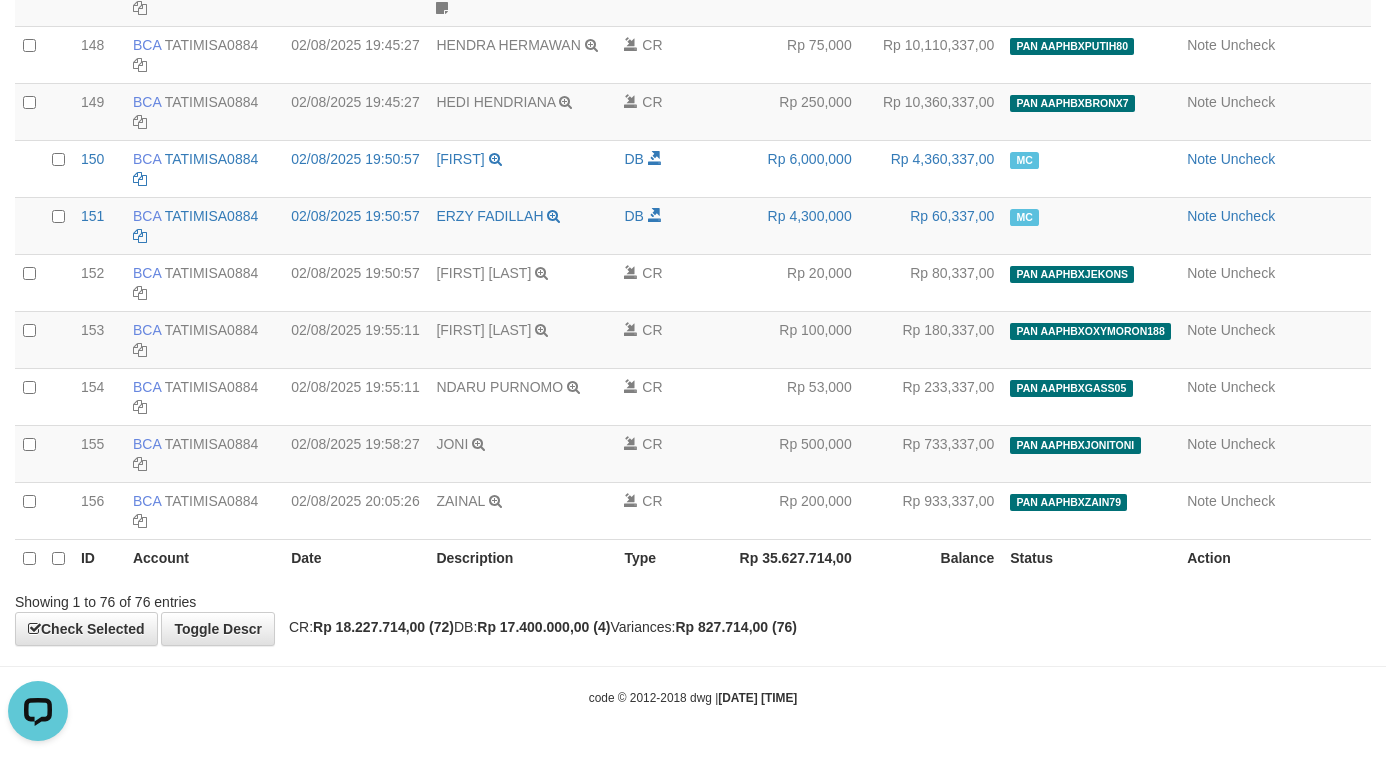 click on "Toggle navigation
Home
Bank
Account List
Load
By Website
Group
[ISPORT]													PANDORA188
By Load Group (DPS)
Group aqu-pandora
Mutasi Bank
Search
Sync
Note Mutasi
Deposit
-" at bounding box center (693, -1664) 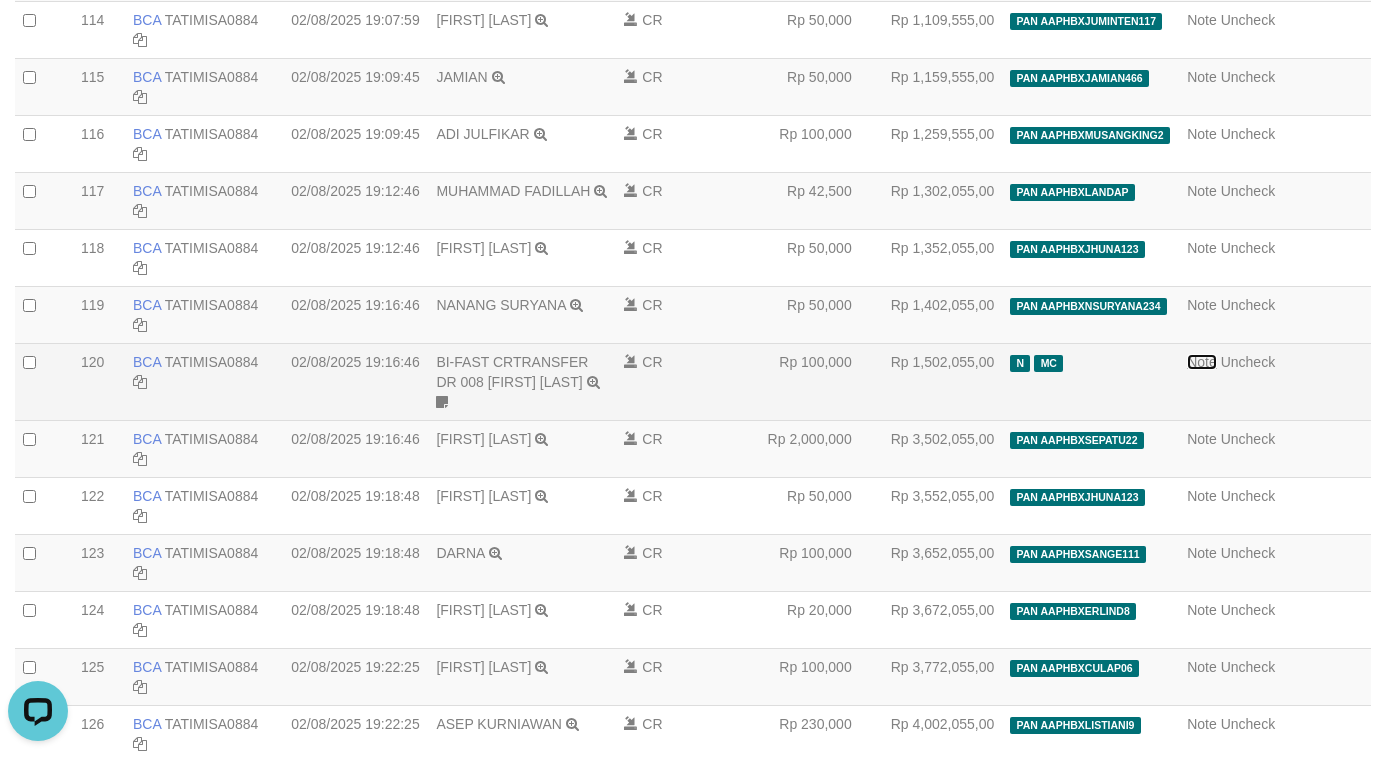 click on "Note" at bounding box center [1202, 362] 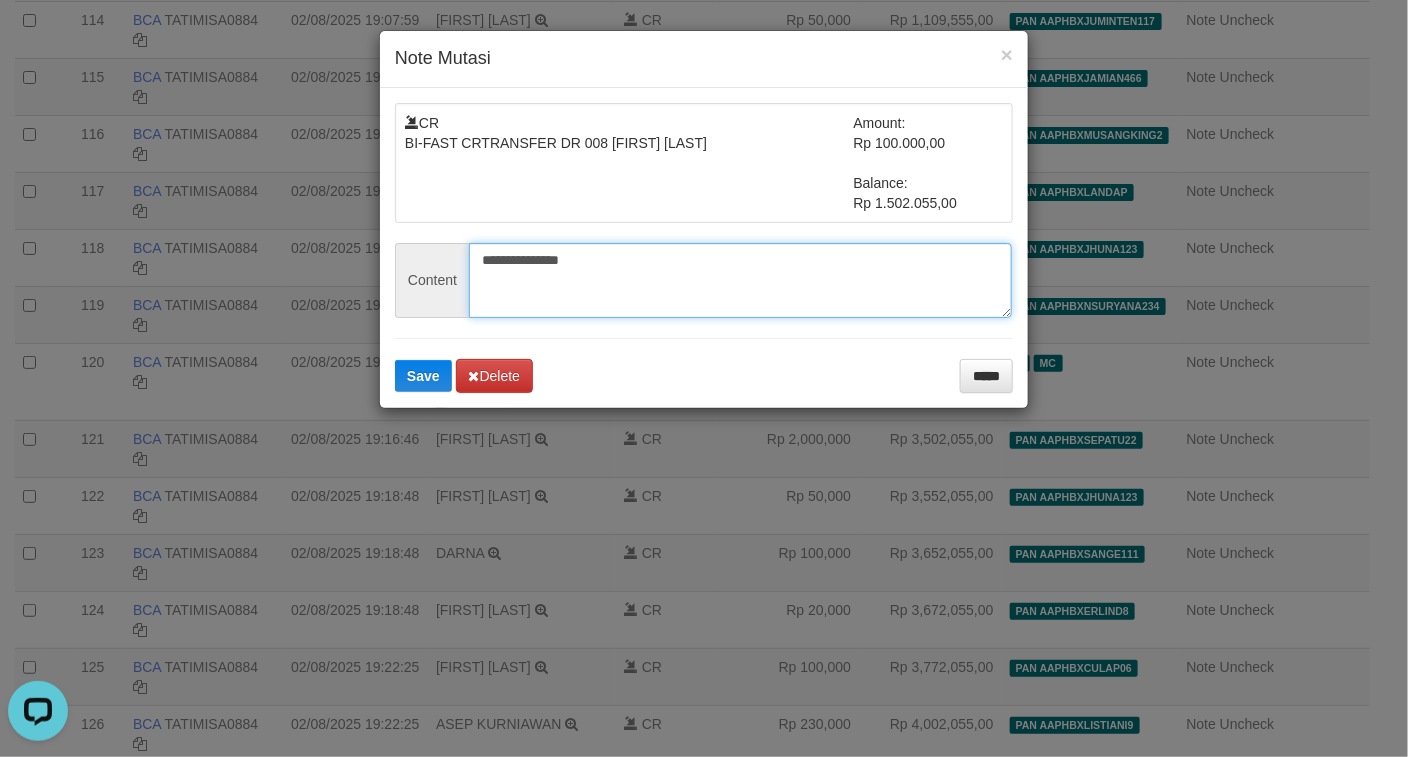 click on "**********" at bounding box center (740, 280) 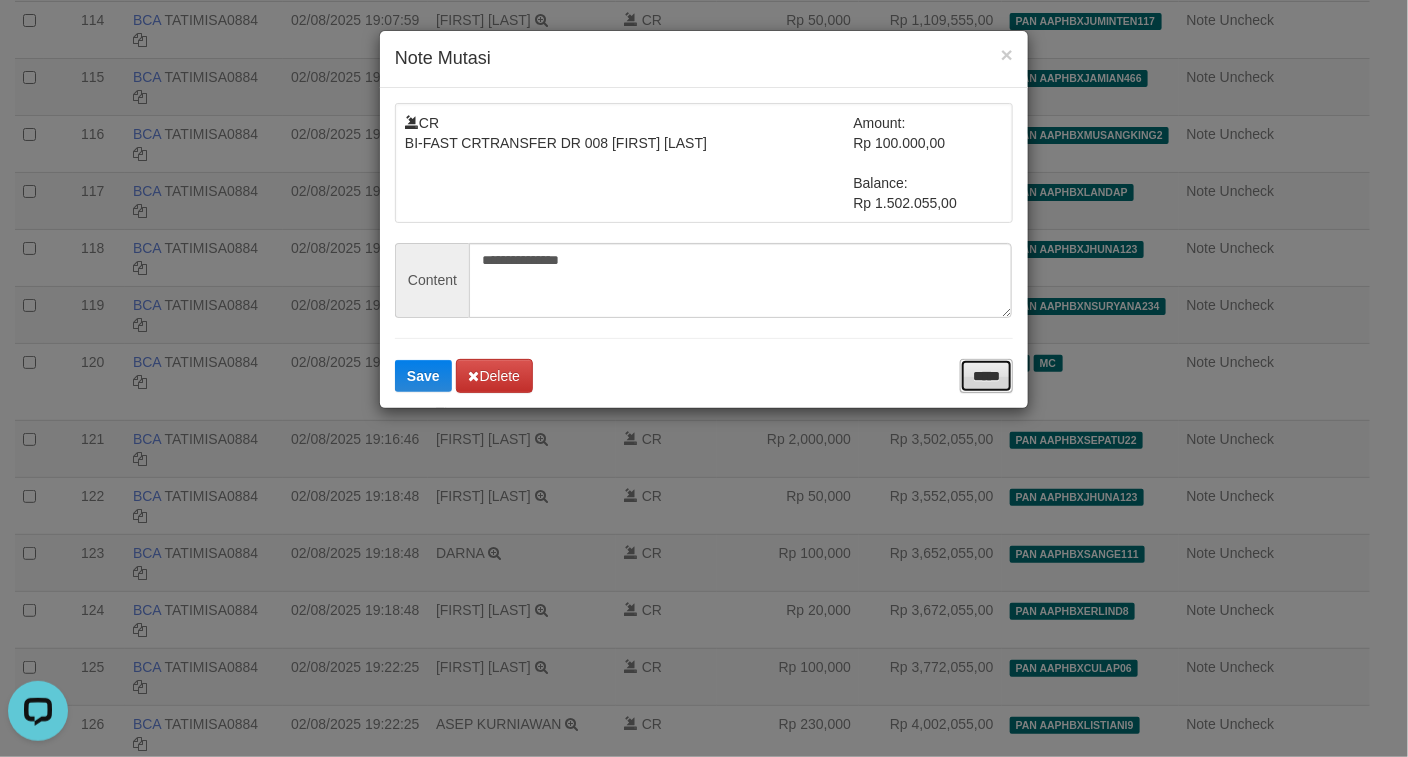 click on "*****" at bounding box center [986, 376] 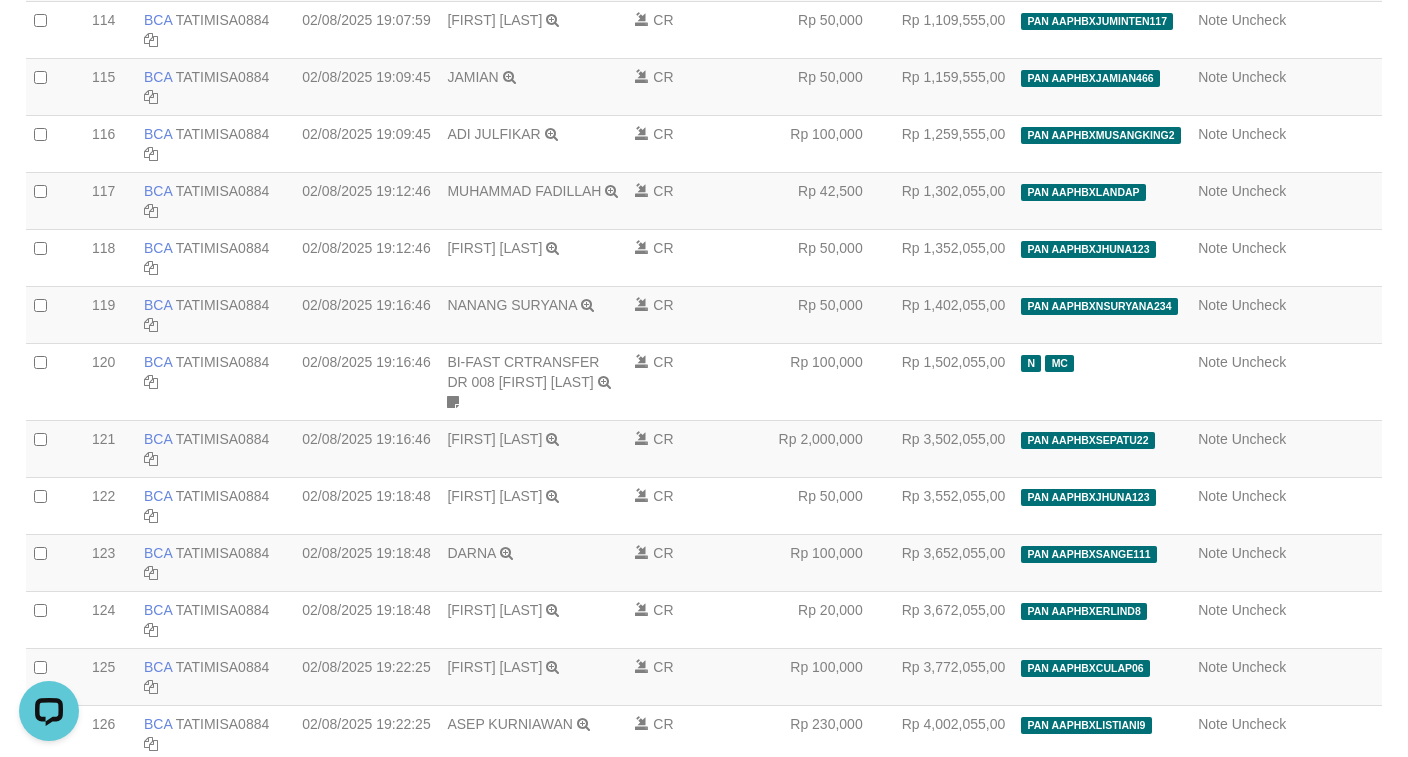 scroll, scrollTop: 3721, scrollLeft: 0, axis: vertical 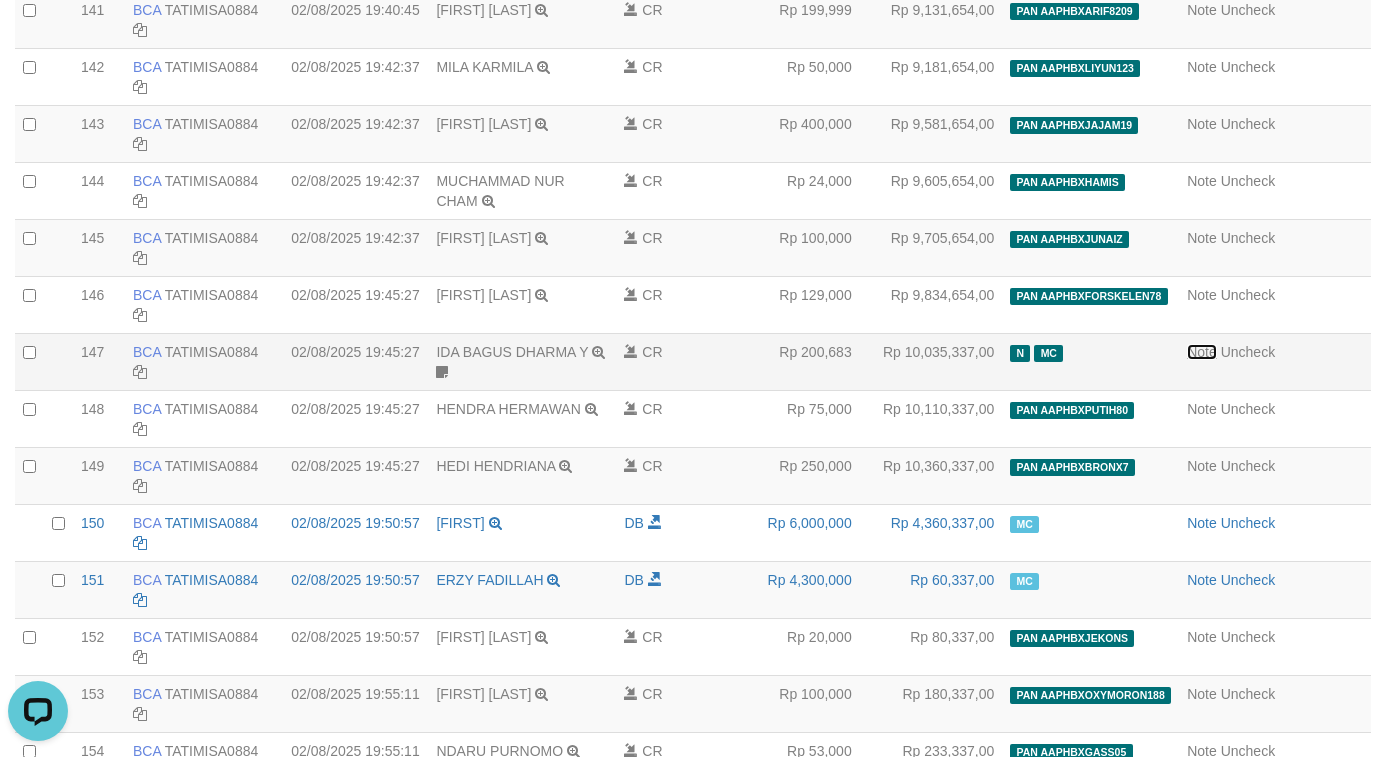 click on "Note" at bounding box center [1202, 352] 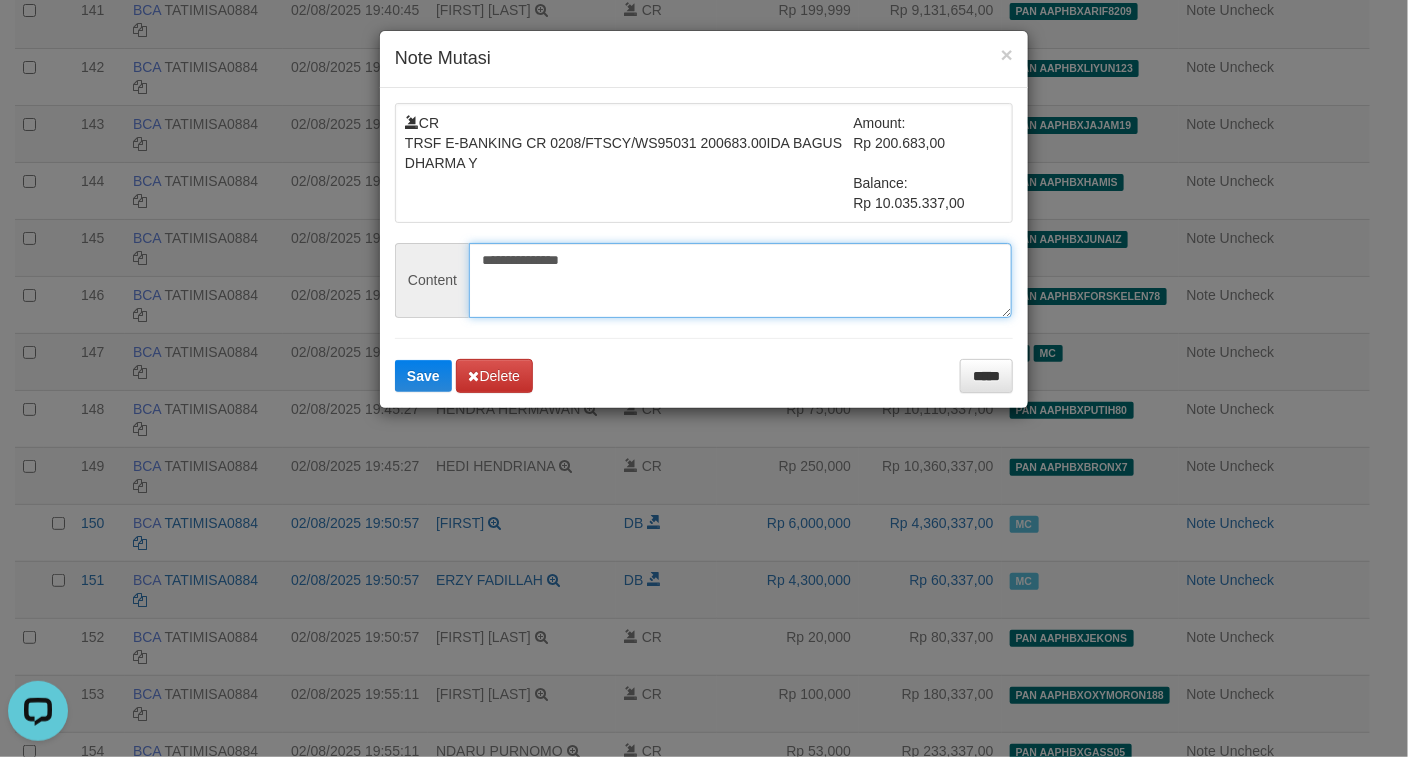 click on "**********" at bounding box center (740, 280) 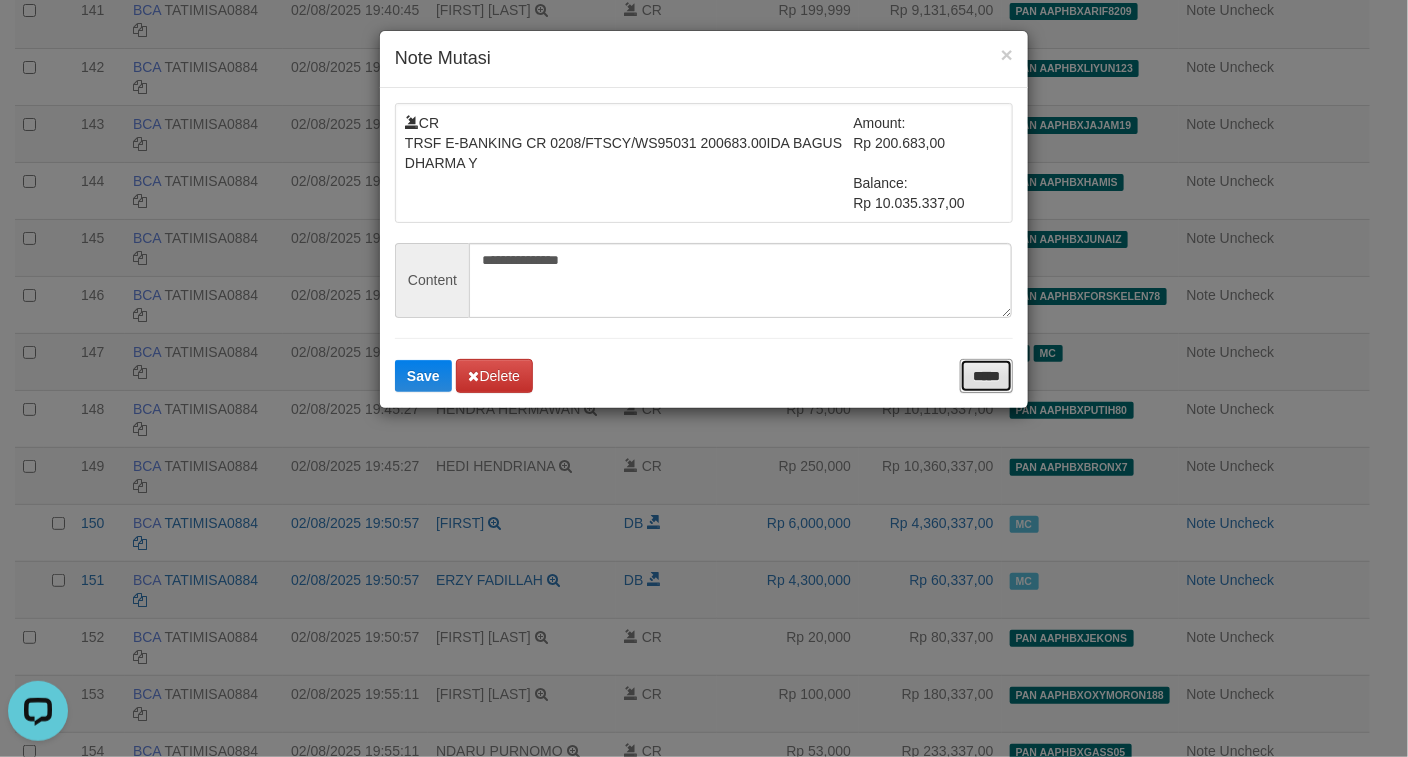 drag, startPoint x: 1003, startPoint y: 370, endPoint x: 1087, endPoint y: 406, distance: 91.389275 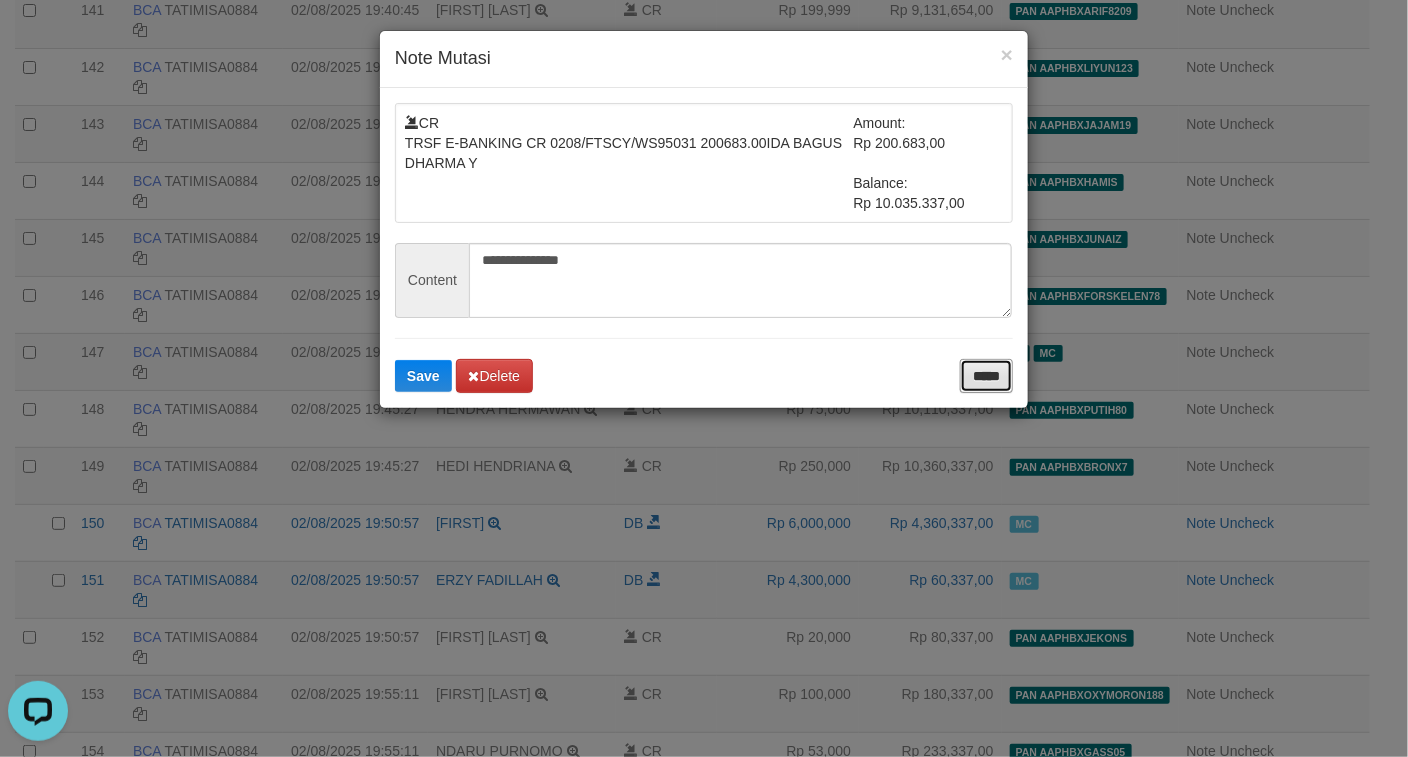 click on "*****" at bounding box center (986, 376) 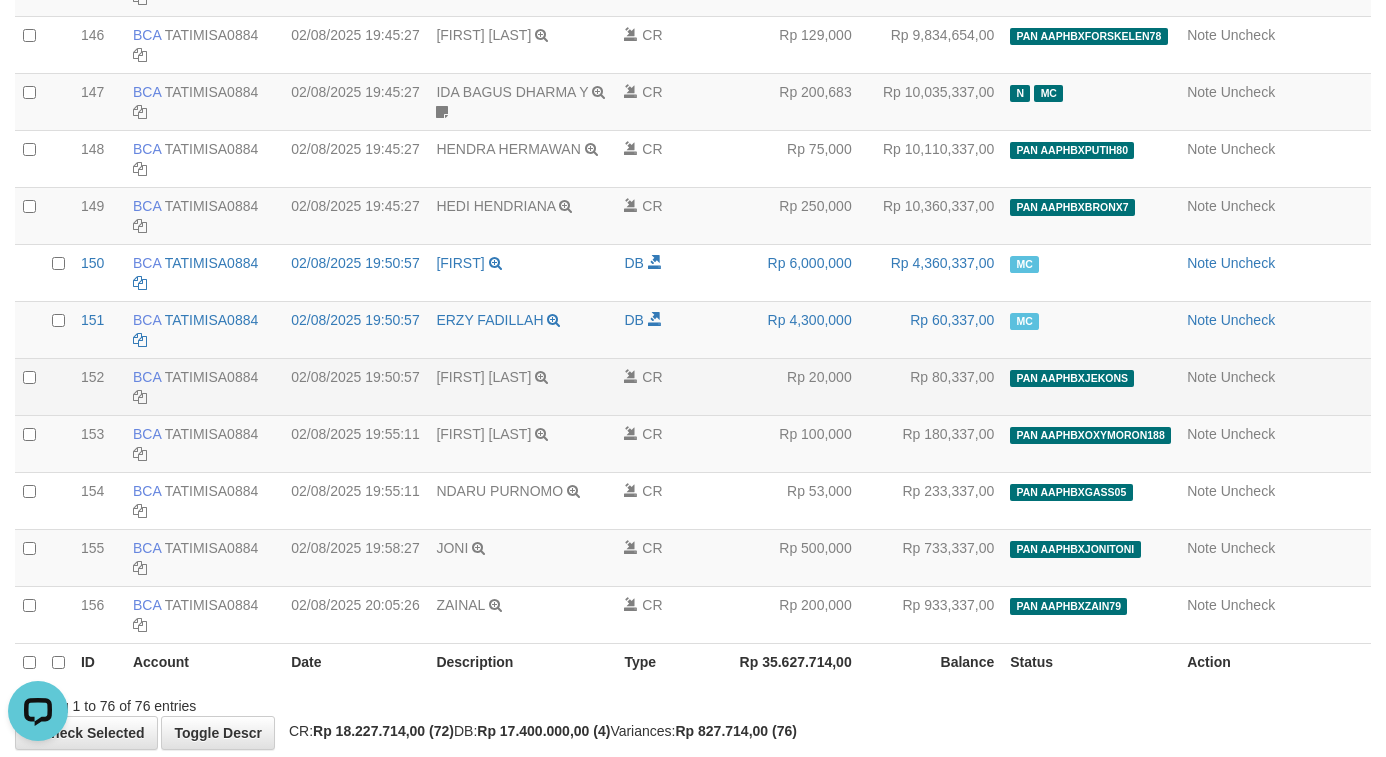 scroll, scrollTop: 4120, scrollLeft: 0, axis: vertical 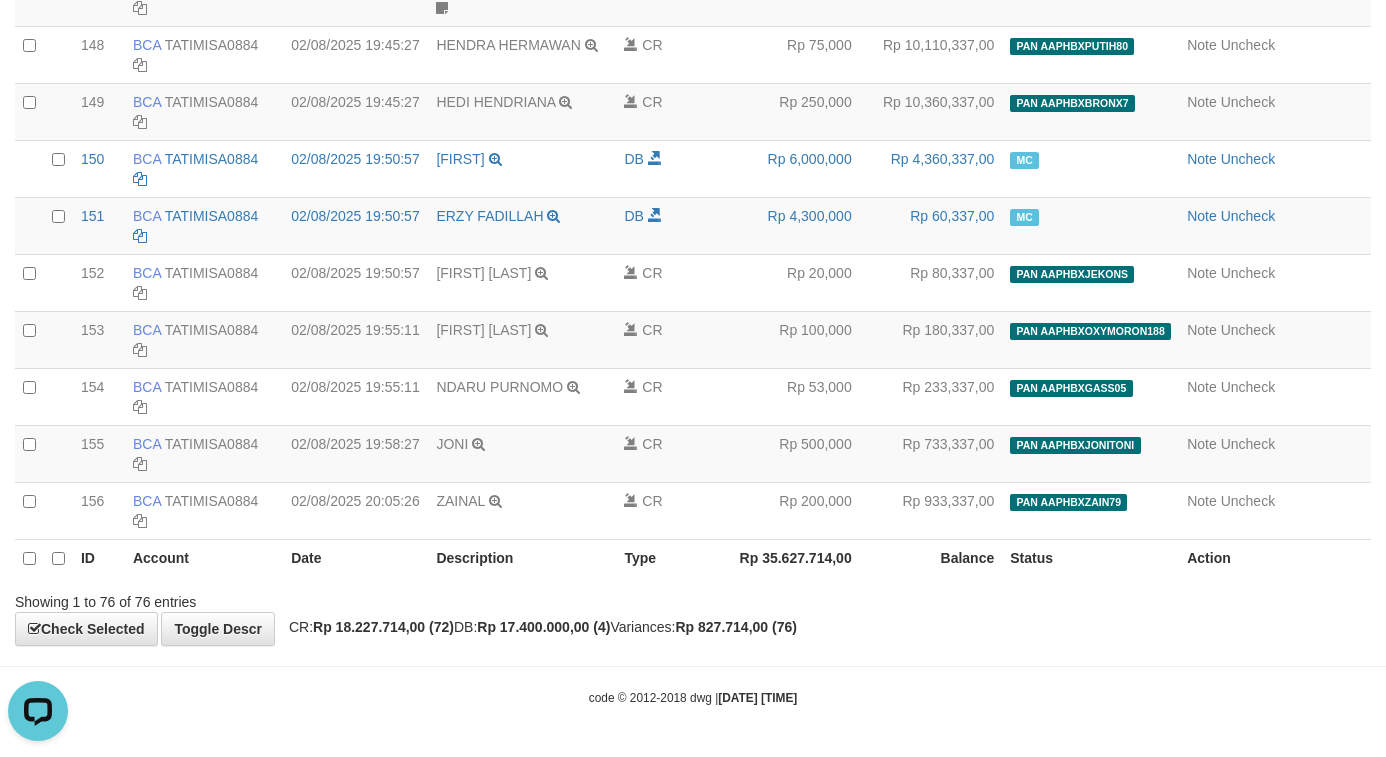 click on "Toggle navigation
Home
Bank
Account List
Load
By Website
Group
[ISPORT]													PANDORA188
By Load Group (DPS)
Group aqu-pandora
Mutasi Bank
Search
Sync
Note Mutasi
Deposit
-" at bounding box center [693, -1664] 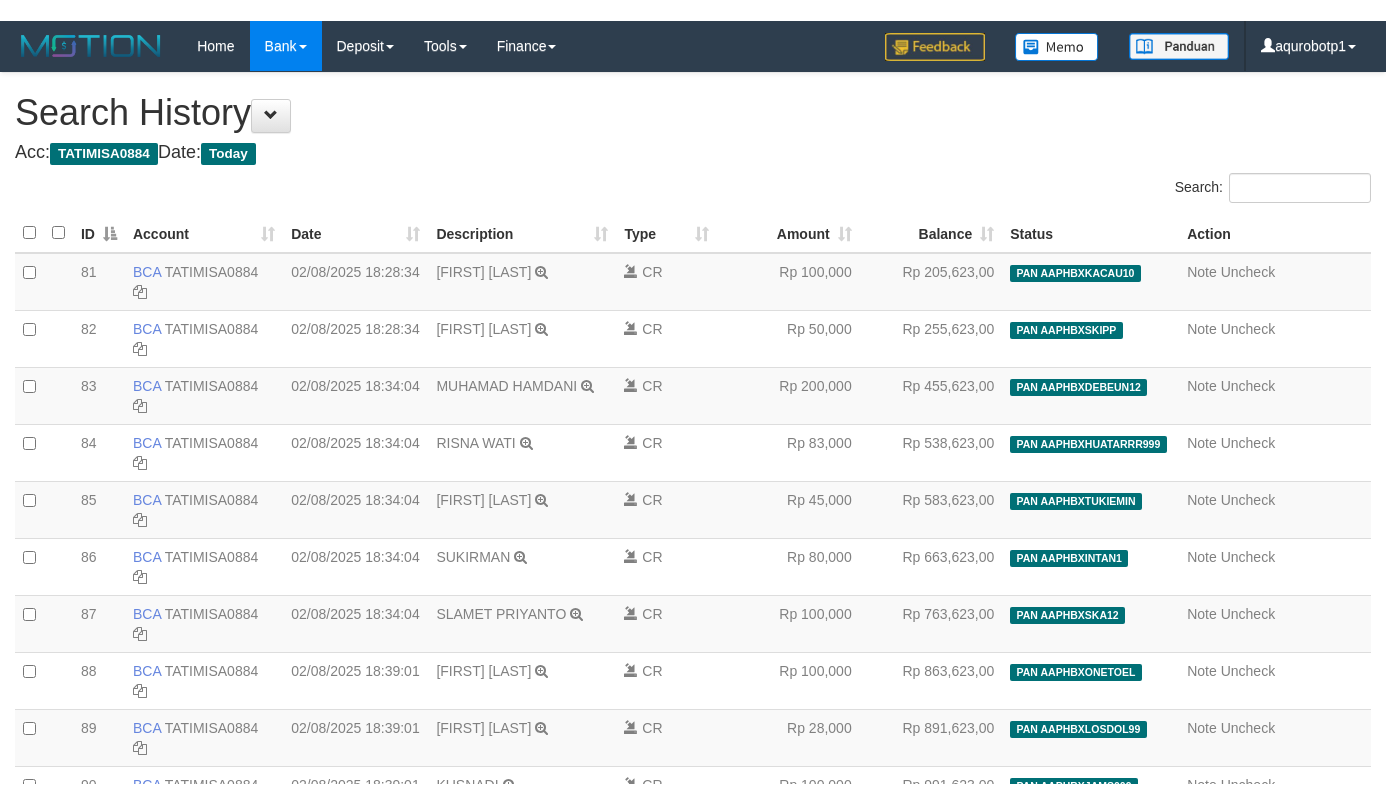 scroll, scrollTop: 4074, scrollLeft: 0, axis: vertical 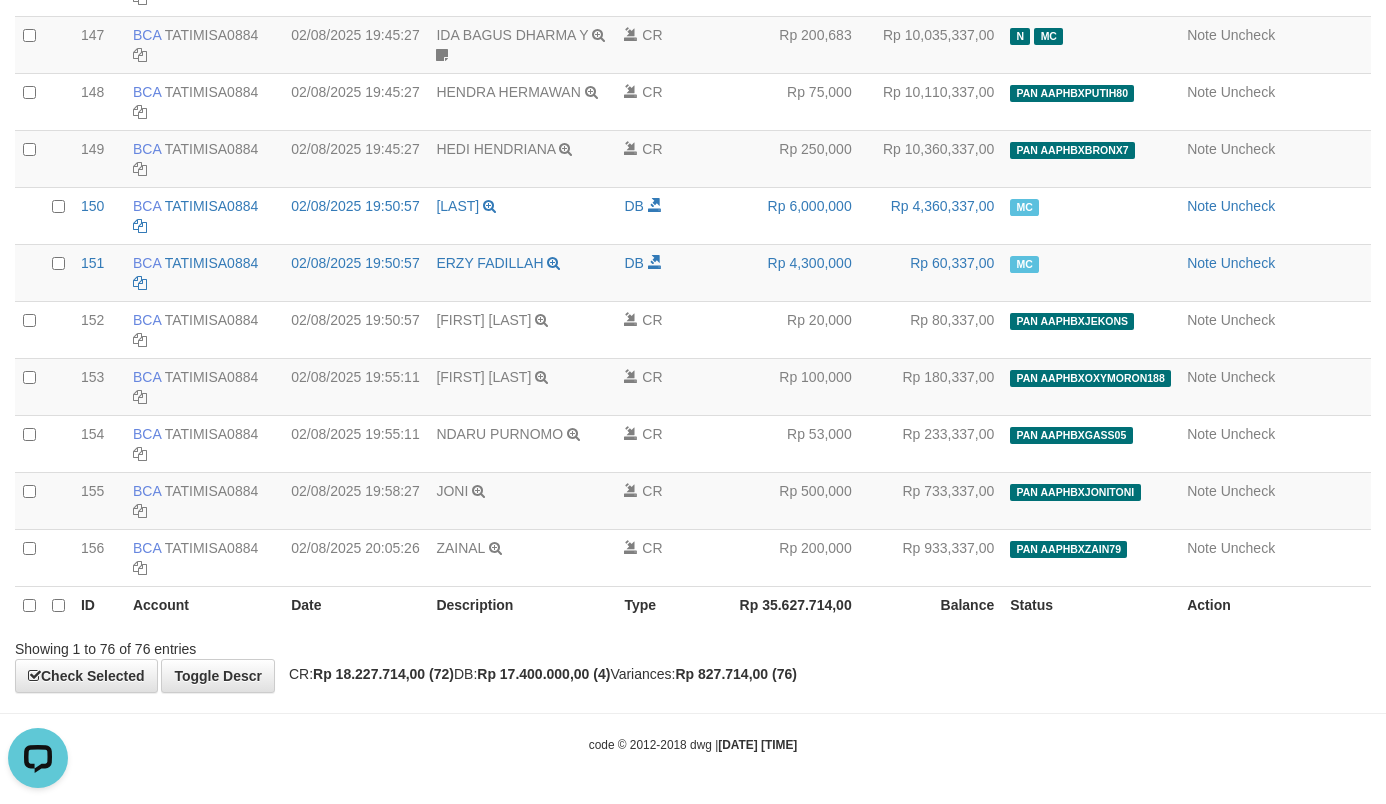 click on "Toggle navigation
Home
Bank
Account List
Load
By Website
Group
[ISPORT]													PANDORA188
By Load Group (DPS)
Group aqu-pandora
Mutasi Bank
Search
Sync
Note Mutasi
Deposit
-" at bounding box center (693, -1617) 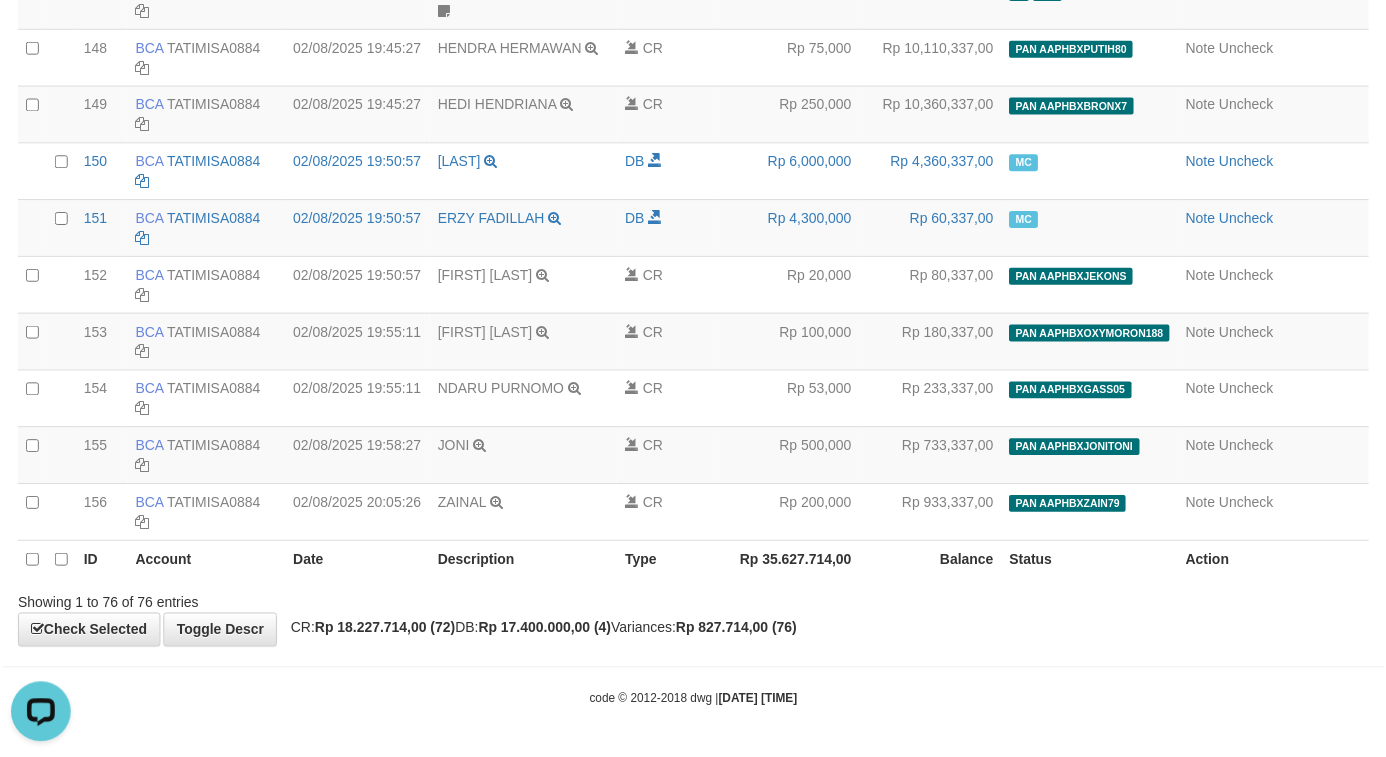 scroll, scrollTop: 4120, scrollLeft: 0, axis: vertical 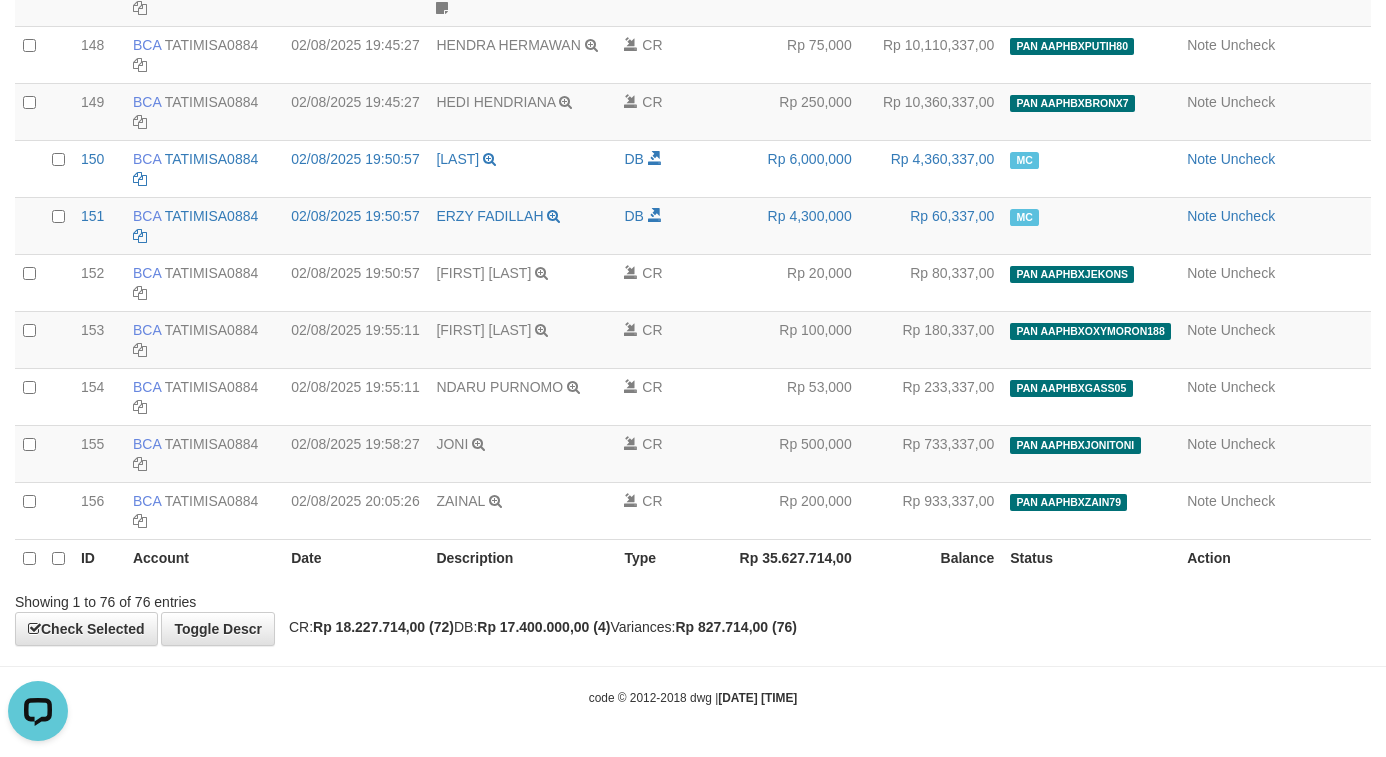 click on "Toggle navigation
Home
Bank
Account List
Load
By Website
Group
[ISPORT]													PANDORA188
By Load Group (DPS)
Group aqu-pandora
Mutasi Bank
Search
Sync
Note Mutasi
Deposit
-" at bounding box center [693, -1664] 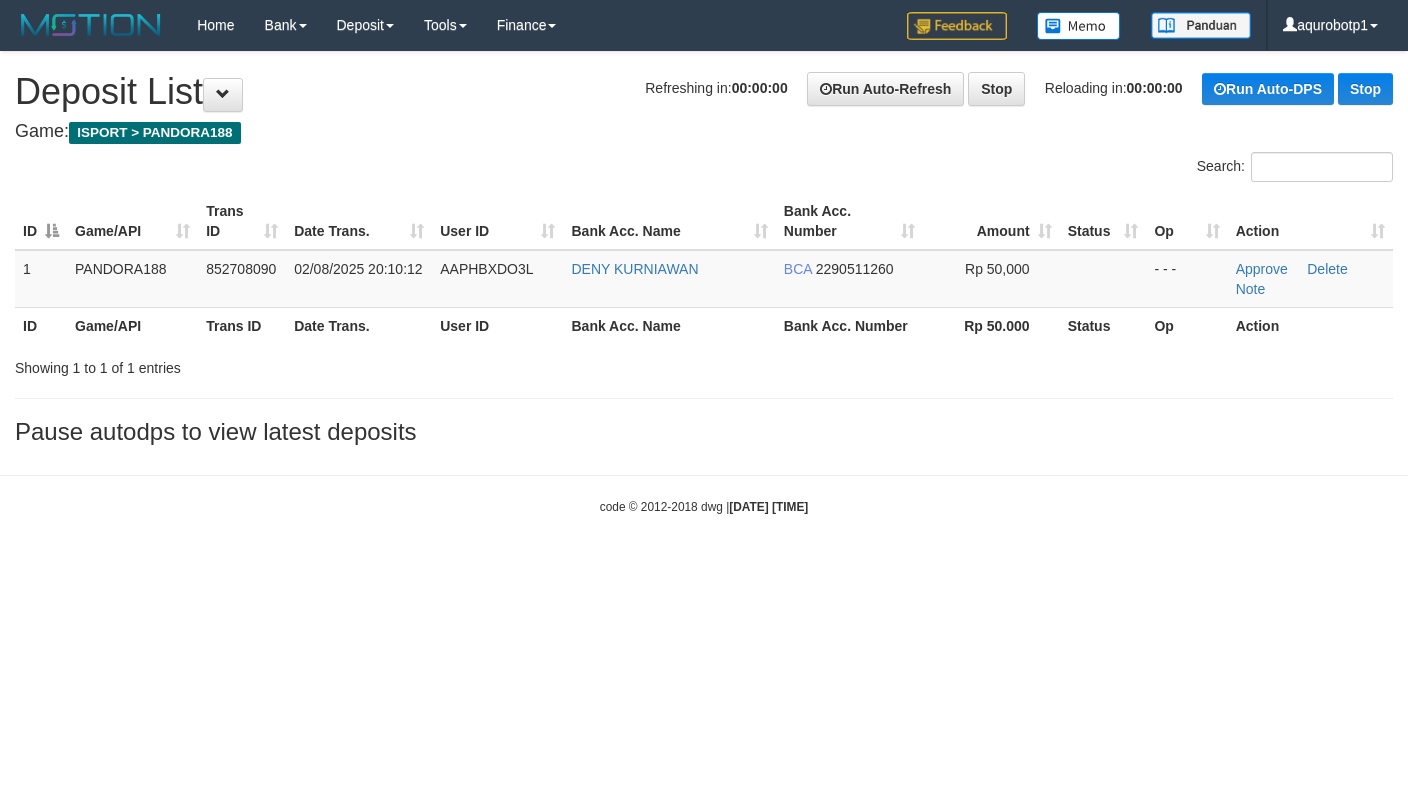 scroll, scrollTop: 0, scrollLeft: 0, axis: both 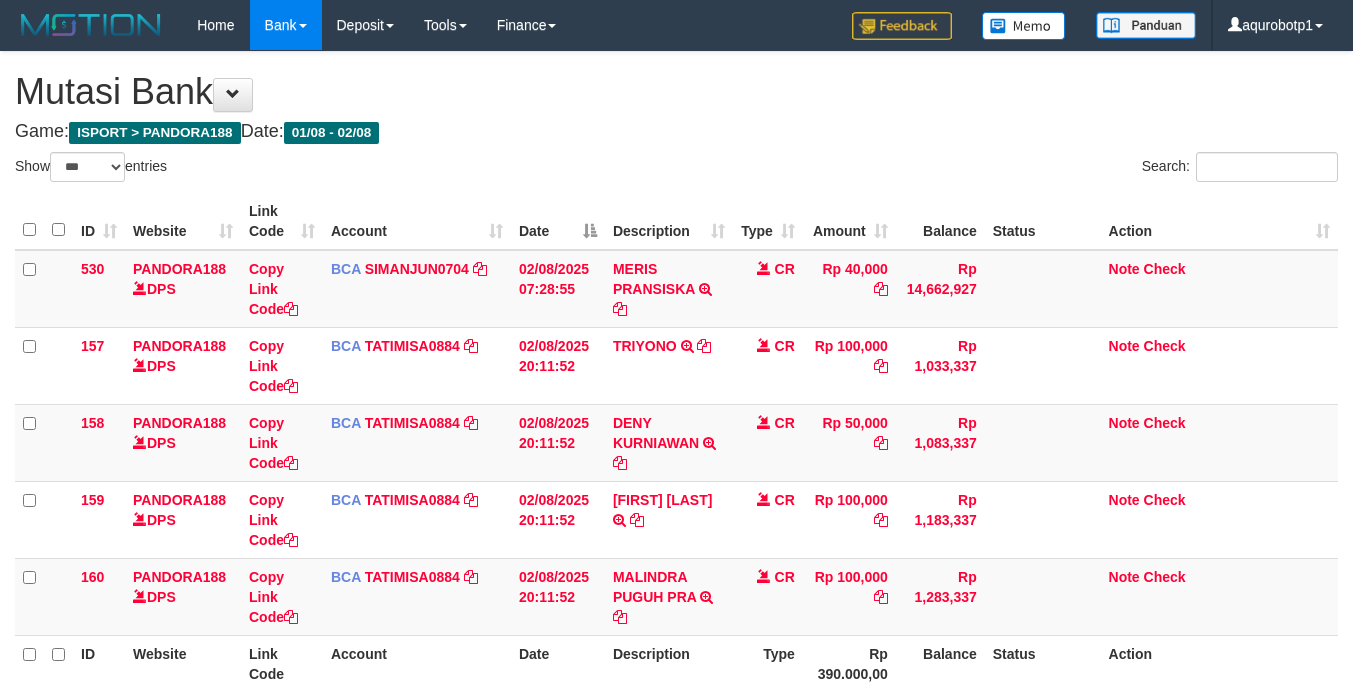 select on "***" 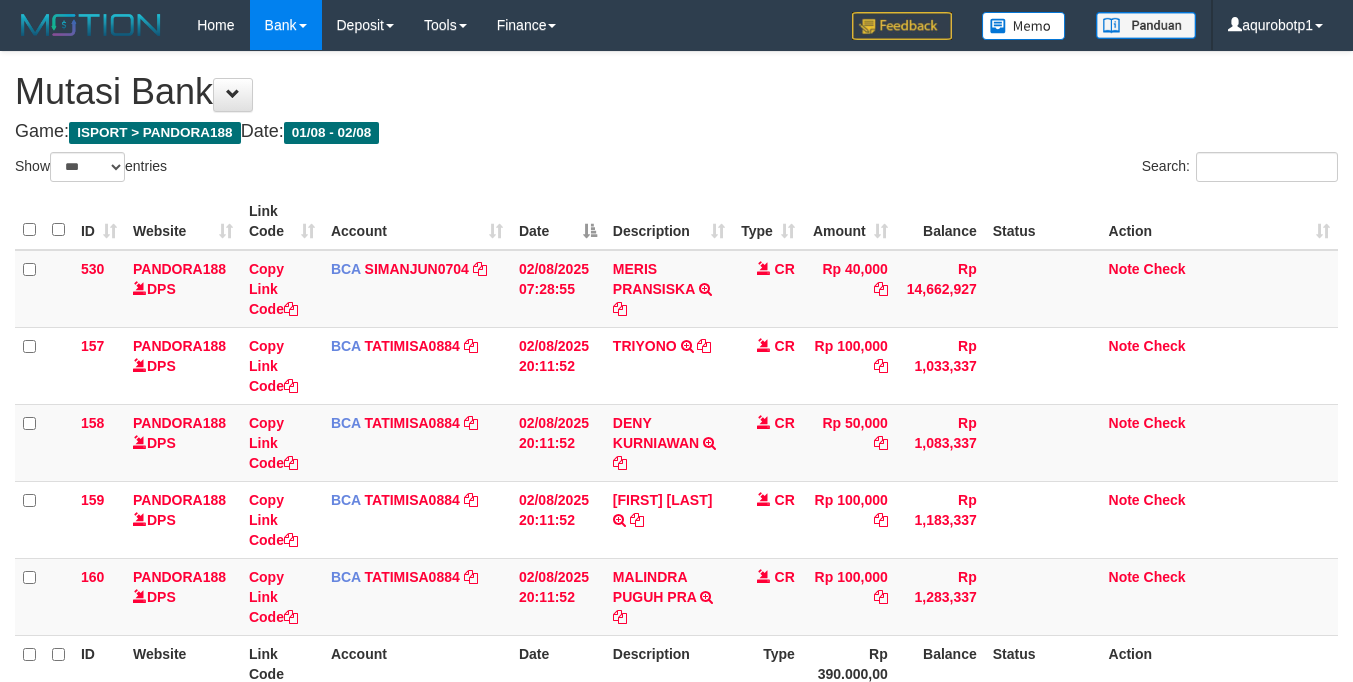 scroll, scrollTop: 0, scrollLeft: 0, axis: both 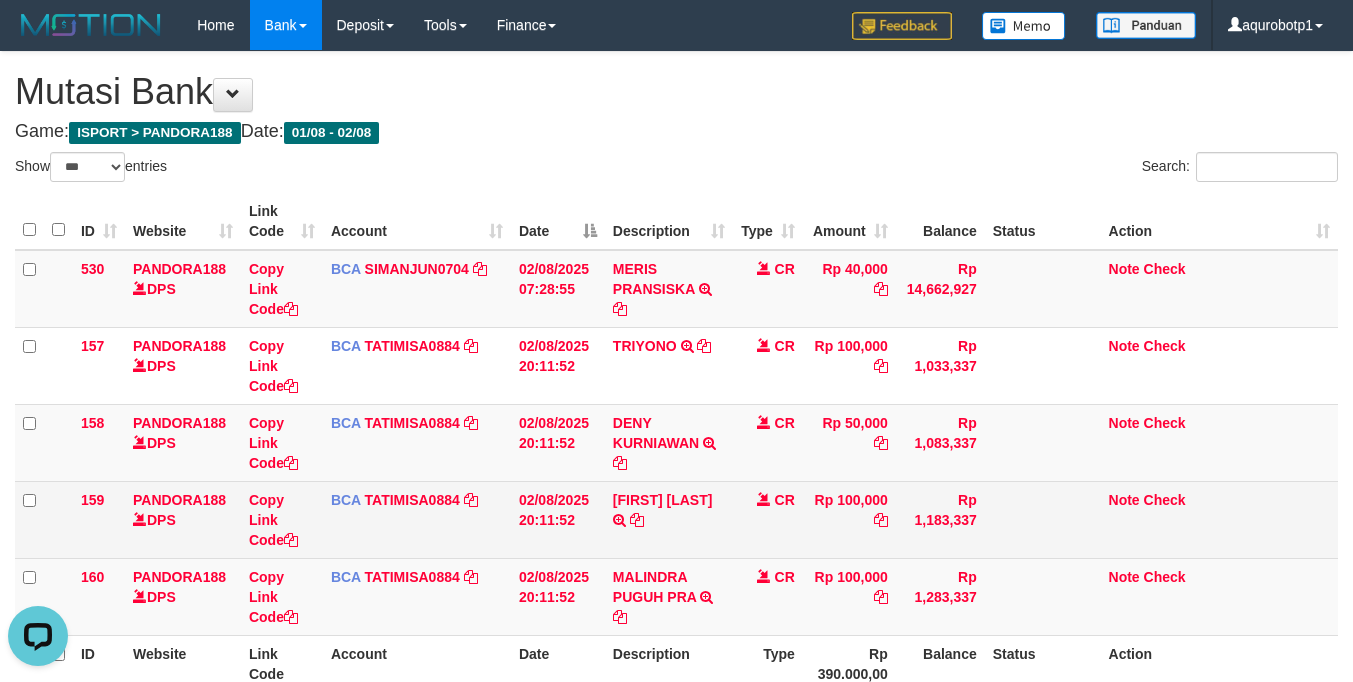 click on "Rp 100,000" at bounding box center (849, 519) 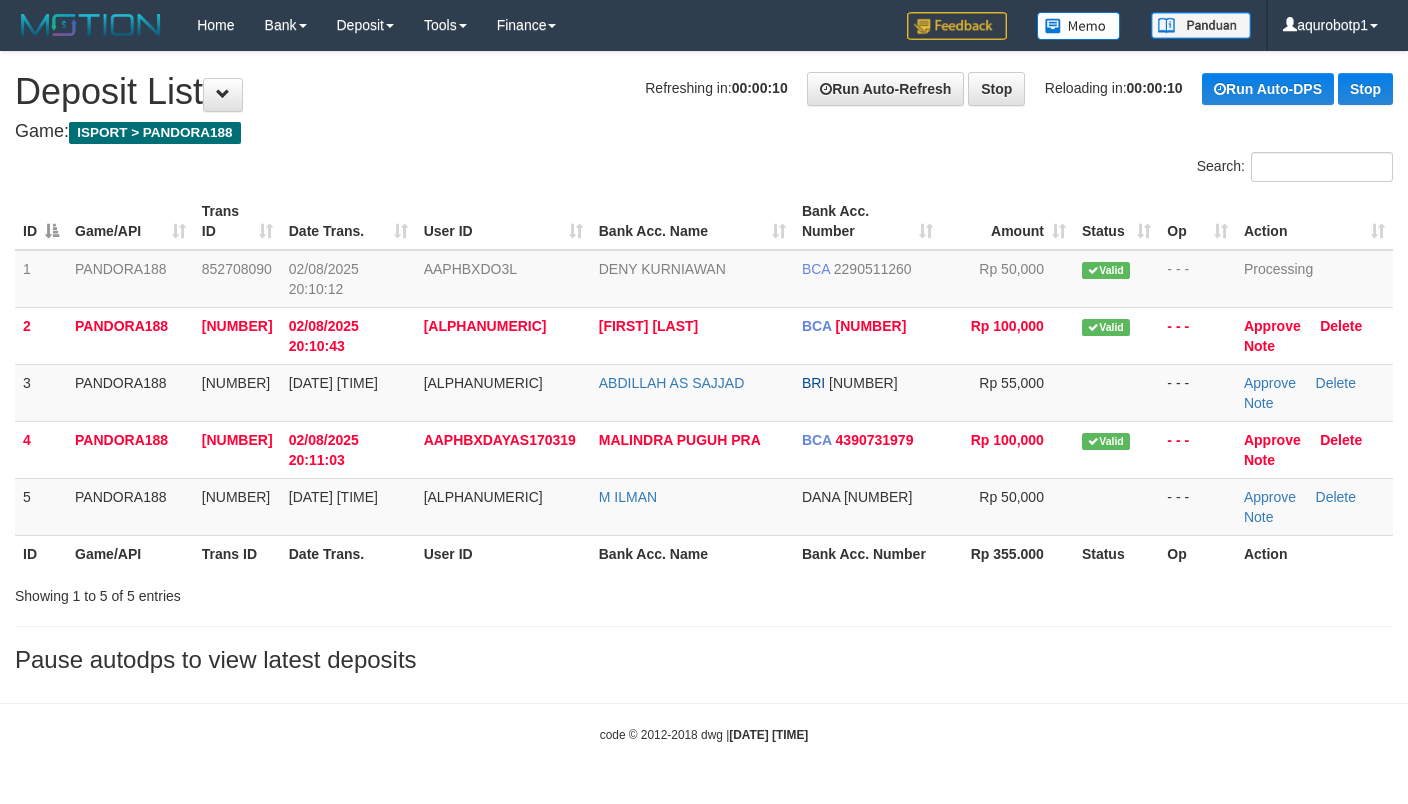 scroll, scrollTop: 0, scrollLeft: 0, axis: both 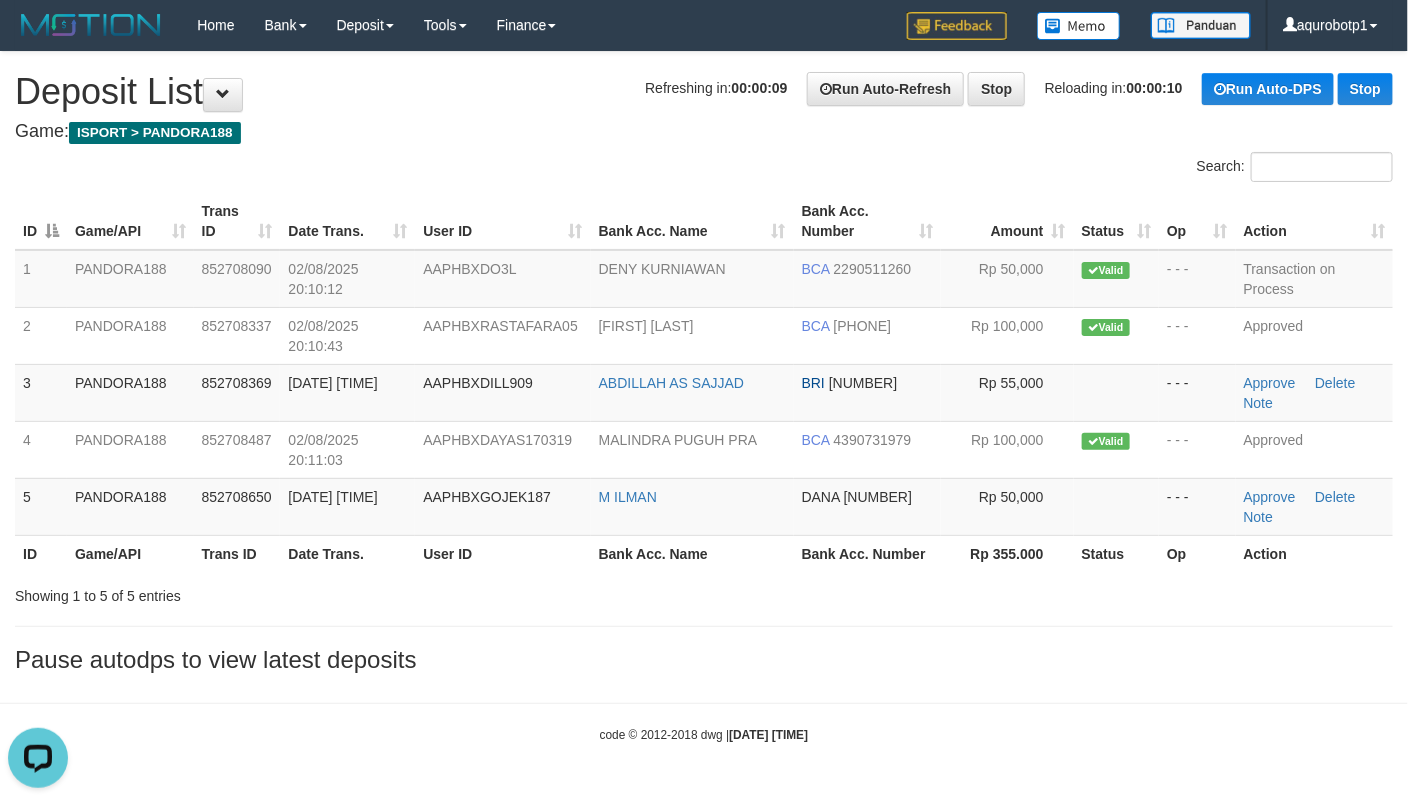 click on "Game:   ISPORT > PANDORA188" at bounding box center [704, 132] 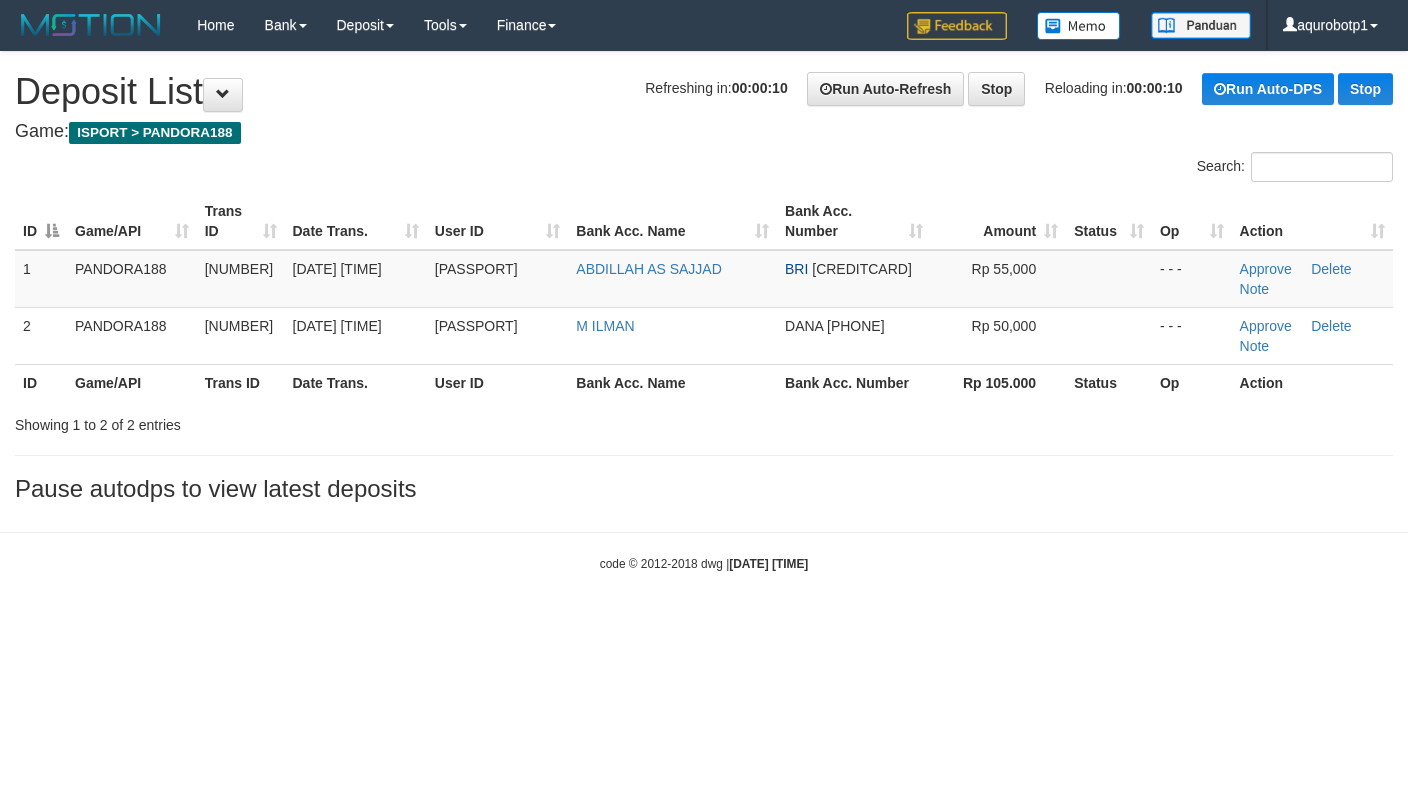 scroll, scrollTop: 0, scrollLeft: 0, axis: both 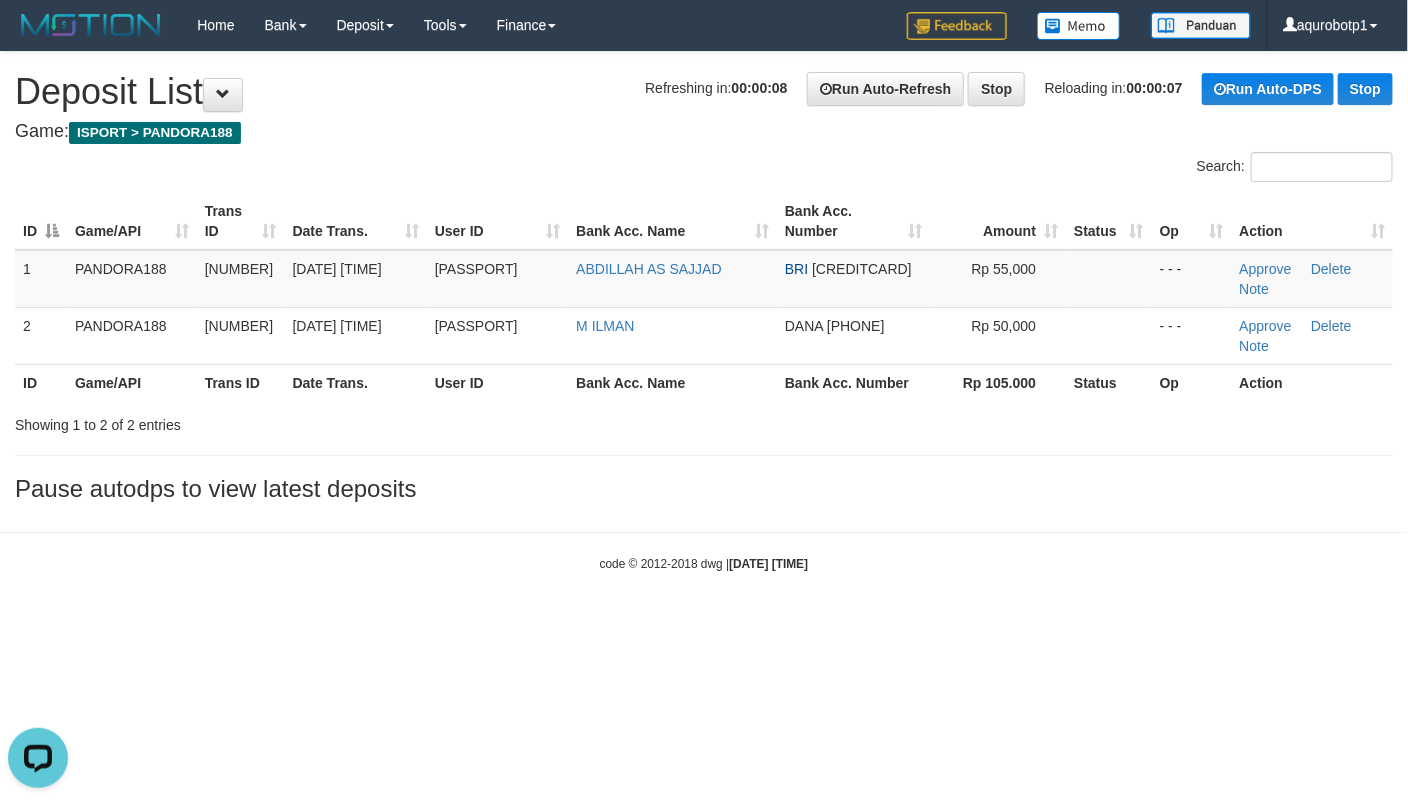 click at bounding box center (352, 152) 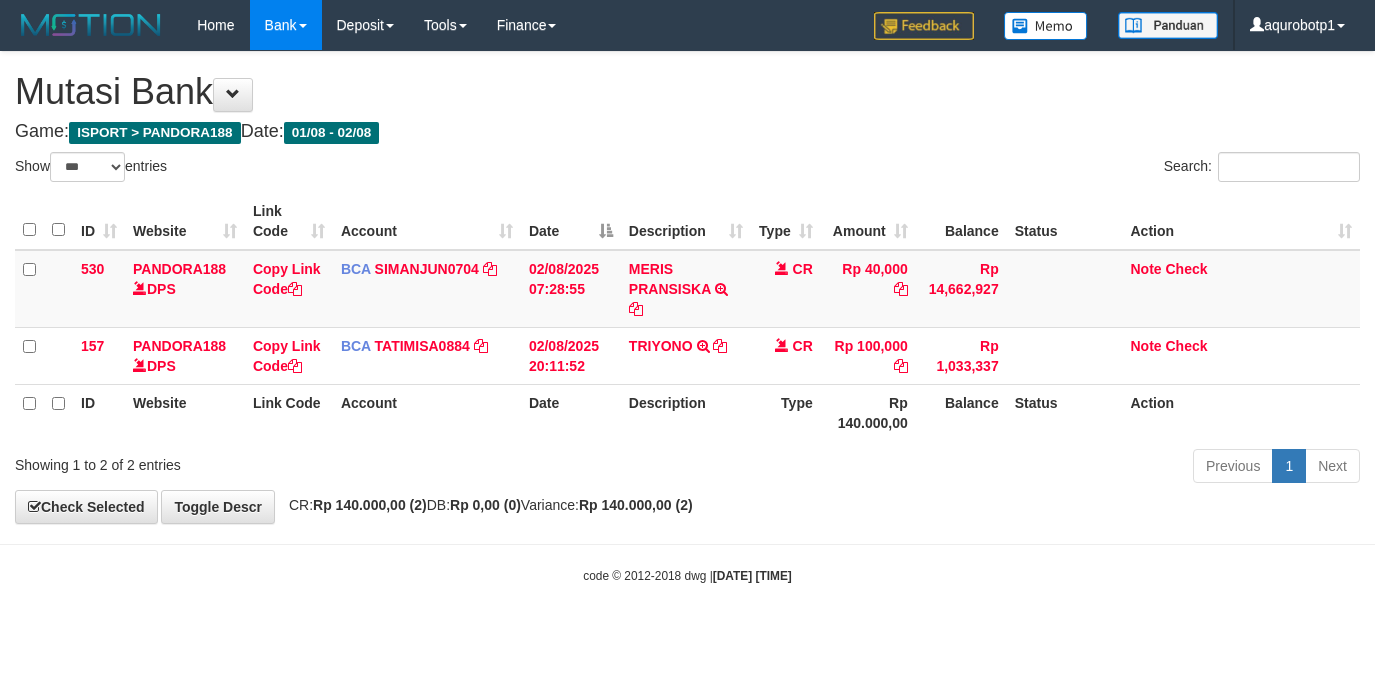 select on "***" 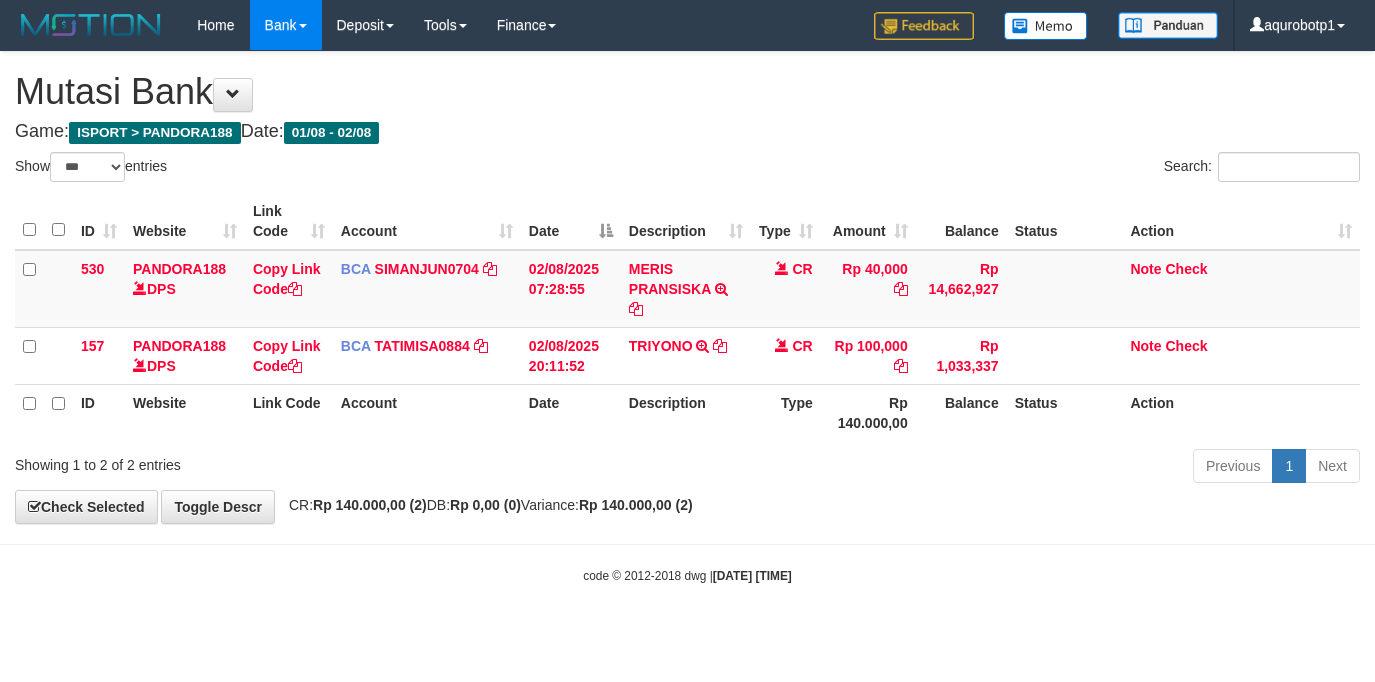 scroll, scrollTop: 0, scrollLeft: 0, axis: both 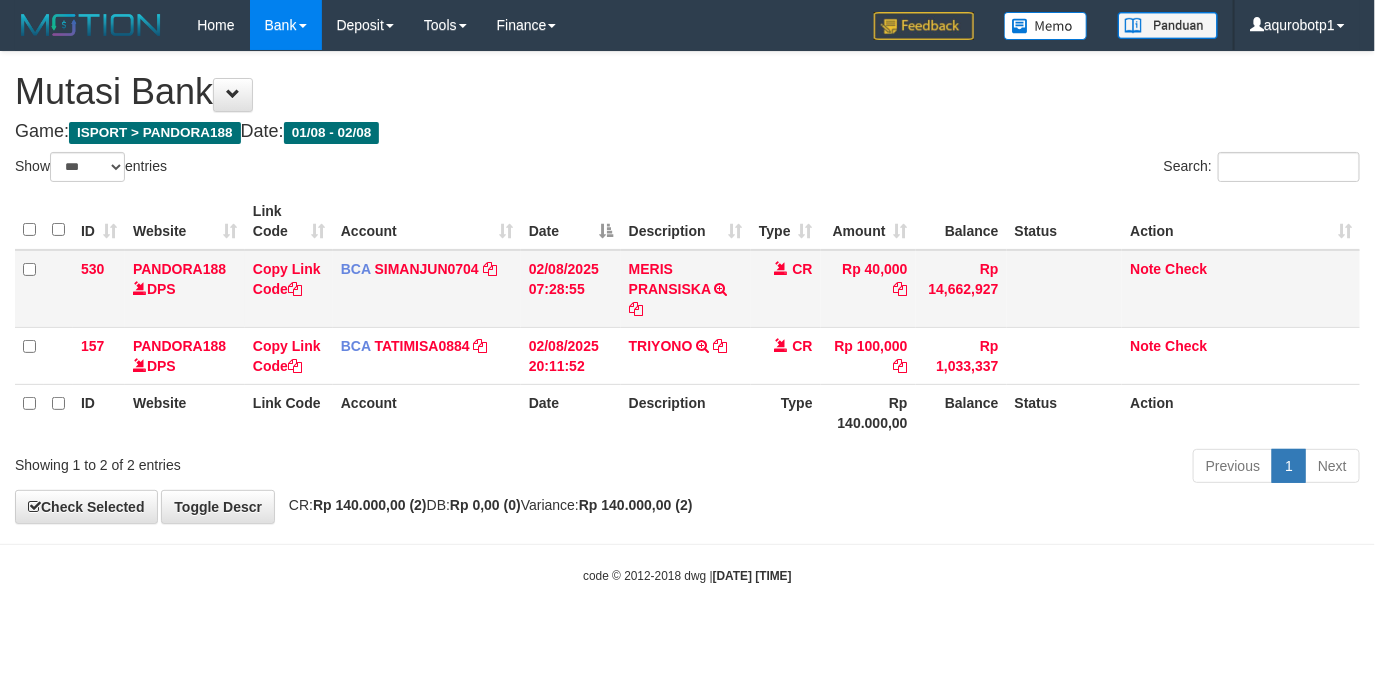 drag, startPoint x: 948, startPoint y: 405, endPoint x: 48, endPoint y: 303, distance: 905.76154 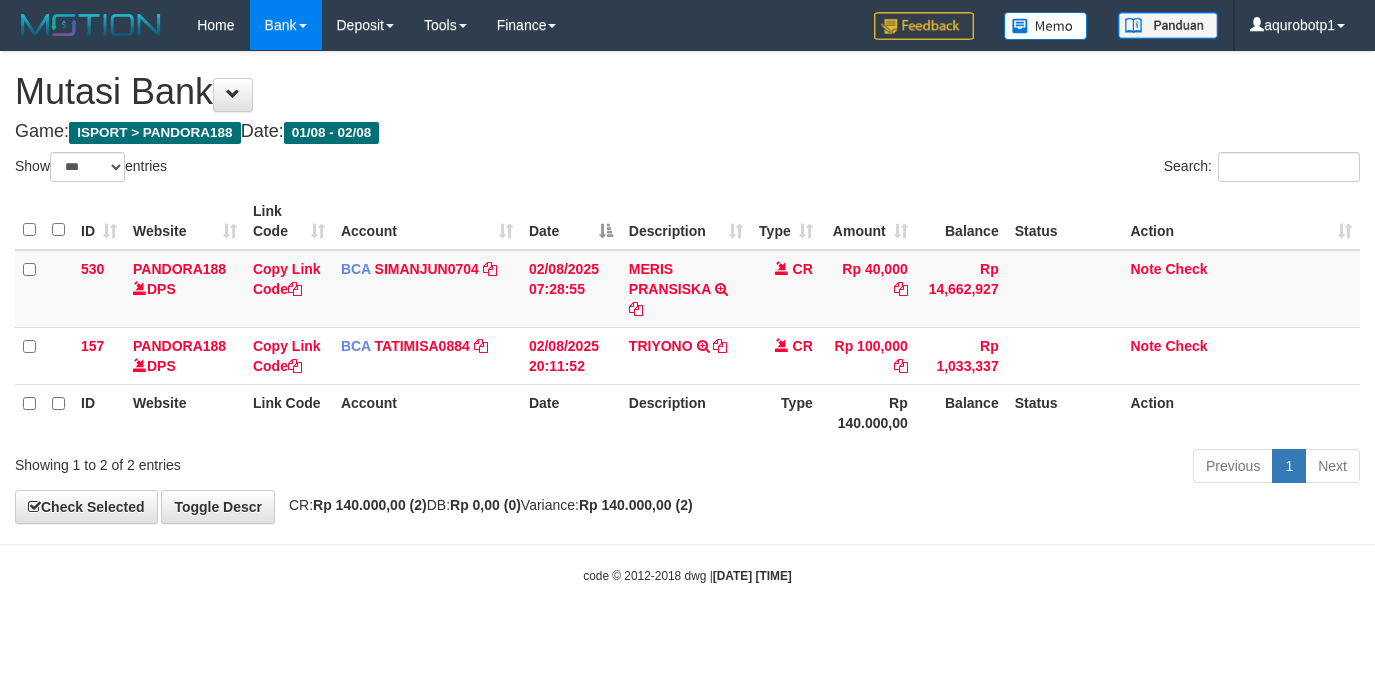 select on "***" 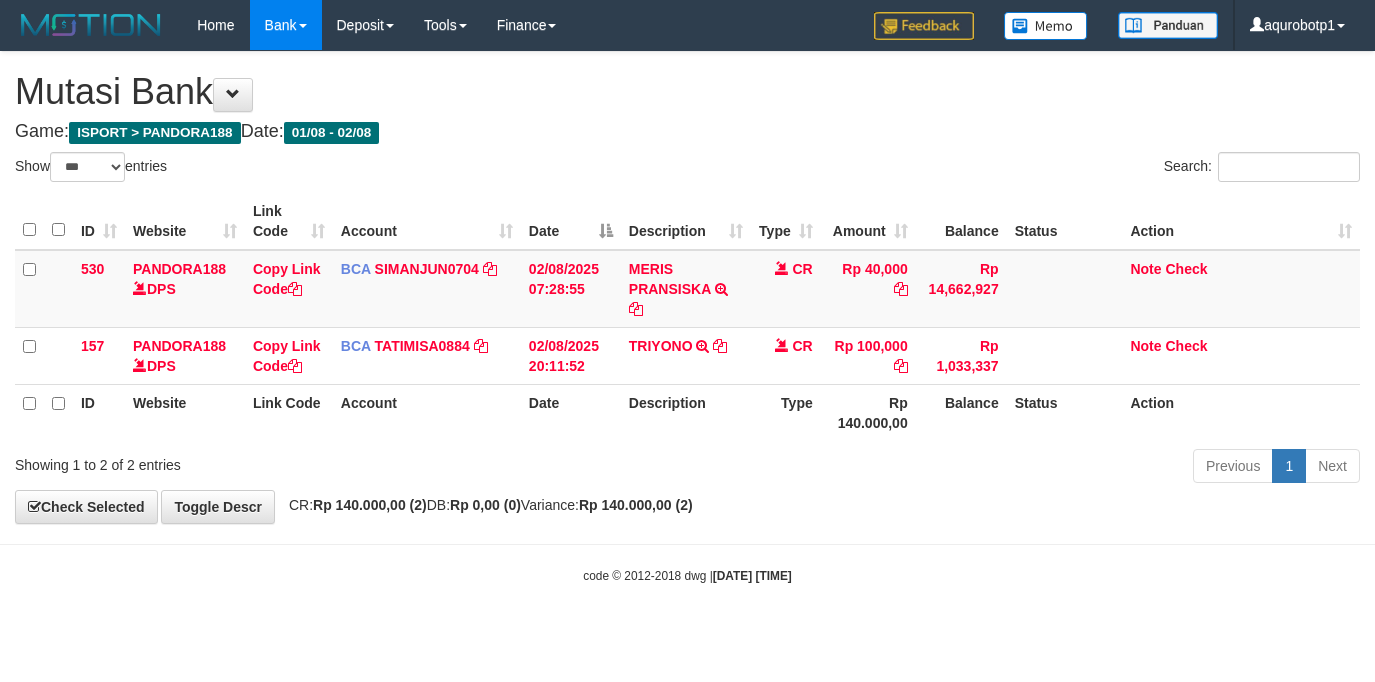 scroll, scrollTop: 0, scrollLeft: 0, axis: both 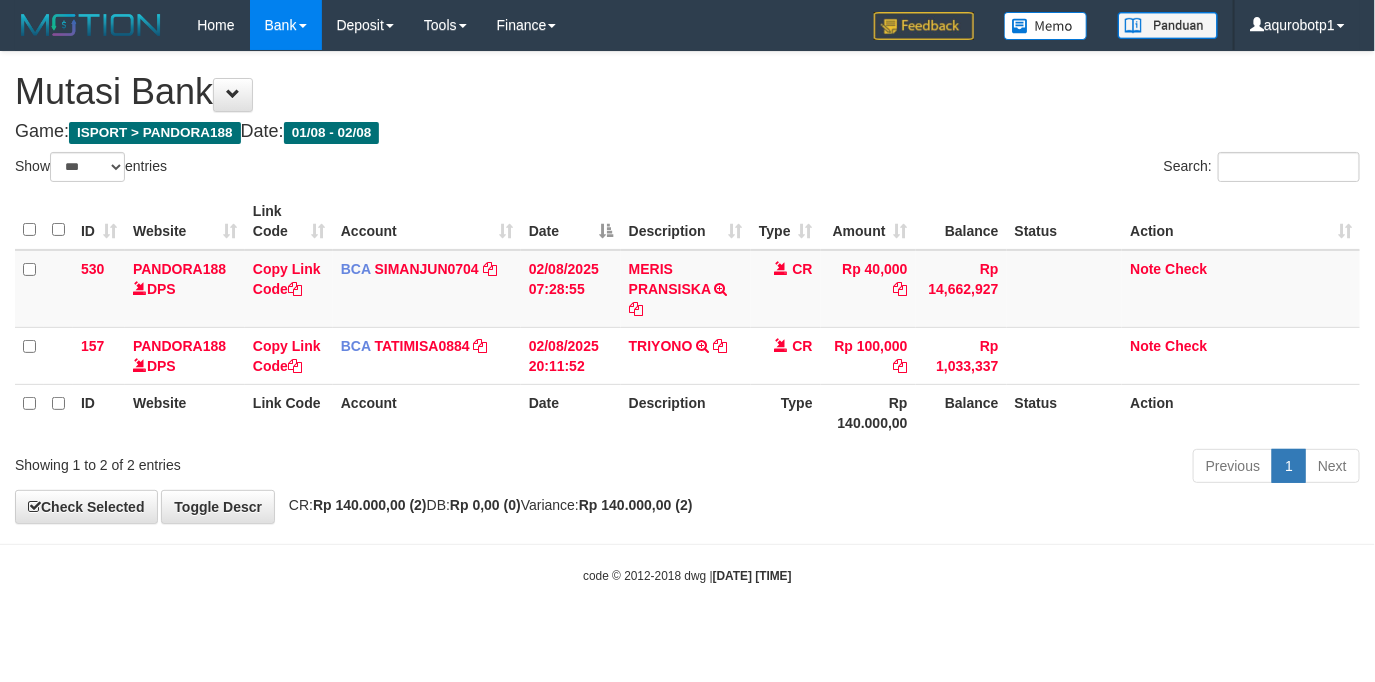 click on "Toggle navigation
Home
Bank
Account List
Load
By Website
Group
[ISPORT]													PANDORA188
By Load Group (DPS)
Group aqu-pandora
Mutasi Bank
Search
Sync
Note Mutasi
Deposit" at bounding box center (687, 317) 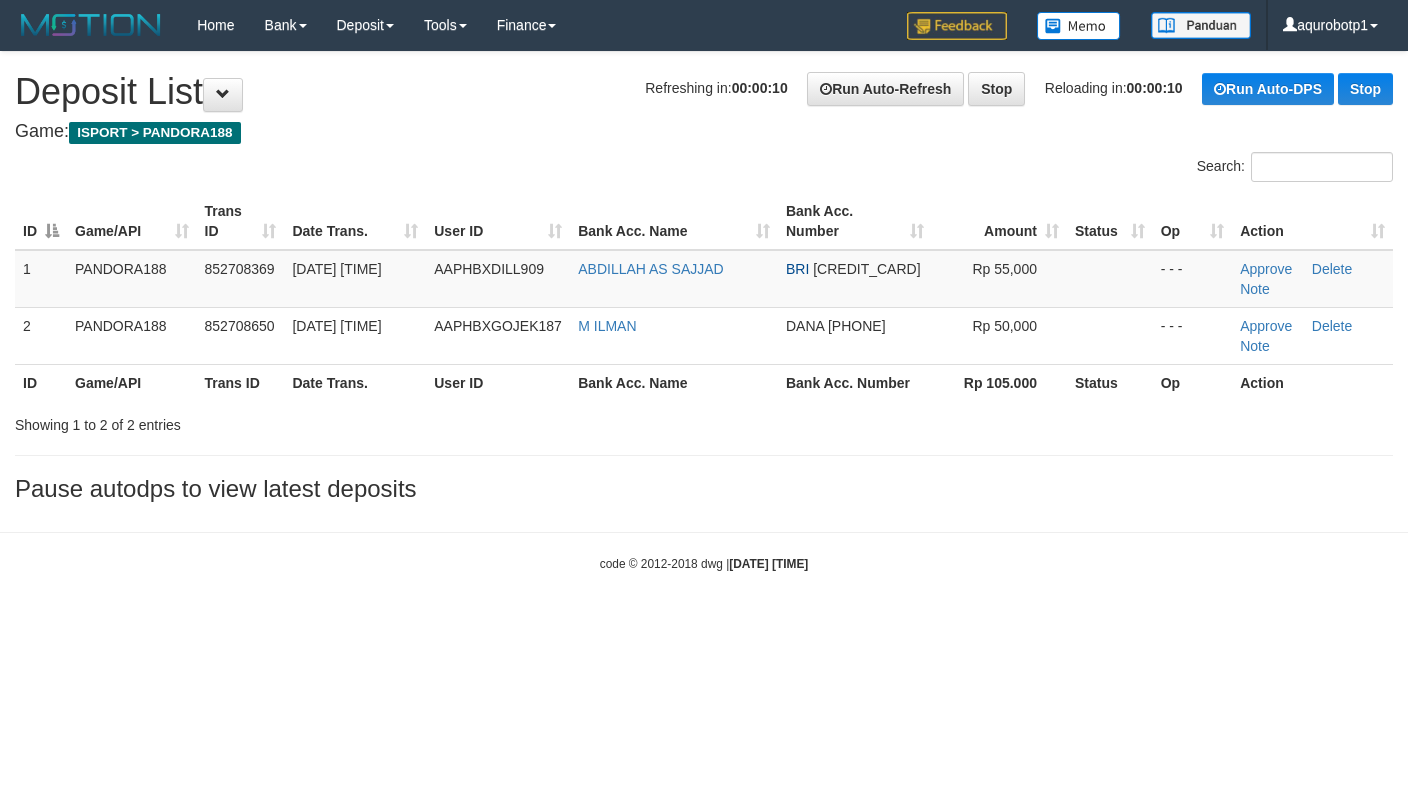 scroll, scrollTop: 0, scrollLeft: 0, axis: both 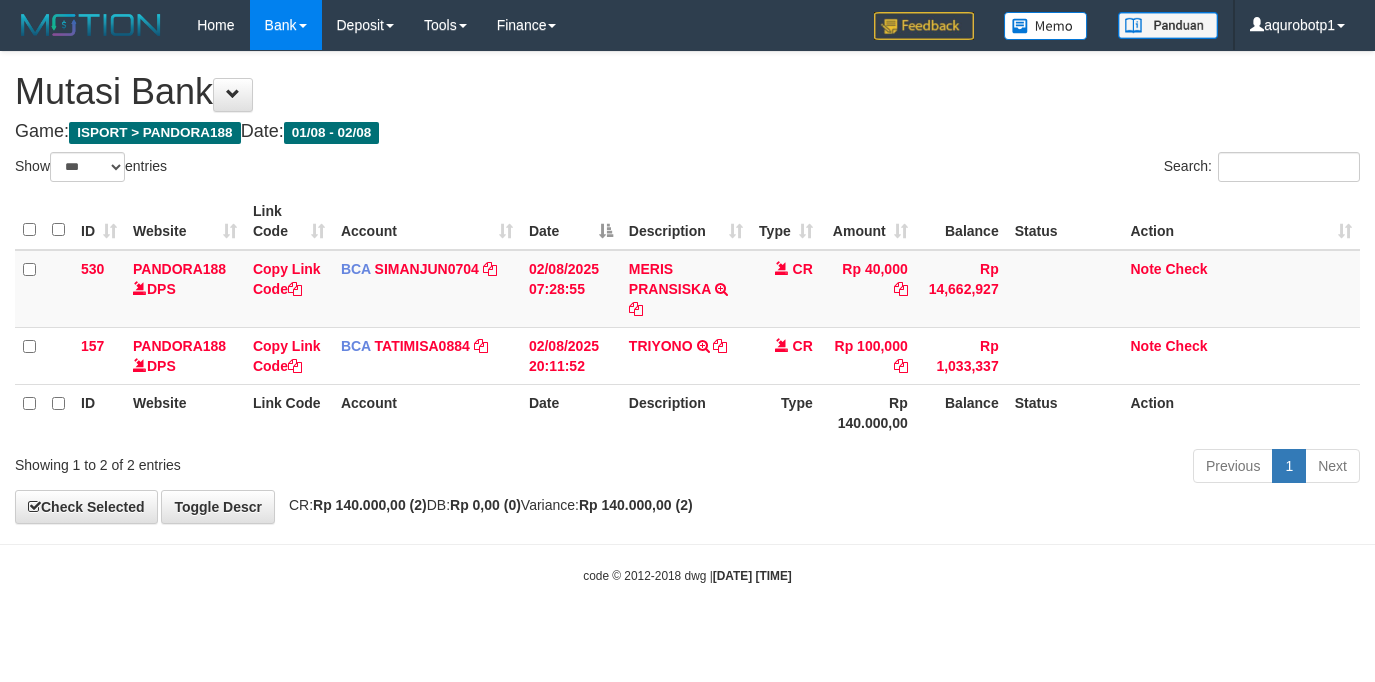 select on "***" 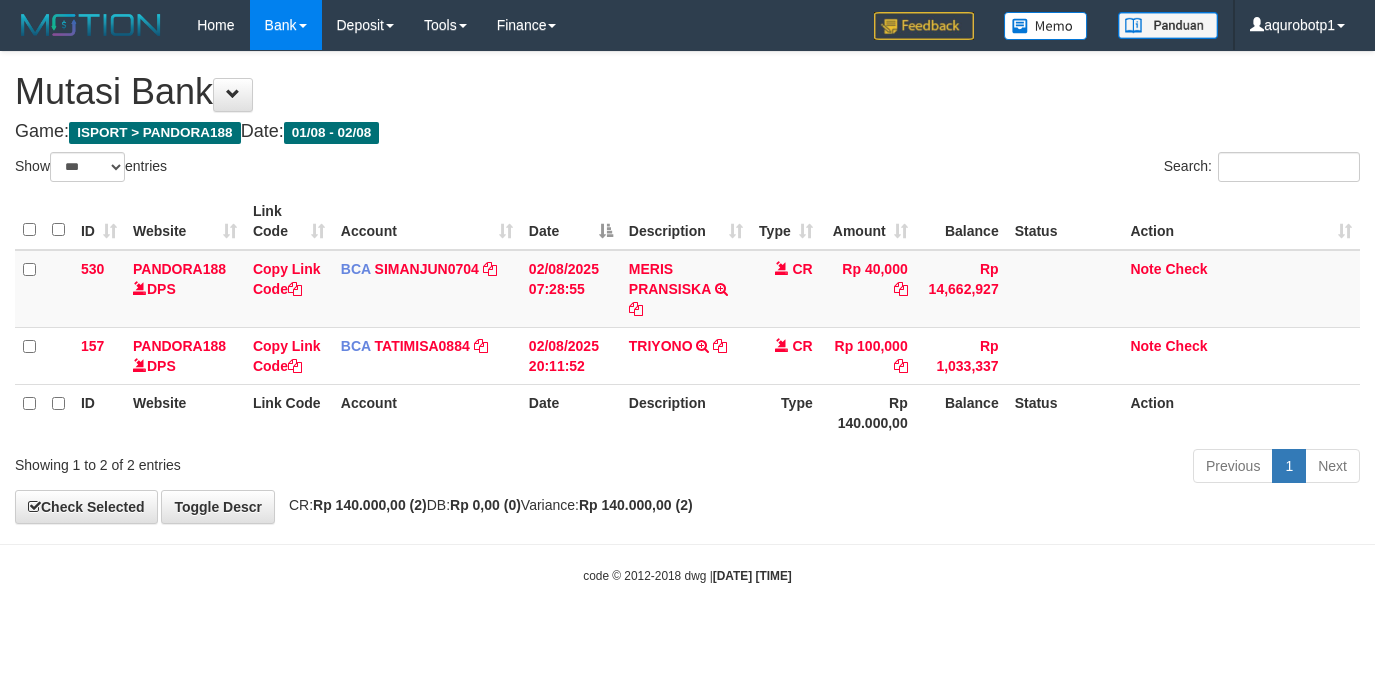scroll, scrollTop: 0, scrollLeft: 0, axis: both 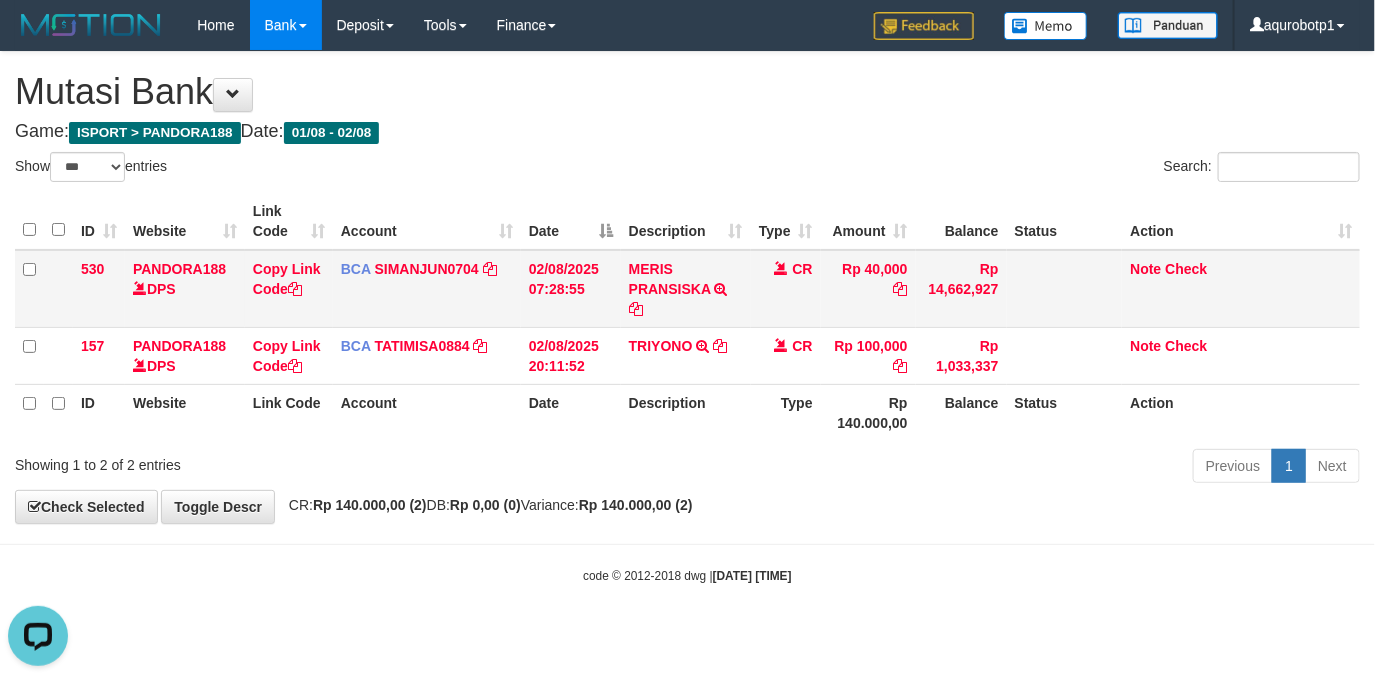click on "02/08/2025 07:28:55" at bounding box center [571, 289] 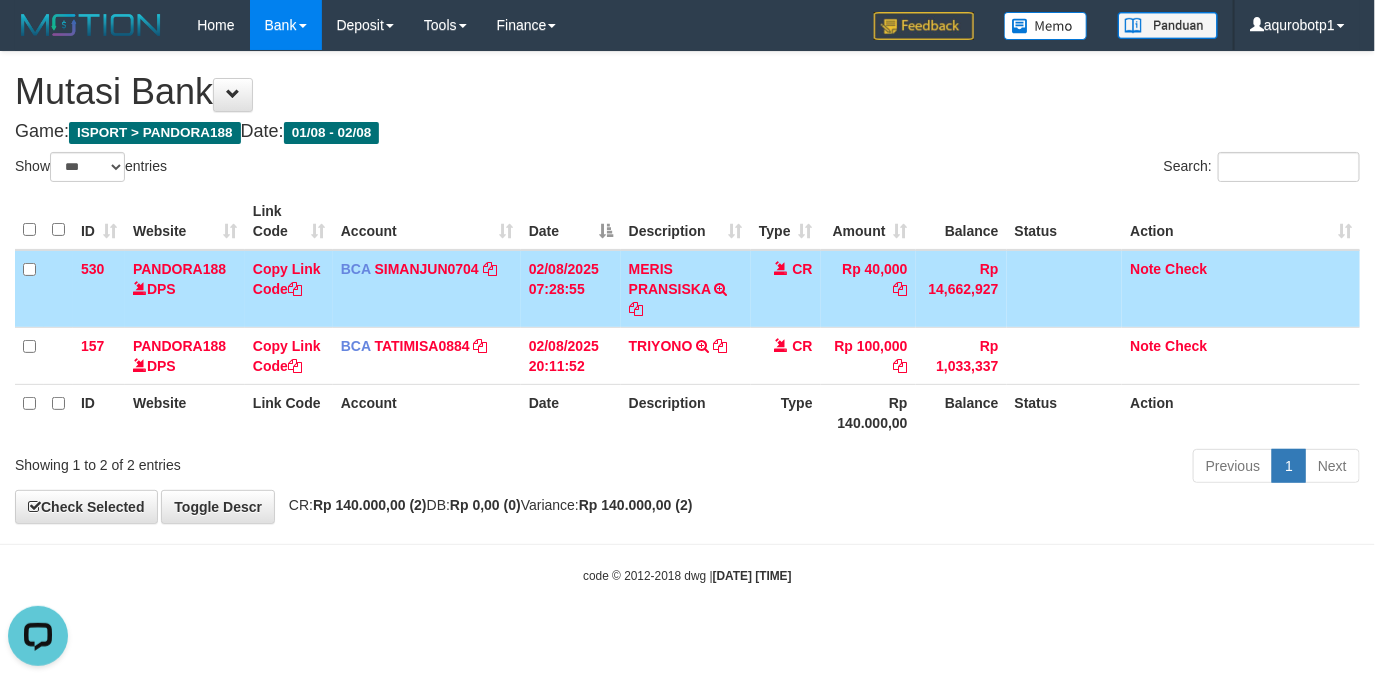 click on "02/08/2025 07:28:55" at bounding box center [571, 289] 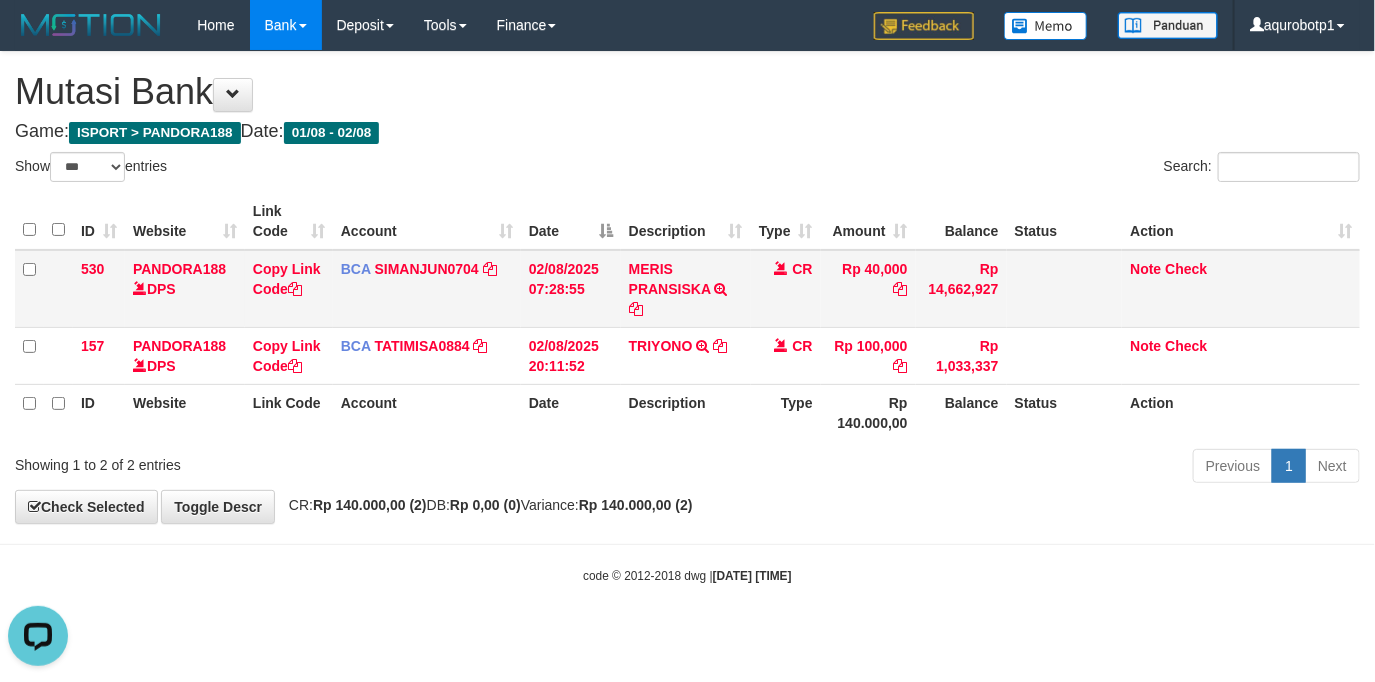 click on "MERIS PRANSISKA         TRSF E-BANKING CR 0208/FTSCY/WS95031
40000.00[NAME]" at bounding box center (686, 289) 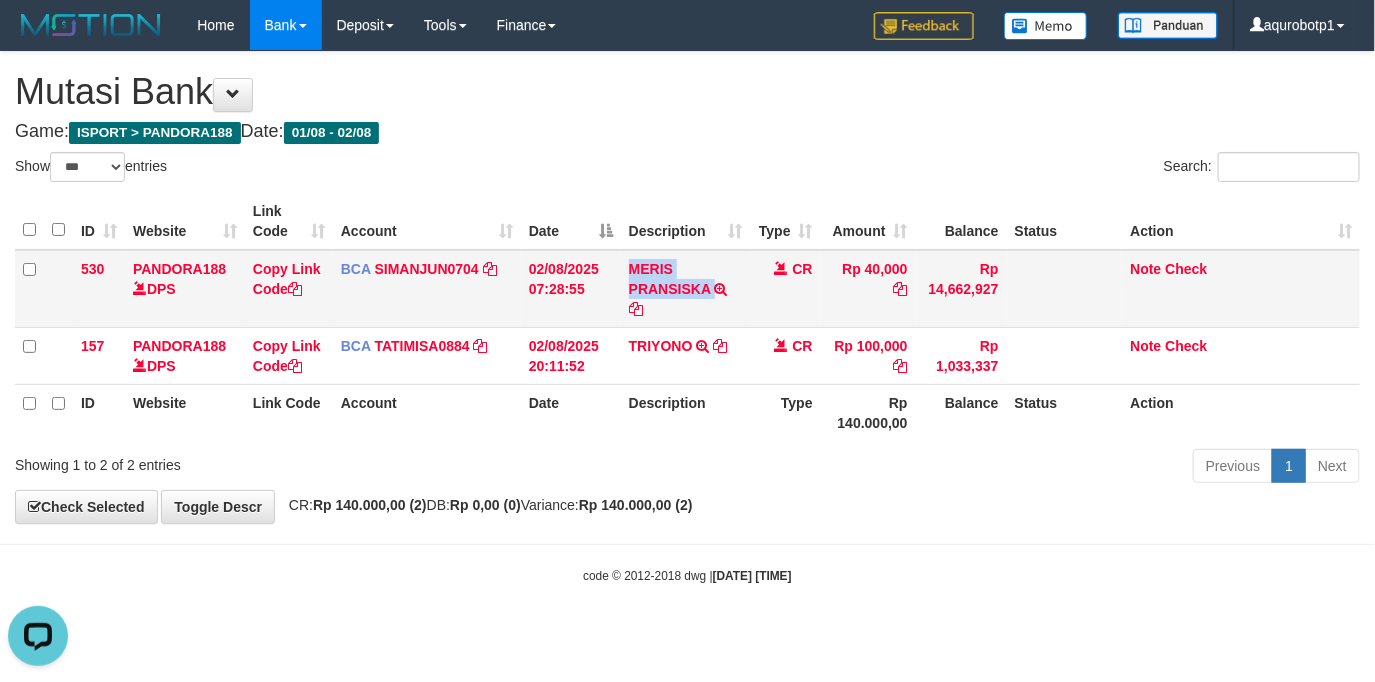 click on "MERIS PRANSISKA         TRSF E-BANKING CR 0208/FTSCY/WS95031
40000.00[NAME]" at bounding box center (686, 289) 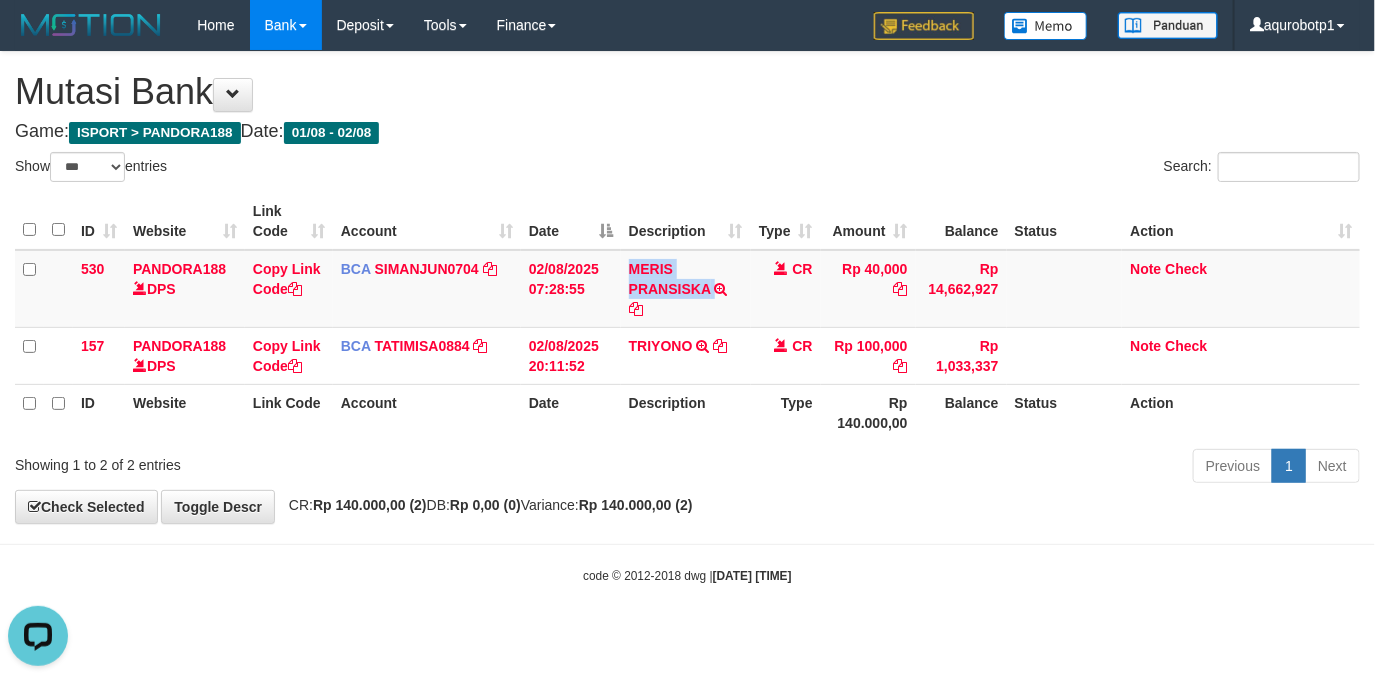 copy on "MERIS PRANSISKA         TRSF E-BANKING CR 0208/FTSCY/WS95031
40000.00[NAME]" 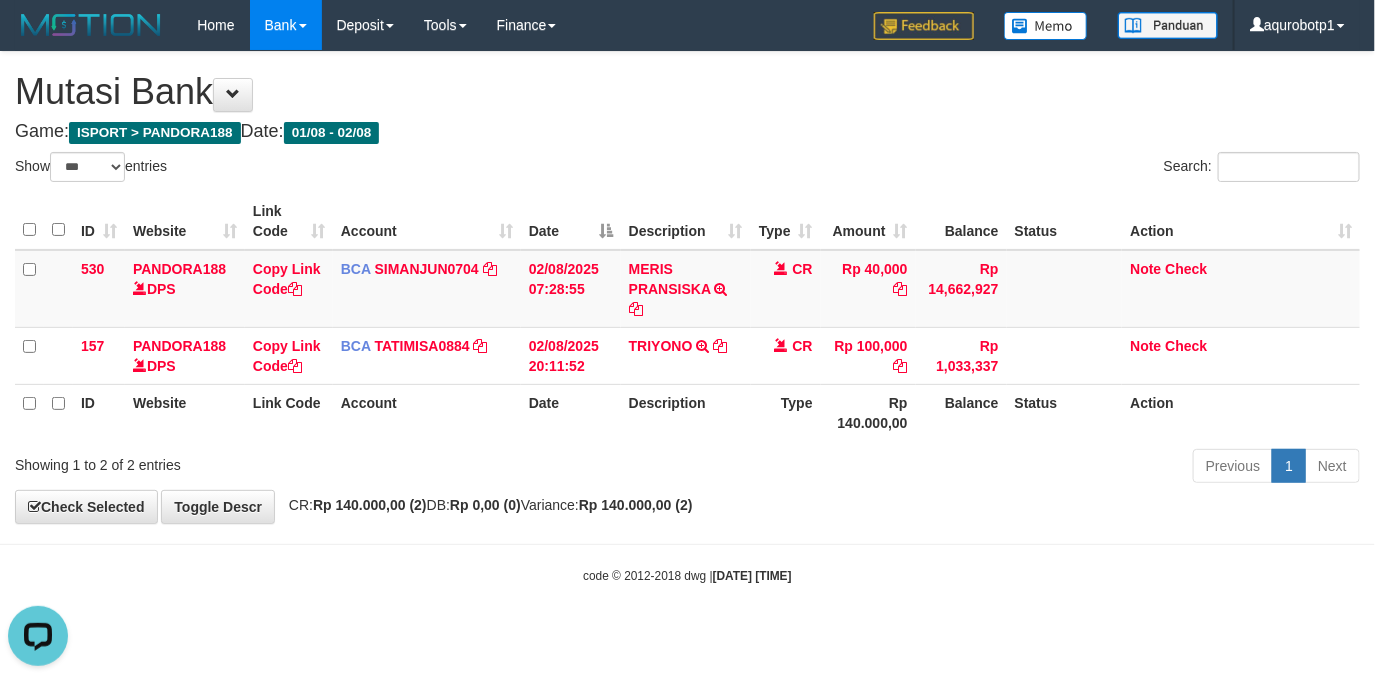 click on "Toggle navigation
Home
Bank
Account List
Load
By Website
Group
[ISPORT]													PANDORA188
By Load Group (DPS)
Group aqu-pandora
Mutasi Bank
Search
Sync
Note Mutasi
Deposit
-" at bounding box center (687, 317) 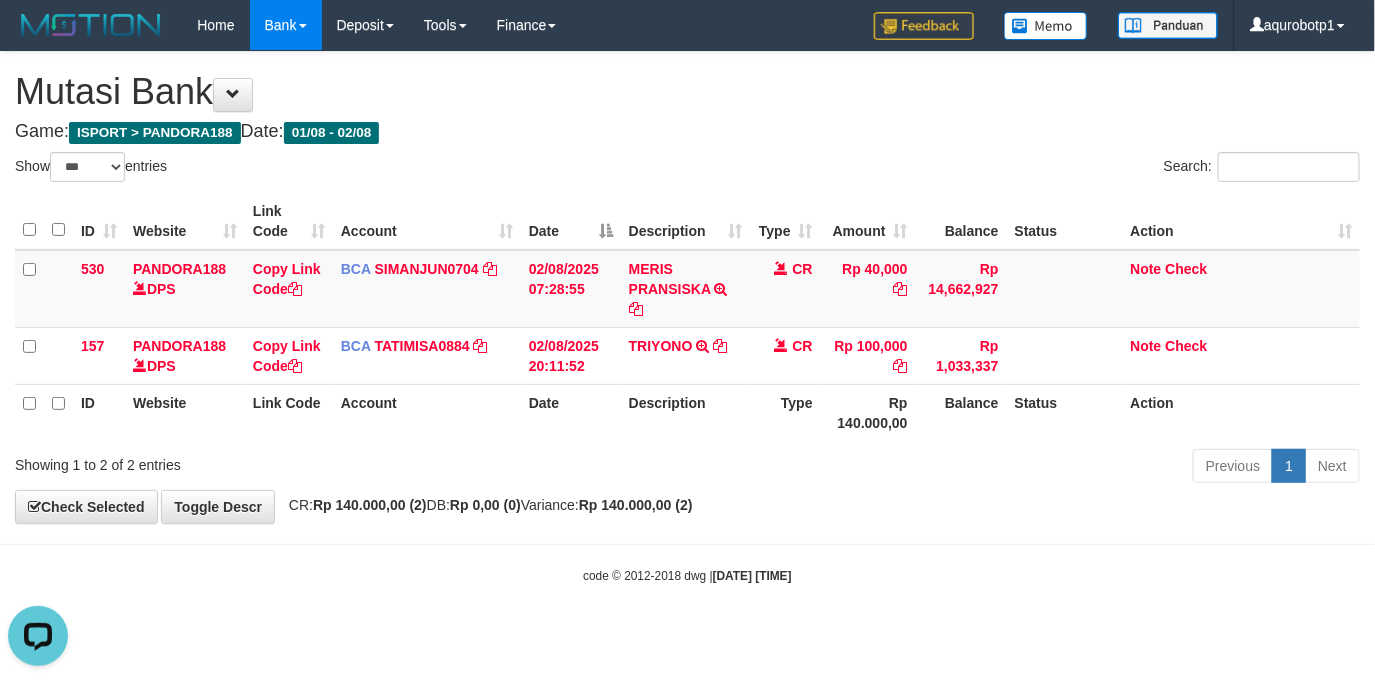 drag, startPoint x: 898, startPoint y: 561, endPoint x: 936, endPoint y: 45, distance: 517.39734 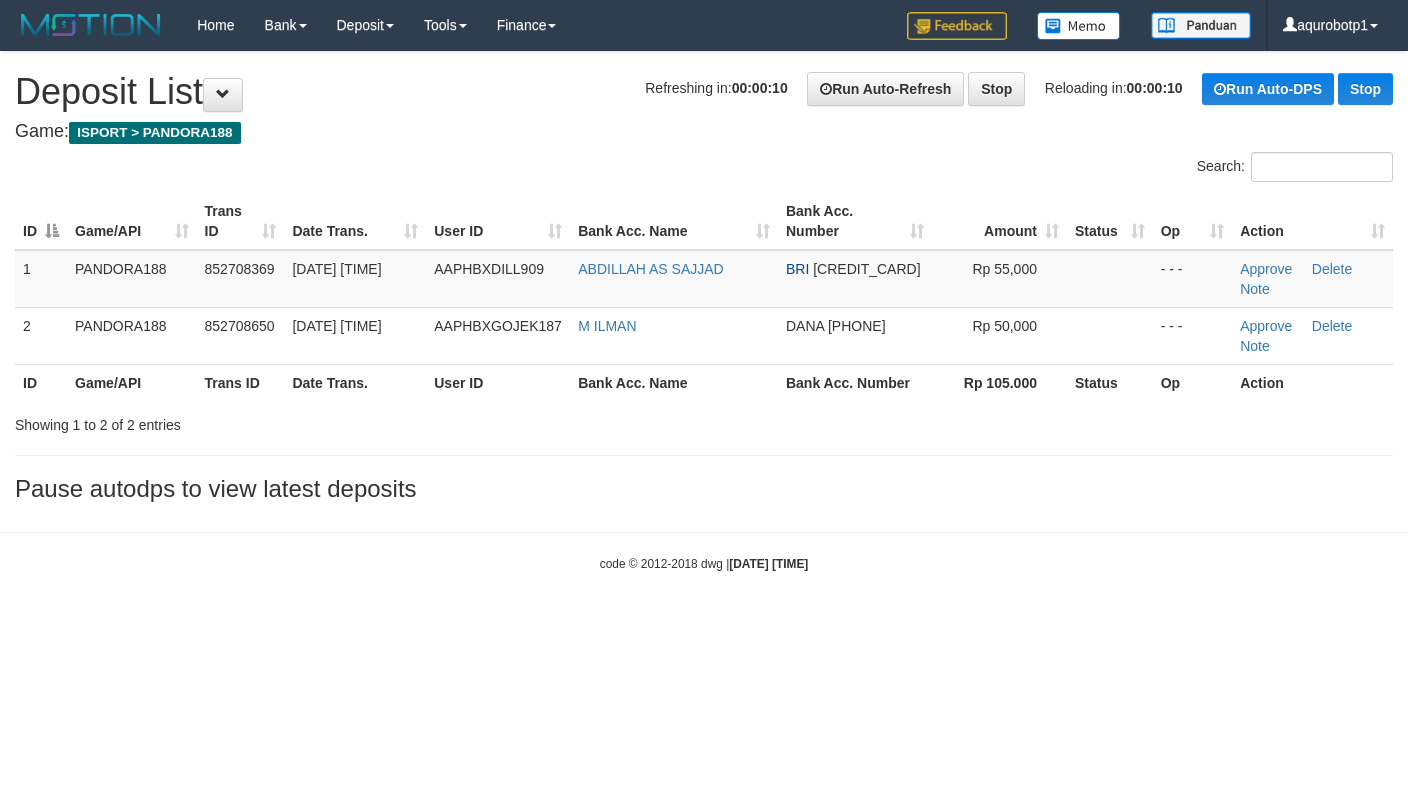 scroll, scrollTop: 0, scrollLeft: 0, axis: both 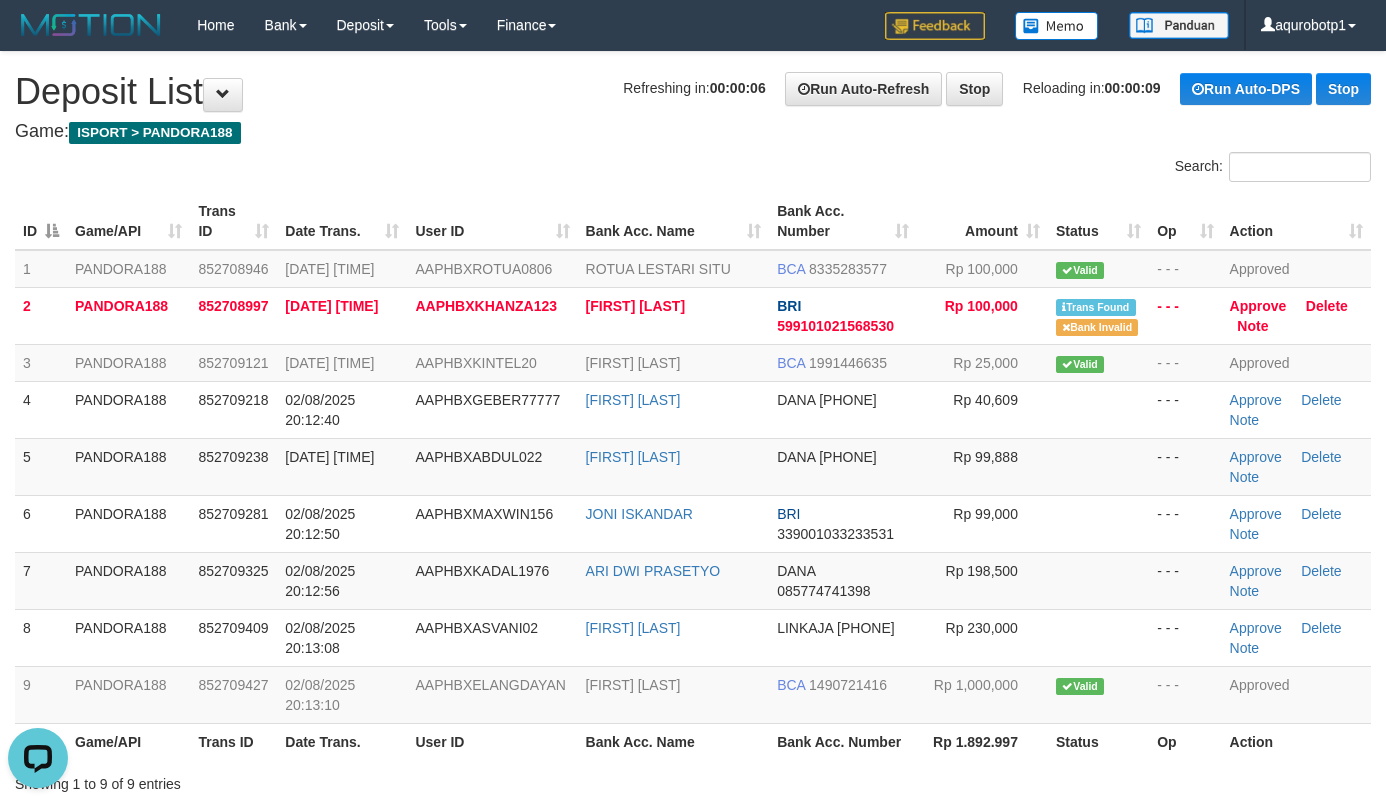 click on "Refreshing in:  00:00:06
Run Auto-Refresh
Stop
Reloading in:  00:00:09
Run Auto-DPS
Stop" at bounding box center [997, 89] 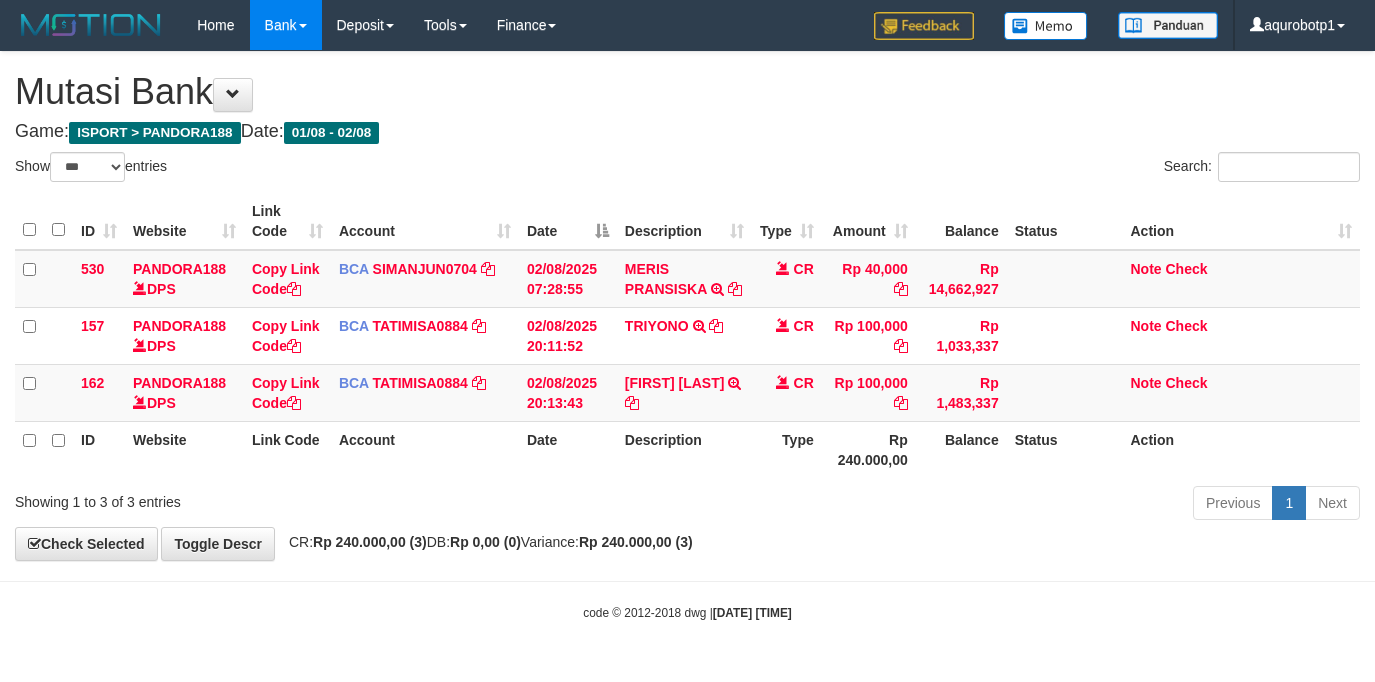 select on "***" 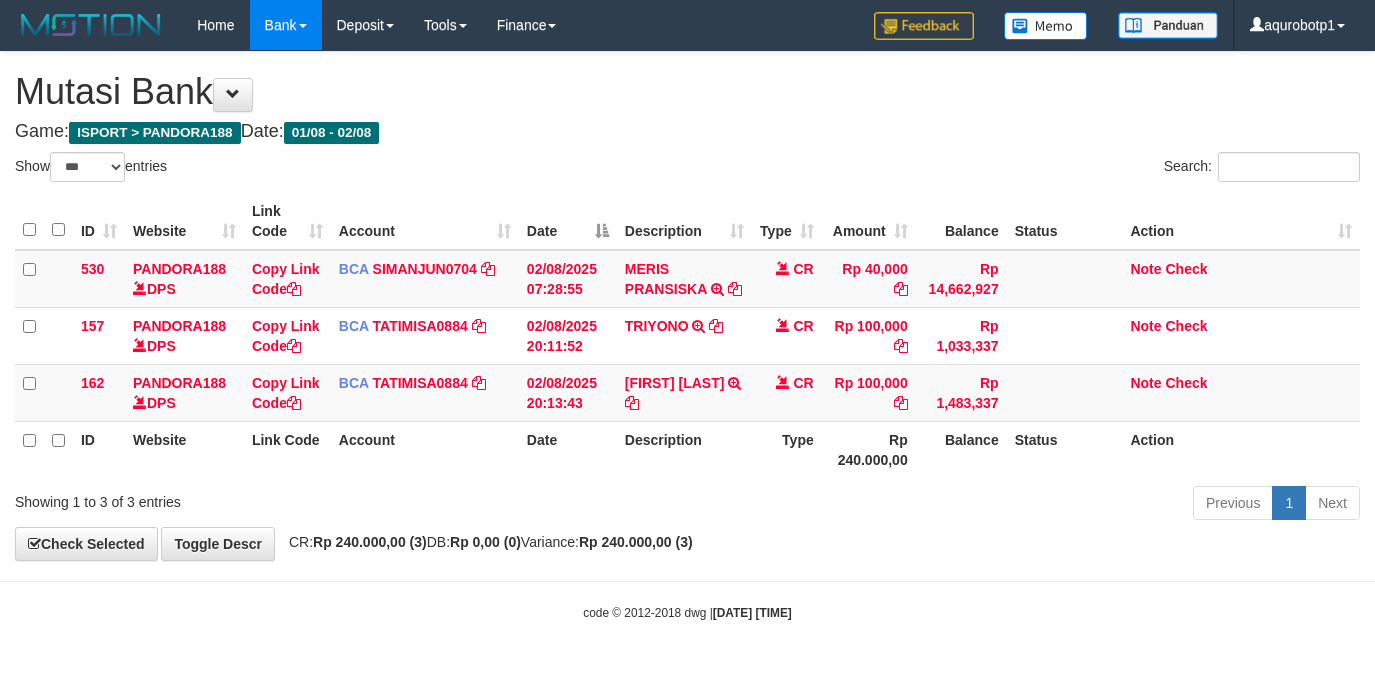 scroll, scrollTop: 0, scrollLeft: 0, axis: both 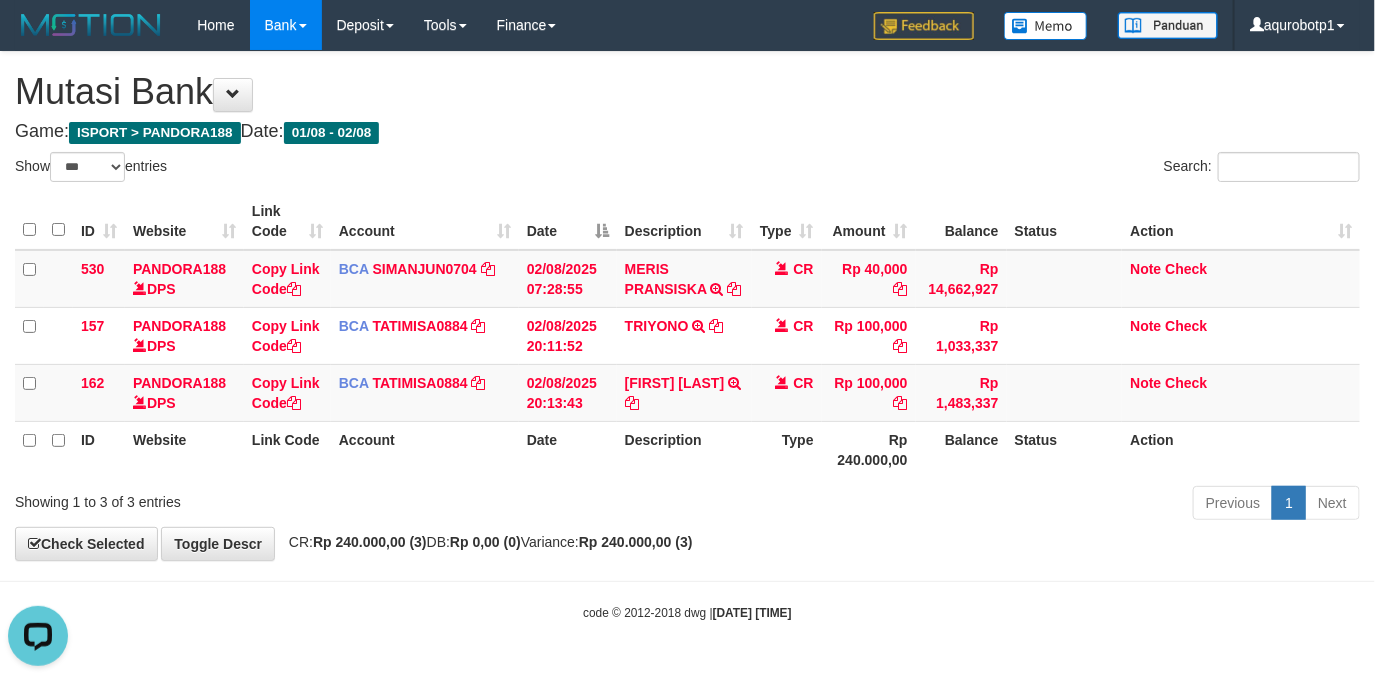click on "Rp 240.000,00 (3)" at bounding box center (636, 542) 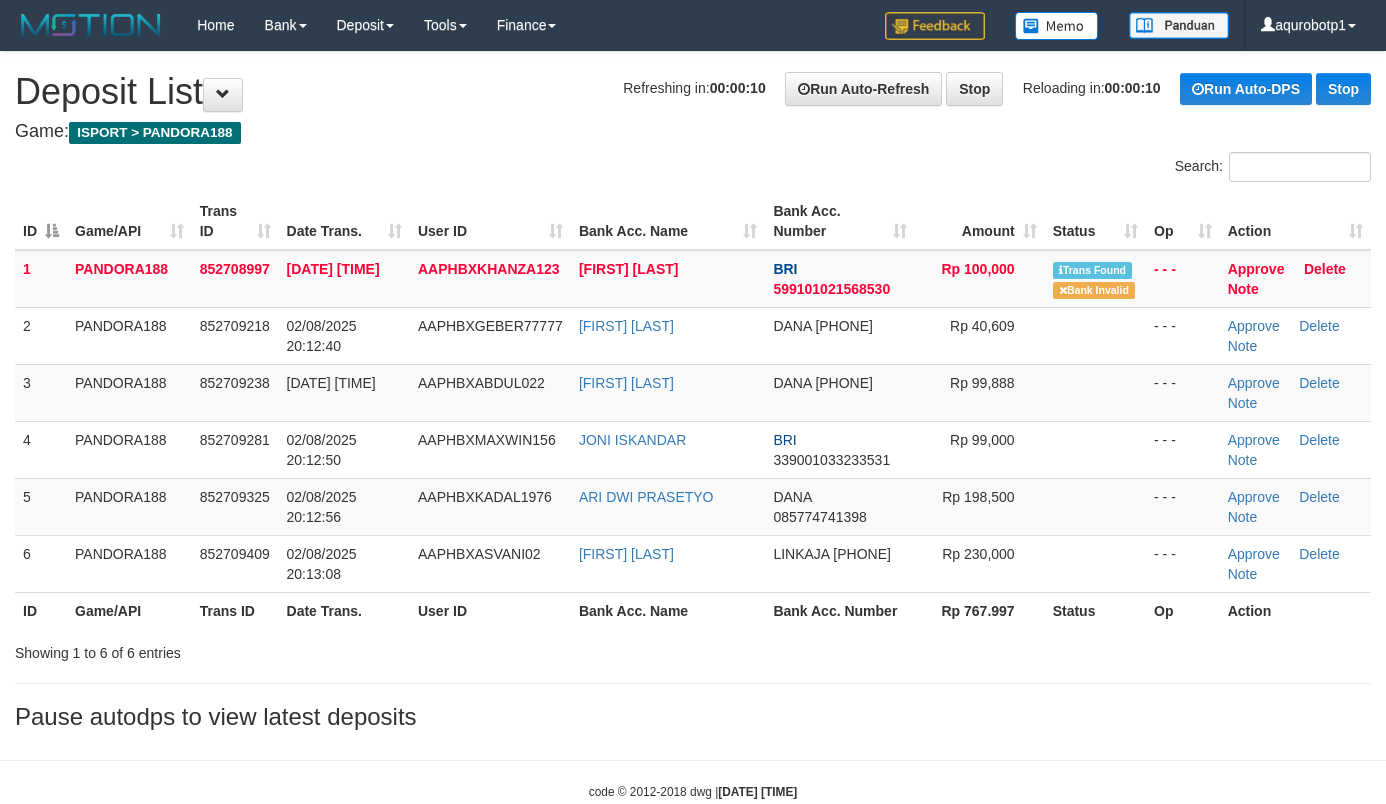 scroll, scrollTop: 0, scrollLeft: 0, axis: both 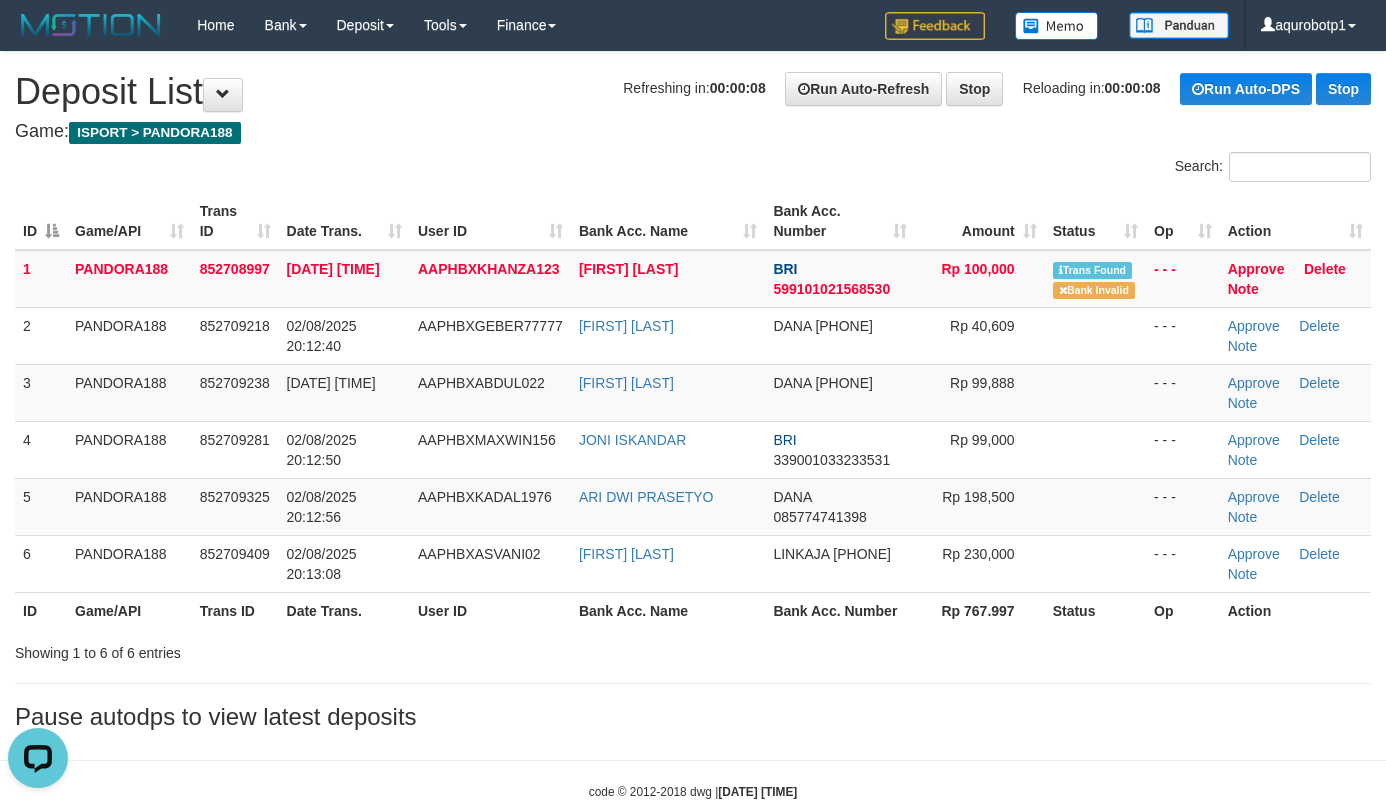 click on "Game:   ISPORT > PANDORA188" at bounding box center [693, 132] 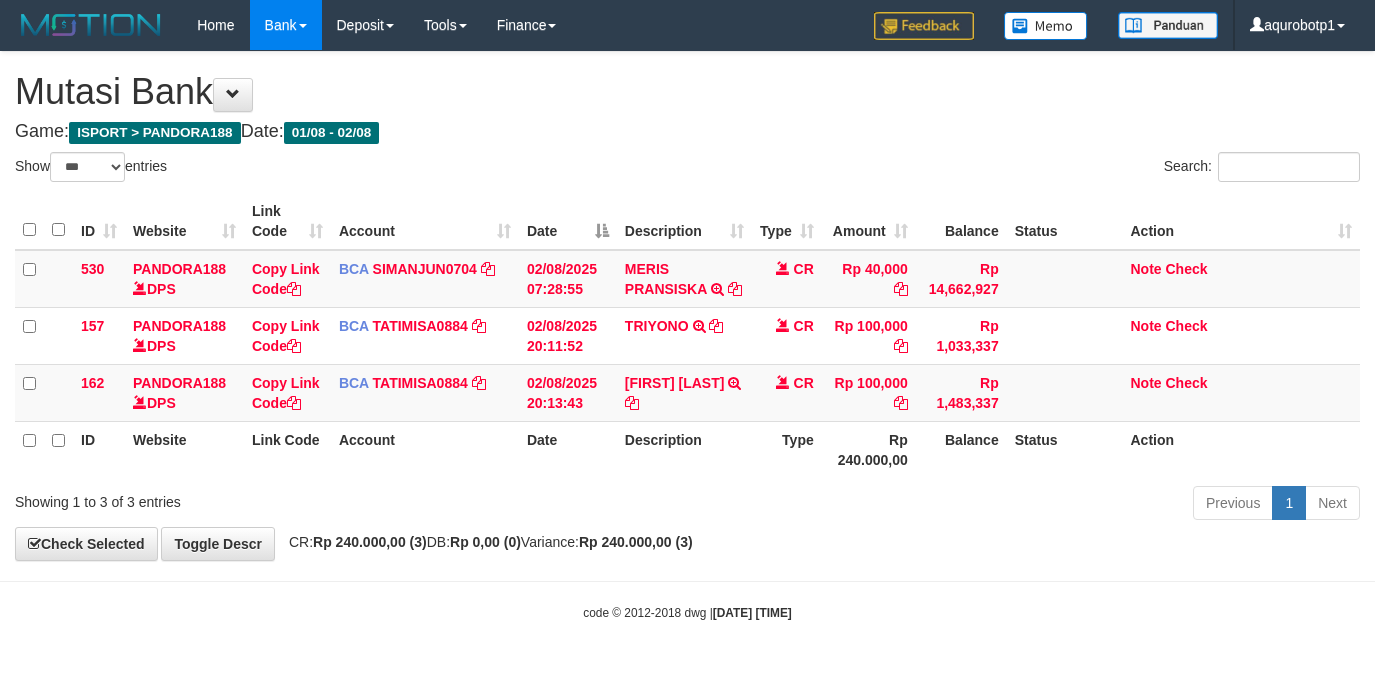 select on "***" 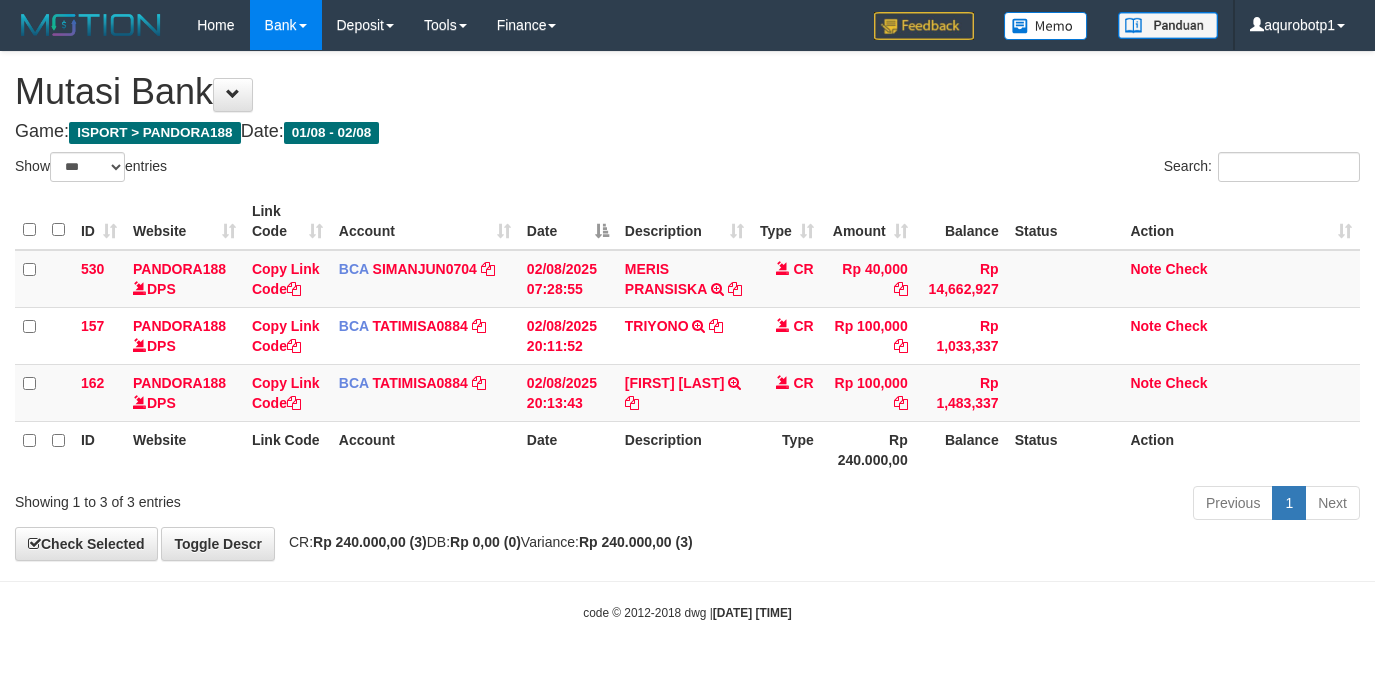 scroll, scrollTop: 0, scrollLeft: 0, axis: both 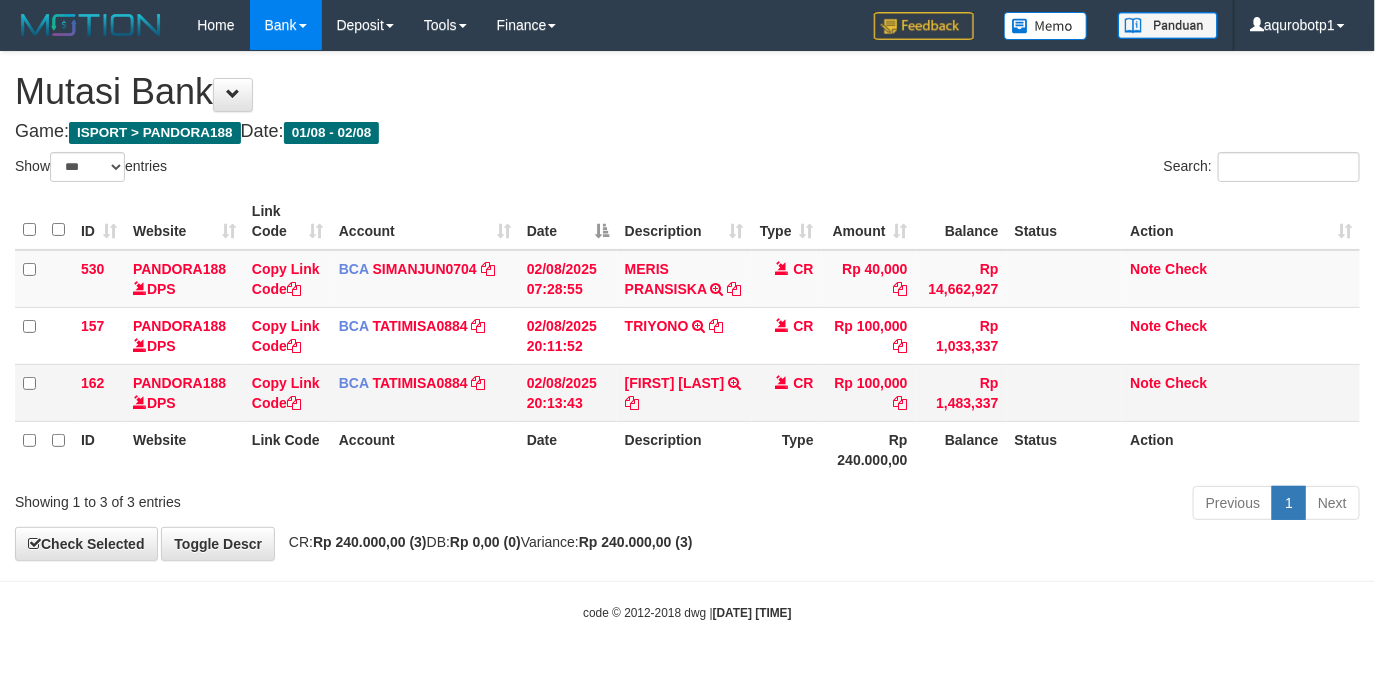 click on "SHAFA MEIDA RAHMAH         TRSF E-BANKING CR 0208/FTSCY/WS95031
100000.00SHAFA MEIDA RAHMAH" at bounding box center (684, 392) 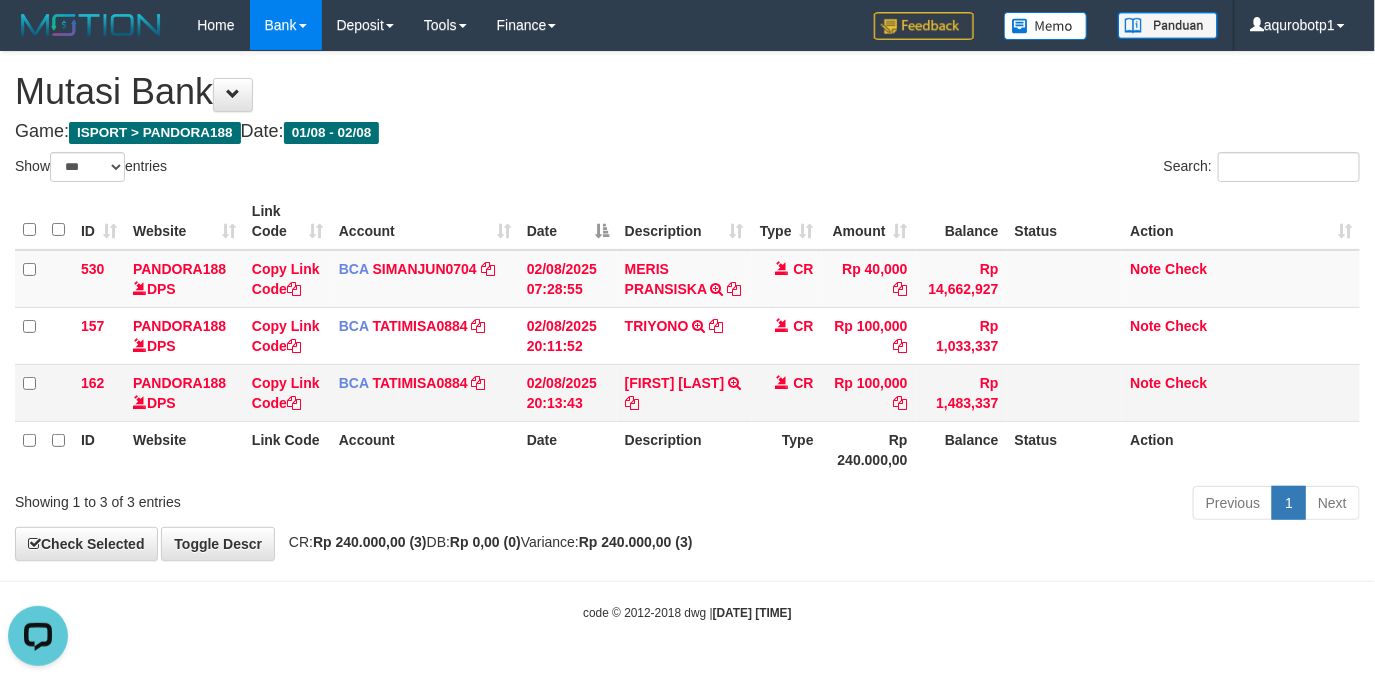 scroll, scrollTop: 0, scrollLeft: 0, axis: both 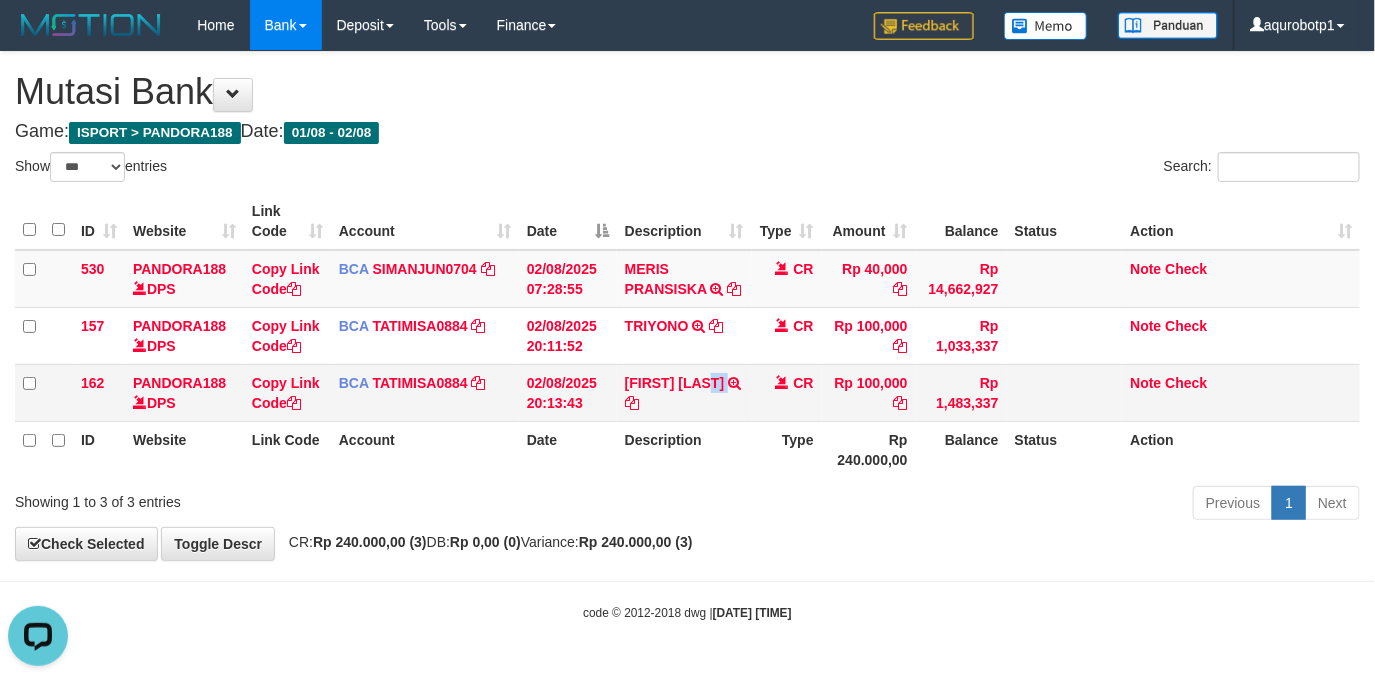 click on "SHAFA MEIDA RAHMAH         TRSF E-BANKING CR 0208/FTSCY/WS95031
100000.00SHAFA MEIDA RAHMAH" at bounding box center [684, 392] 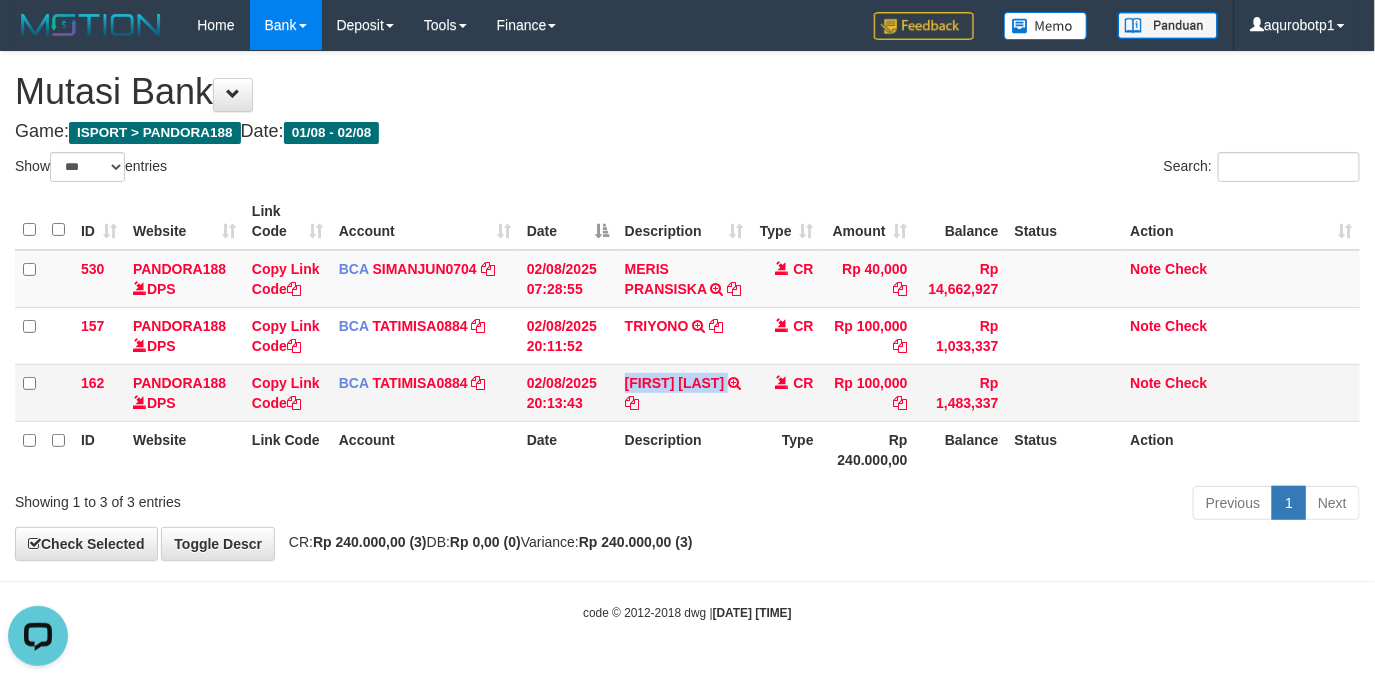drag, startPoint x: 645, startPoint y: 415, endPoint x: 573, endPoint y: 390, distance: 76.2168 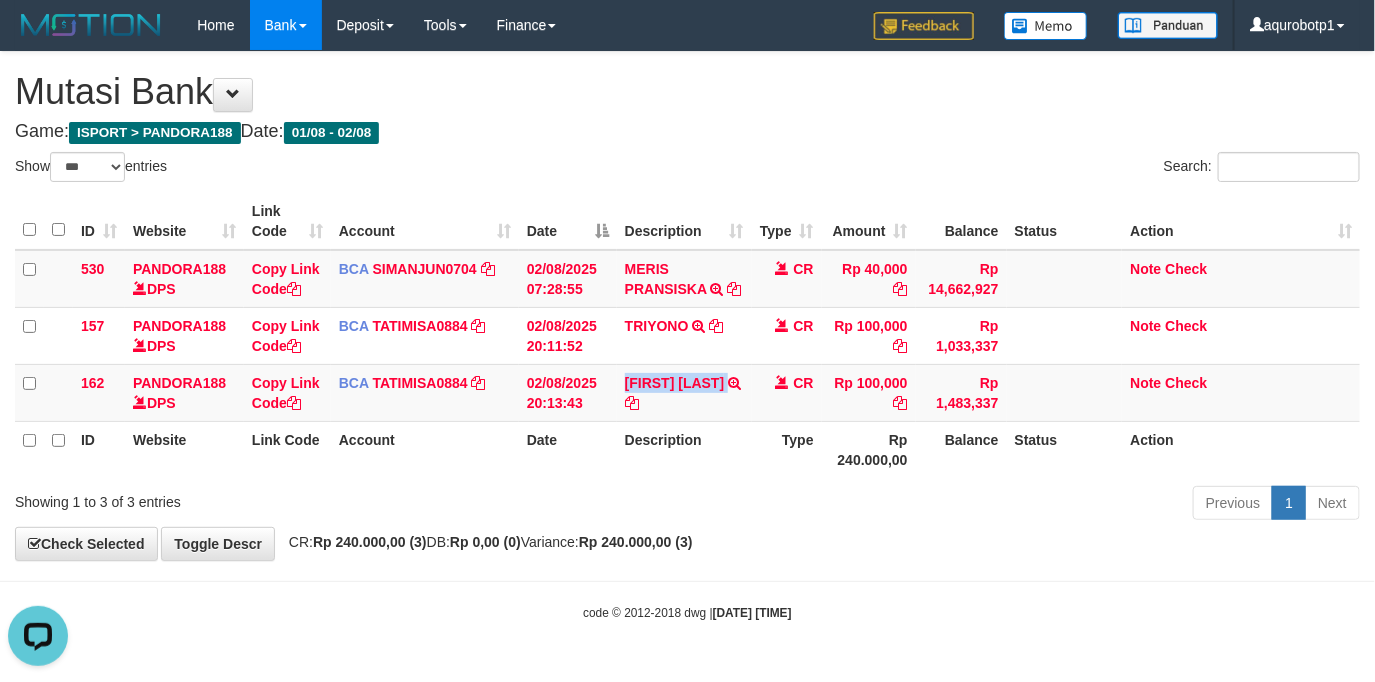 copy on "[FIRST] [LAST]" 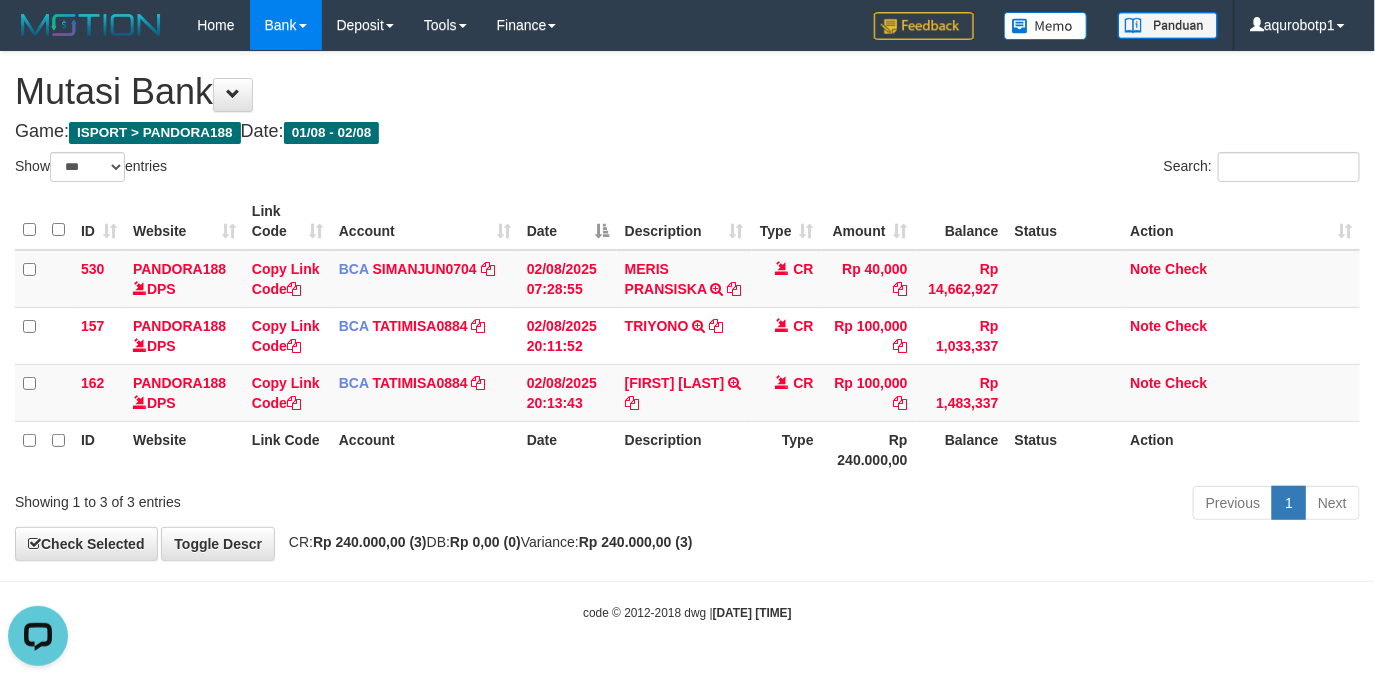 drag, startPoint x: 960, startPoint y: 502, endPoint x: 1092, endPoint y: 429, distance: 150.84097 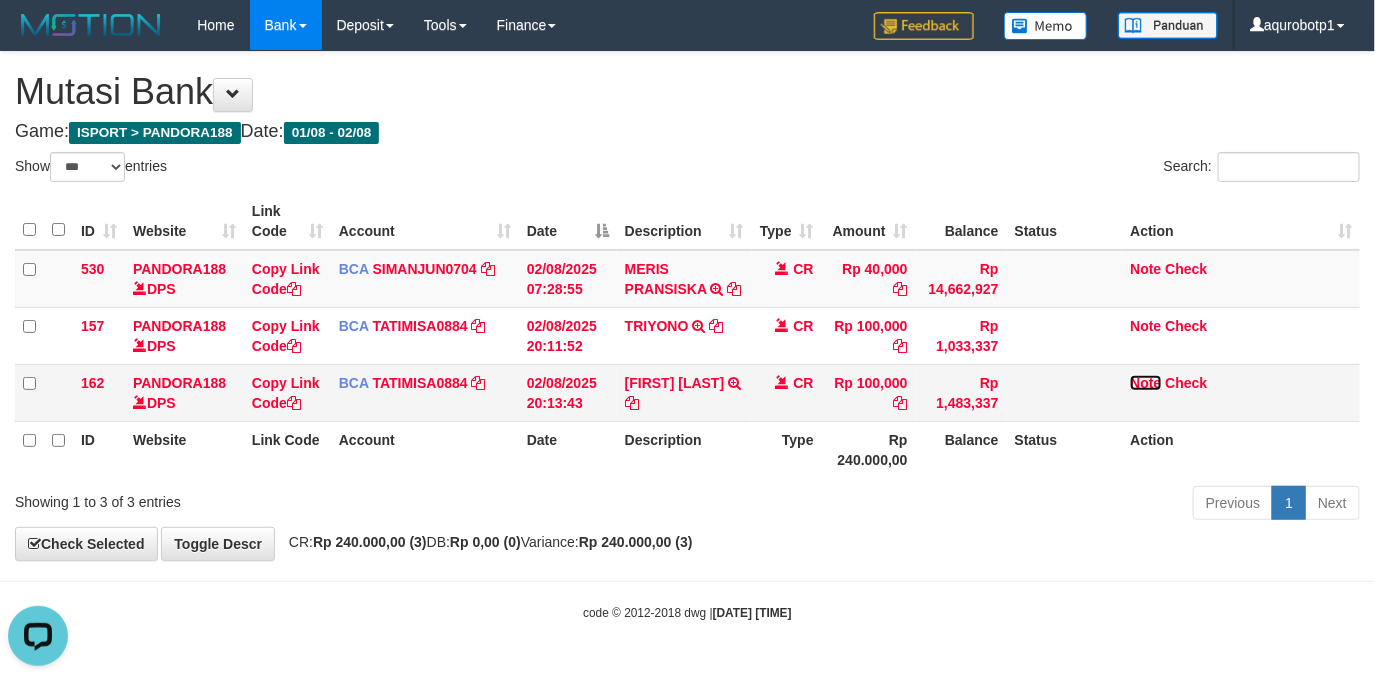 click on "Note" at bounding box center (1145, 383) 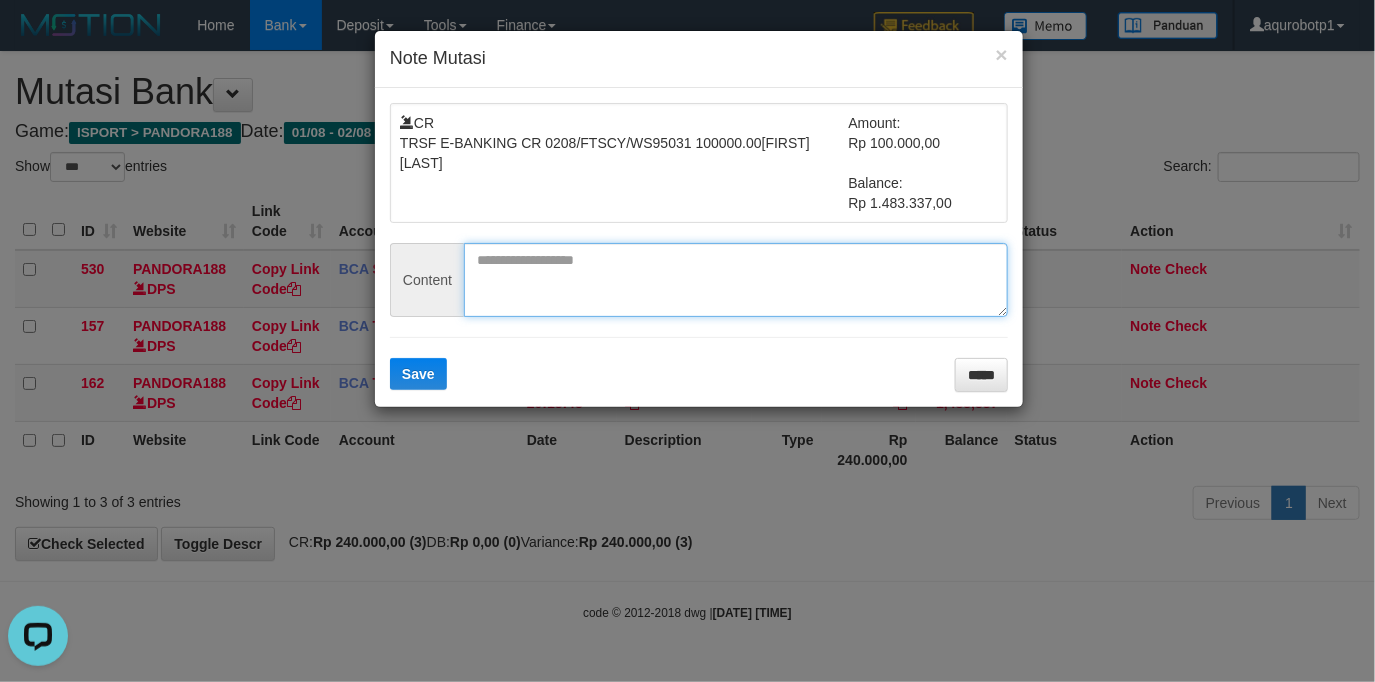 click at bounding box center (736, 280) 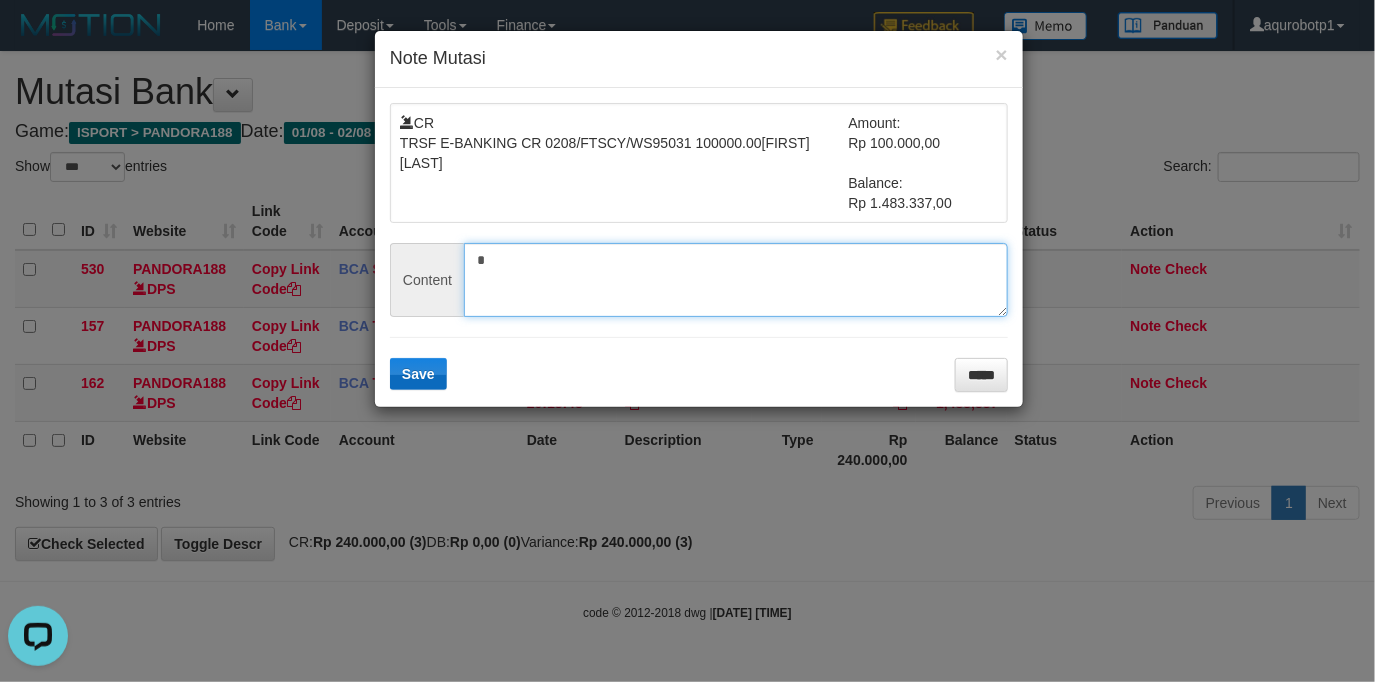 paste on "**********" 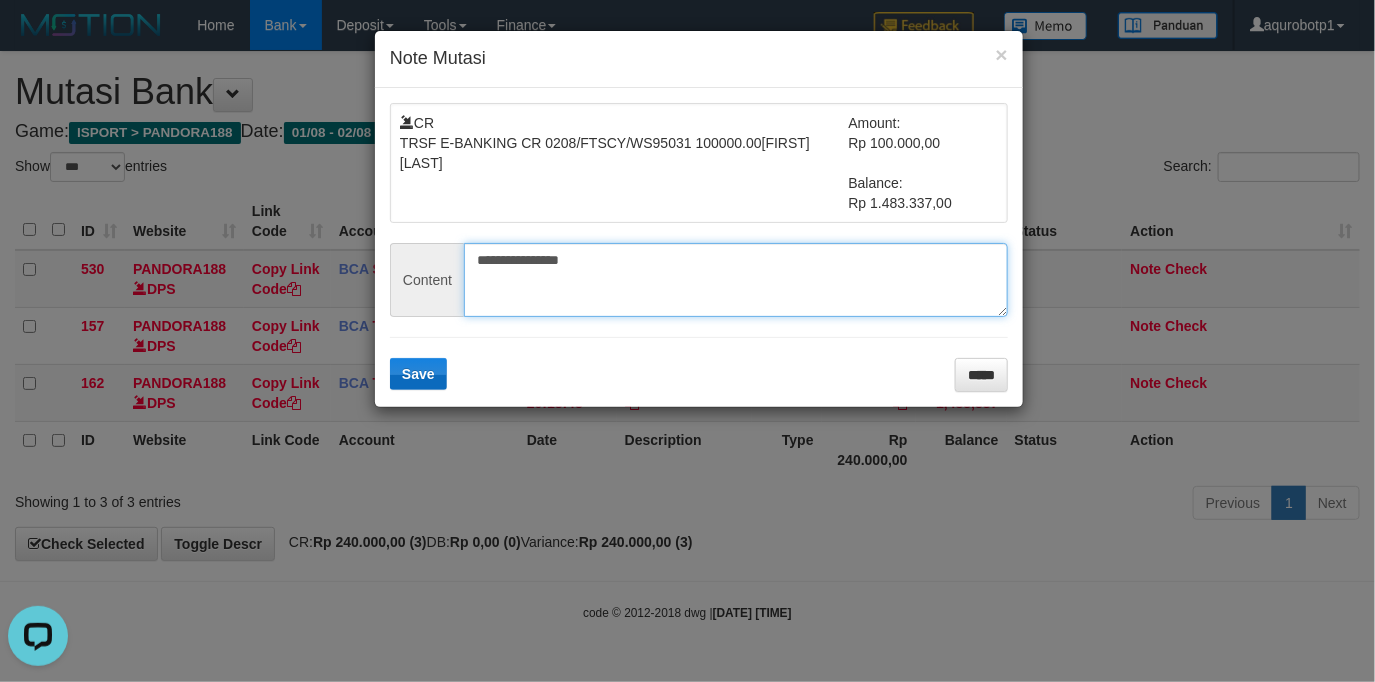 type on "**********" 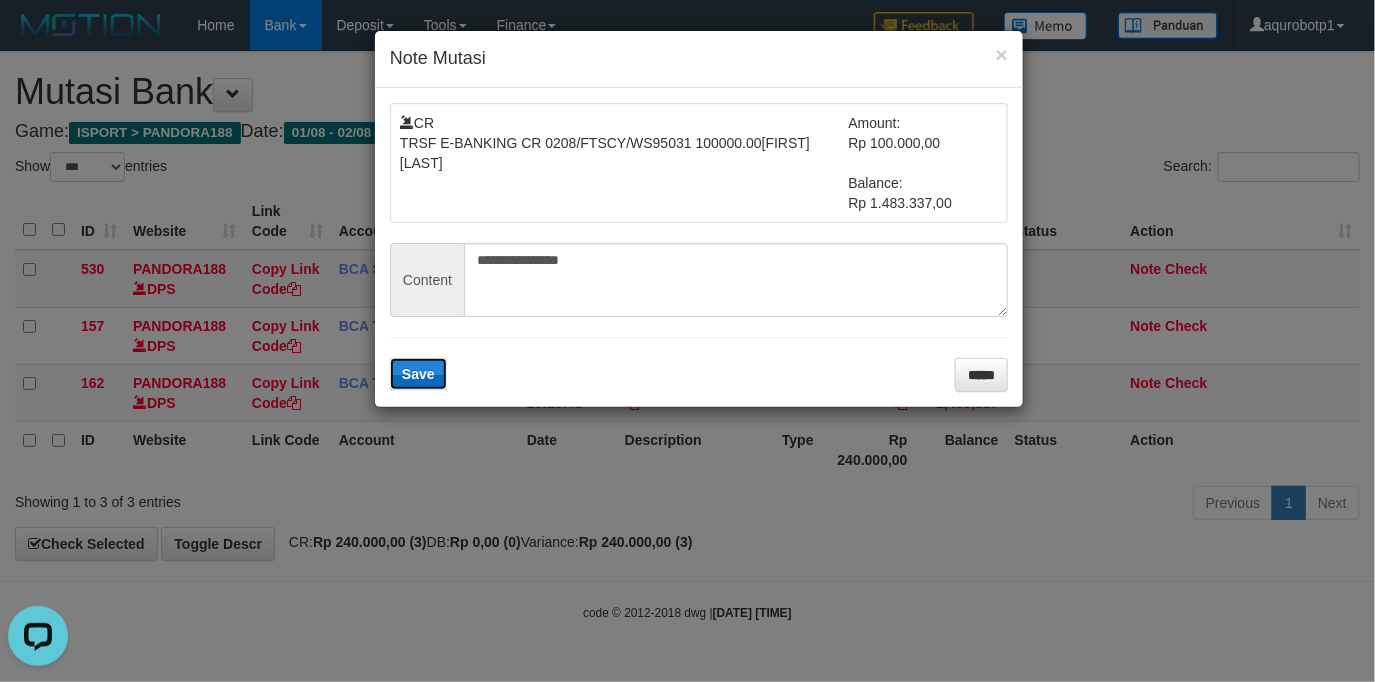 click on "Save" at bounding box center (418, 374) 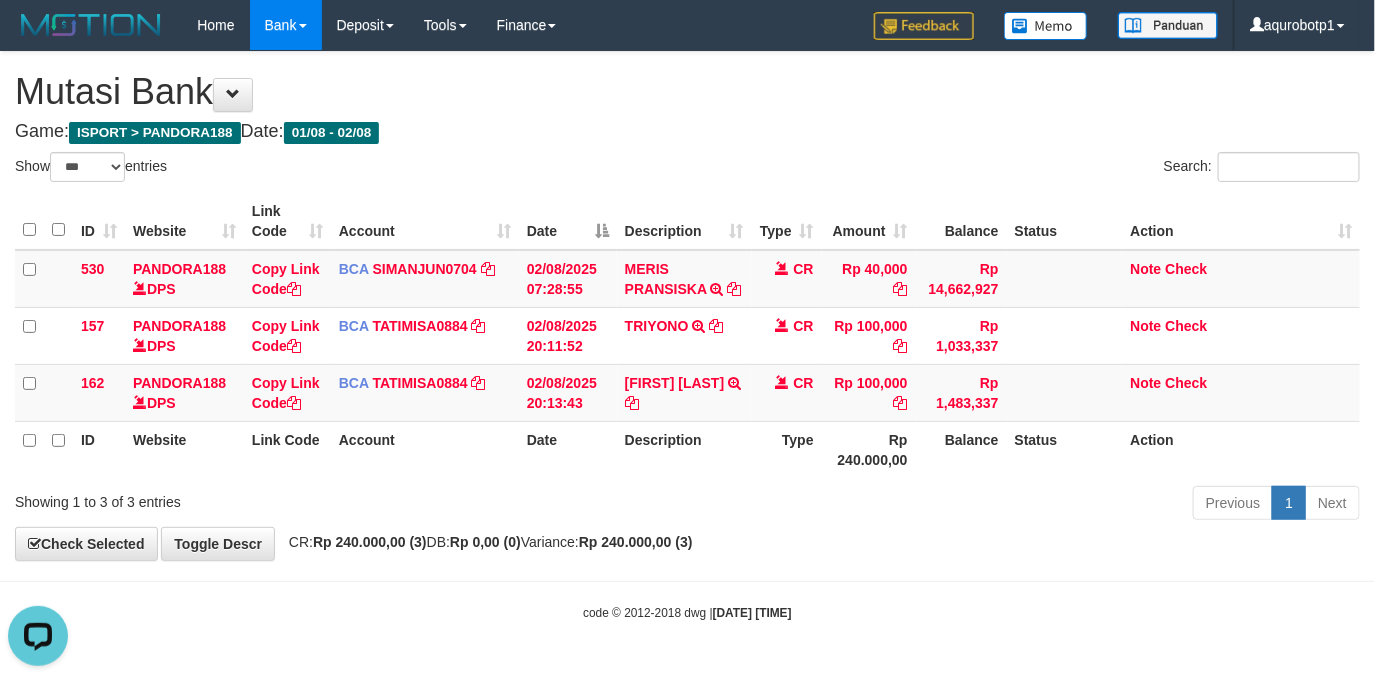 drag, startPoint x: 985, startPoint y: 583, endPoint x: 996, endPoint y: 583, distance: 11 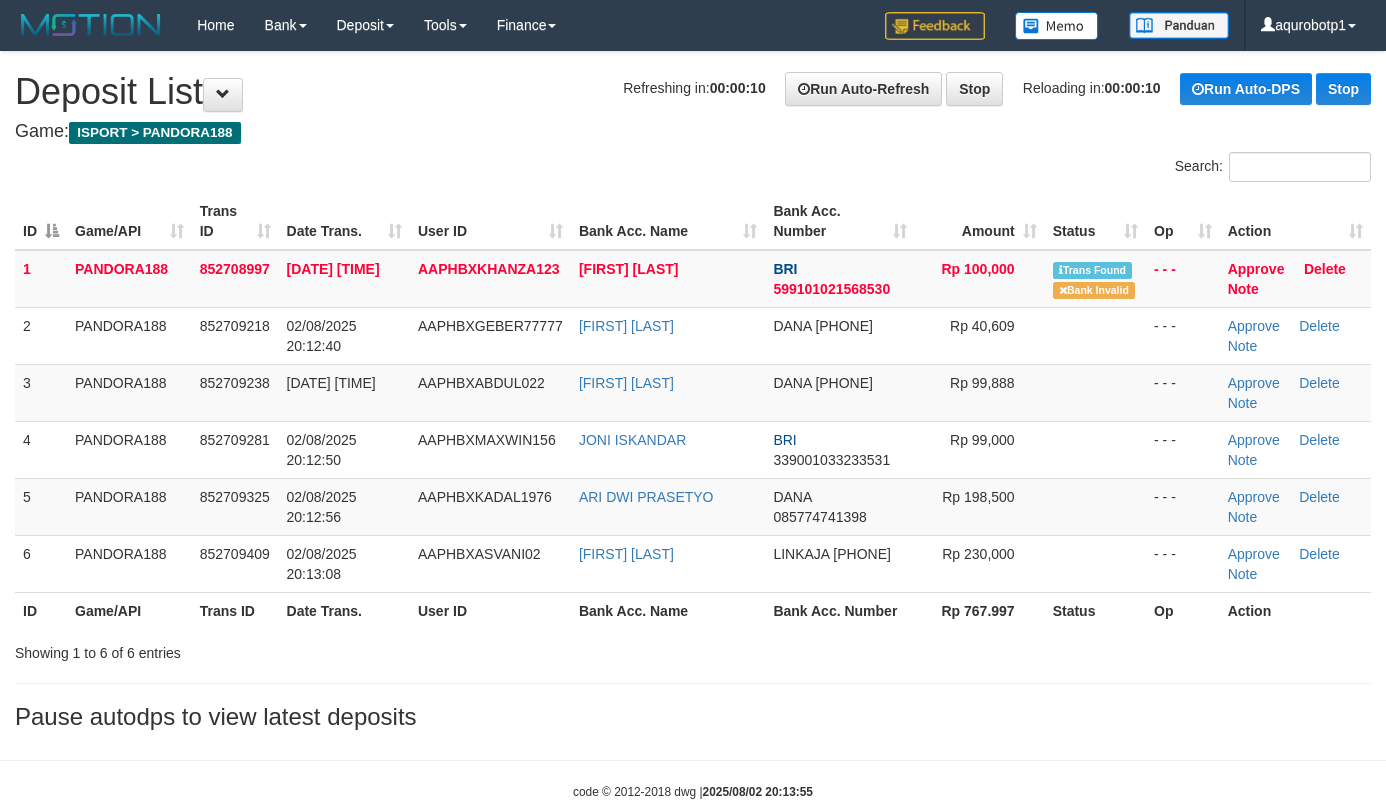 scroll, scrollTop: 0, scrollLeft: 0, axis: both 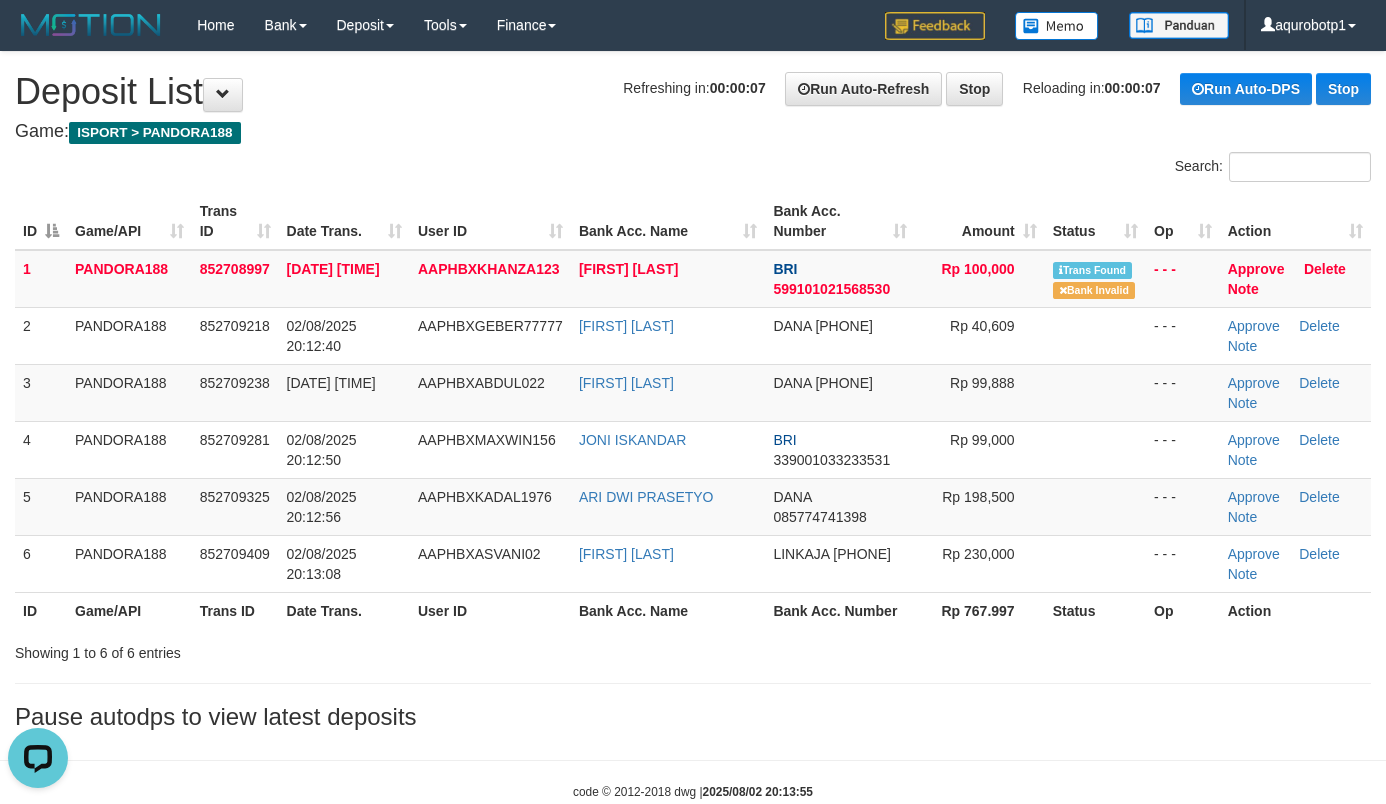 click on "Game:   ISPORT > PANDORA188" at bounding box center (693, 132) 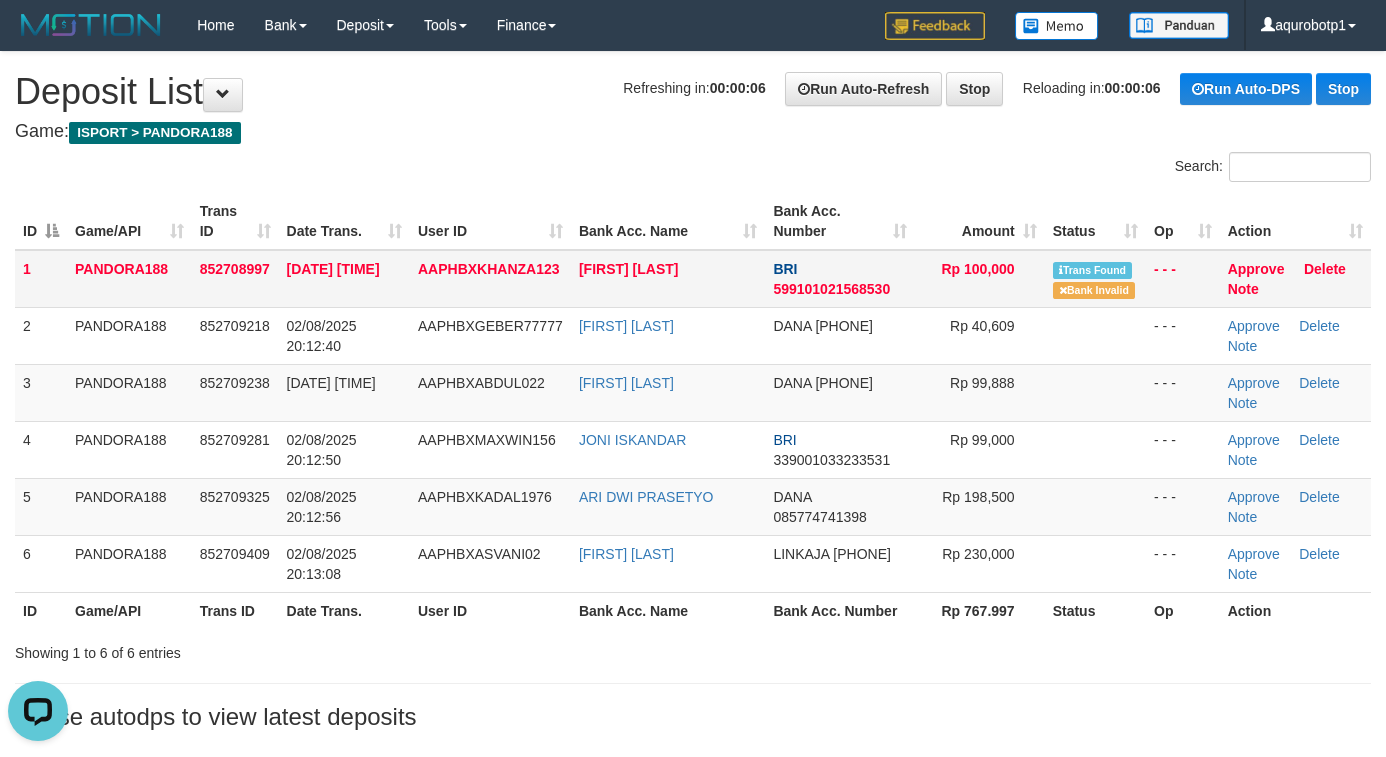 click on "AAPHBXKHANZA123" at bounding box center [490, 279] 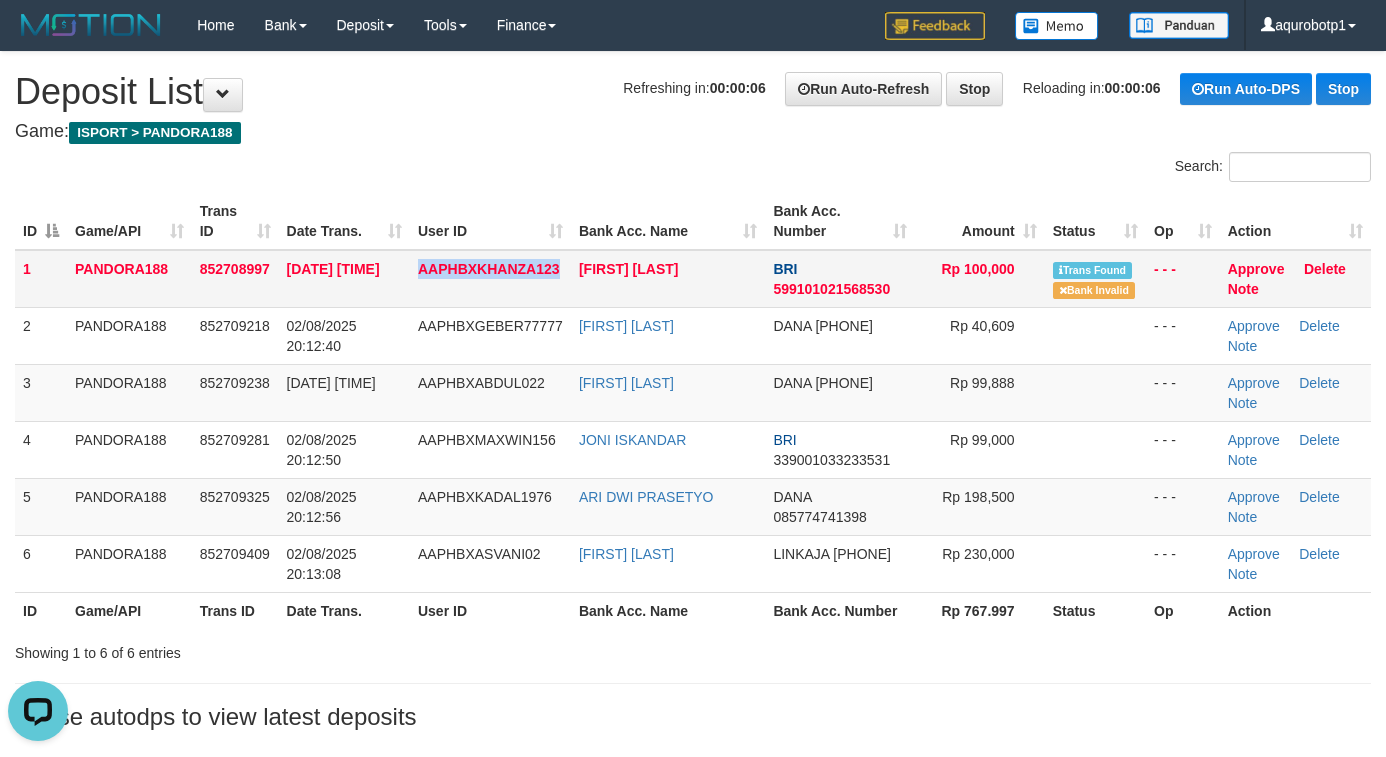 click on "AAPHBXKHANZA123" at bounding box center (490, 279) 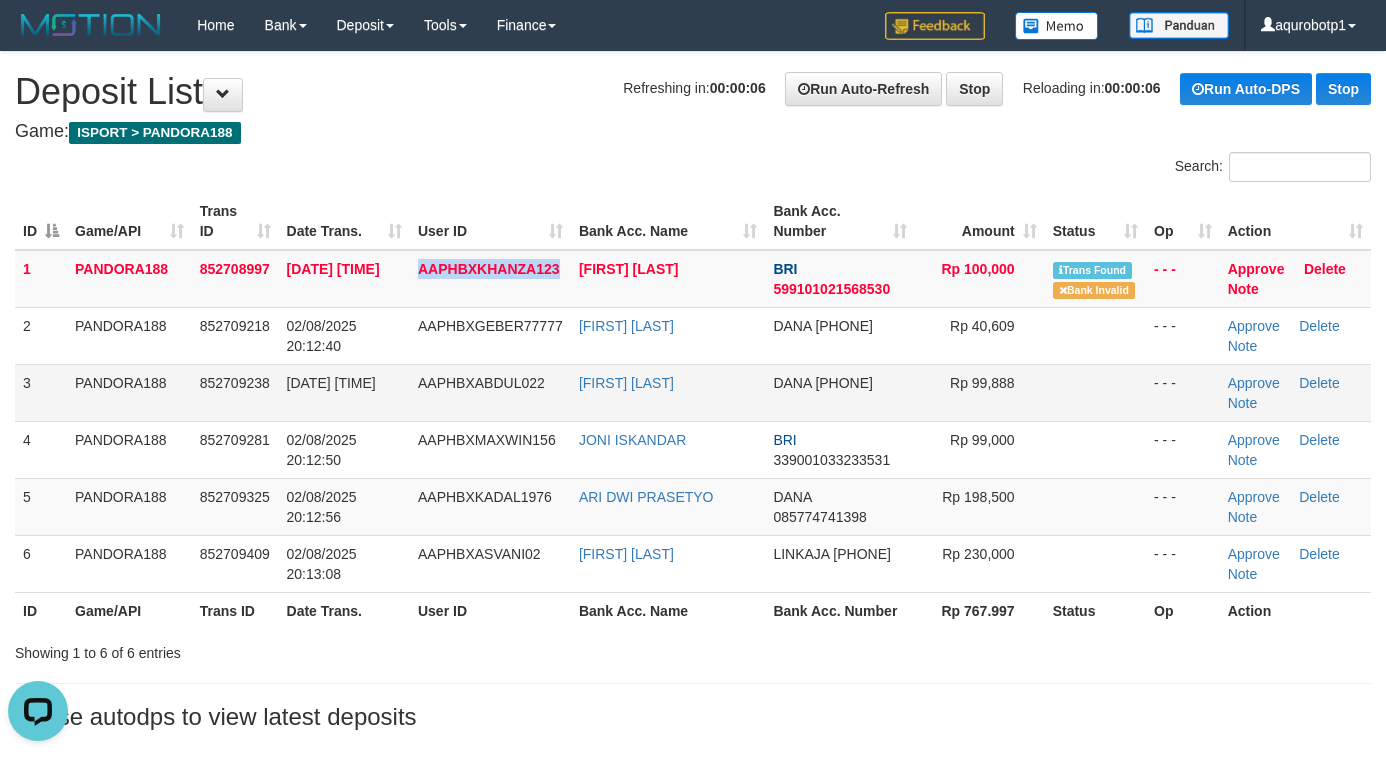 copy on "AAPHBXKHANZA123" 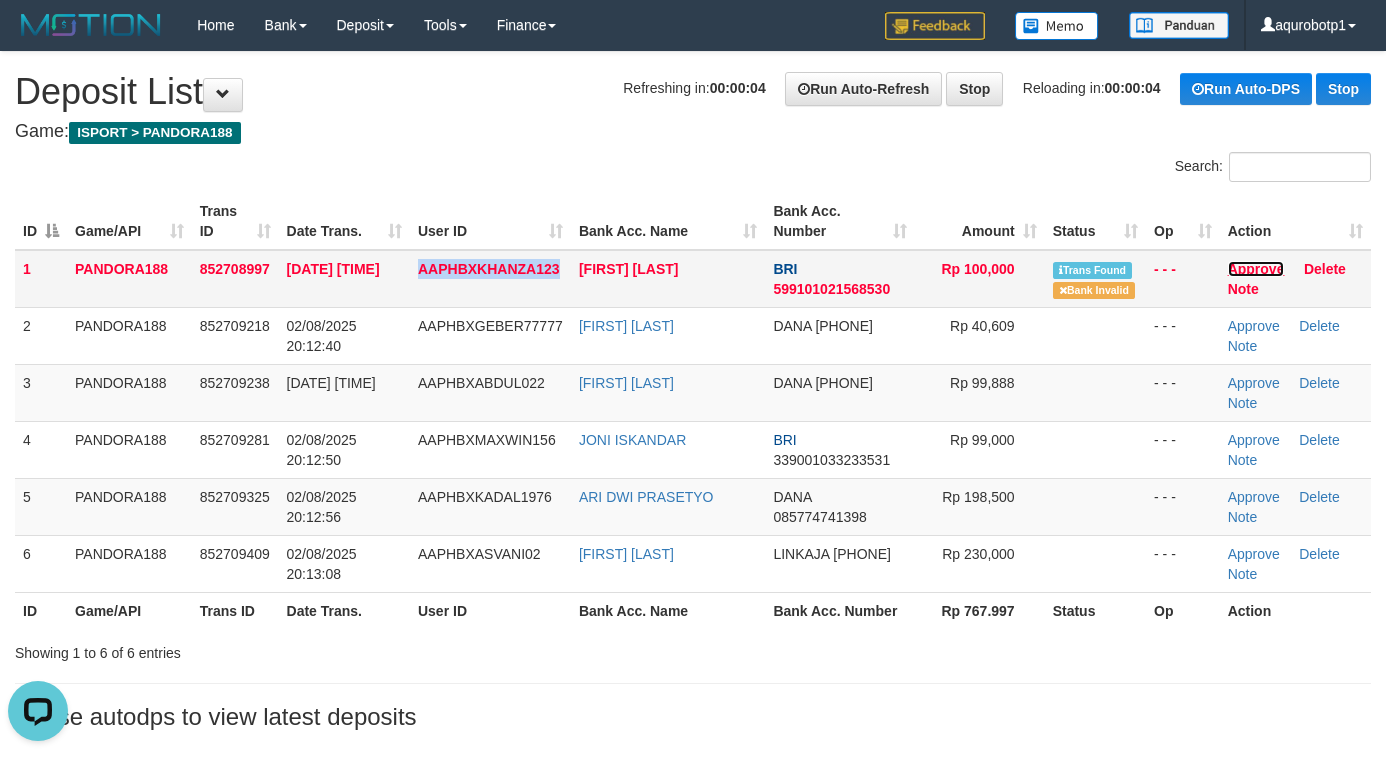 click on "Approve" at bounding box center (1256, 269) 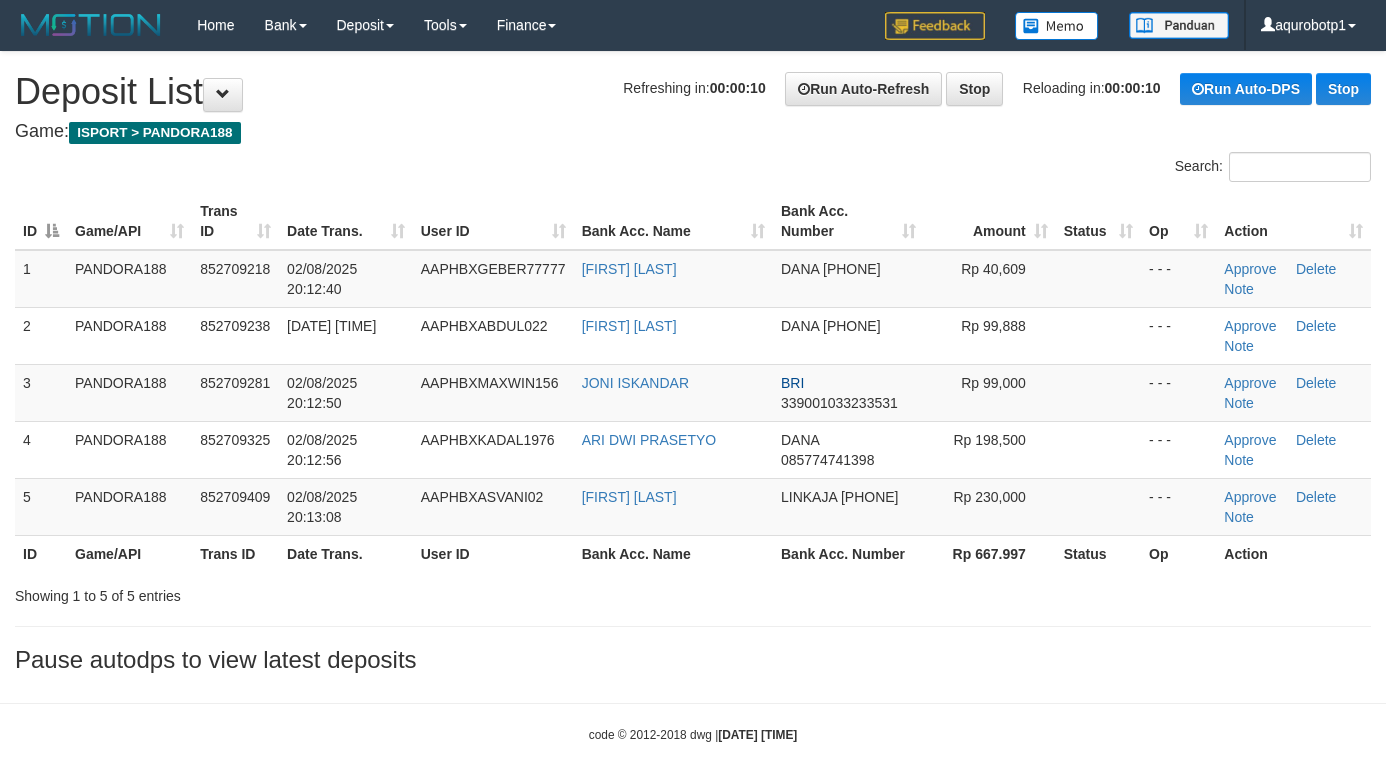 scroll, scrollTop: 0, scrollLeft: 0, axis: both 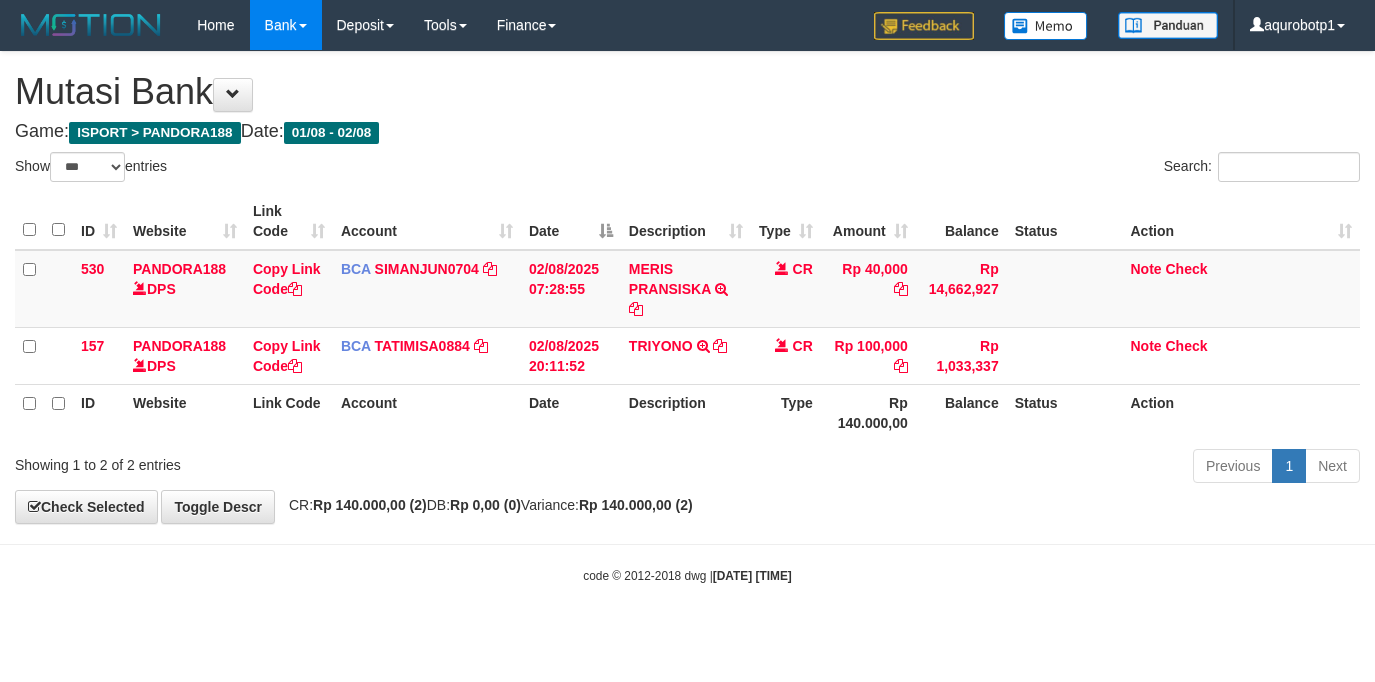 select on "***" 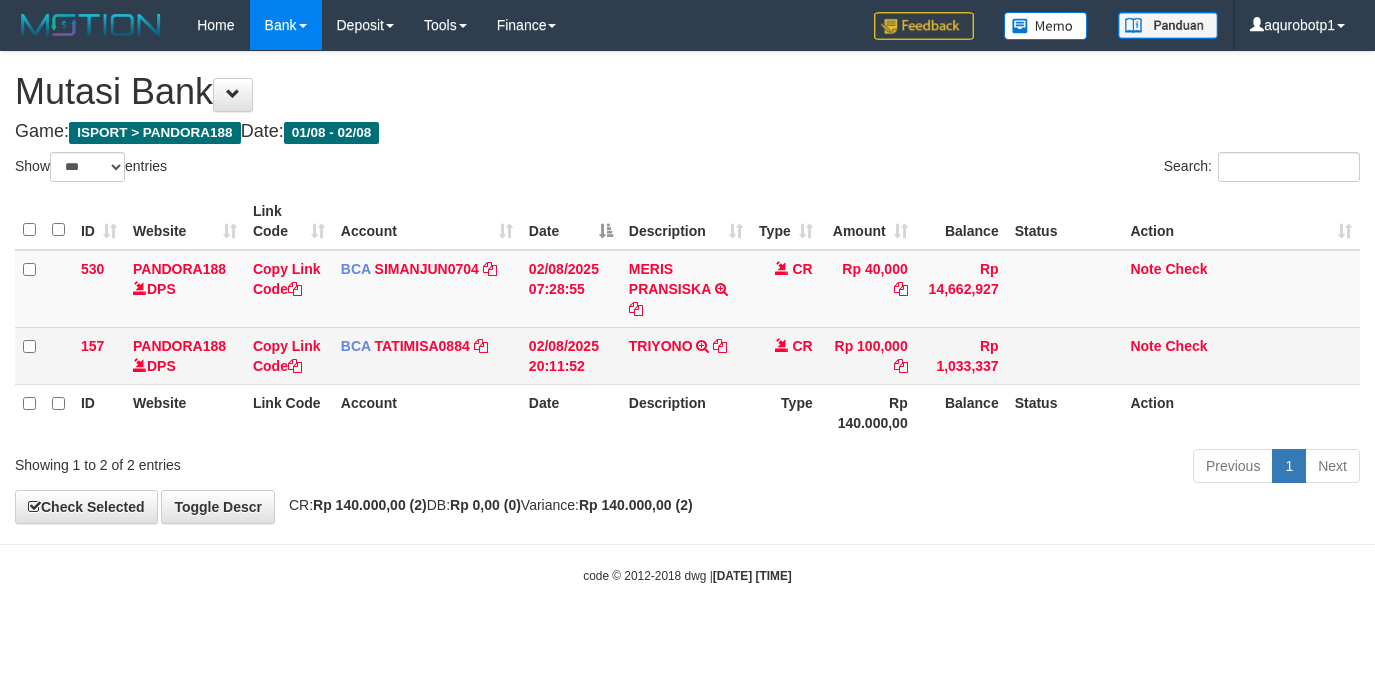 scroll, scrollTop: 0, scrollLeft: 0, axis: both 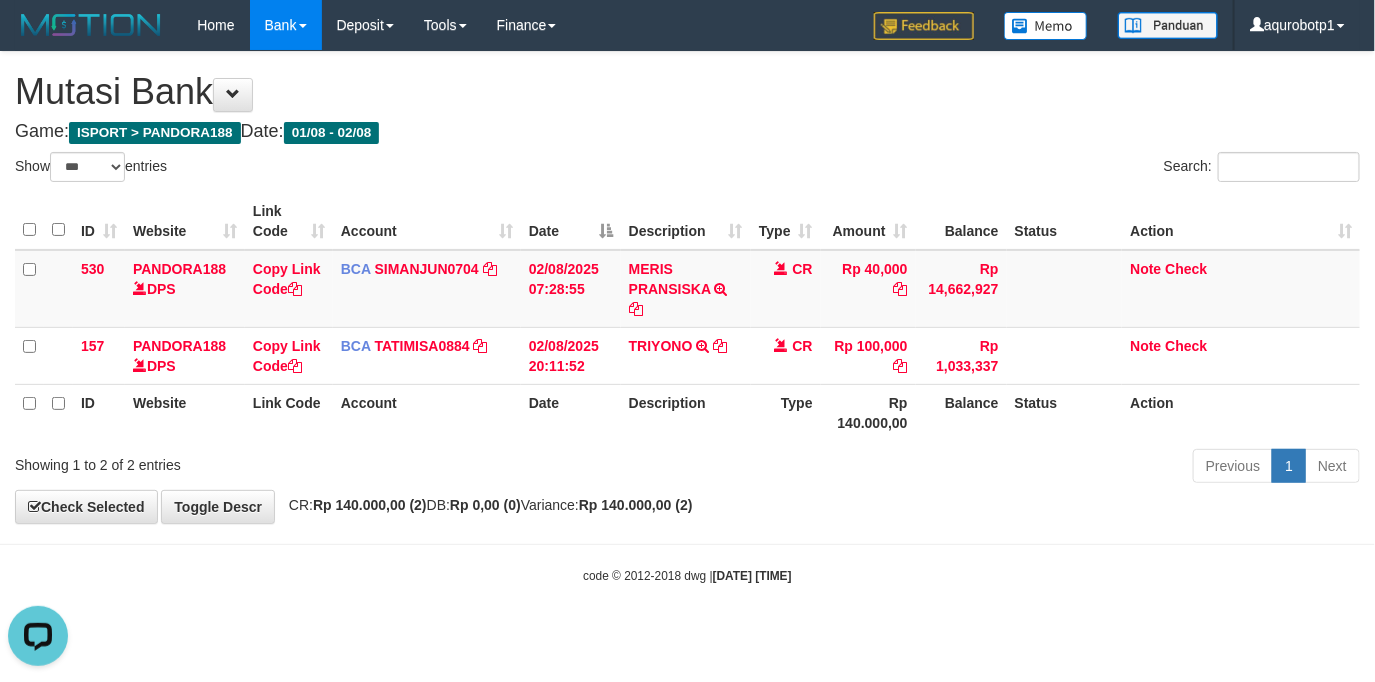 click on "Previous 1 Next" at bounding box center (974, 468) 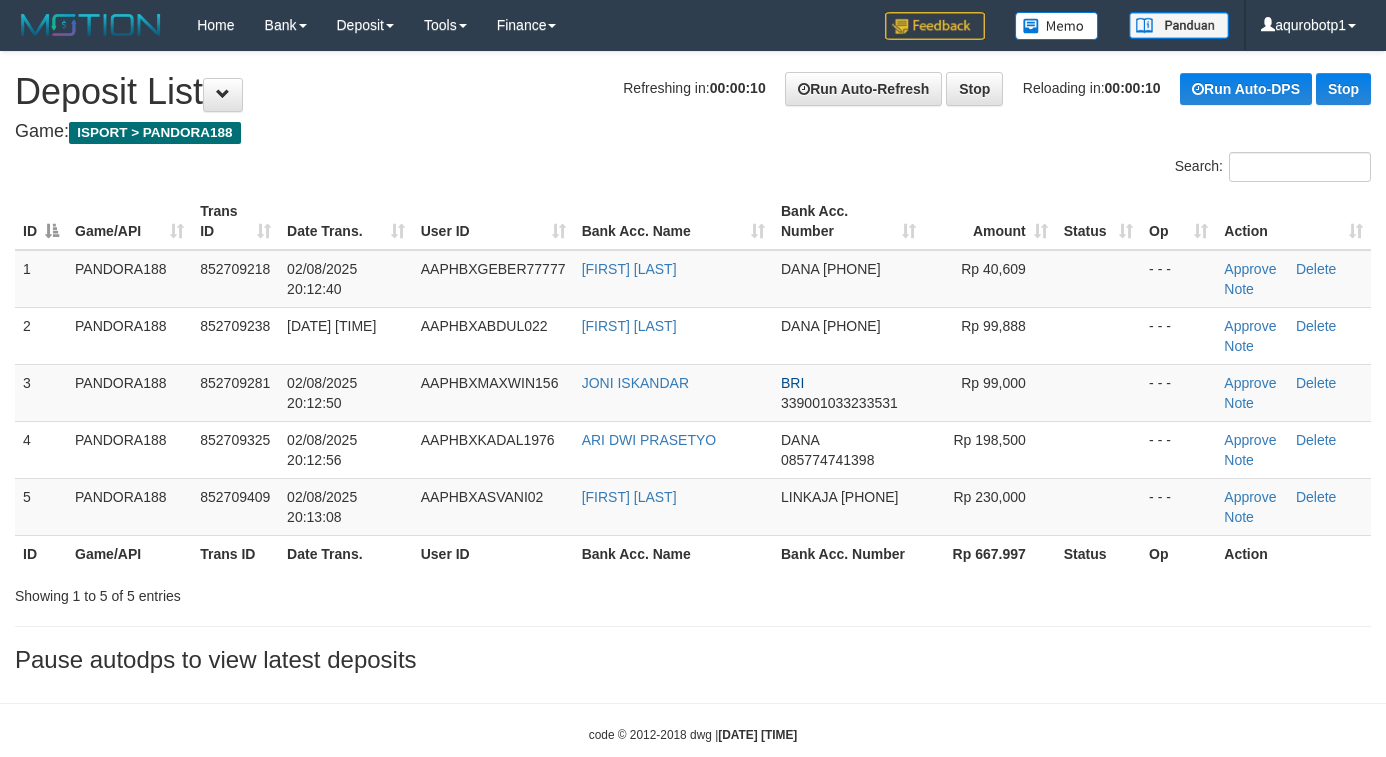 scroll, scrollTop: 0, scrollLeft: 0, axis: both 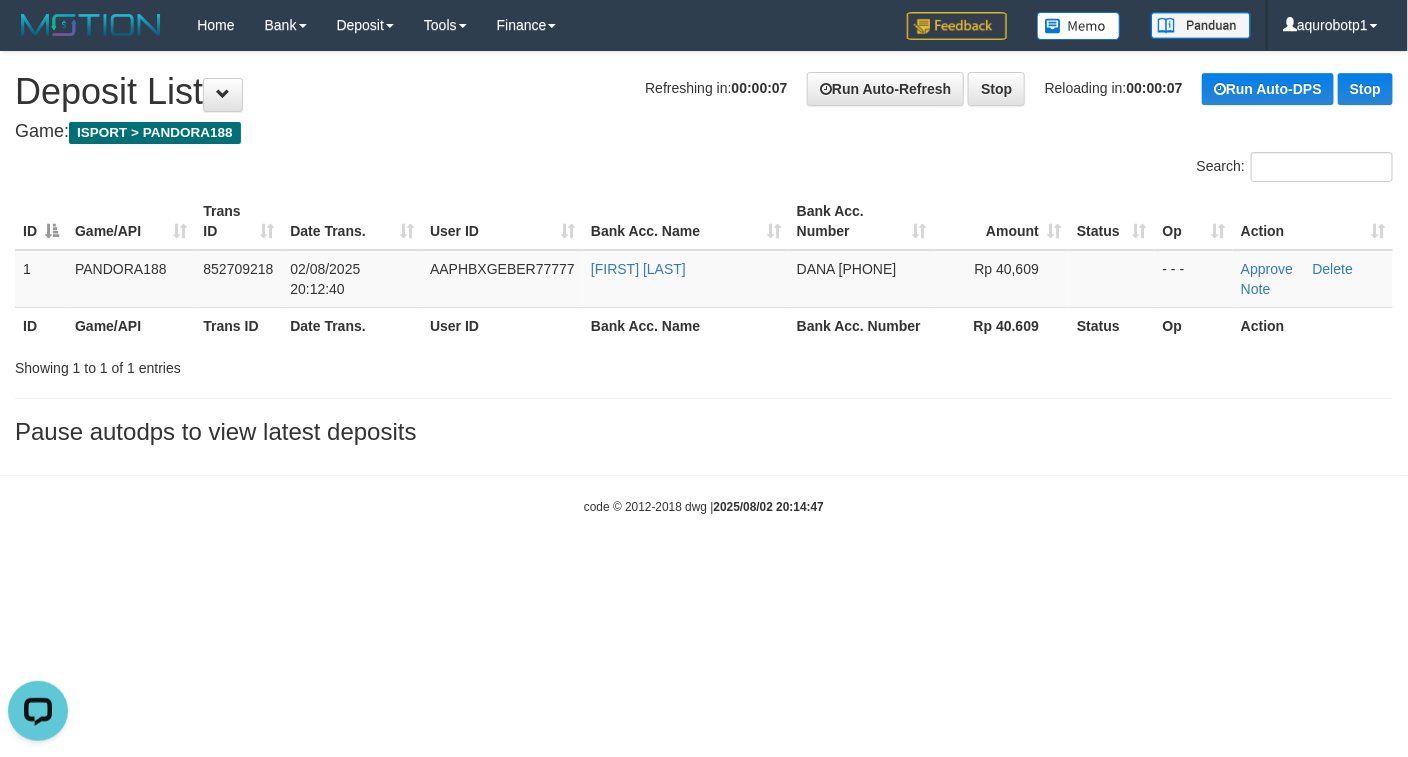 click on "**********" at bounding box center (704, 253) 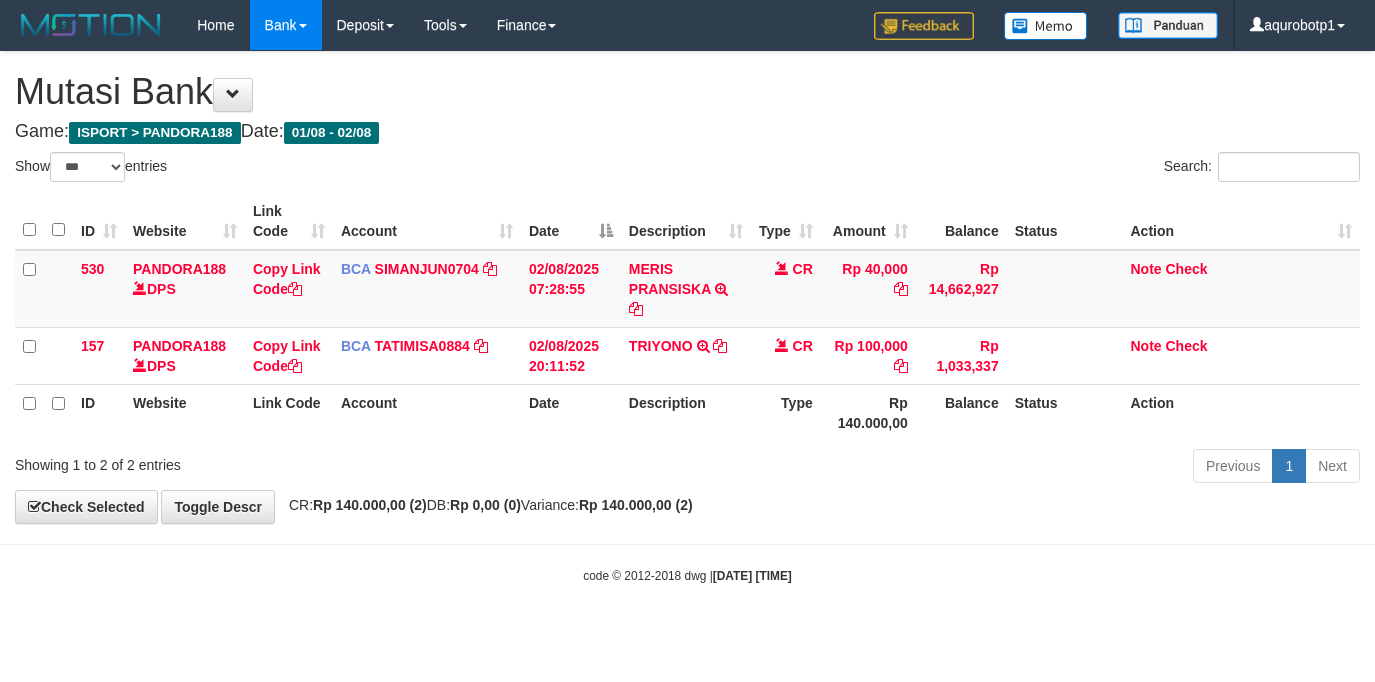 select on "***" 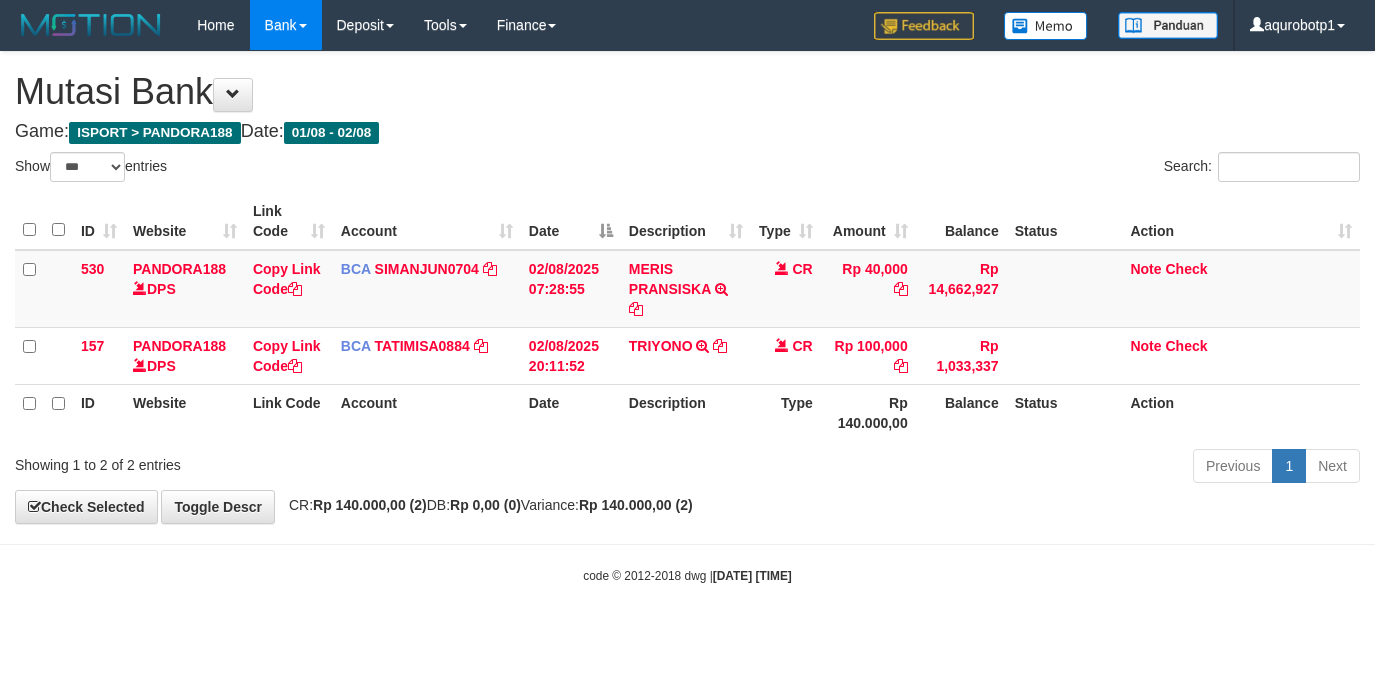 scroll, scrollTop: 0, scrollLeft: 0, axis: both 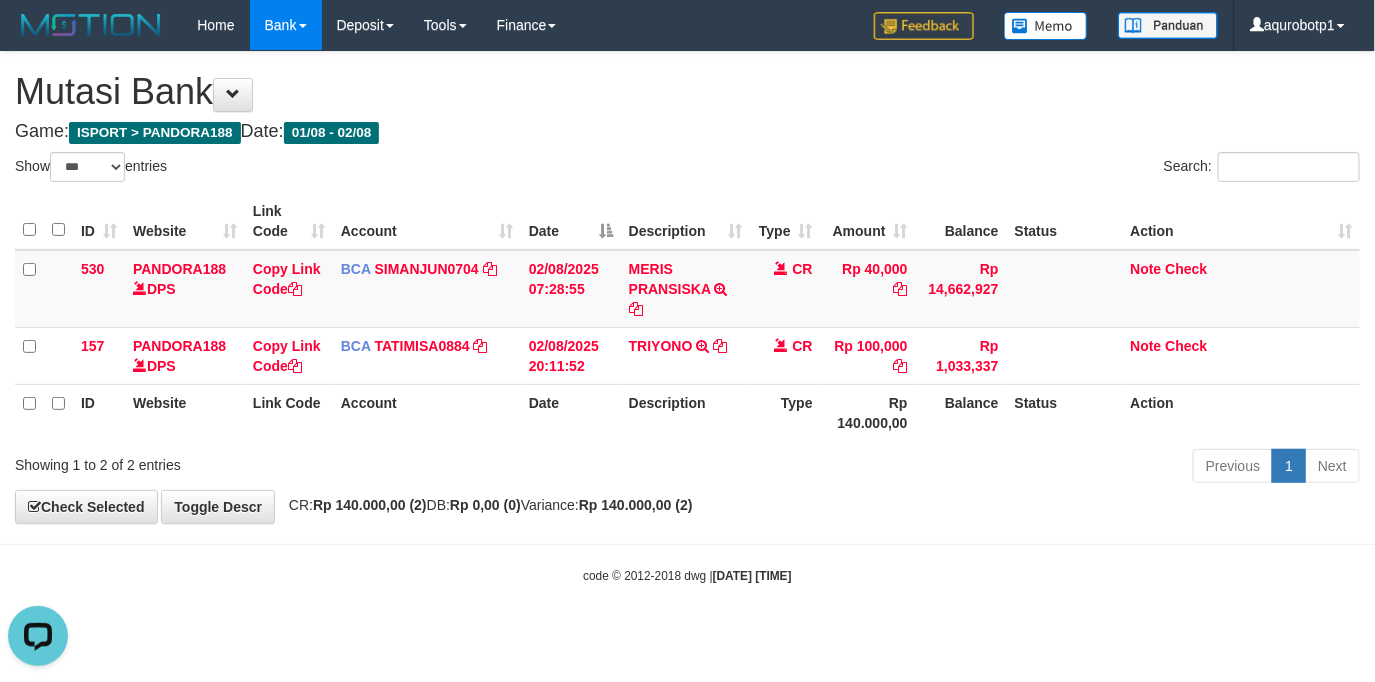 click on "Rp 0,00 (0)" at bounding box center (485, 505) 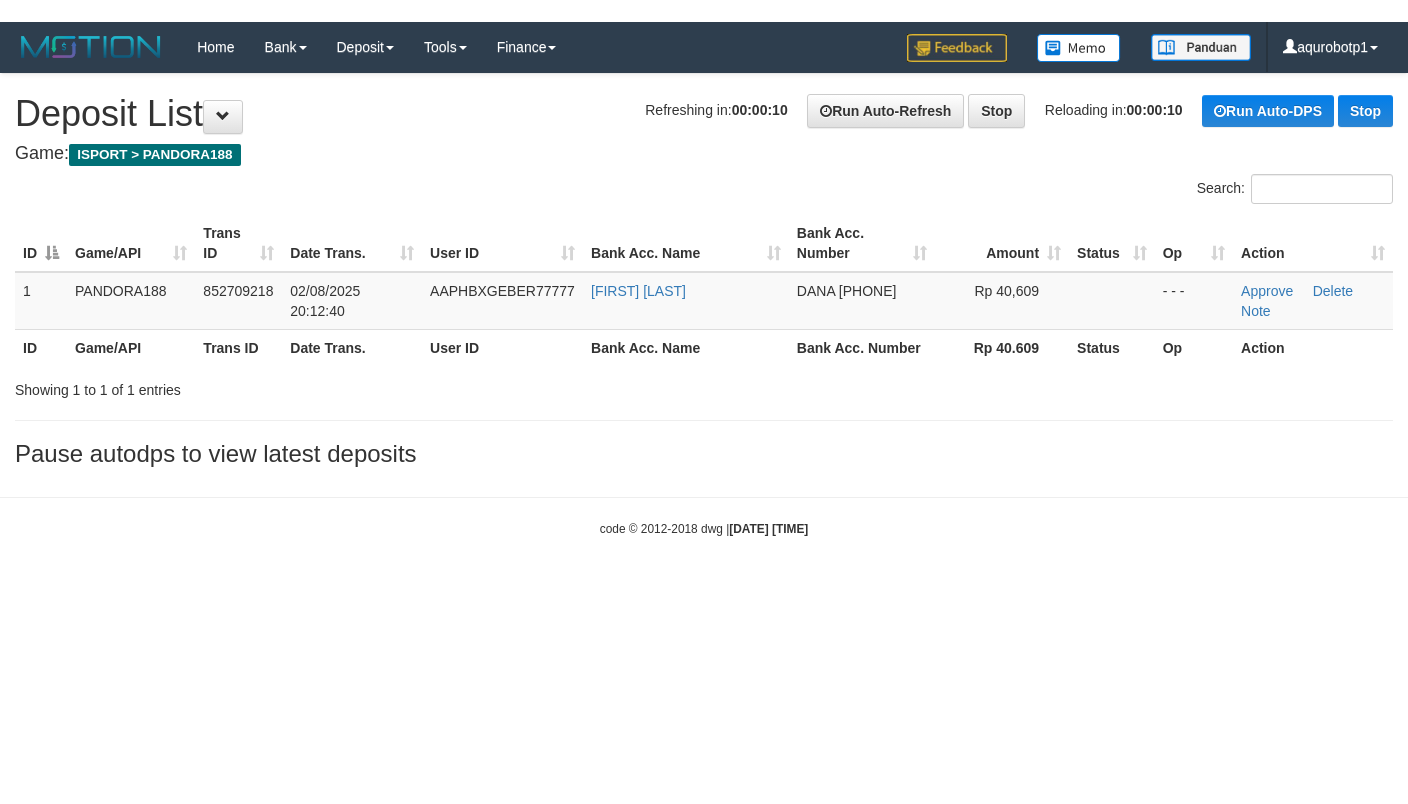 scroll, scrollTop: 0, scrollLeft: 0, axis: both 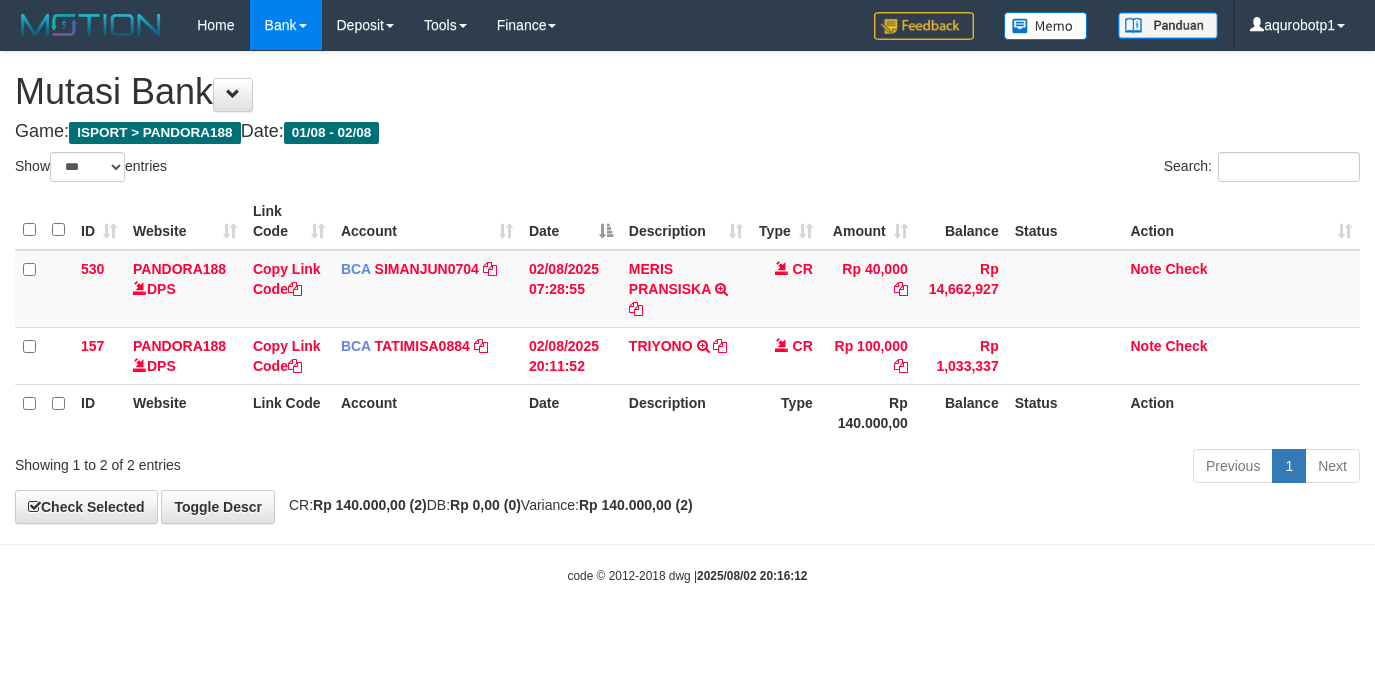 select on "***" 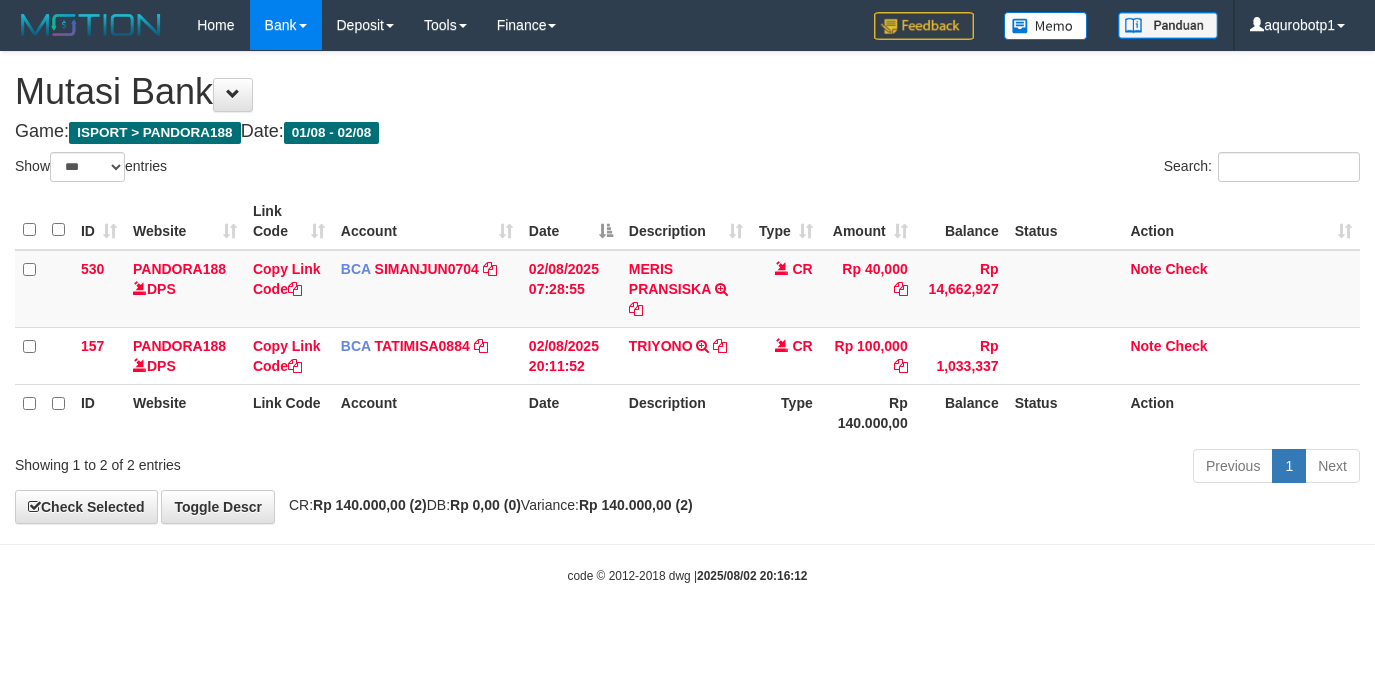 scroll, scrollTop: 0, scrollLeft: 0, axis: both 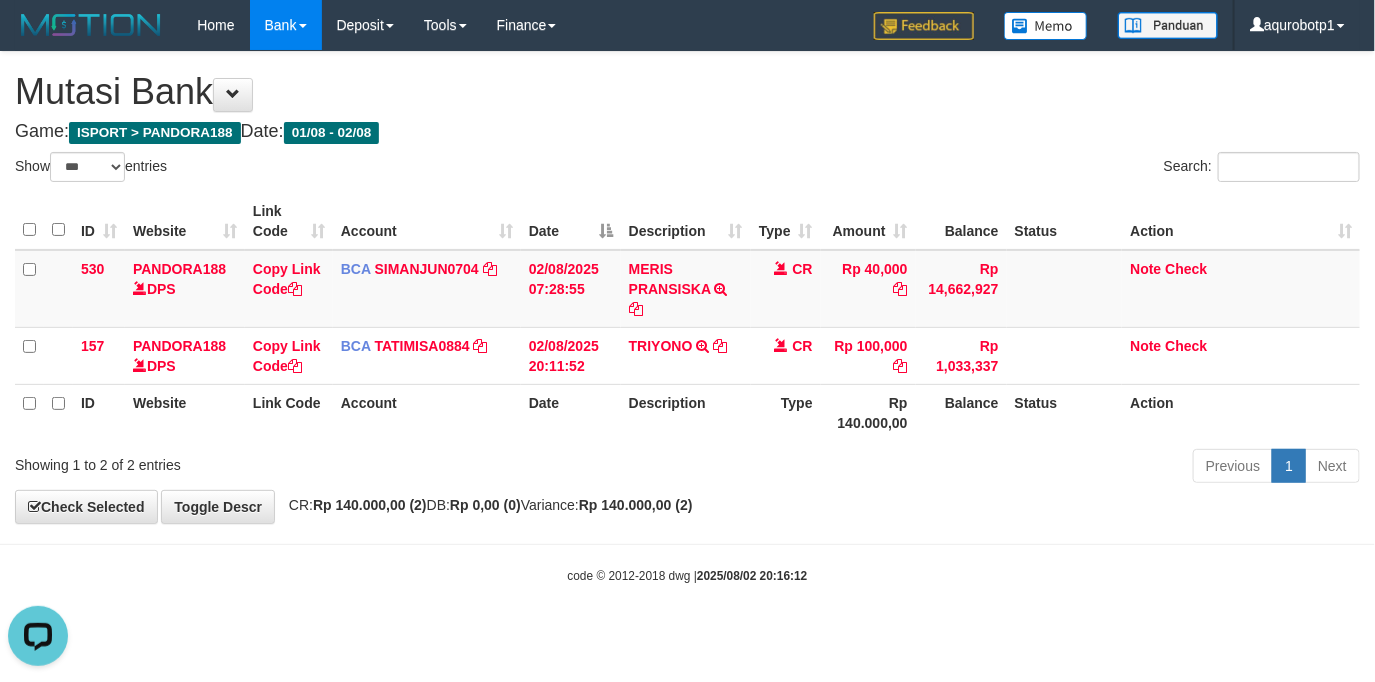 click on "Toggle navigation
Home
Bank
Account List
Load
By Website
Group
[ISPORT]													PANDORA188
By Load Group (DPS)
Group aqu-pandora
Mutasi Bank
Search
Sync
Note Mutasi
Deposit
-" at bounding box center [687, 317] 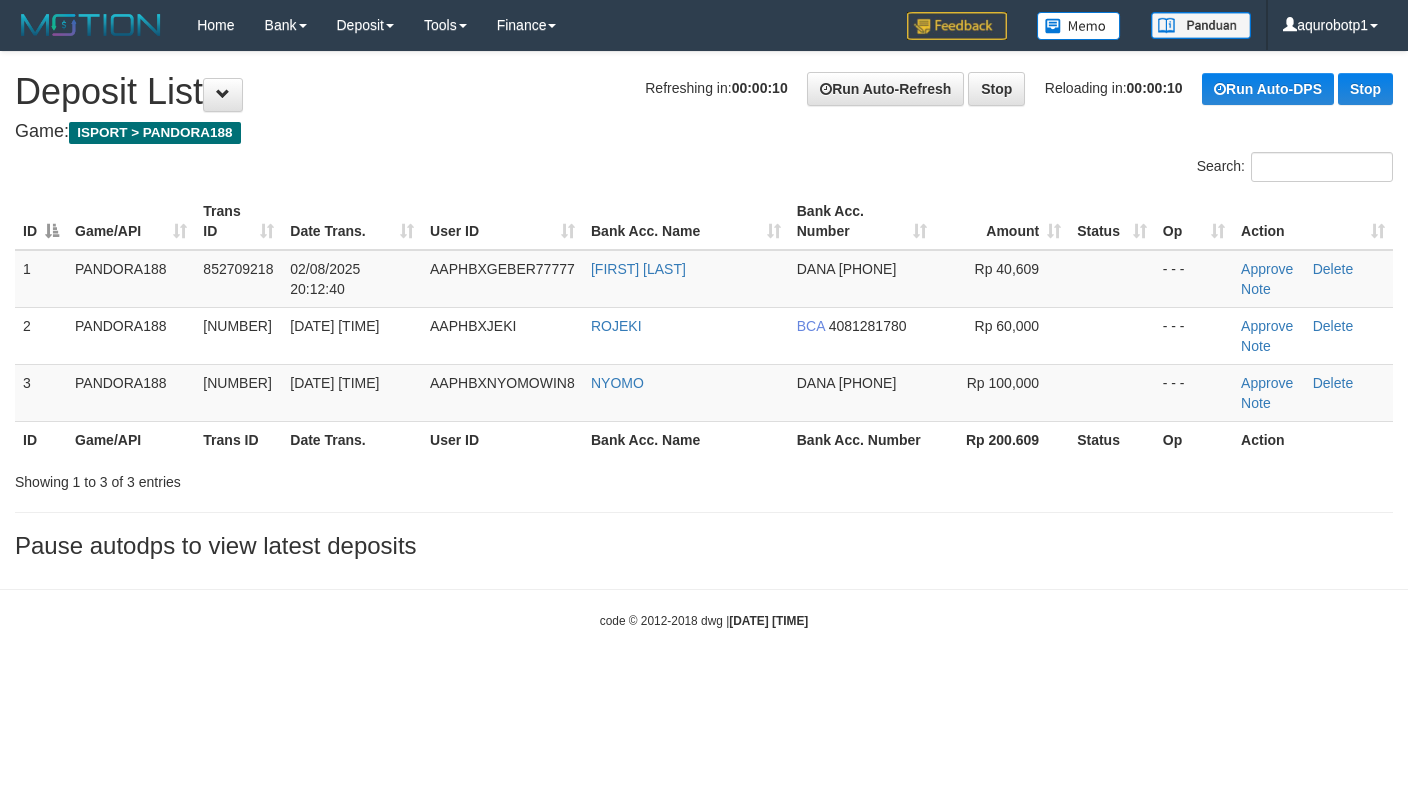 scroll, scrollTop: 0, scrollLeft: 0, axis: both 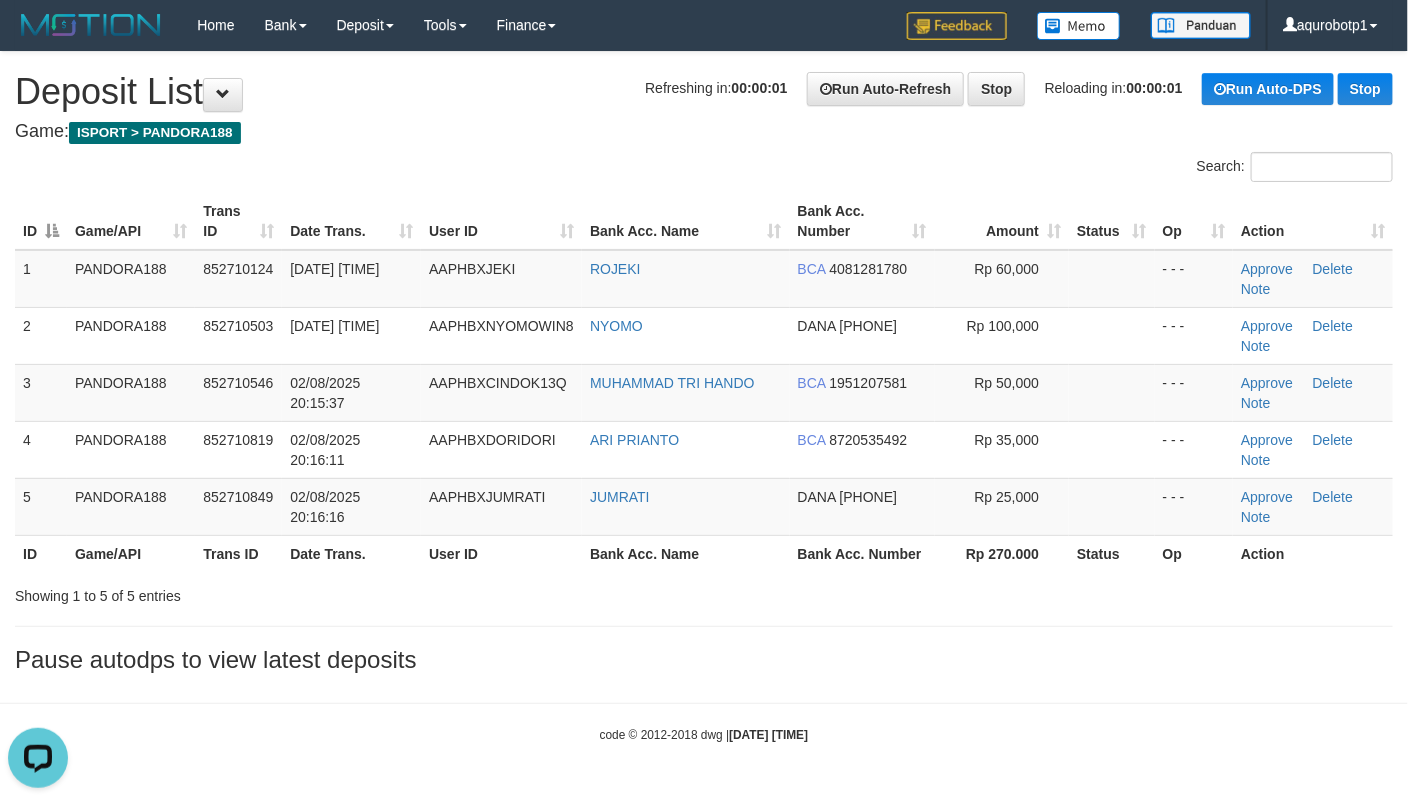 click on "Refreshing in:  00:00:01
Run Auto-Refresh
Stop
Reloading in:  00:00:01
Run Auto-DPS
Stop" at bounding box center (1019, 89) 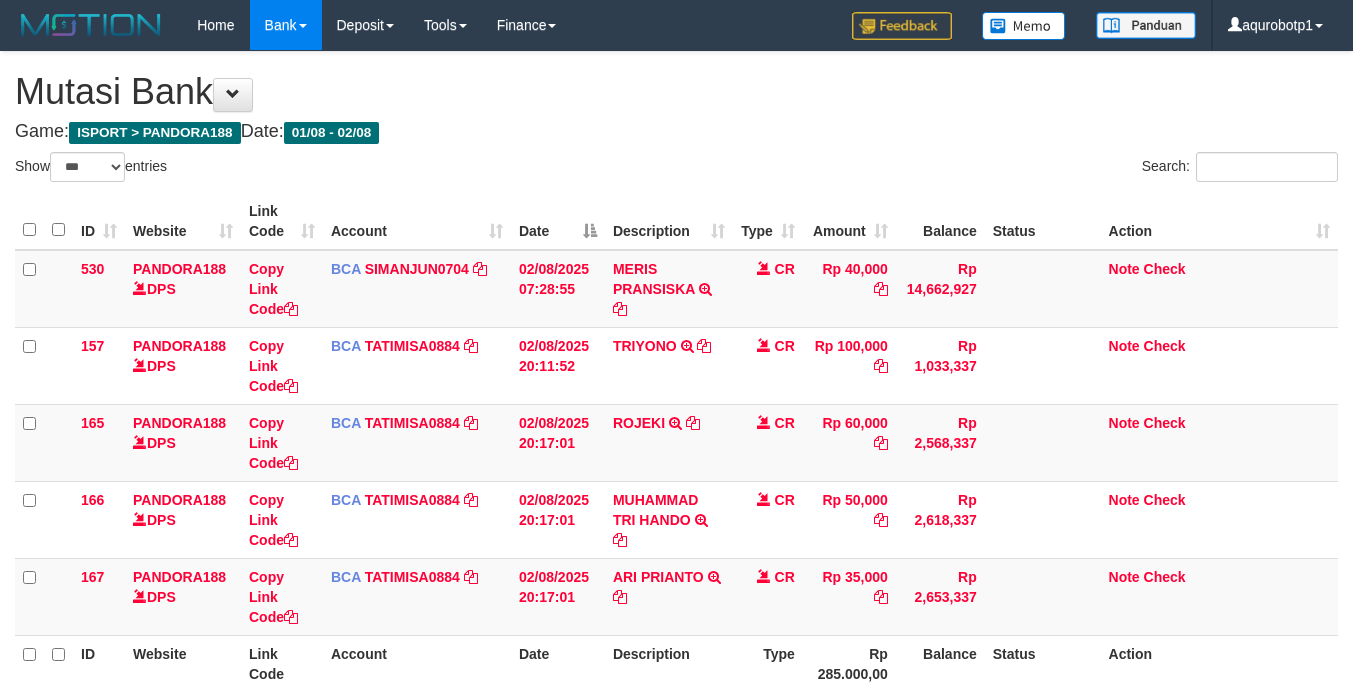 select on "***" 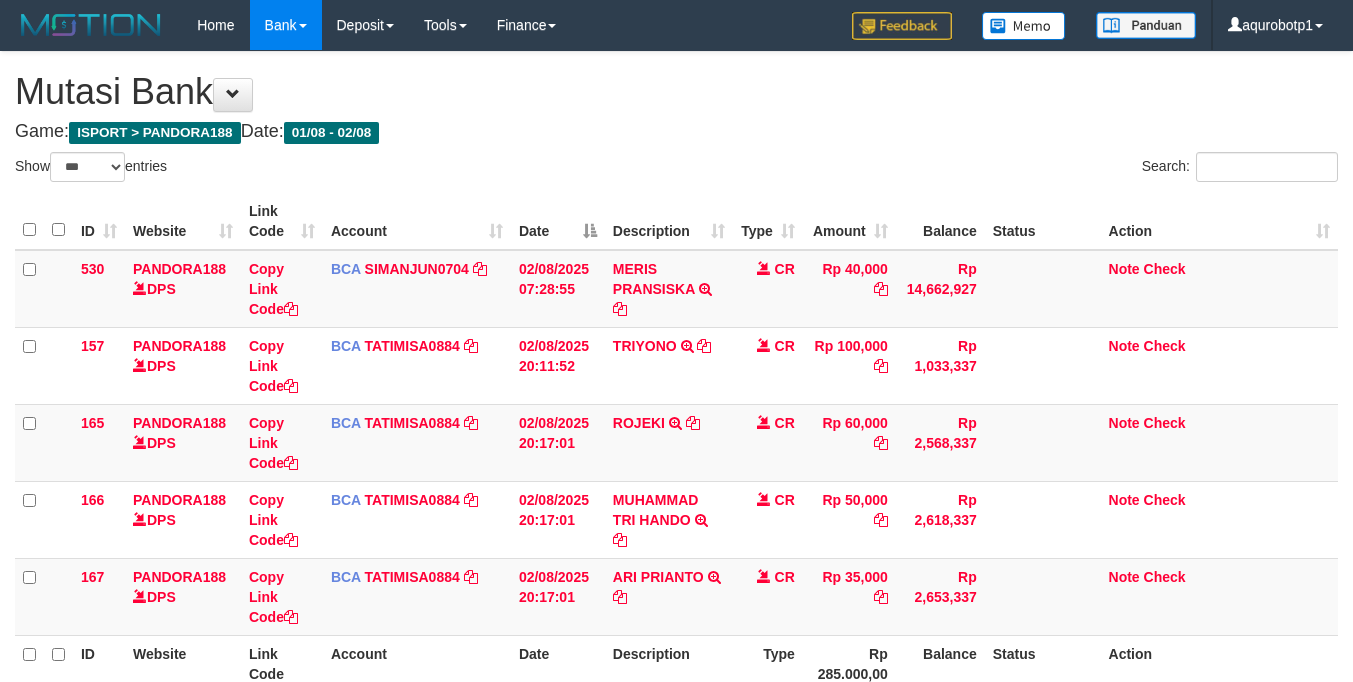 scroll, scrollTop: 0, scrollLeft: 0, axis: both 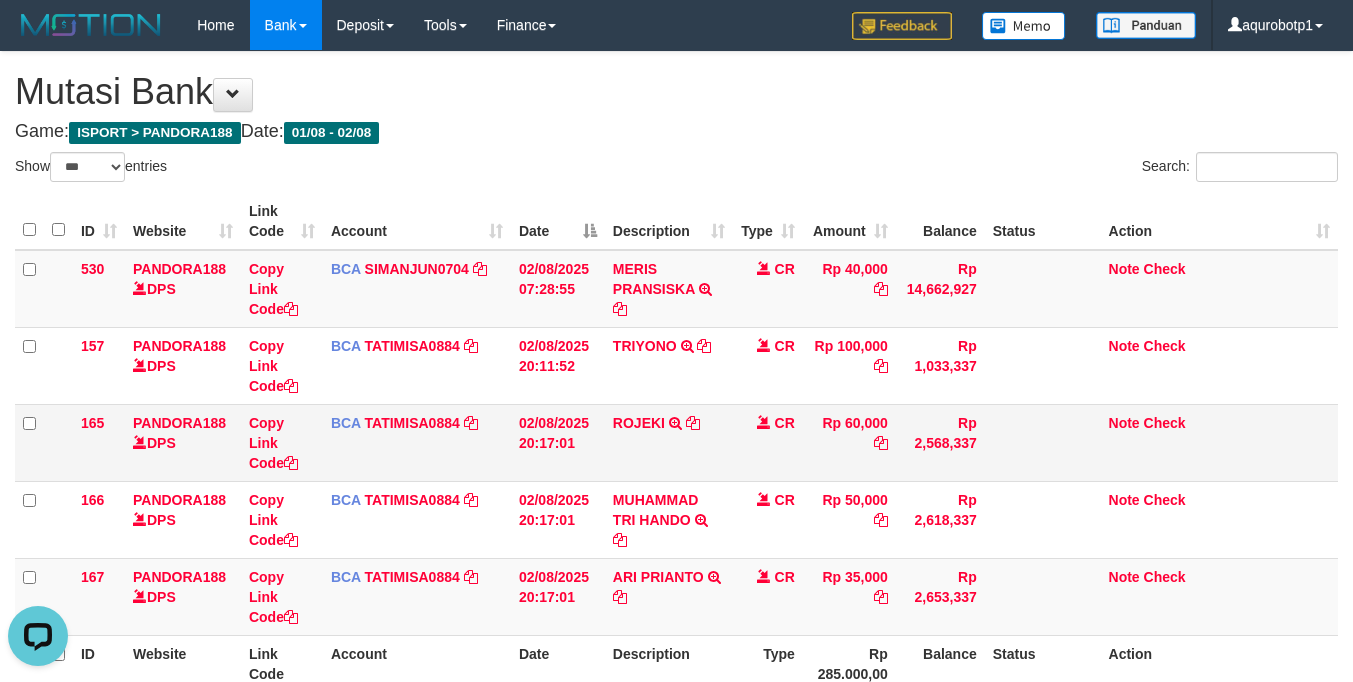 click on "Note
Check" at bounding box center [1219, 442] 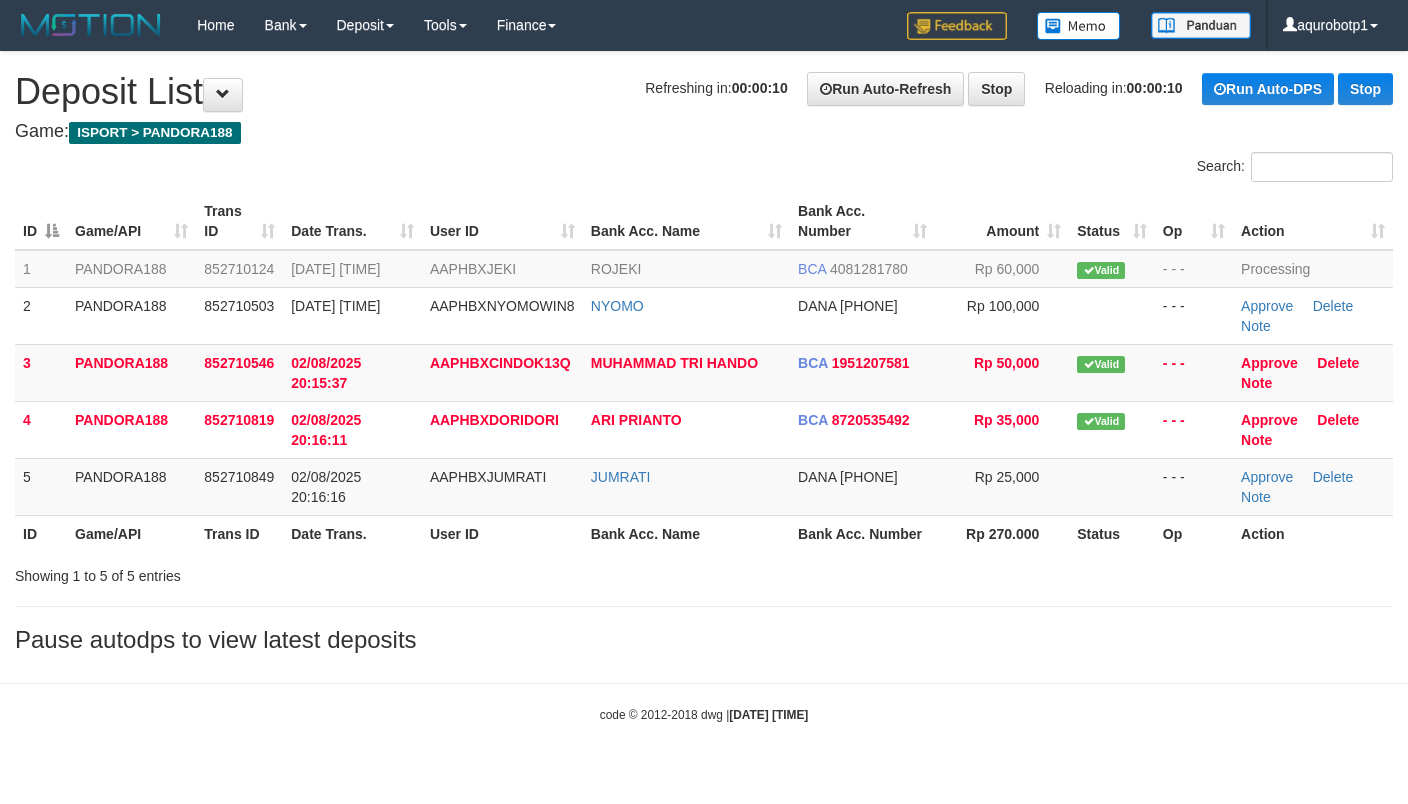 scroll, scrollTop: 0, scrollLeft: 0, axis: both 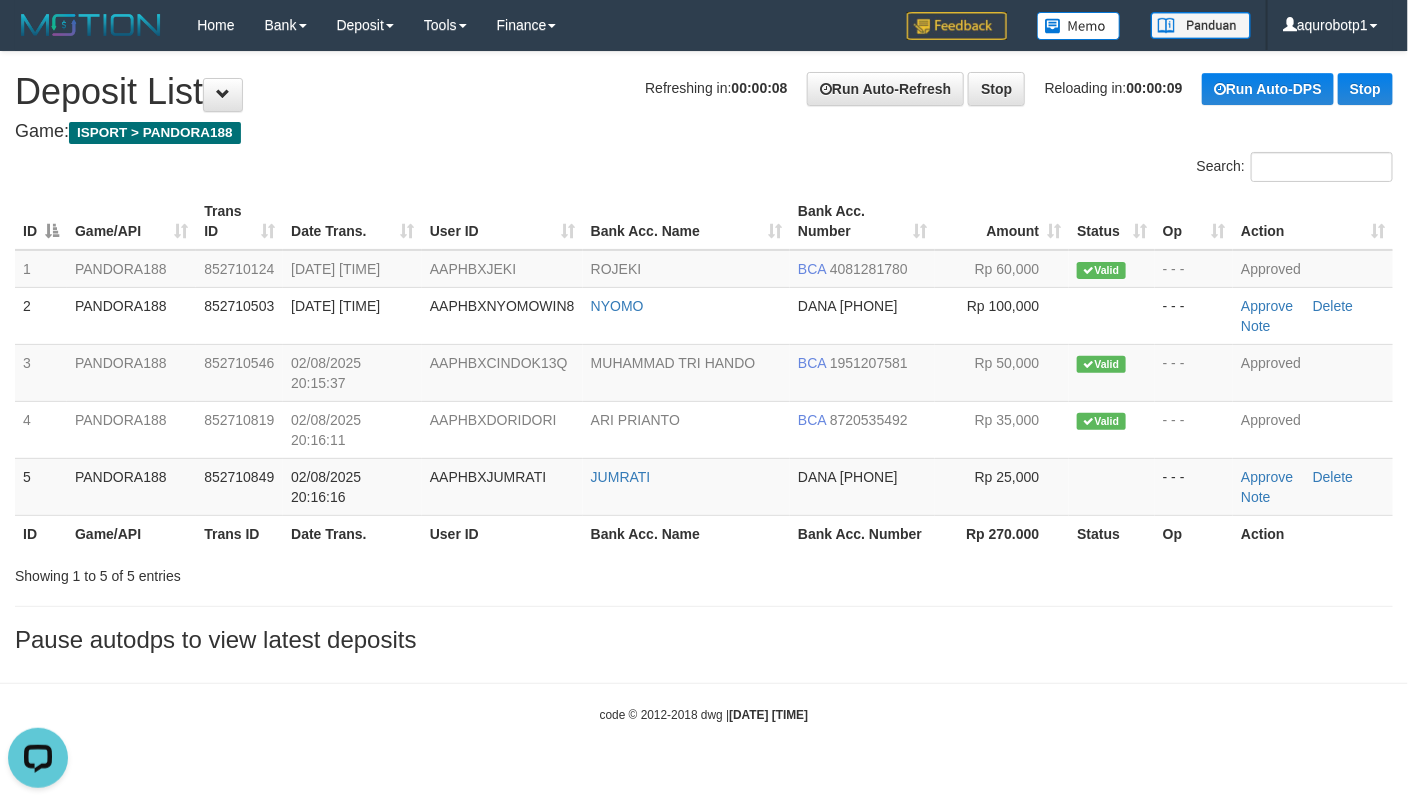 click on "Search:" at bounding box center [1056, 169] 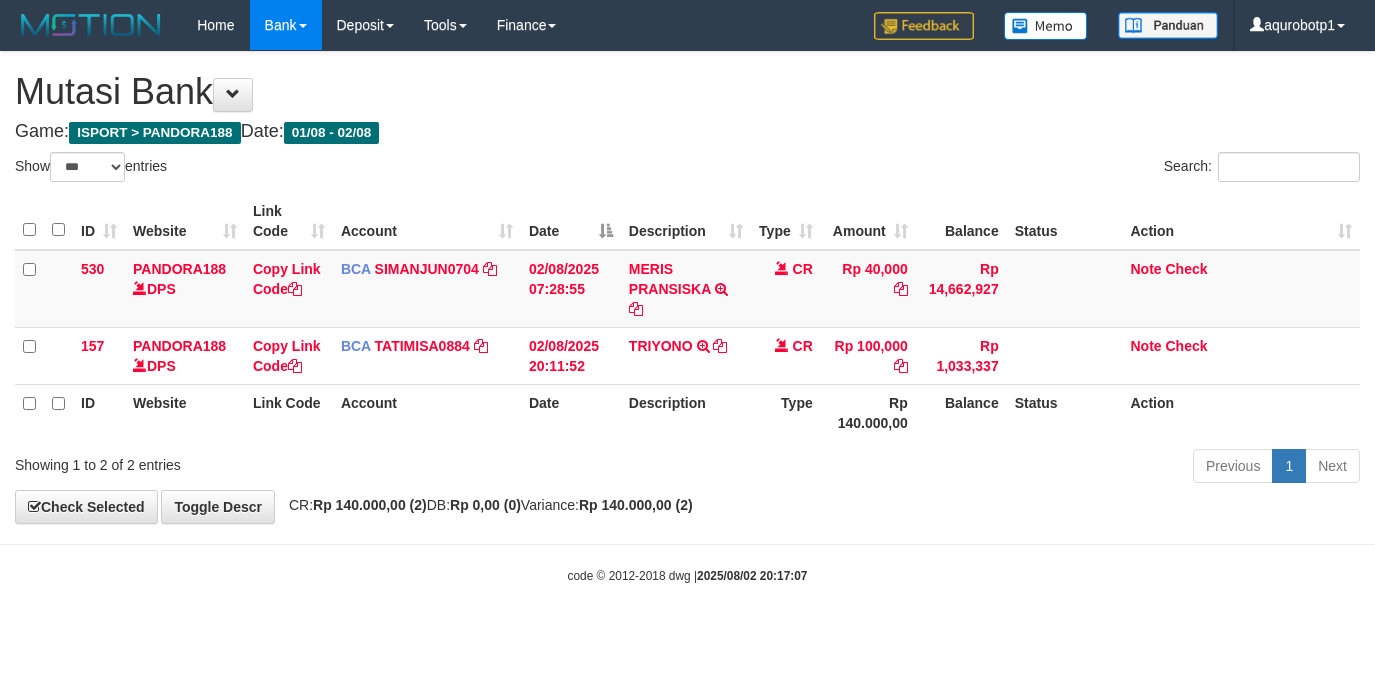 select on "***" 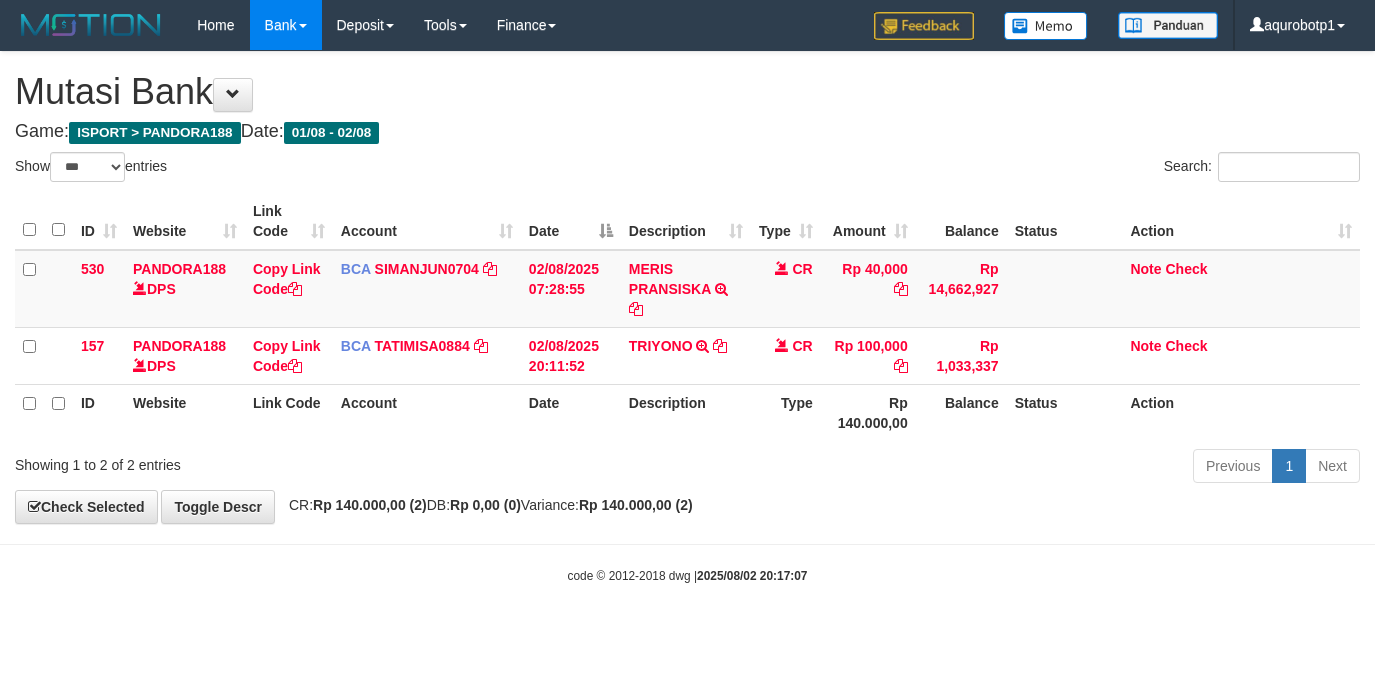 scroll, scrollTop: 0, scrollLeft: 0, axis: both 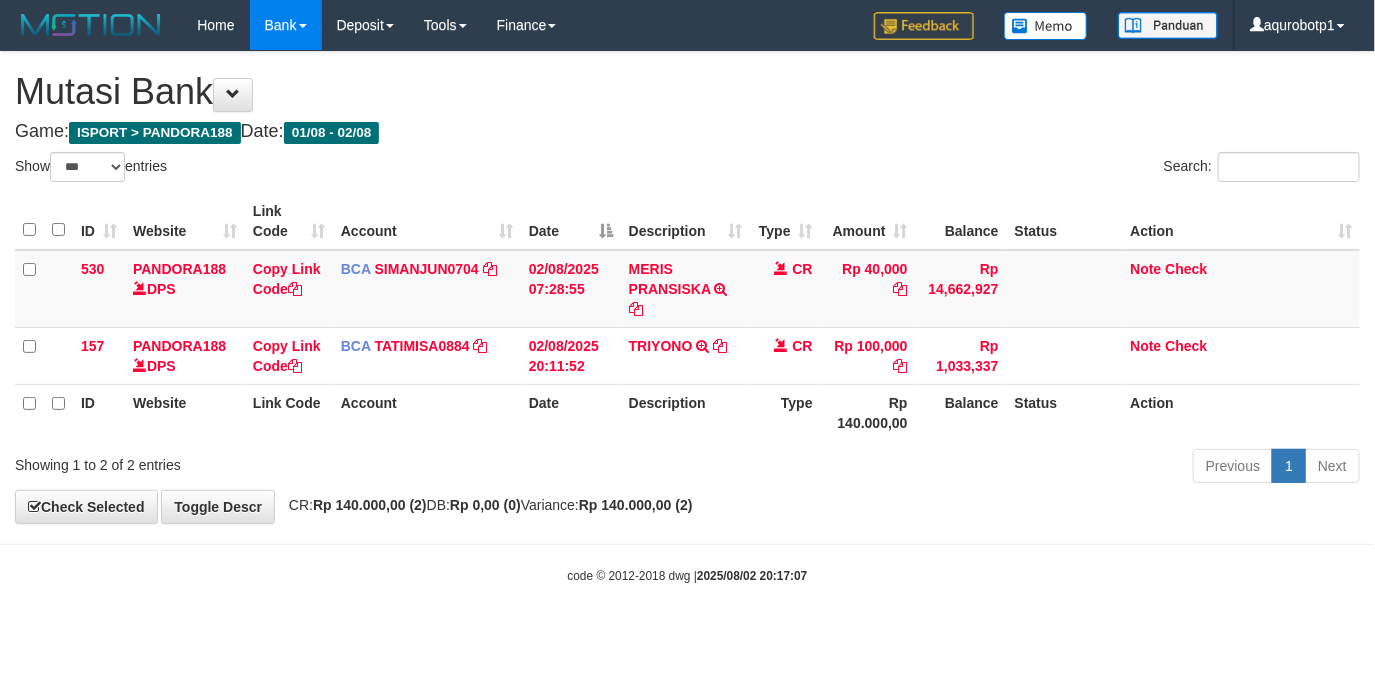 click on "**********" at bounding box center [687, 287] 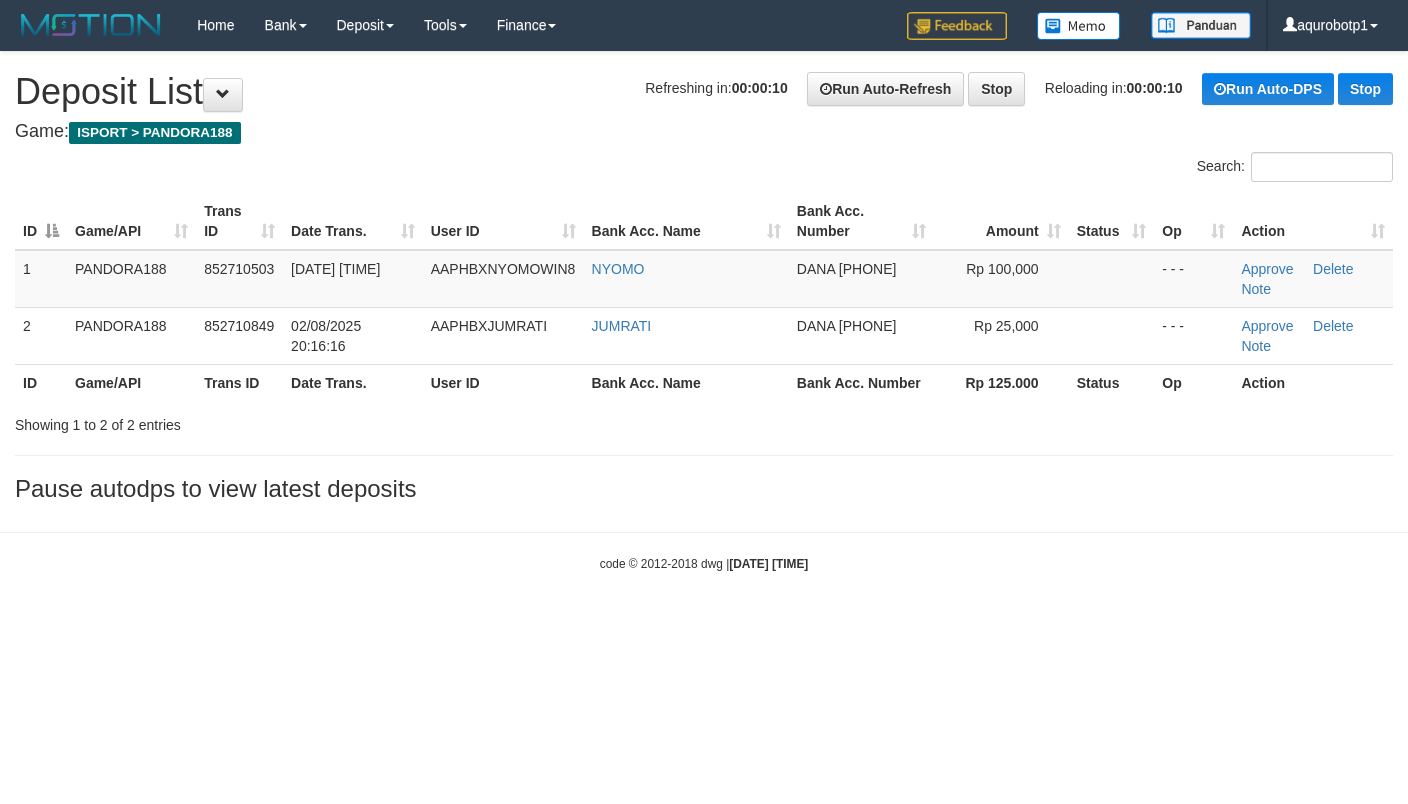 scroll, scrollTop: 0, scrollLeft: 0, axis: both 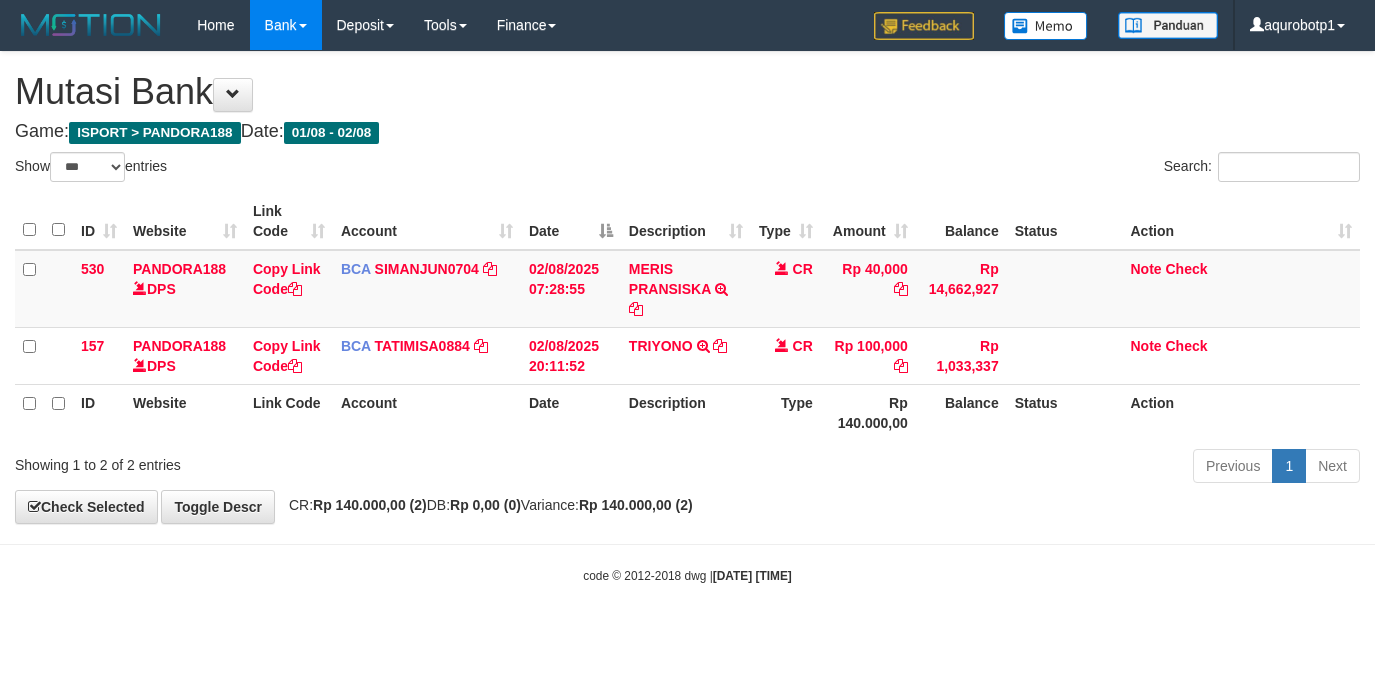 select on "***" 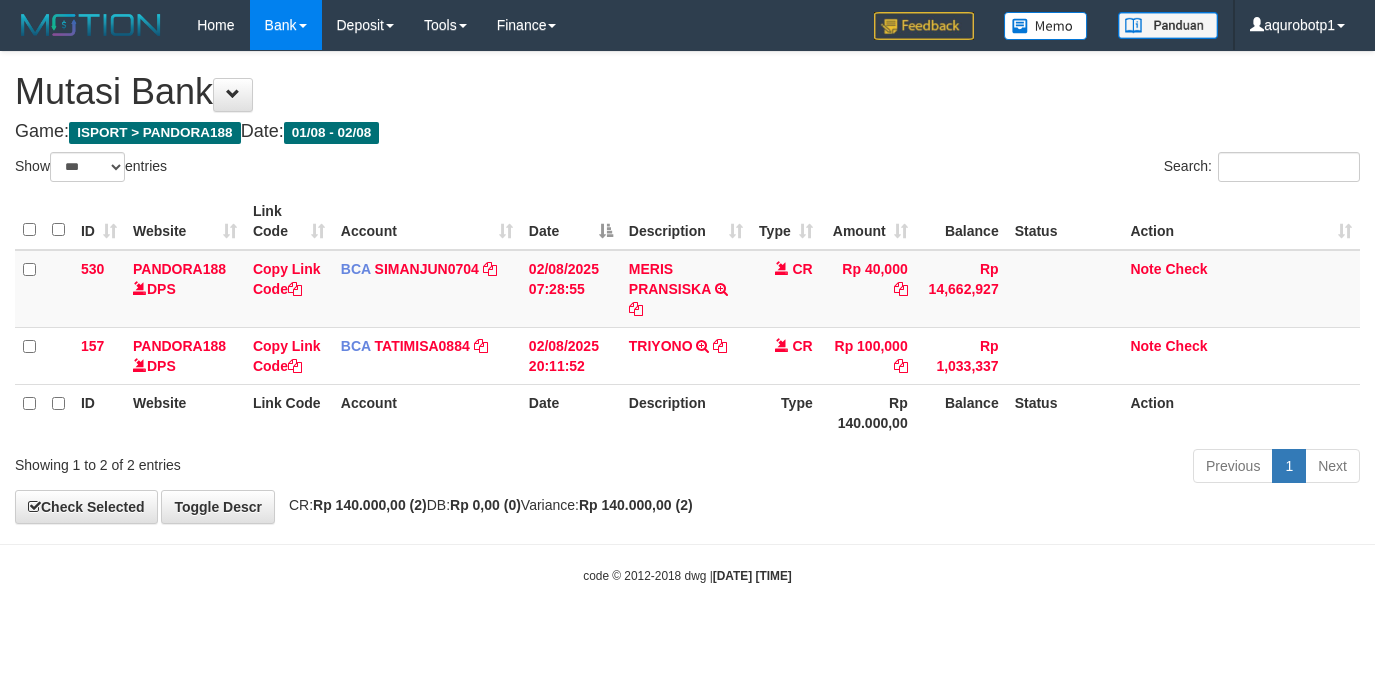 scroll, scrollTop: 0, scrollLeft: 0, axis: both 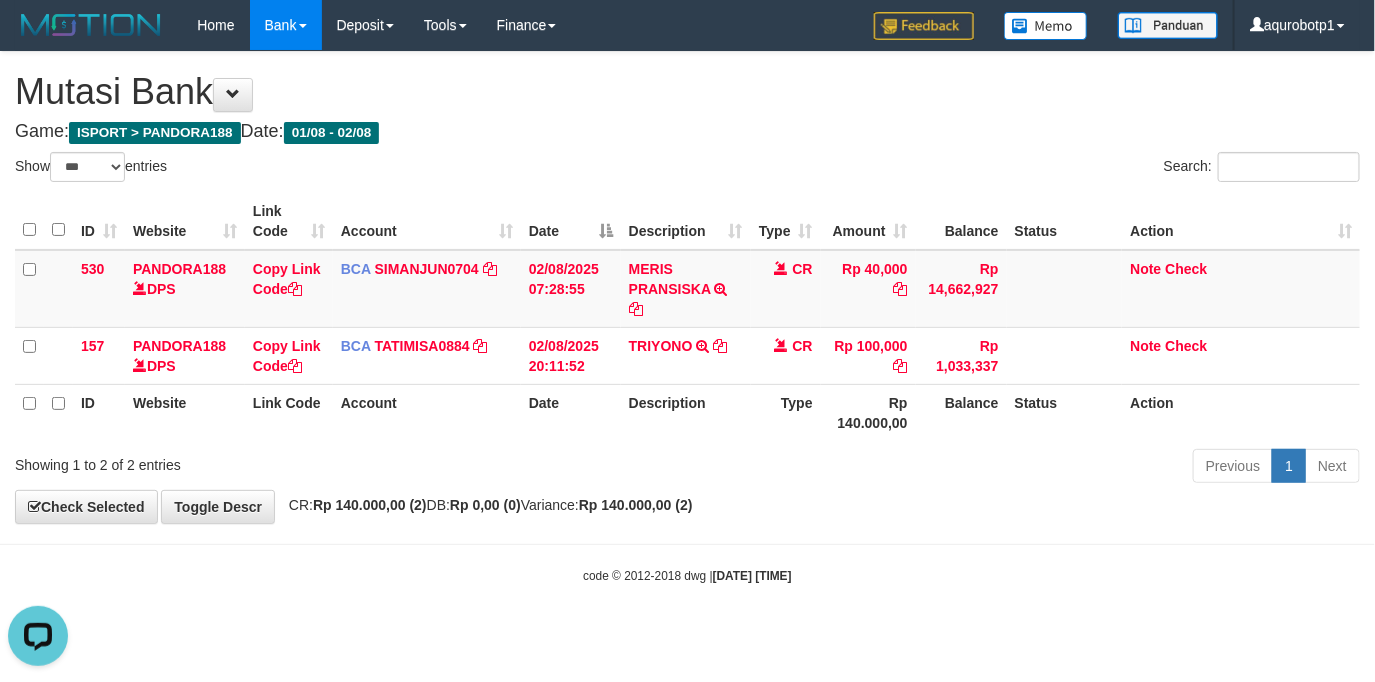 drag, startPoint x: 946, startPoint y: 591, endPoint x: 964, endPoint y: 588, distance: 18.248287 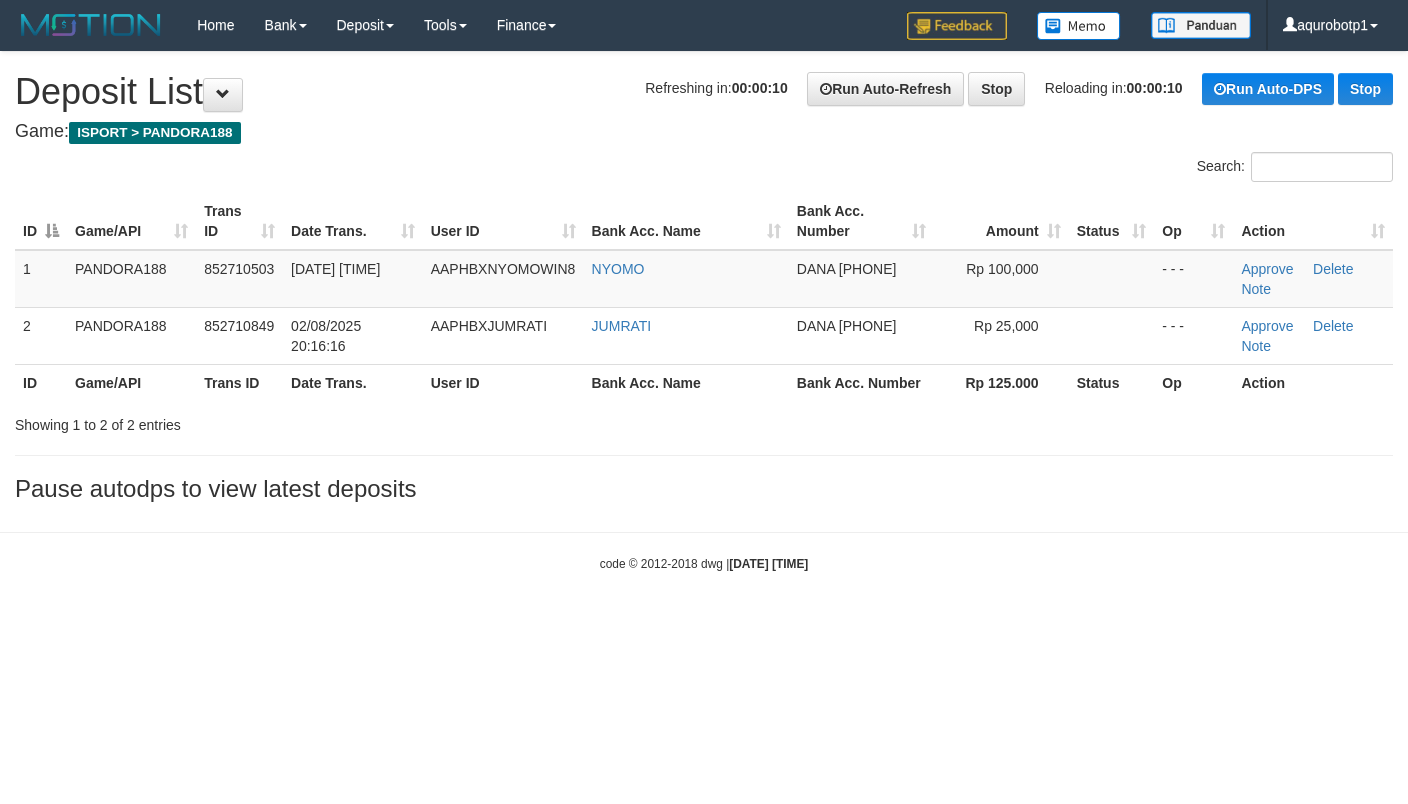scroll, scrollTop: 0, scrollLeft: 0, axis: both 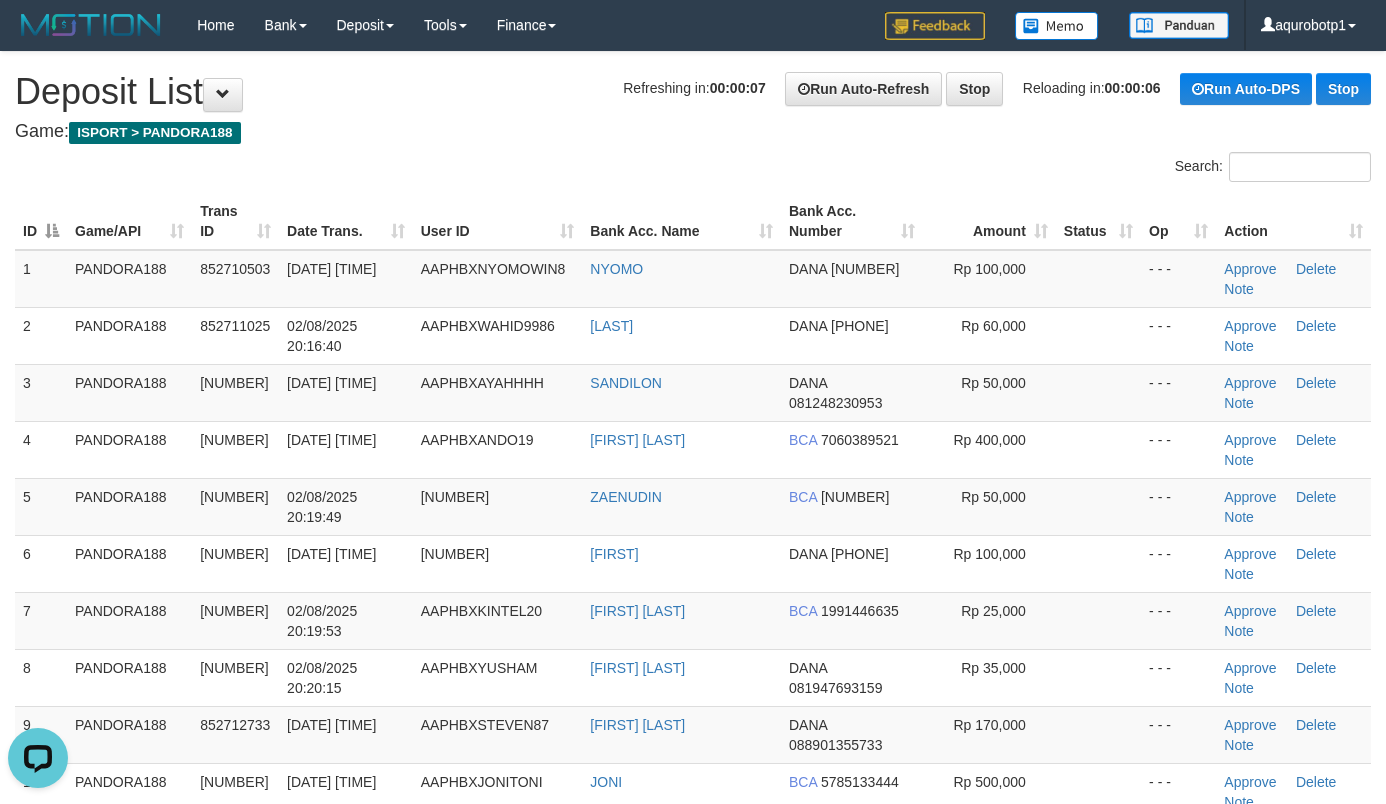 click on "Refreshing in:  00:00:07
Run Auto-Refresh
Stop
Reloading in:  00:00:06
Run Auto-DPS
Stop" at bounding box center (997, 89) 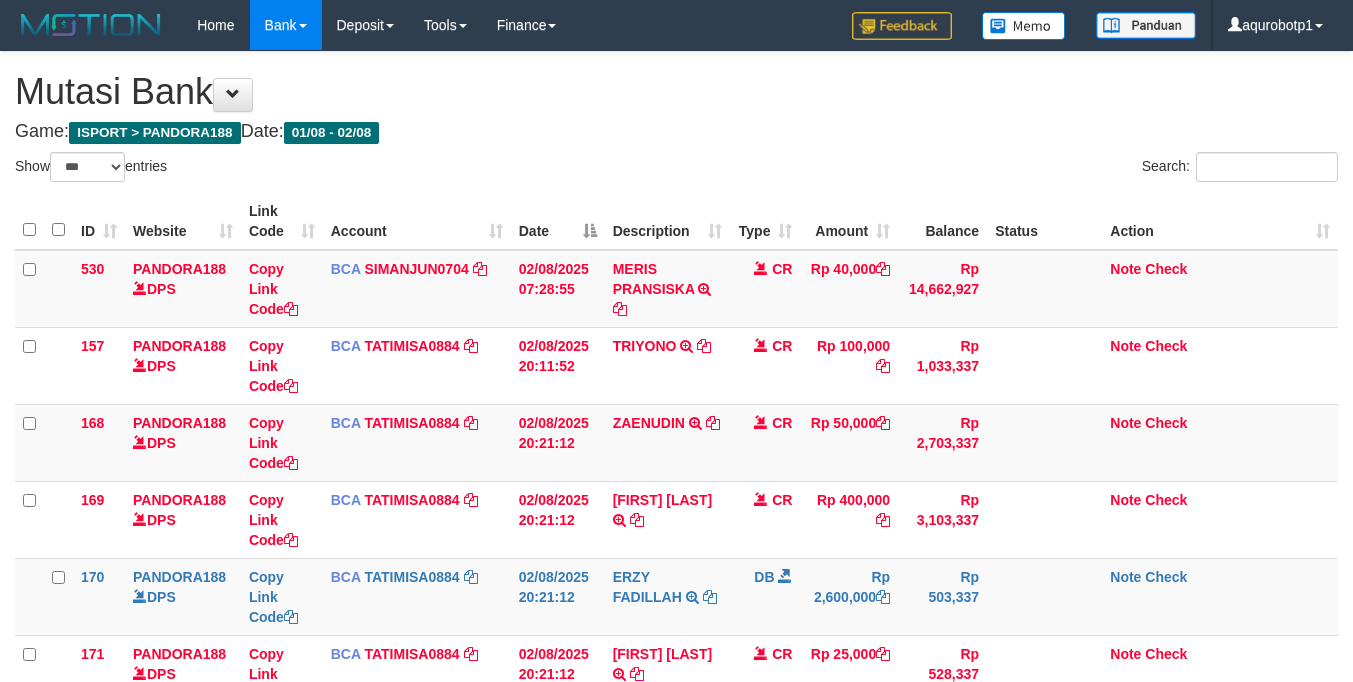 select on "***" 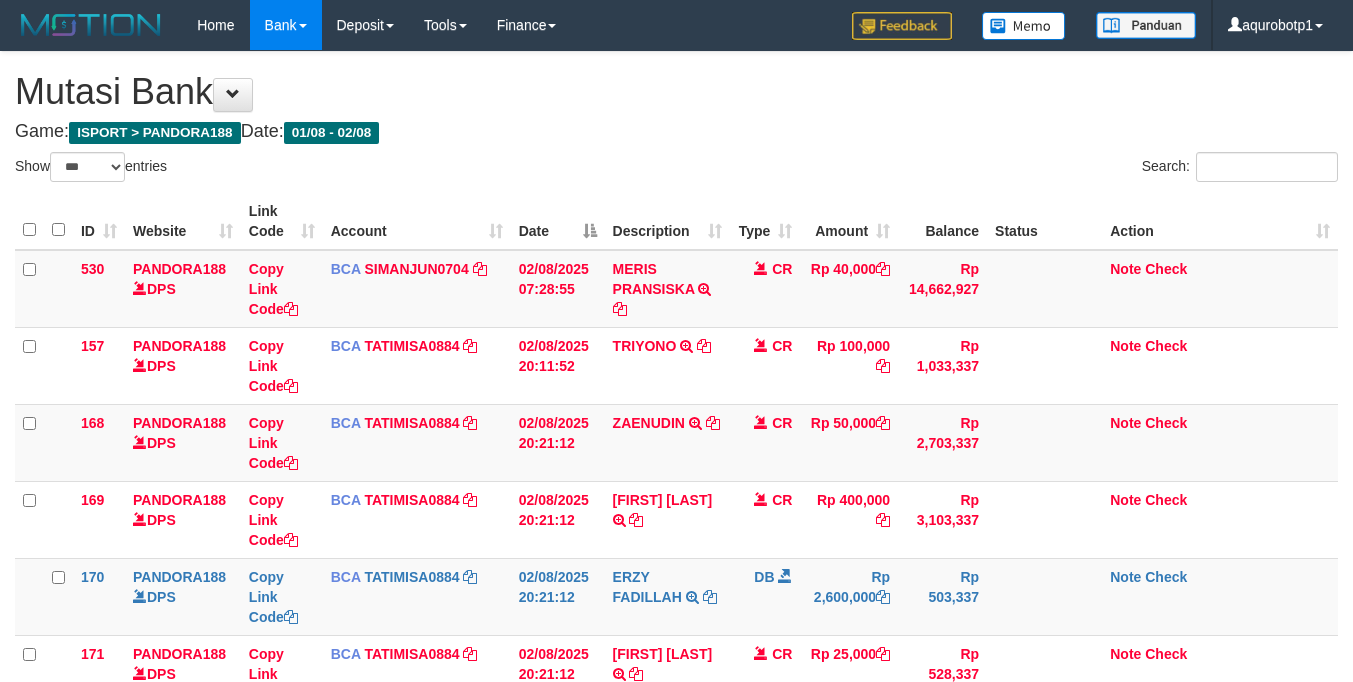 scroll, scrollTop: 0, scrollLeft: 0, axis: both 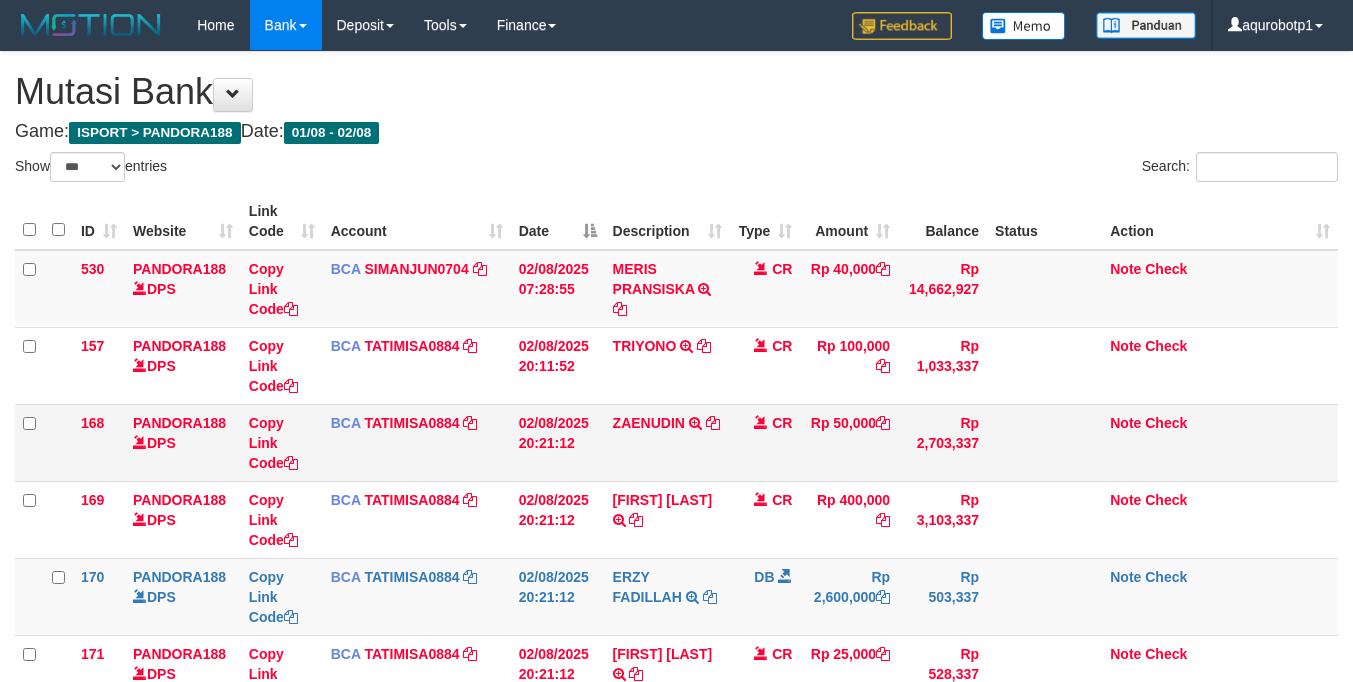 click on "Note
Check" at bounding box center (1220, 442) 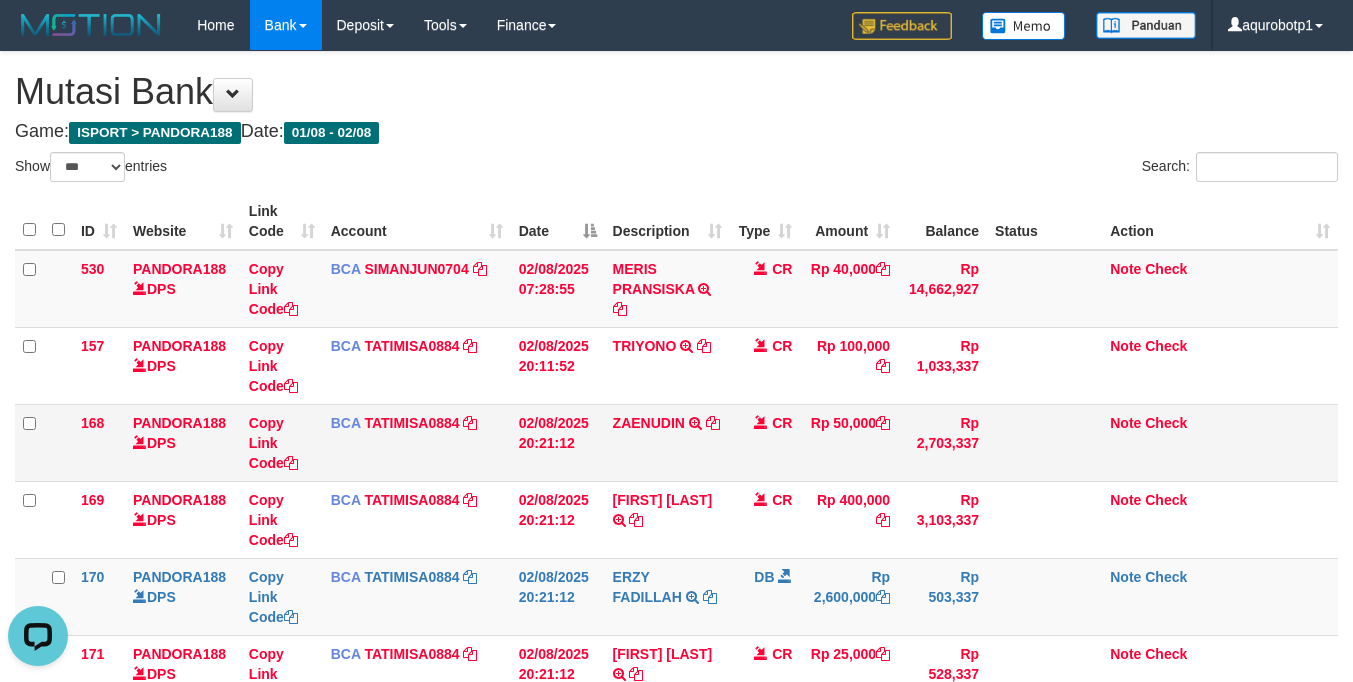 scroll, scrollTop: 0, scrollLeft: 0, axis: both 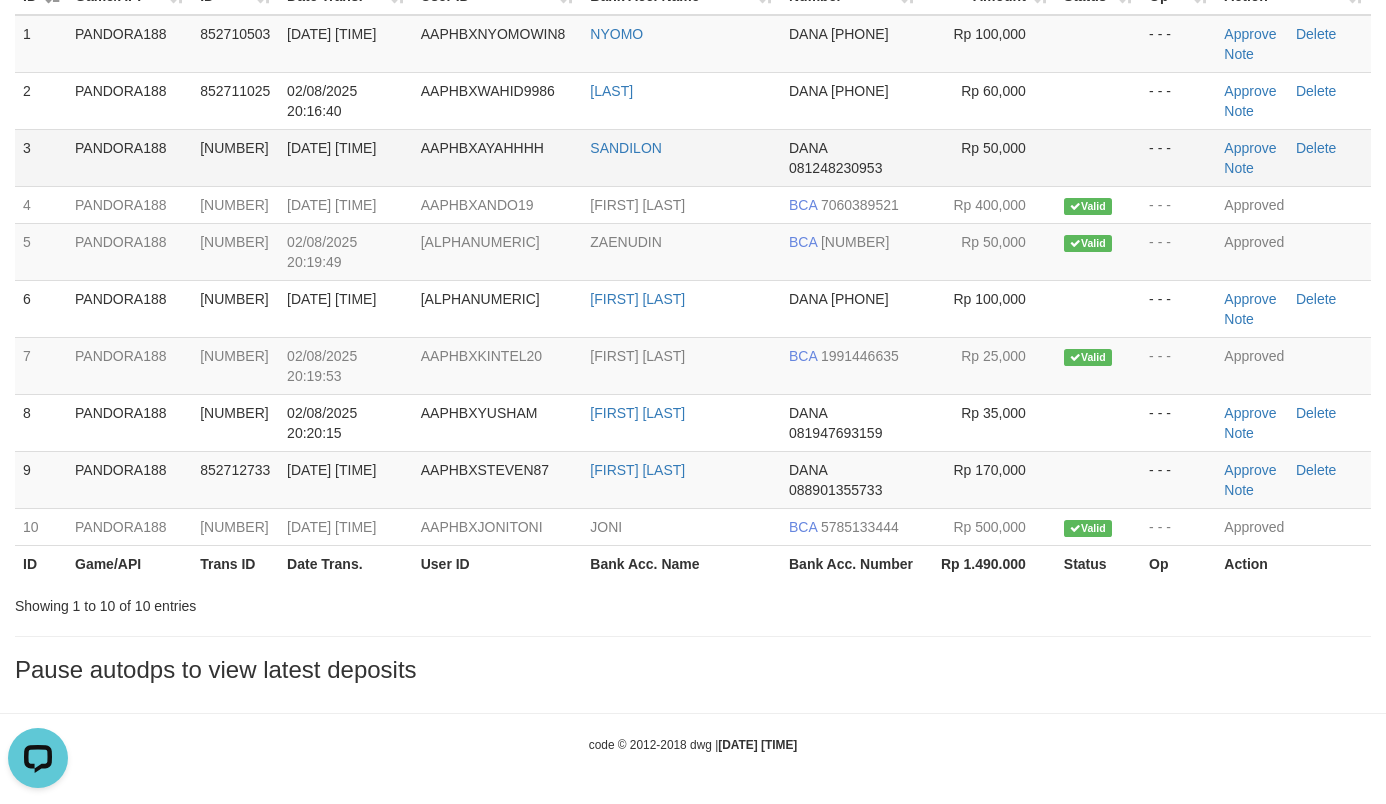 click at bounding box center [1098, 157] 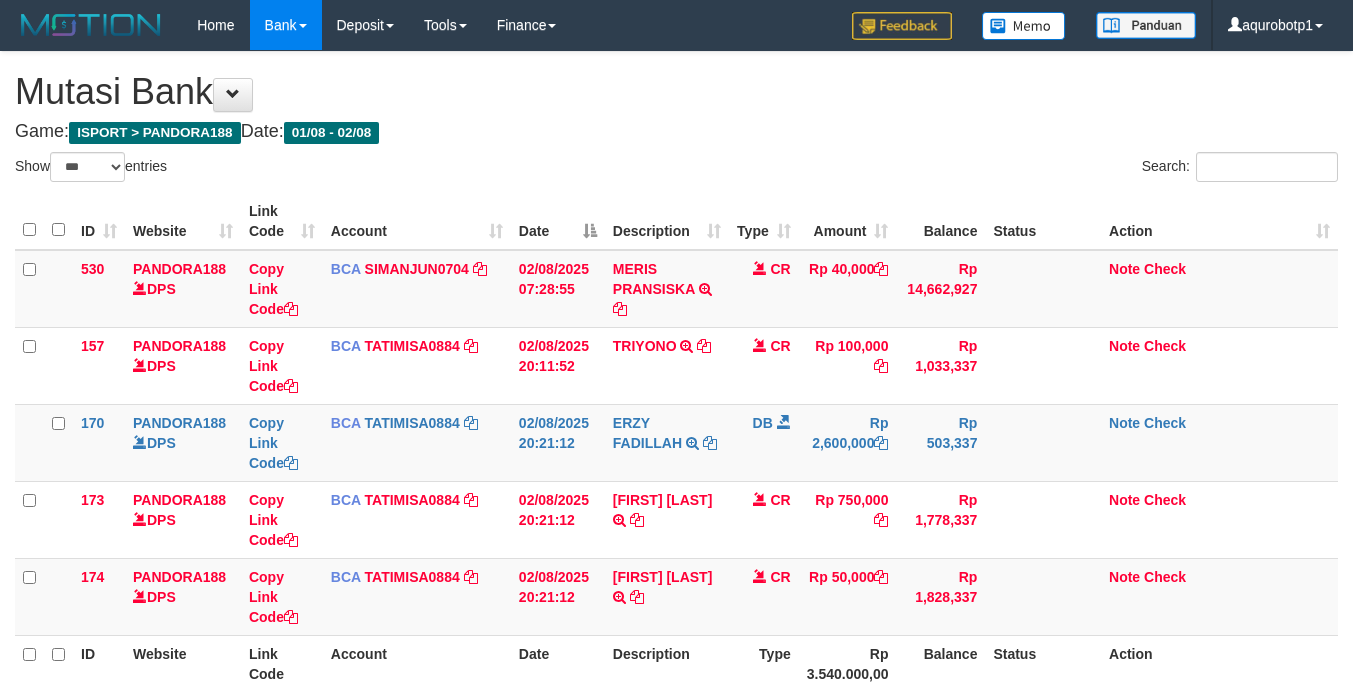 select on "***" 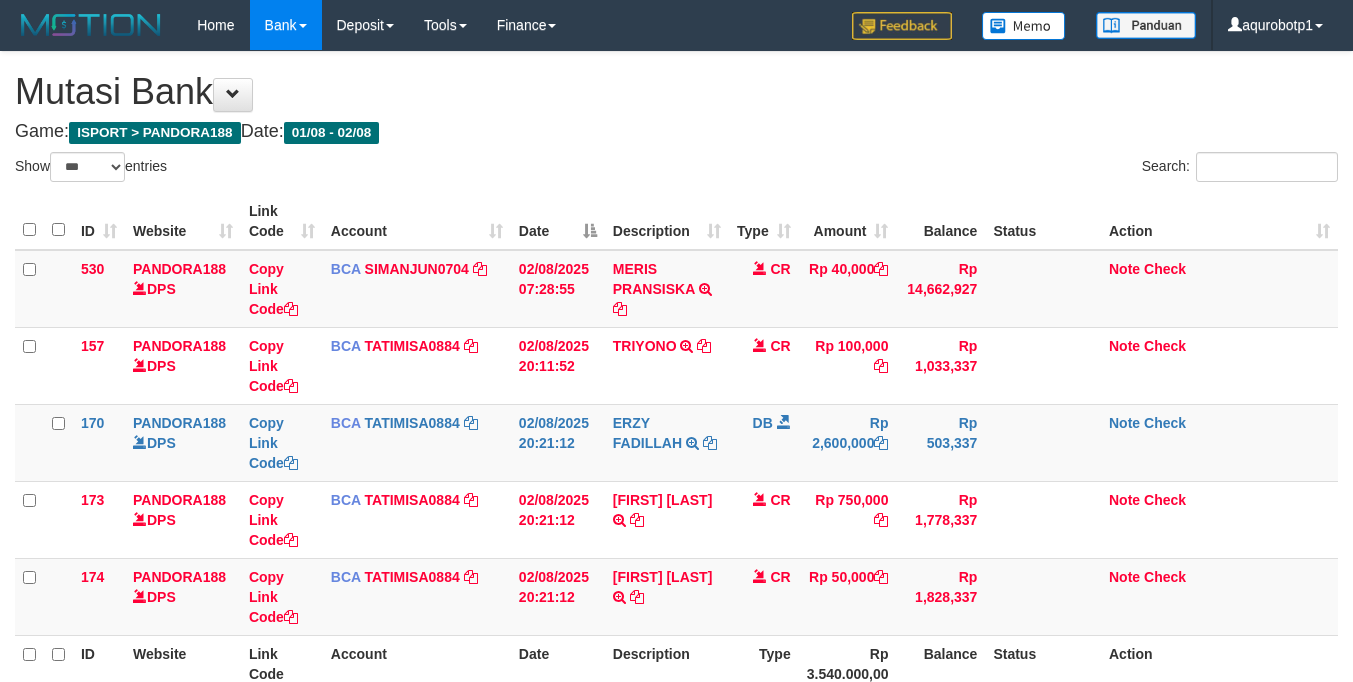 scroll, scrollTop: 0, scrollLeft: 0, axis: both 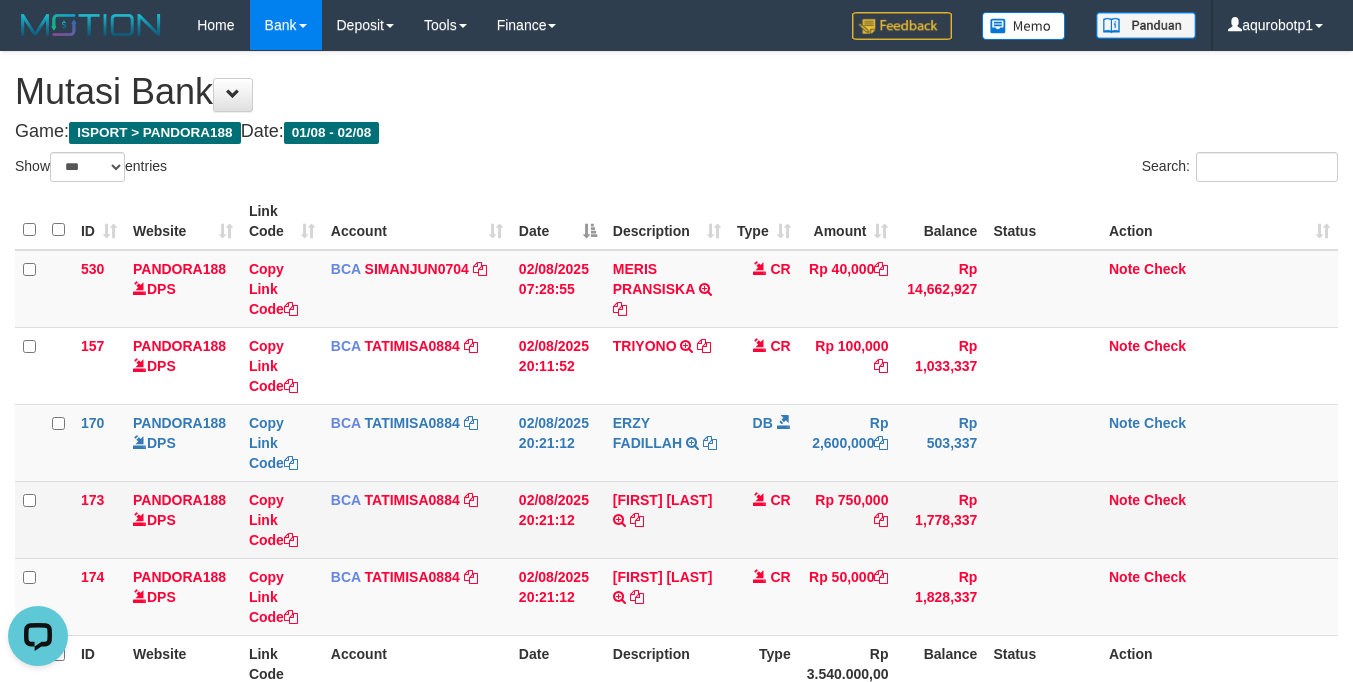 click on "Note
Check" at bounding box center (1219, 519) 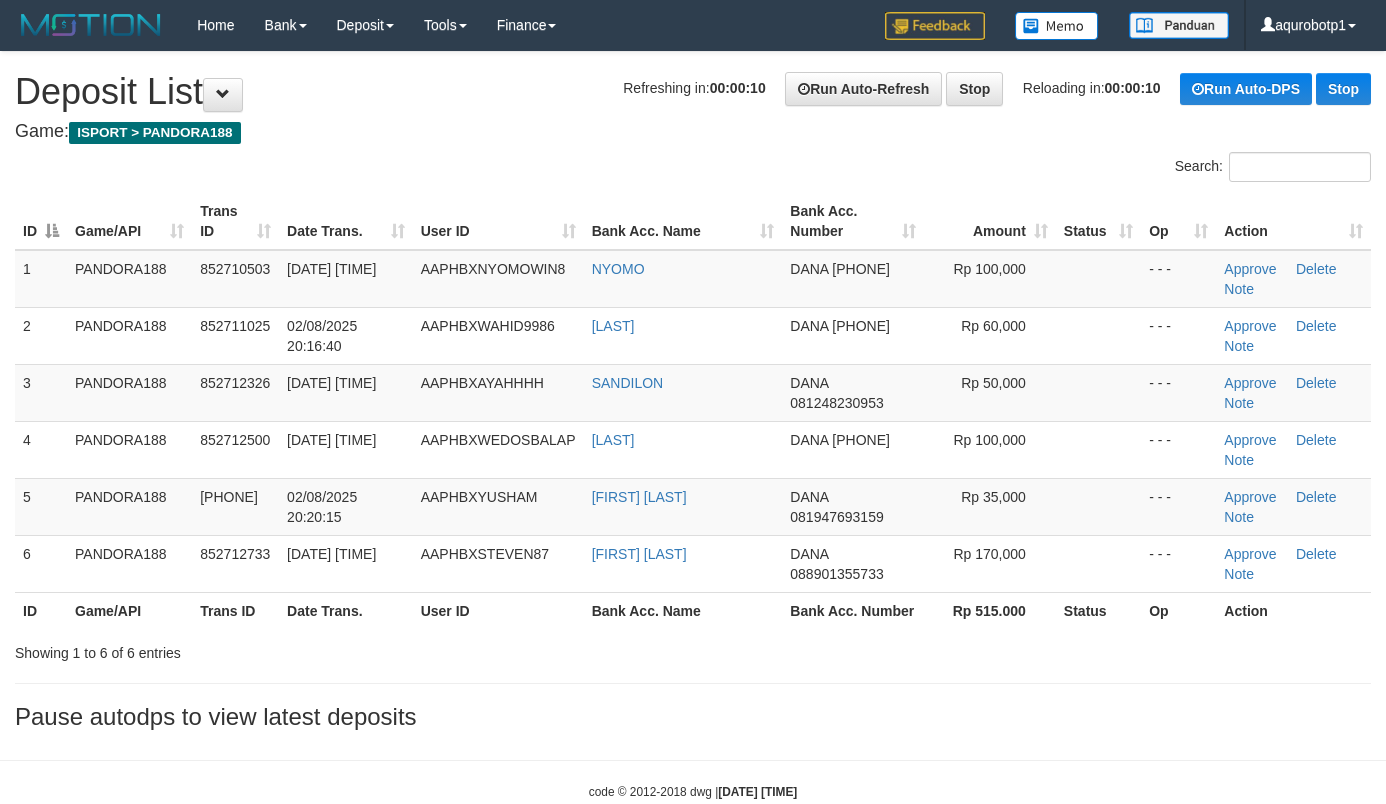 scroll, scrollTop: 51, scrollLeft: 0, axis: vertical 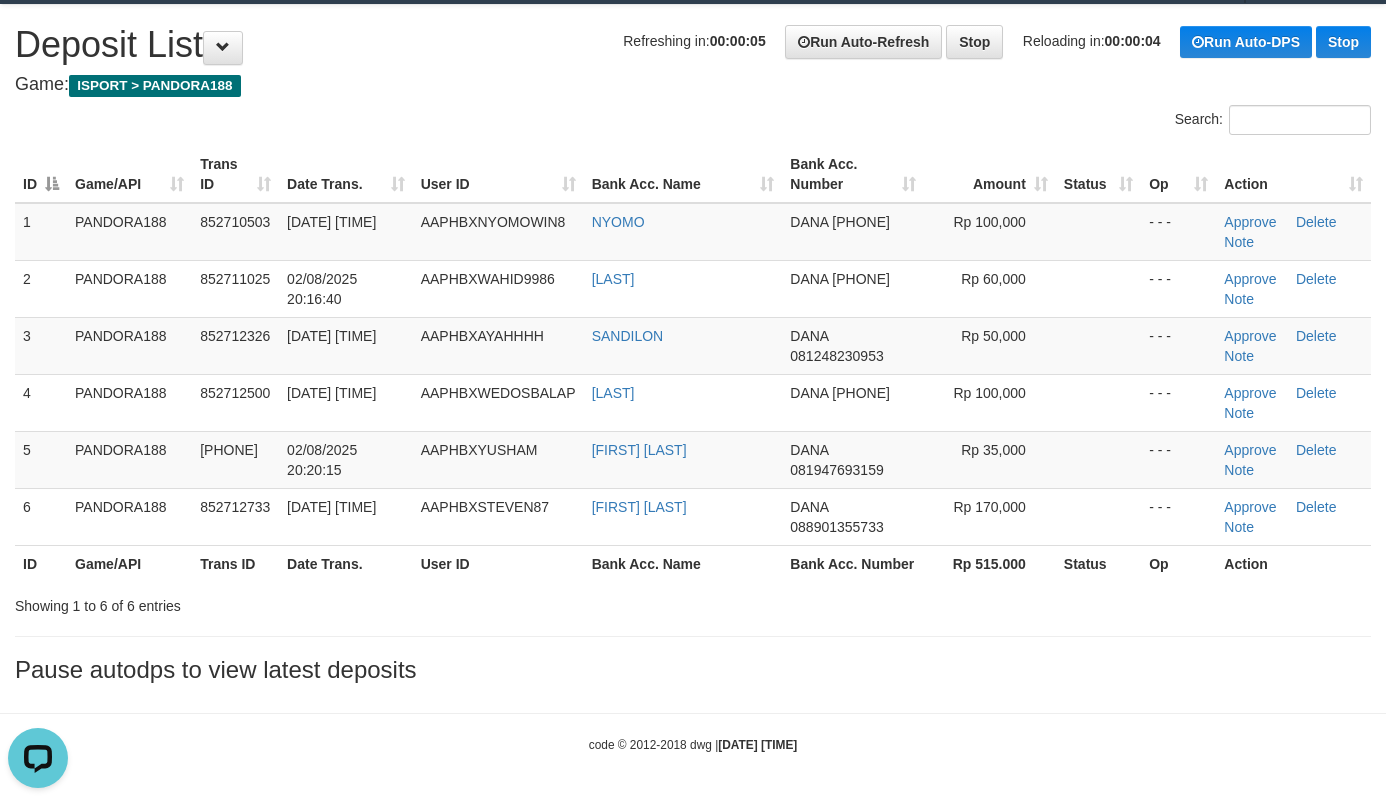 click on "Search:" at bounding box center [693, 122] 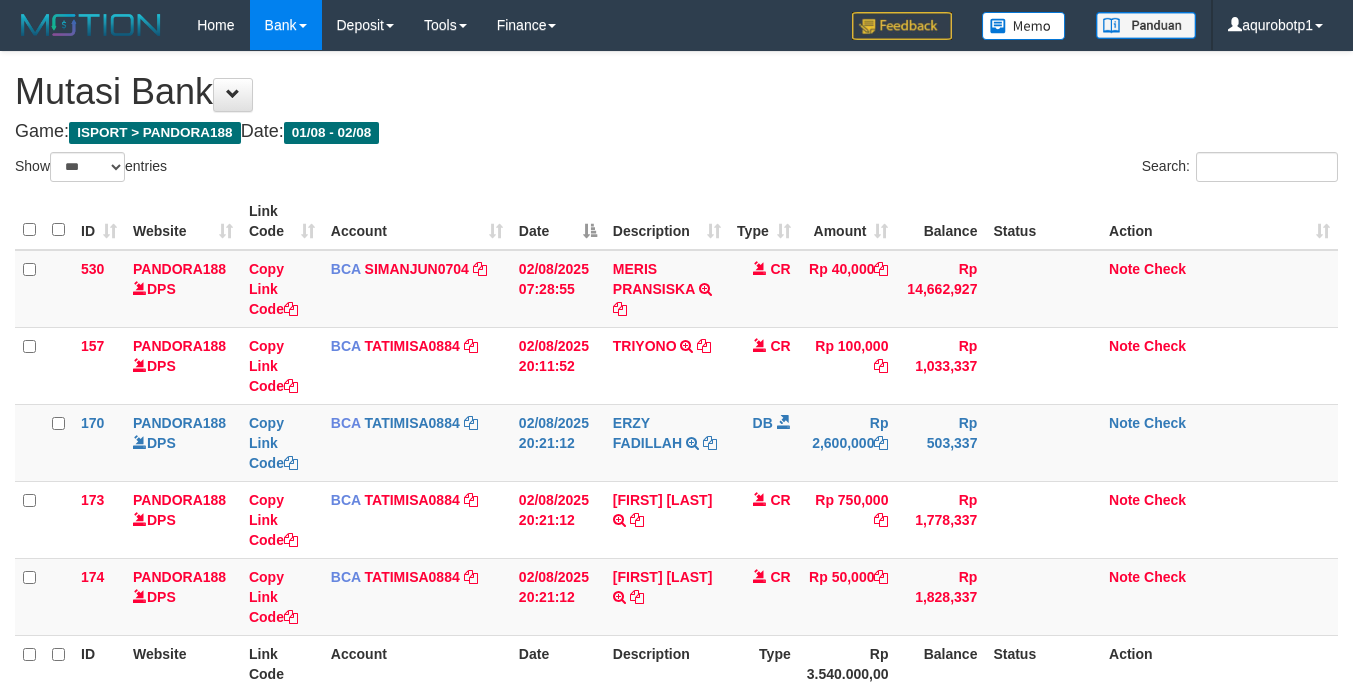 select on "***" 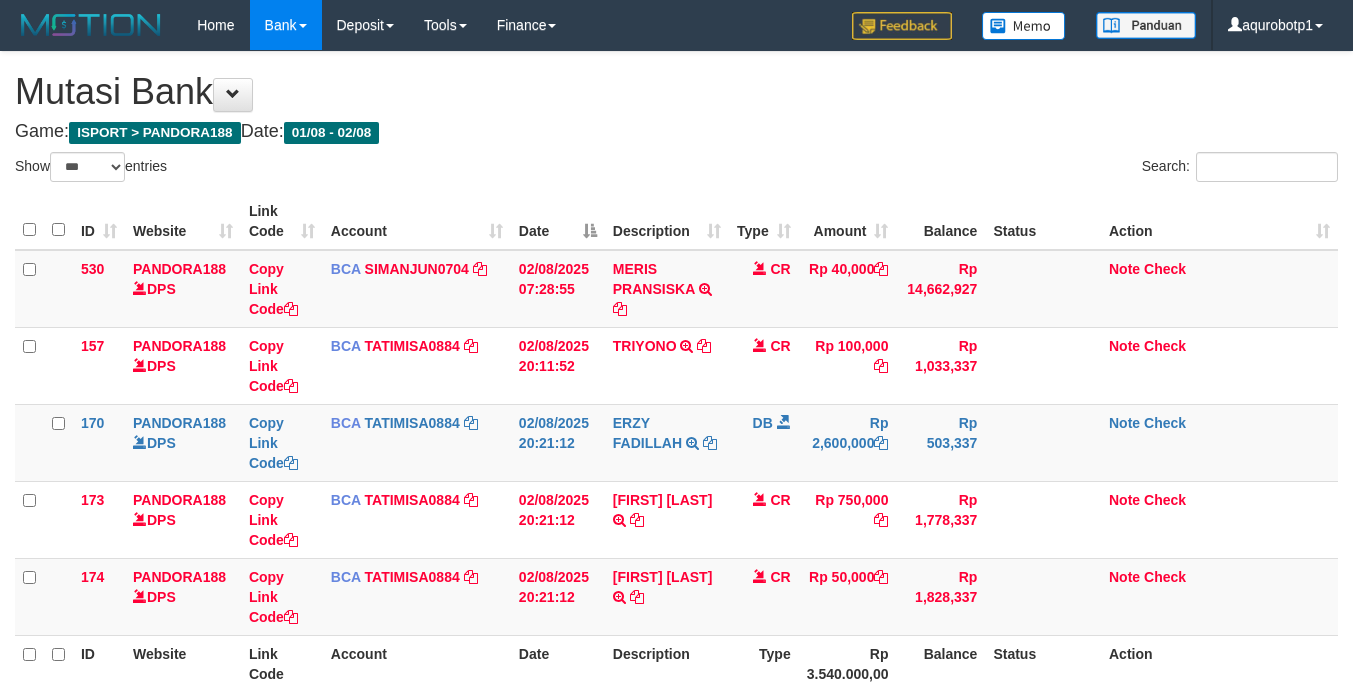 scroll, scrollTop: 0, scrollLeft: 0, axis: both 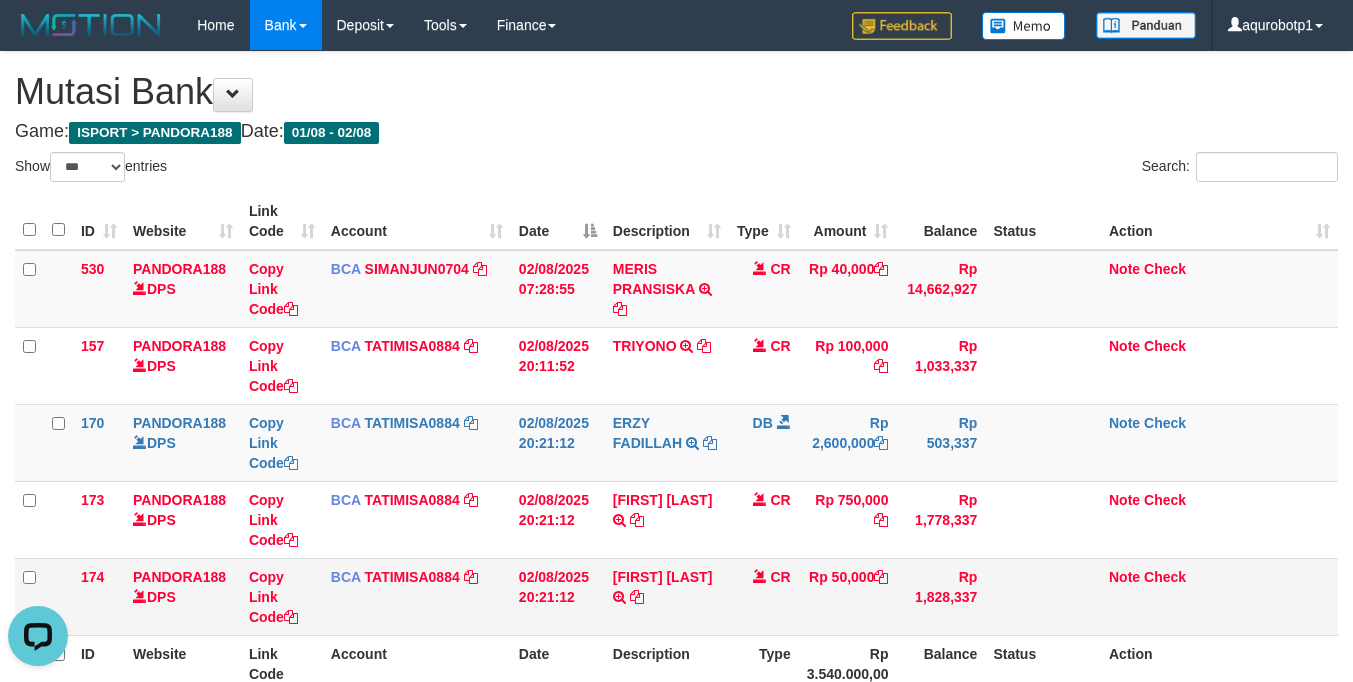 click on "Note
Check" at bounding box center [1219, 596] 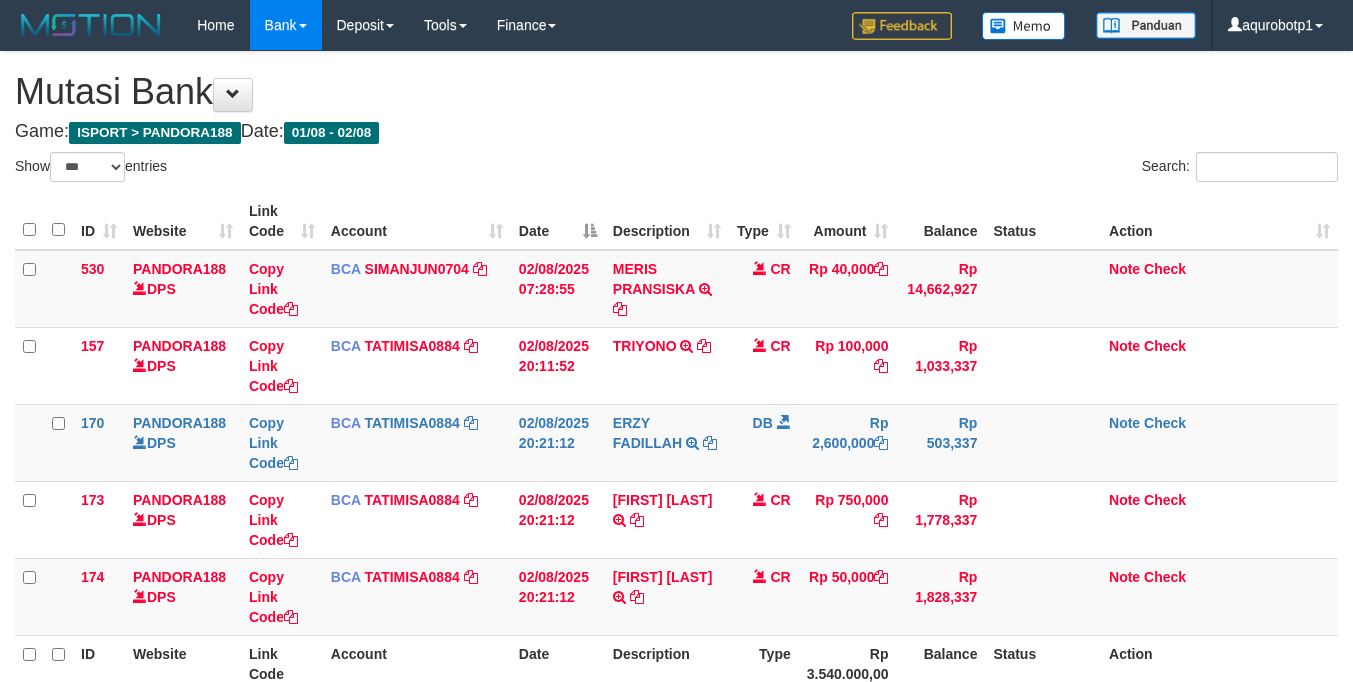 select on "***" 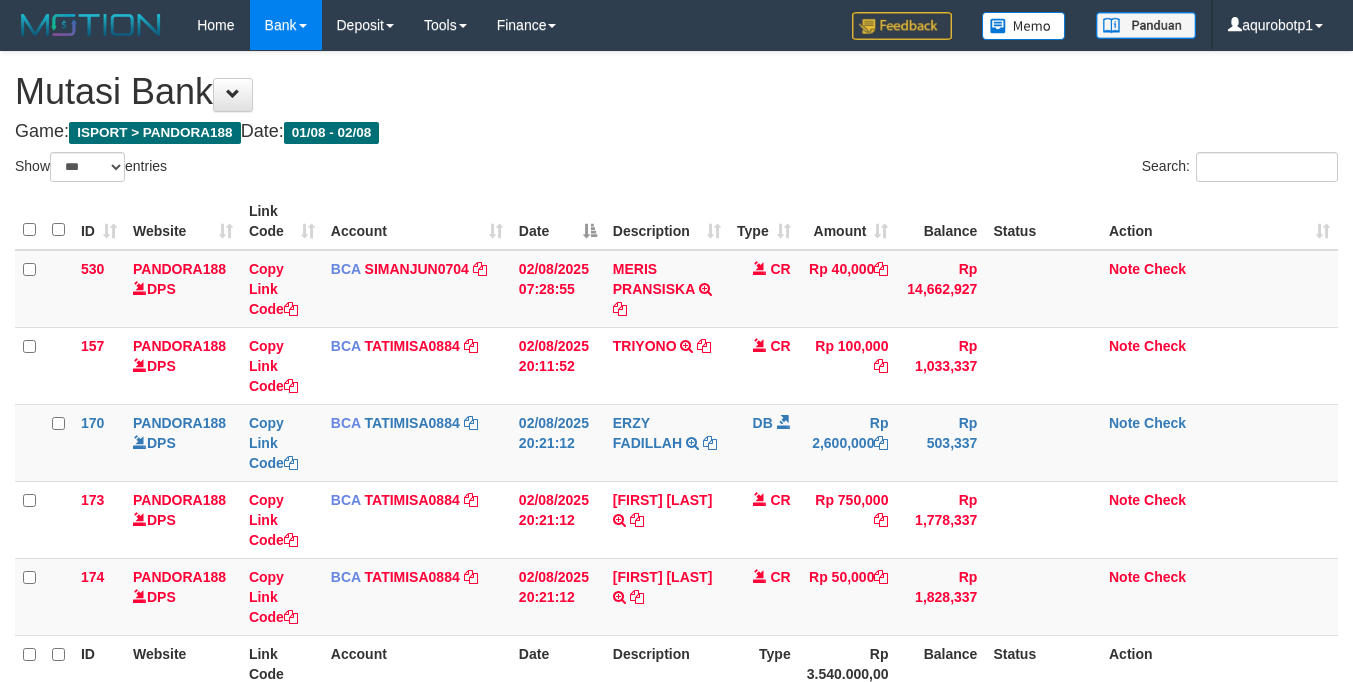 scroll, scrollTop: 0, scrollLeft: 0, axis: both 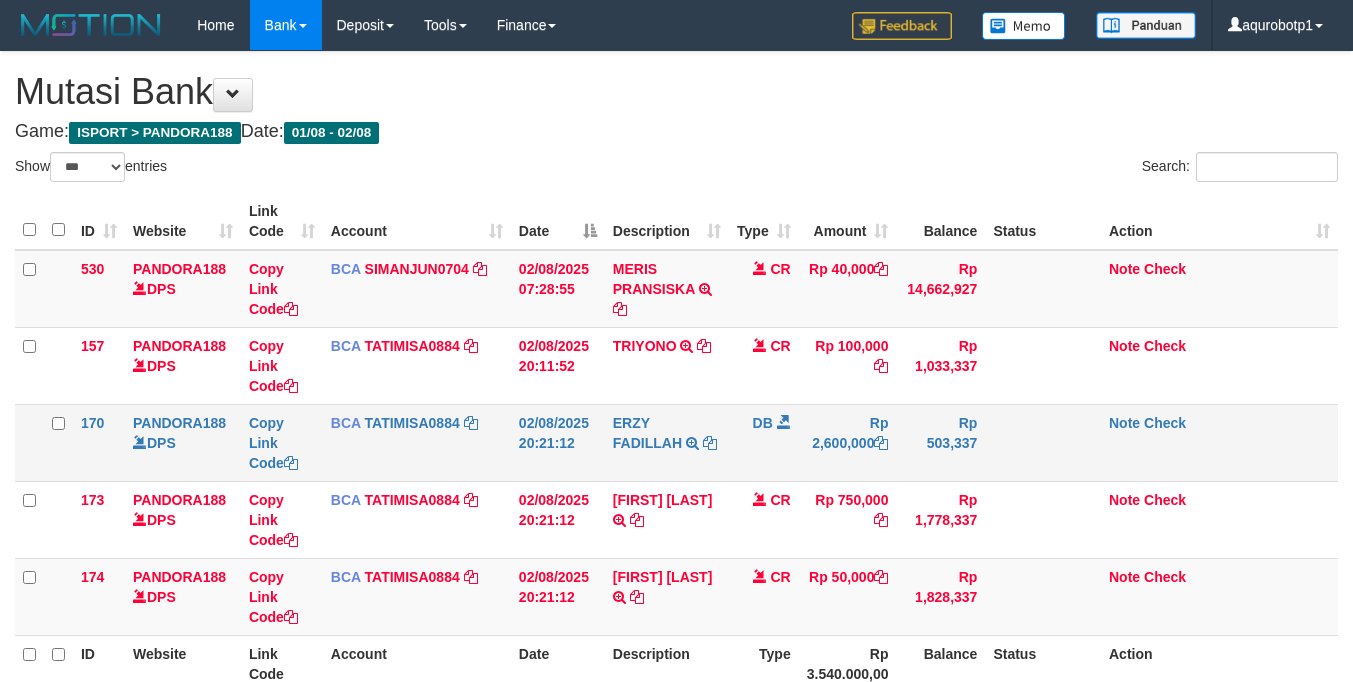 click on "Note
Check" at bounding box center (1219, 442) 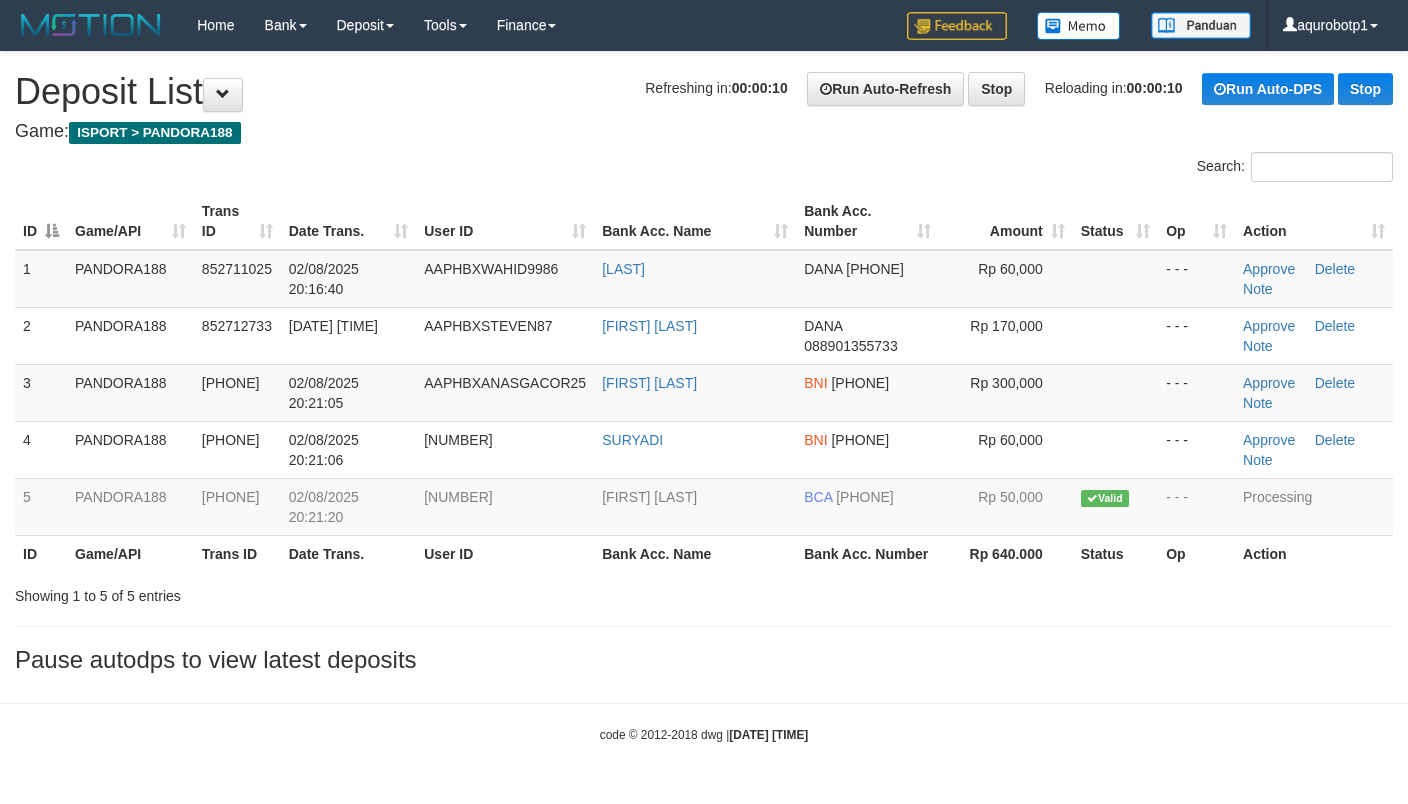 scroll, scrollTop: 0, scrollLeft: 0, axis: both 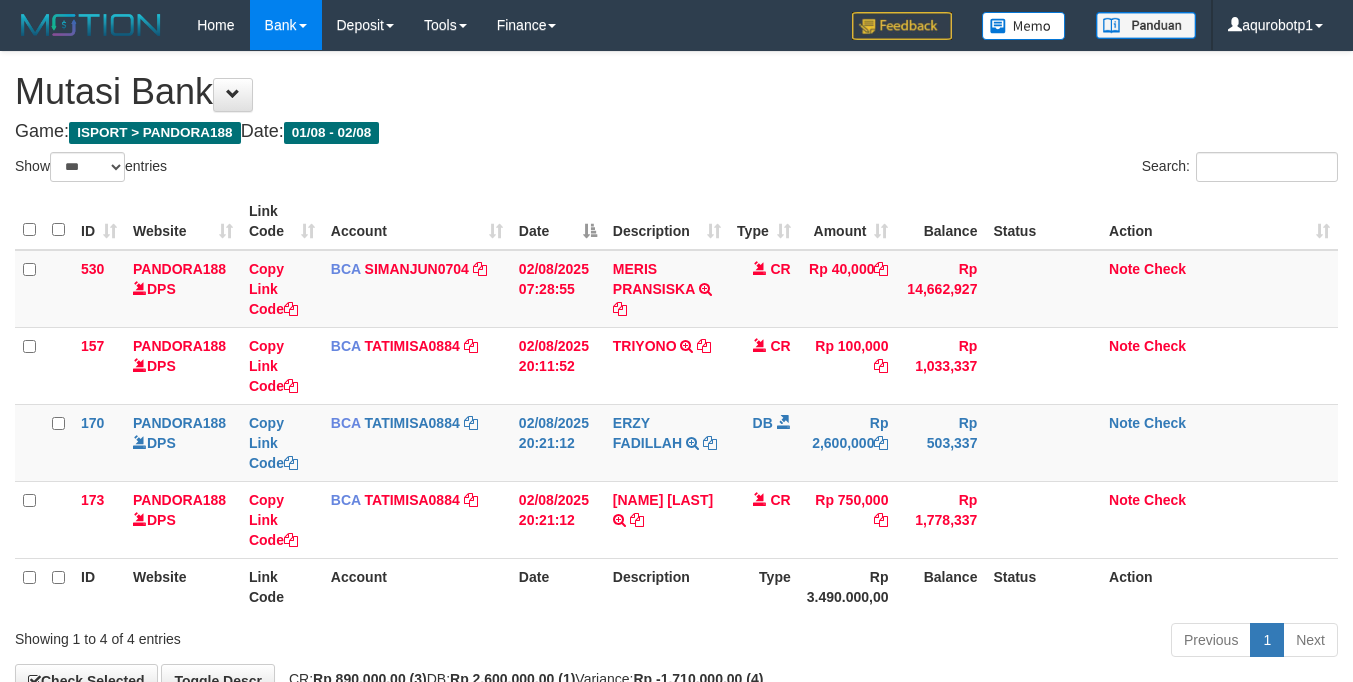 select on "***" 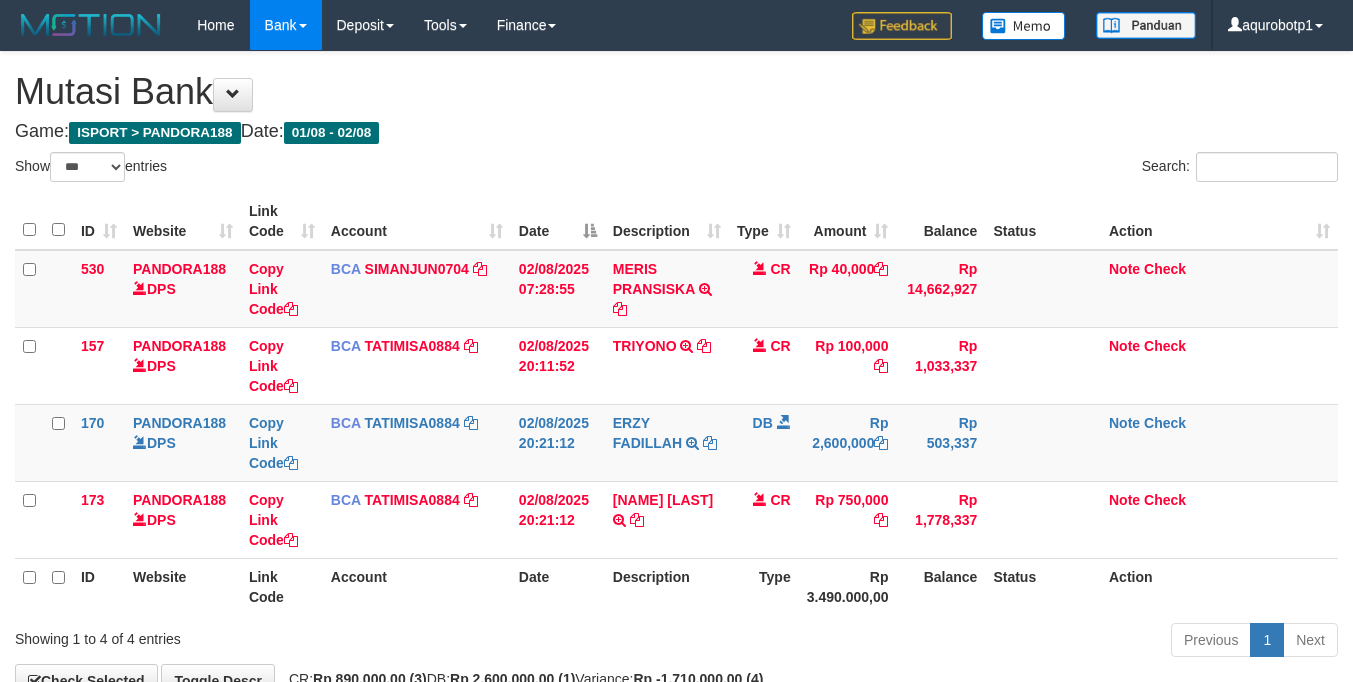 scroll, scrollTop: 0, scrollLeft: 0, axis: both 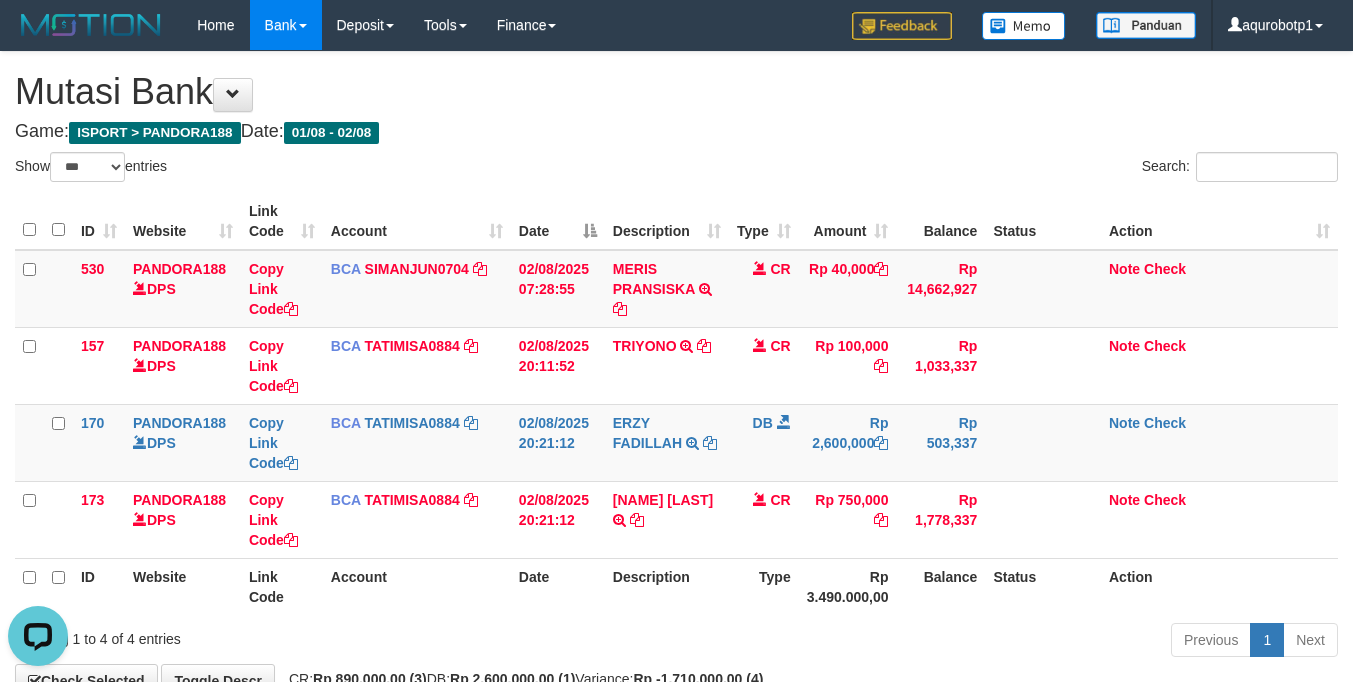 click on "Description" at bounding box center [667, 586] 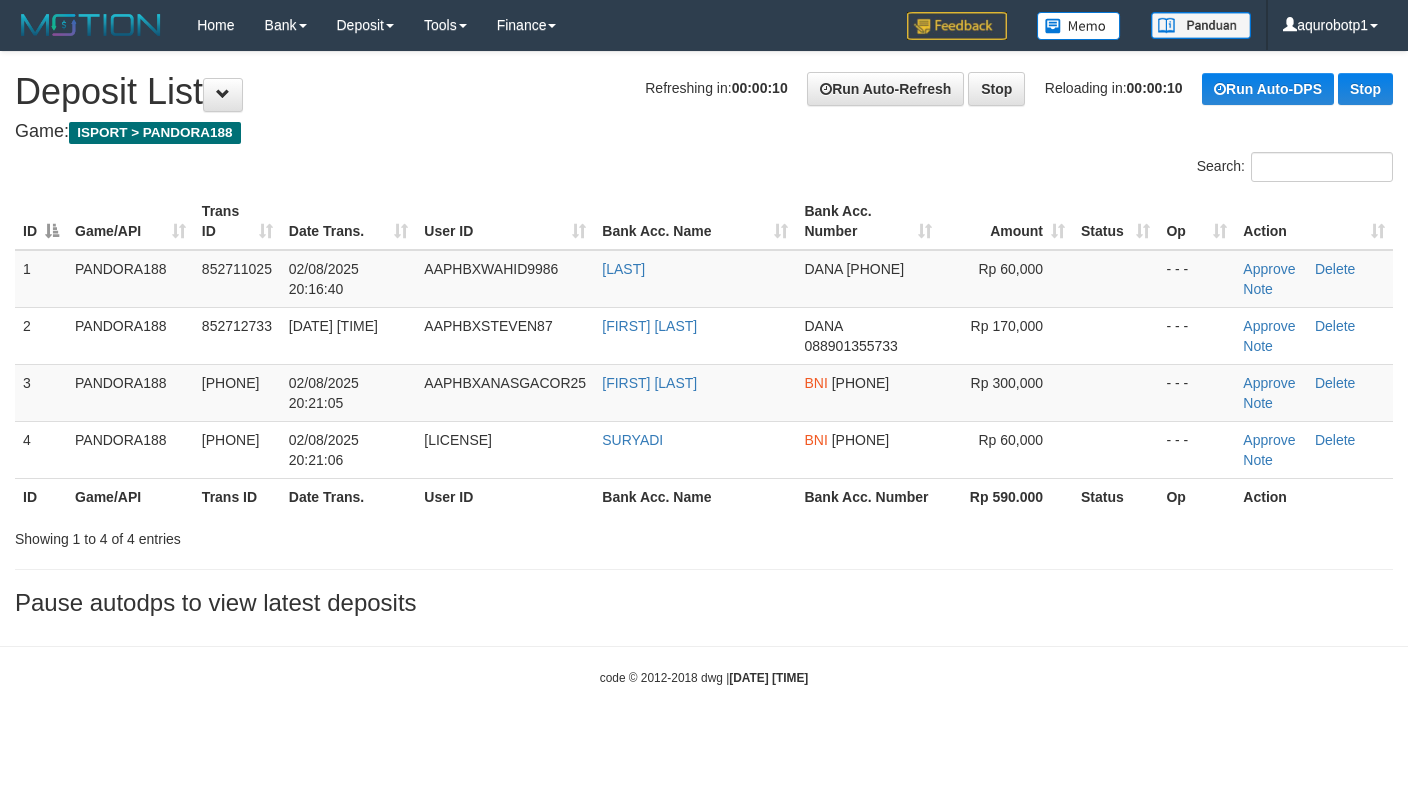 scroll, scrollTop: 0, scrollLeft: 0, axis: both 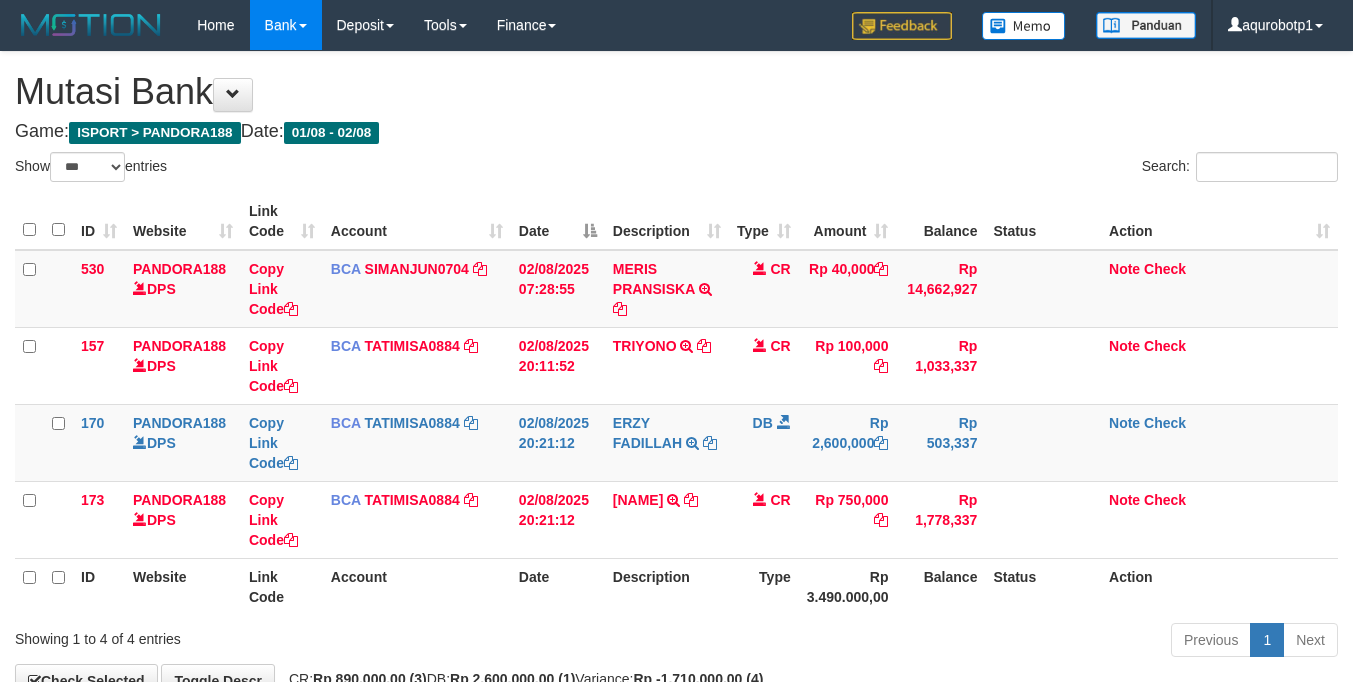 select on "***" 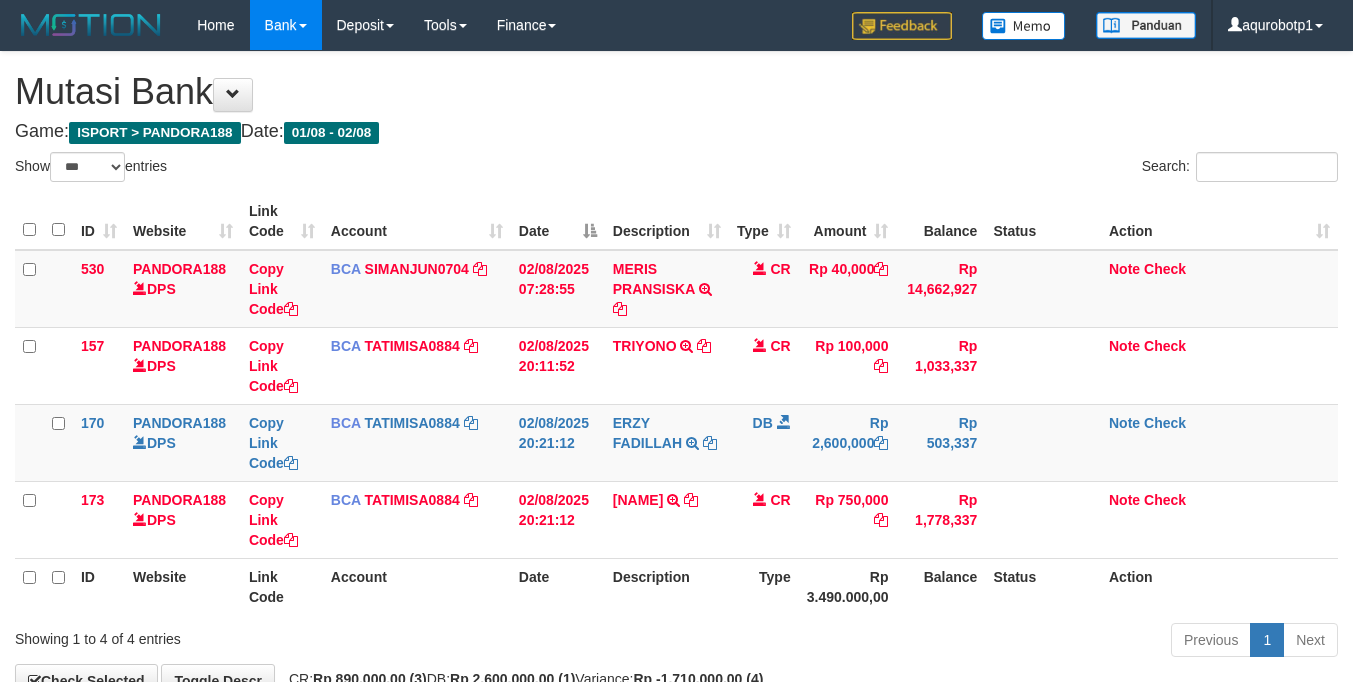 scroll, scrollTop: 0, scrollLeft: 0, axis: both 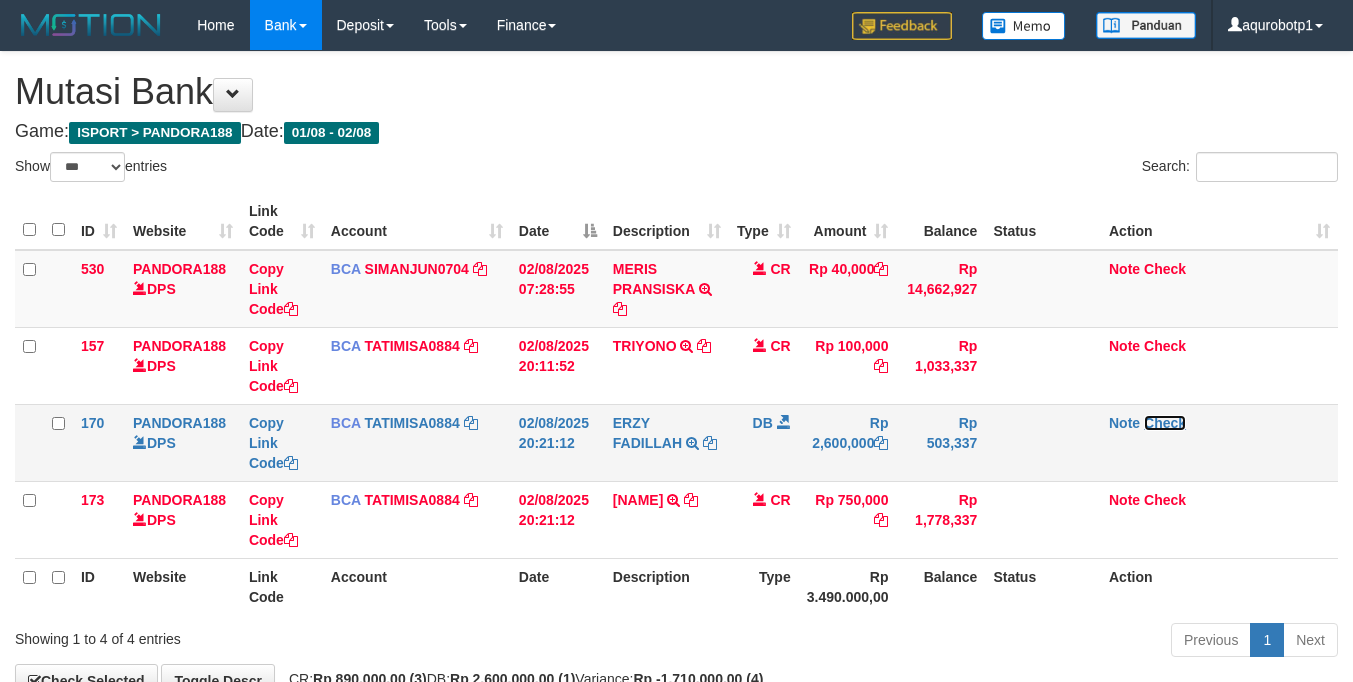 click on "Check" at bounding box center [1165, 423] 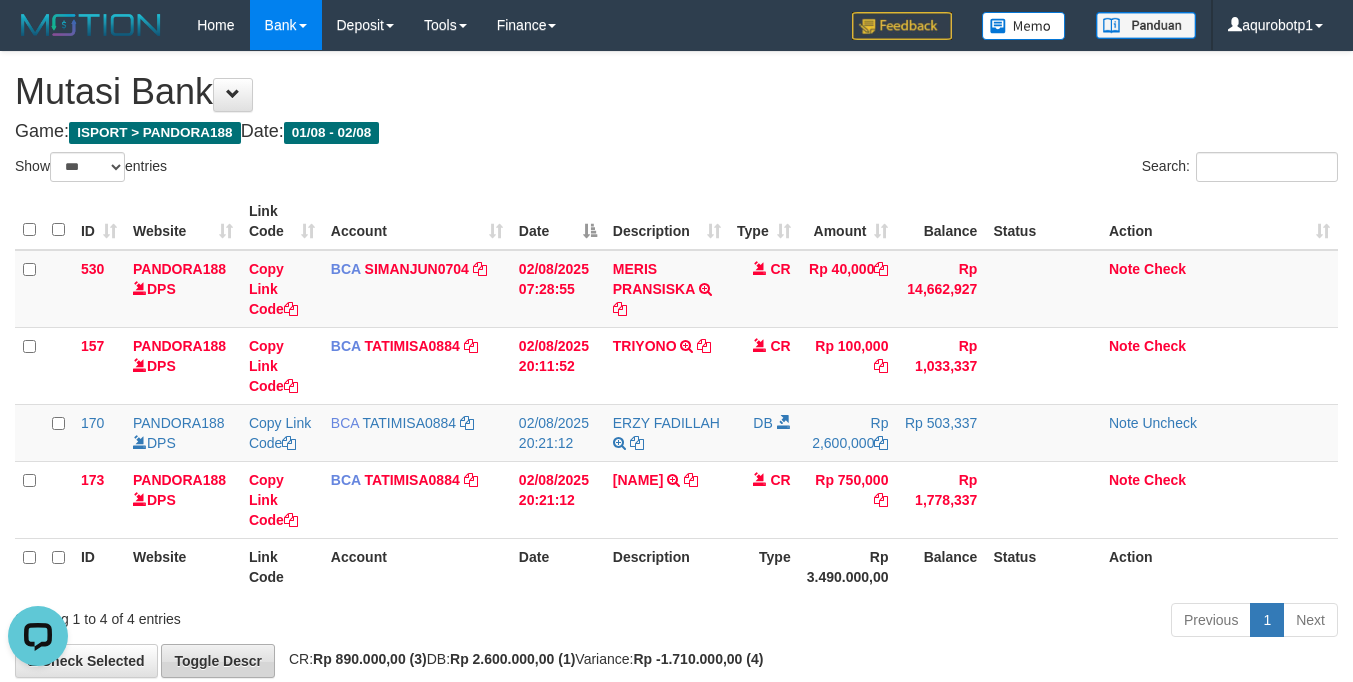 scroll, scrollTop: 0, scrollLeft: 0, axis: both 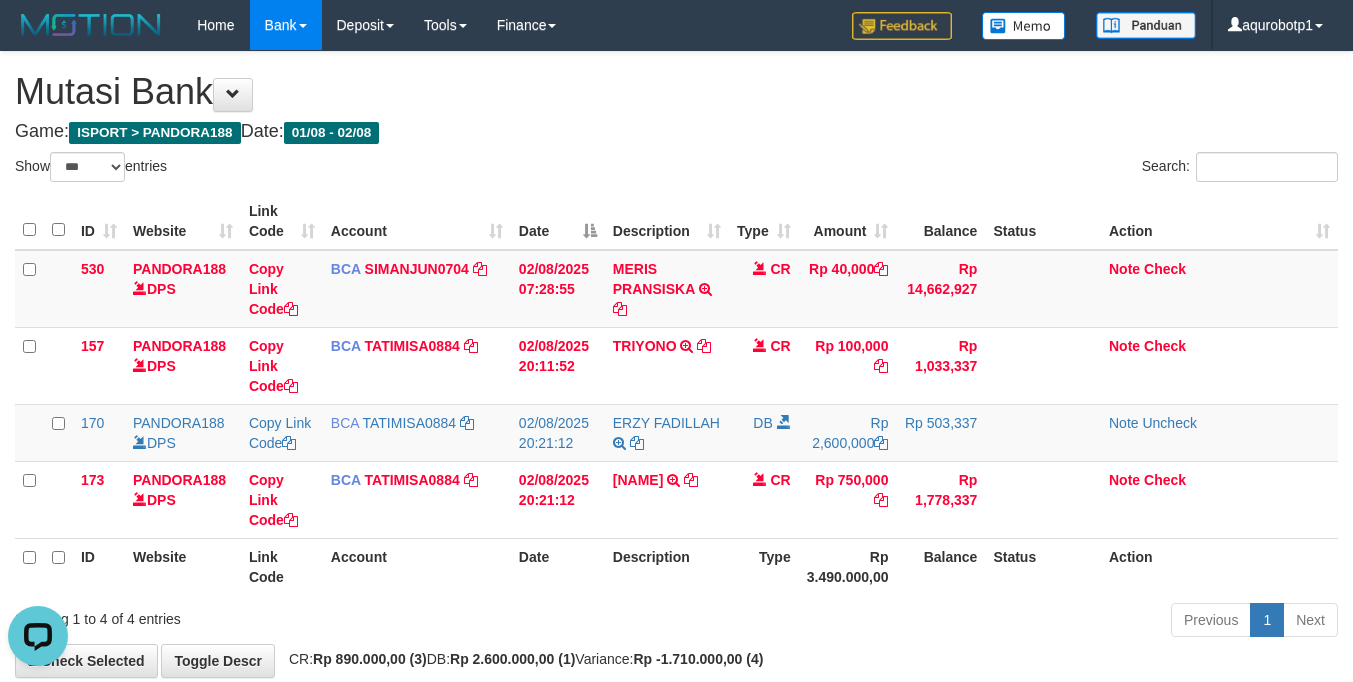 click on "Balance" at bounding box center [940, 566] 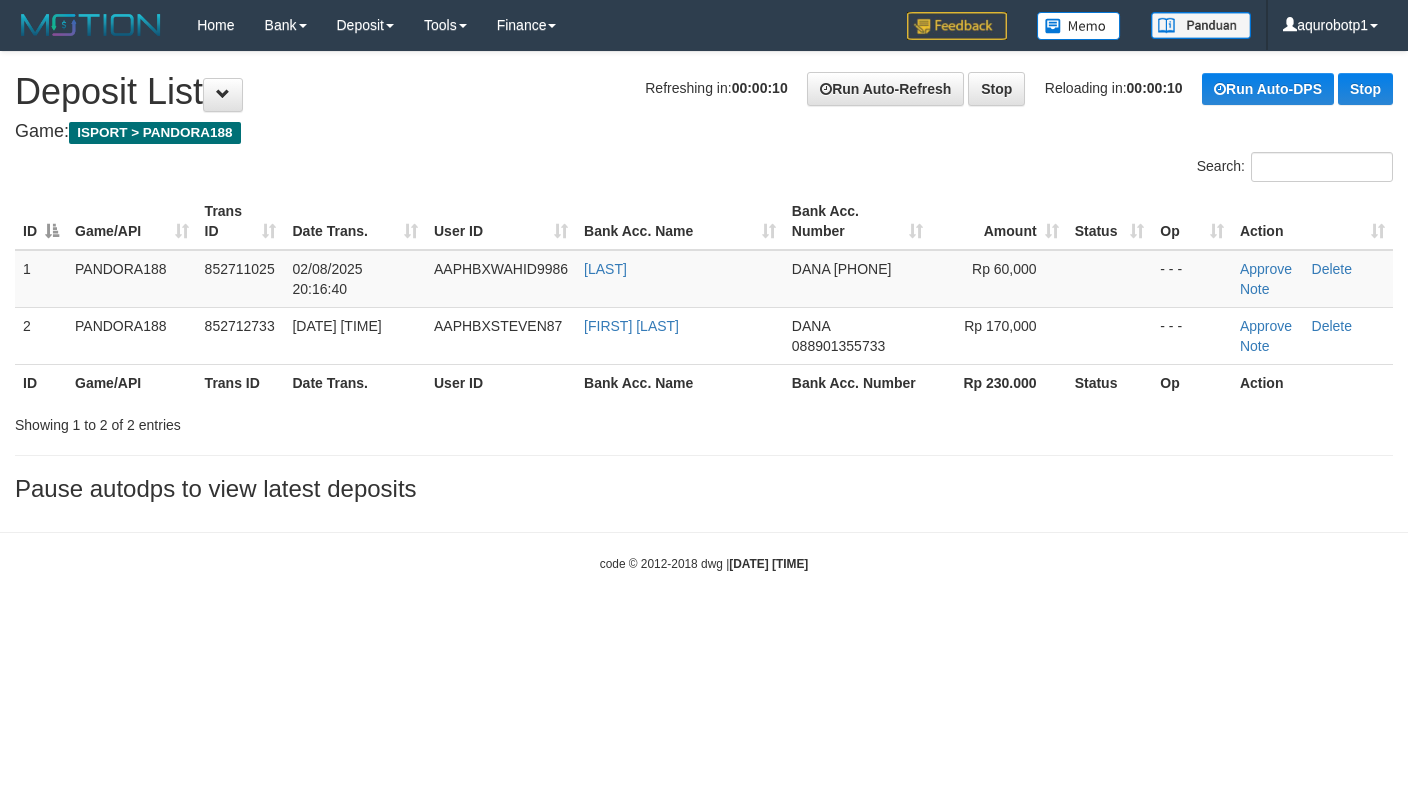 scroll, scrollTop: 0, scrollLeft: 0, axis: both 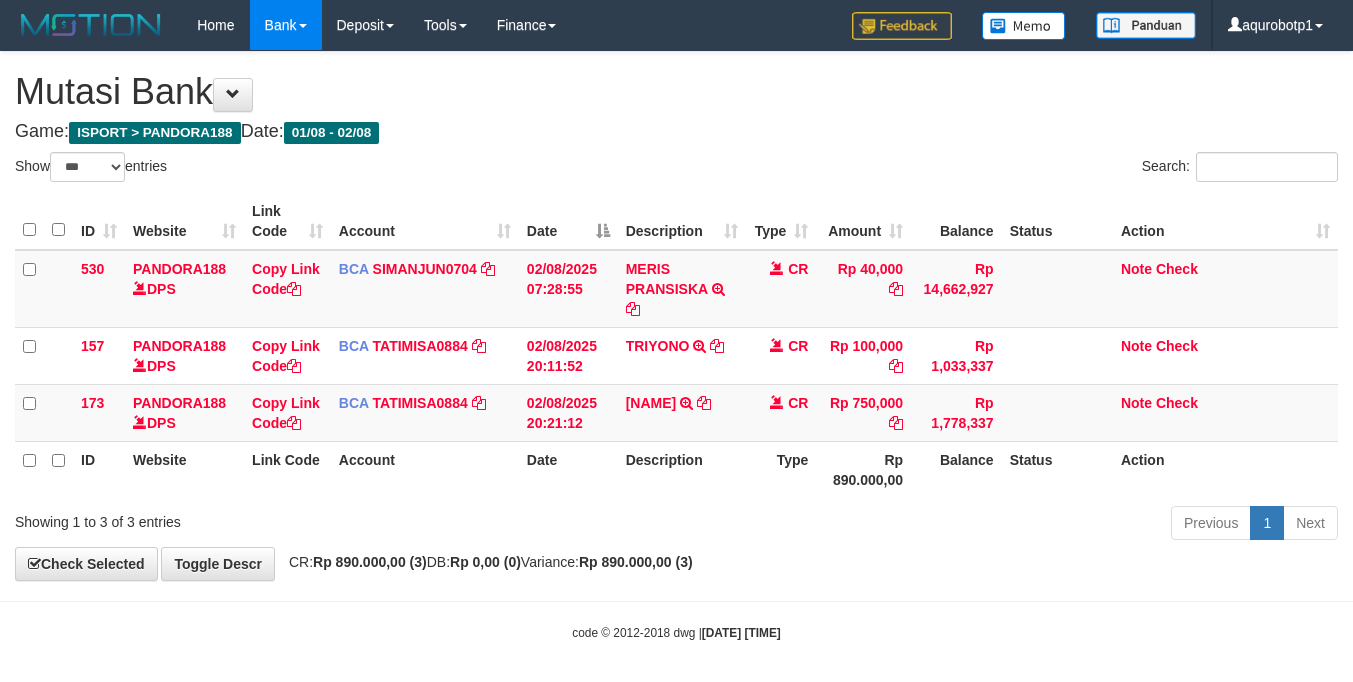 select on "***" 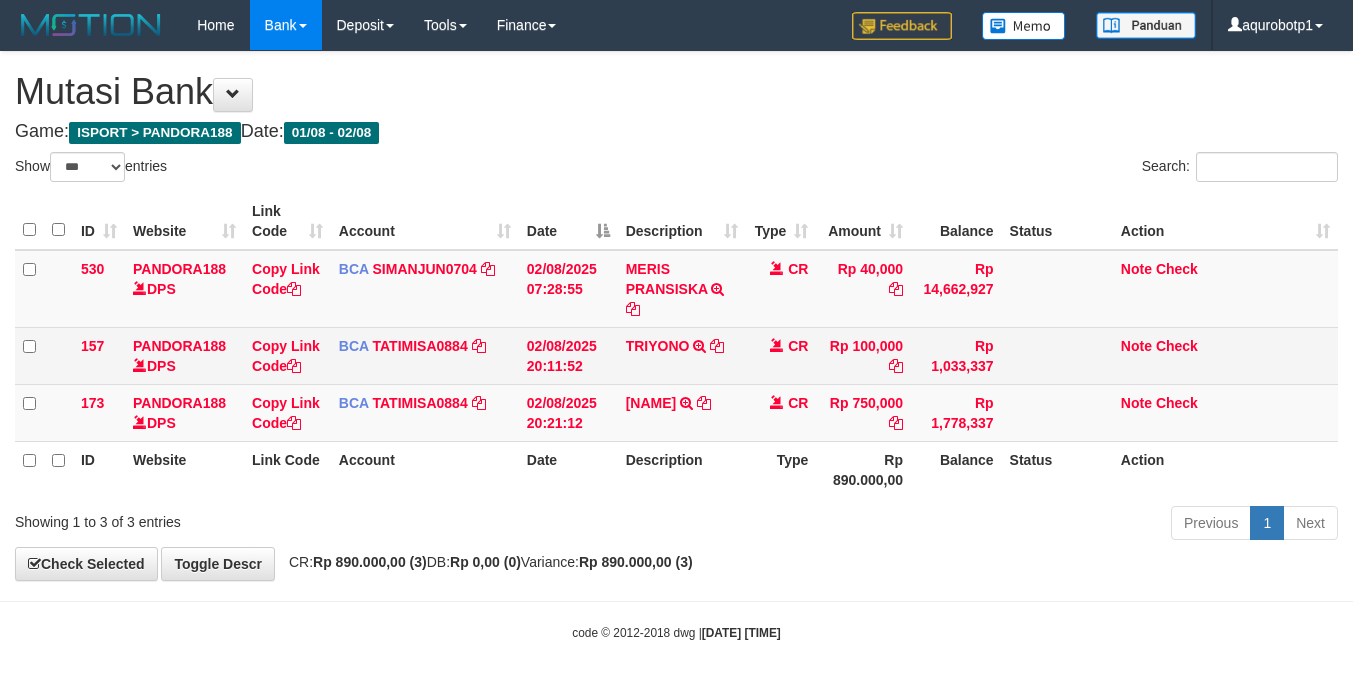 scroll, scrollTop: 0, scrollLeft: 0, axis: both 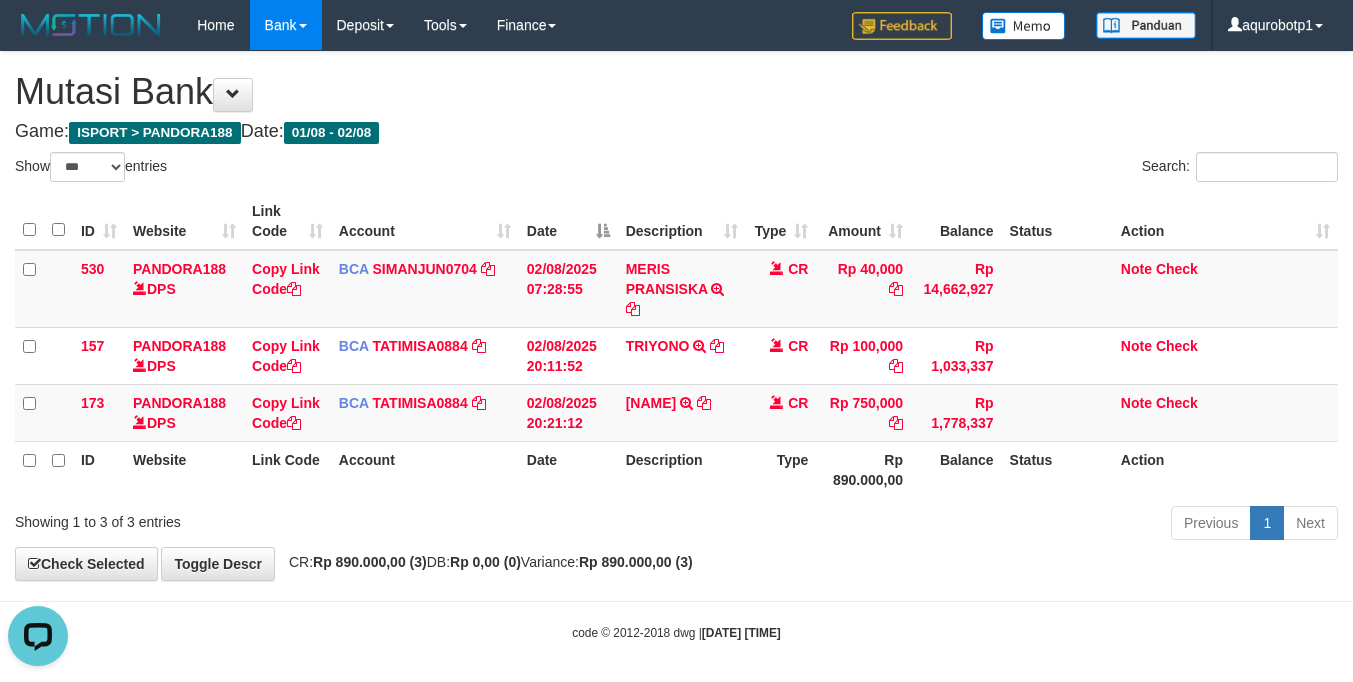 click on "Previous 1 Next" at bounding box center [958, 525] 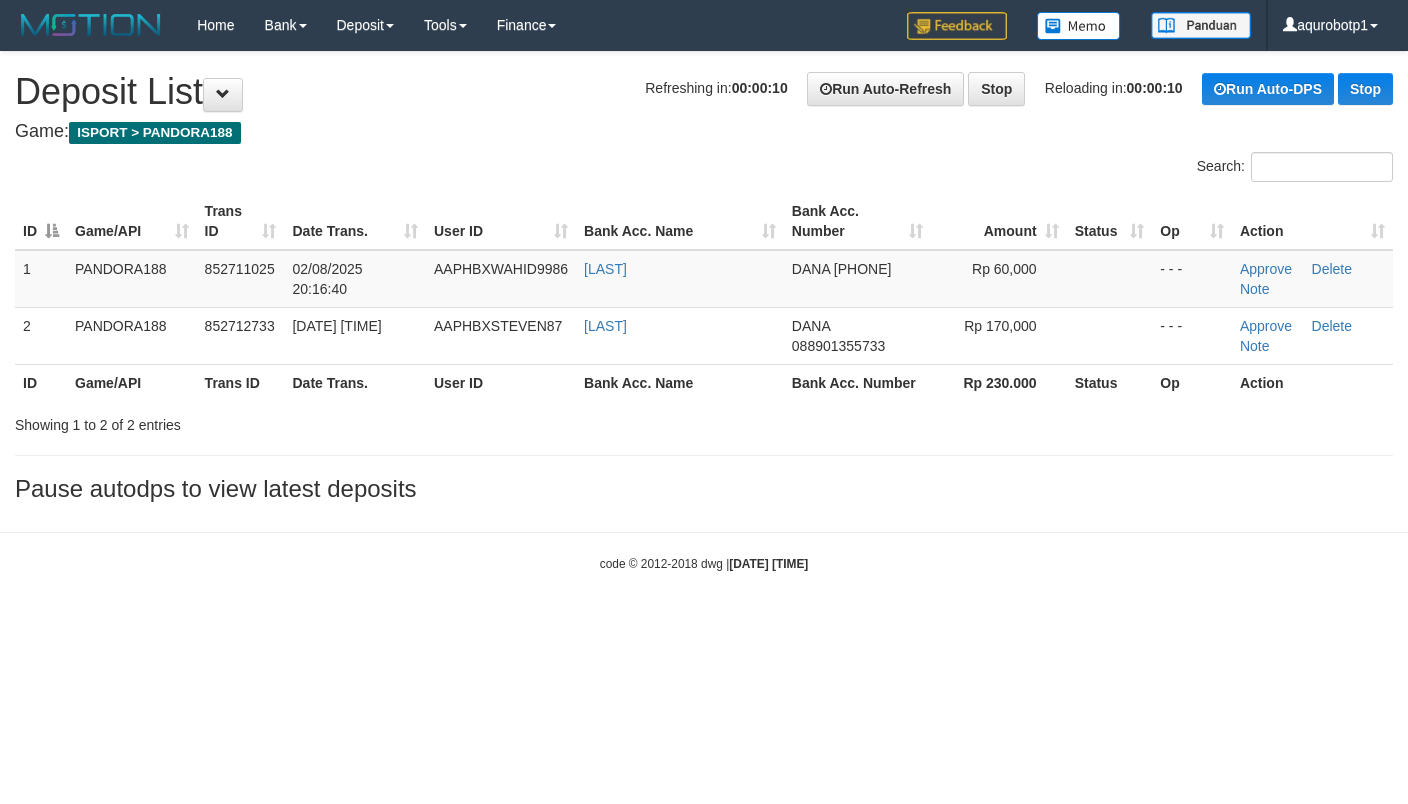 scroll, scrollTop: 0, scrollLeft: 0, axis: both 